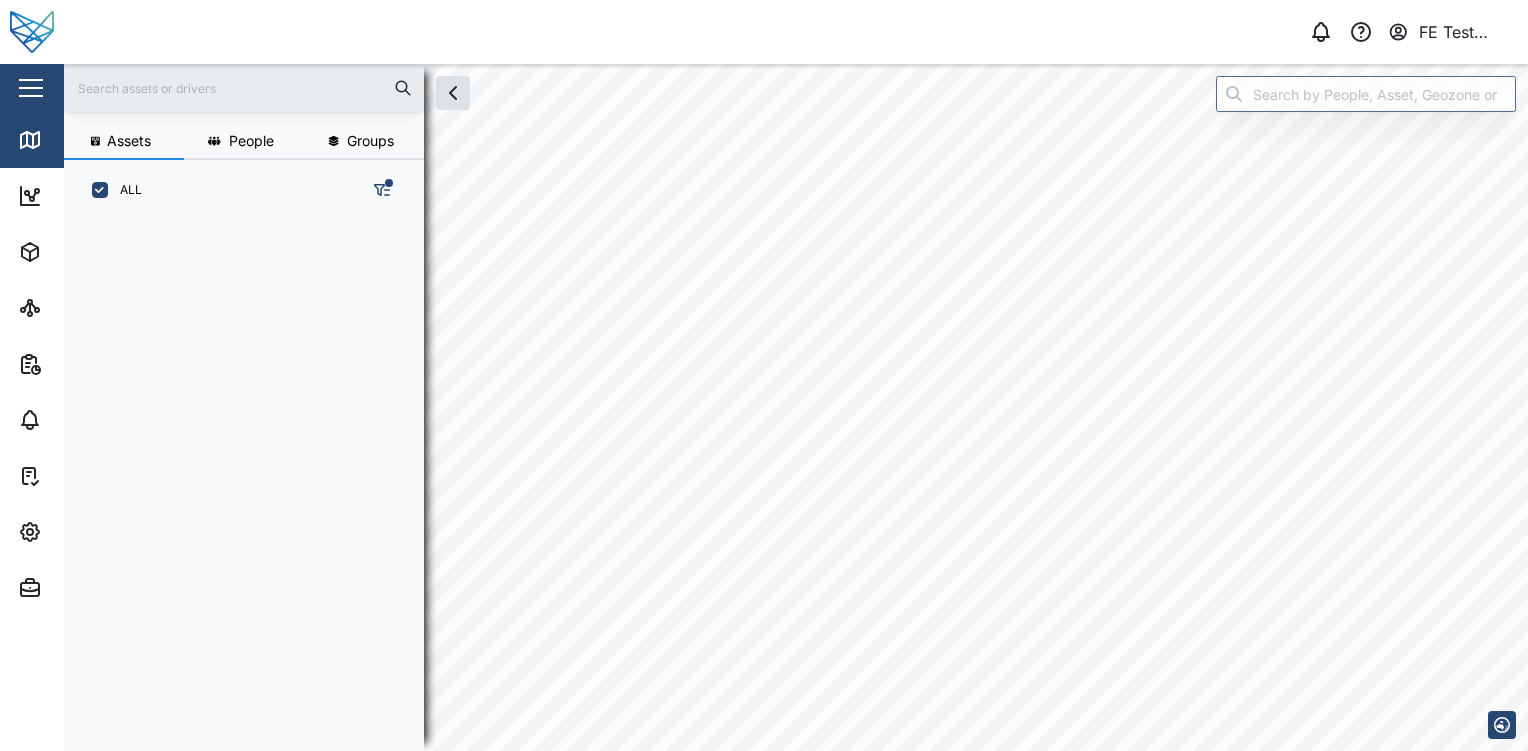 scroll, scrollTop: 0, scrollLeft: 0, axis: both 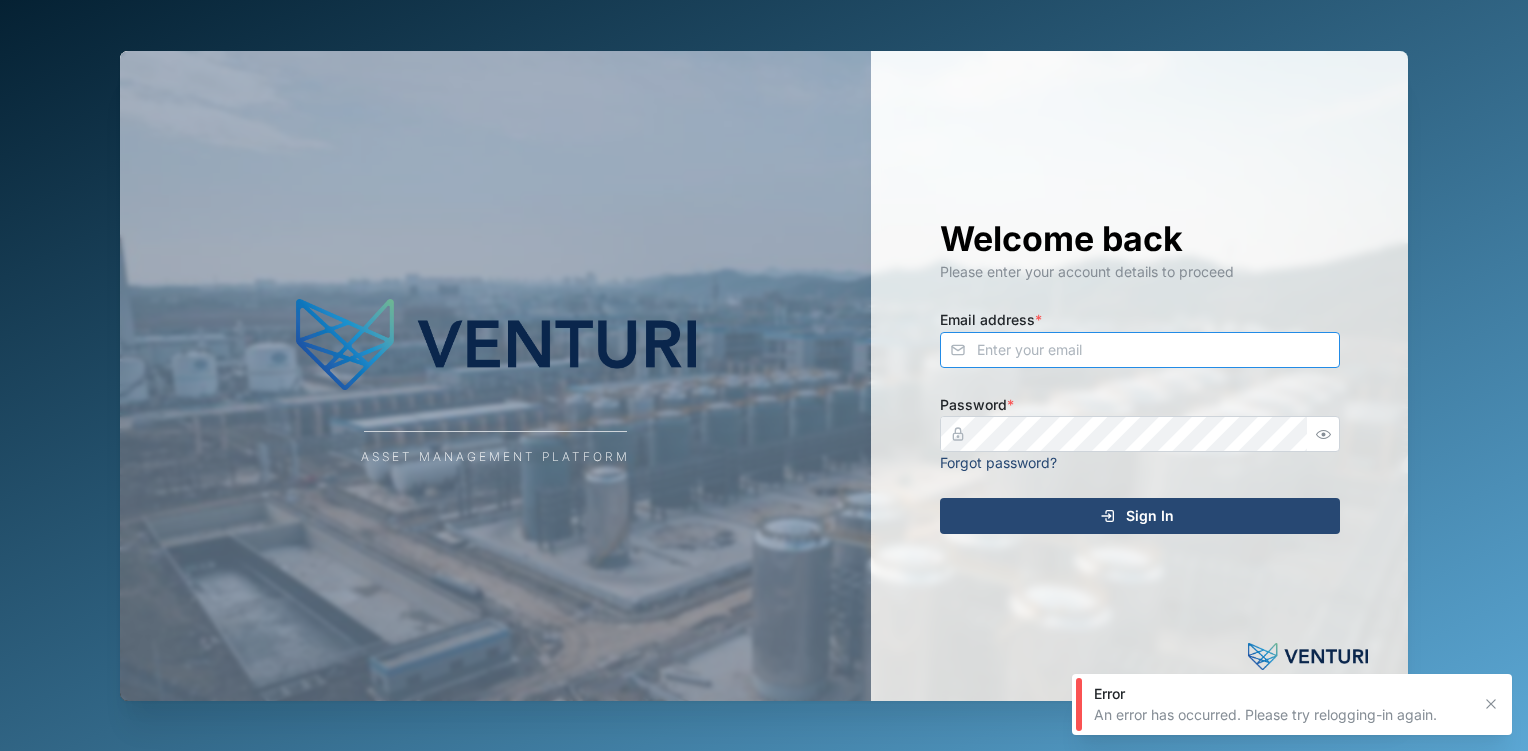 type on "[EMAIL_ADDRESS][DOMAIN_NAME]" 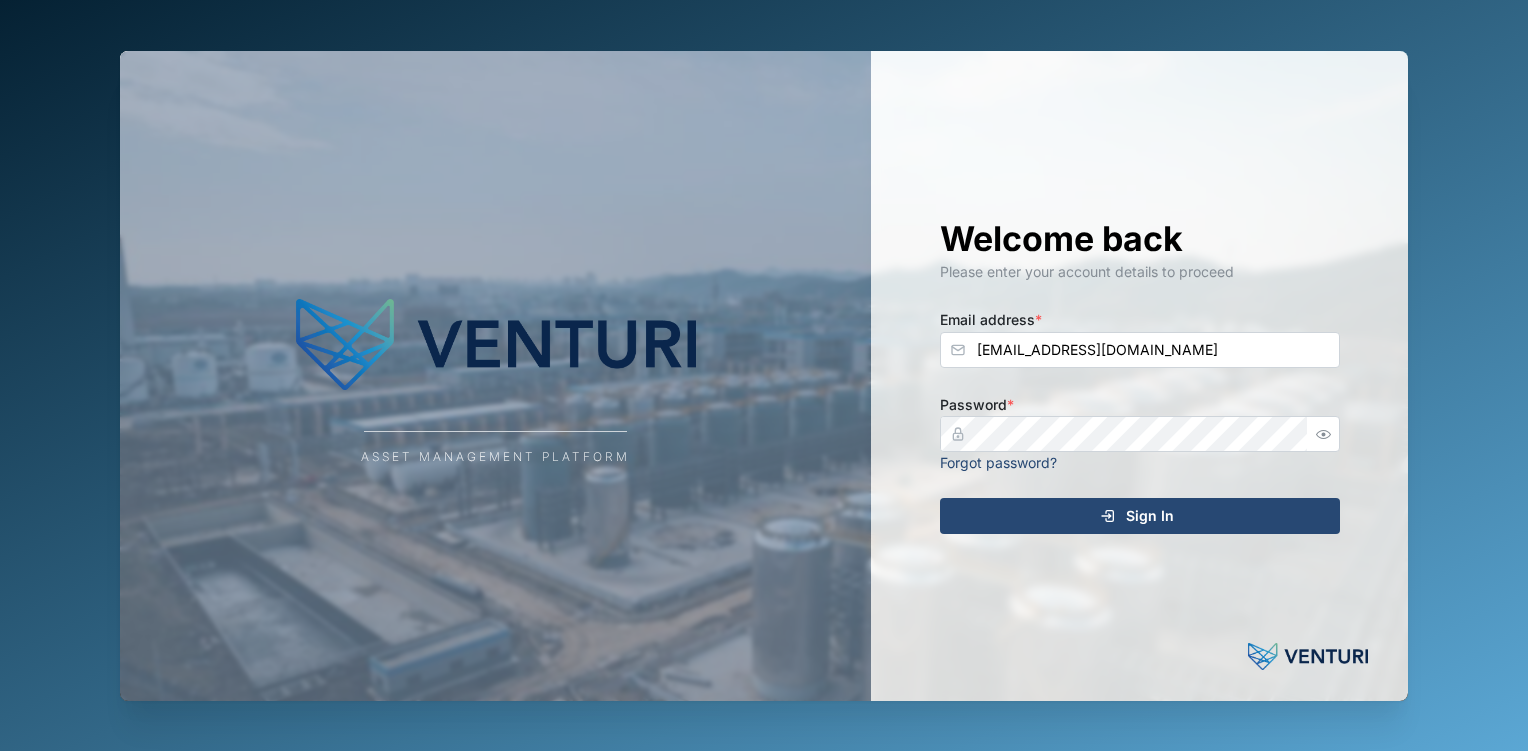 click on "Sign In" at bounding box center (1137, 516) 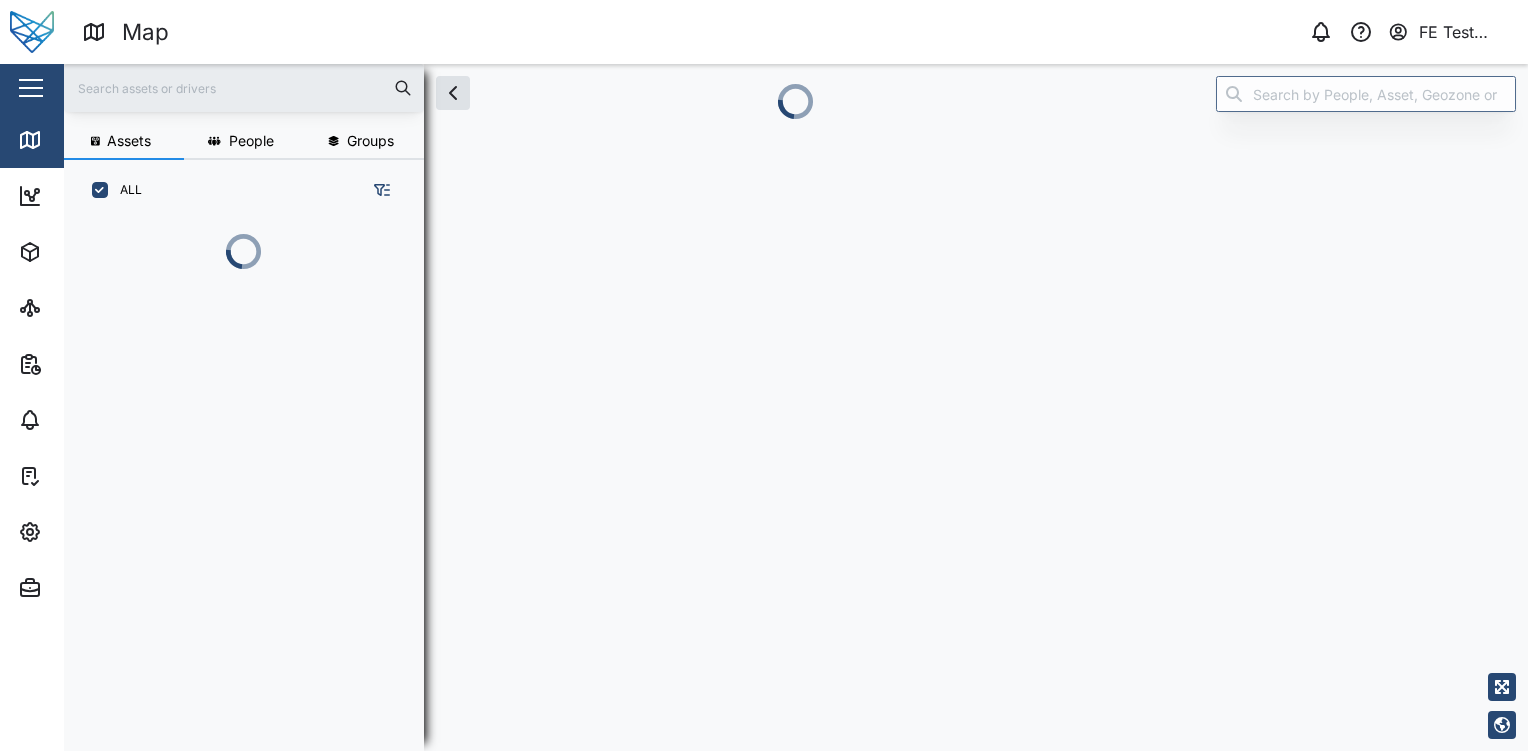 scroll, scrollTop: 0, scrollLeft: 0, axis: both 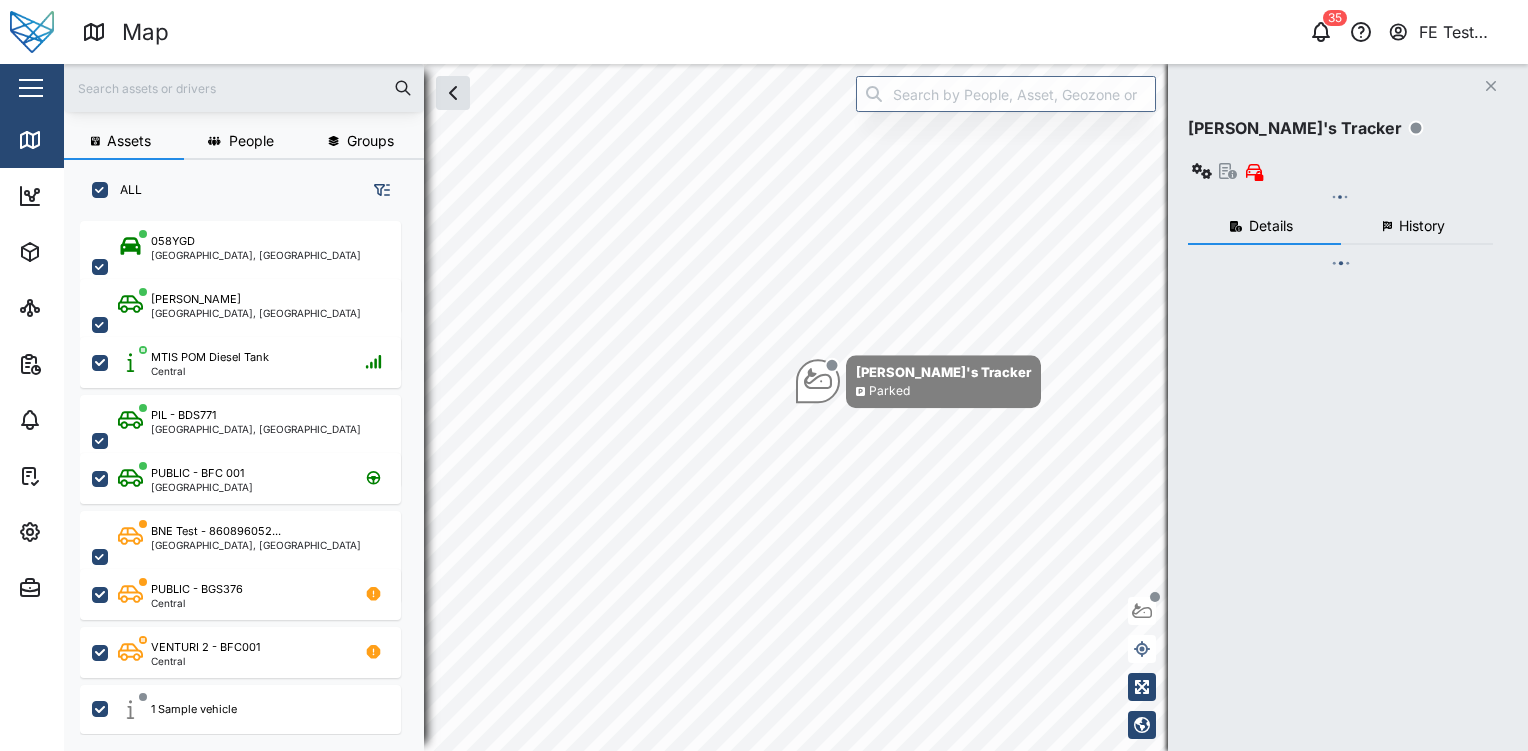 click at bounding box center (31, 88) 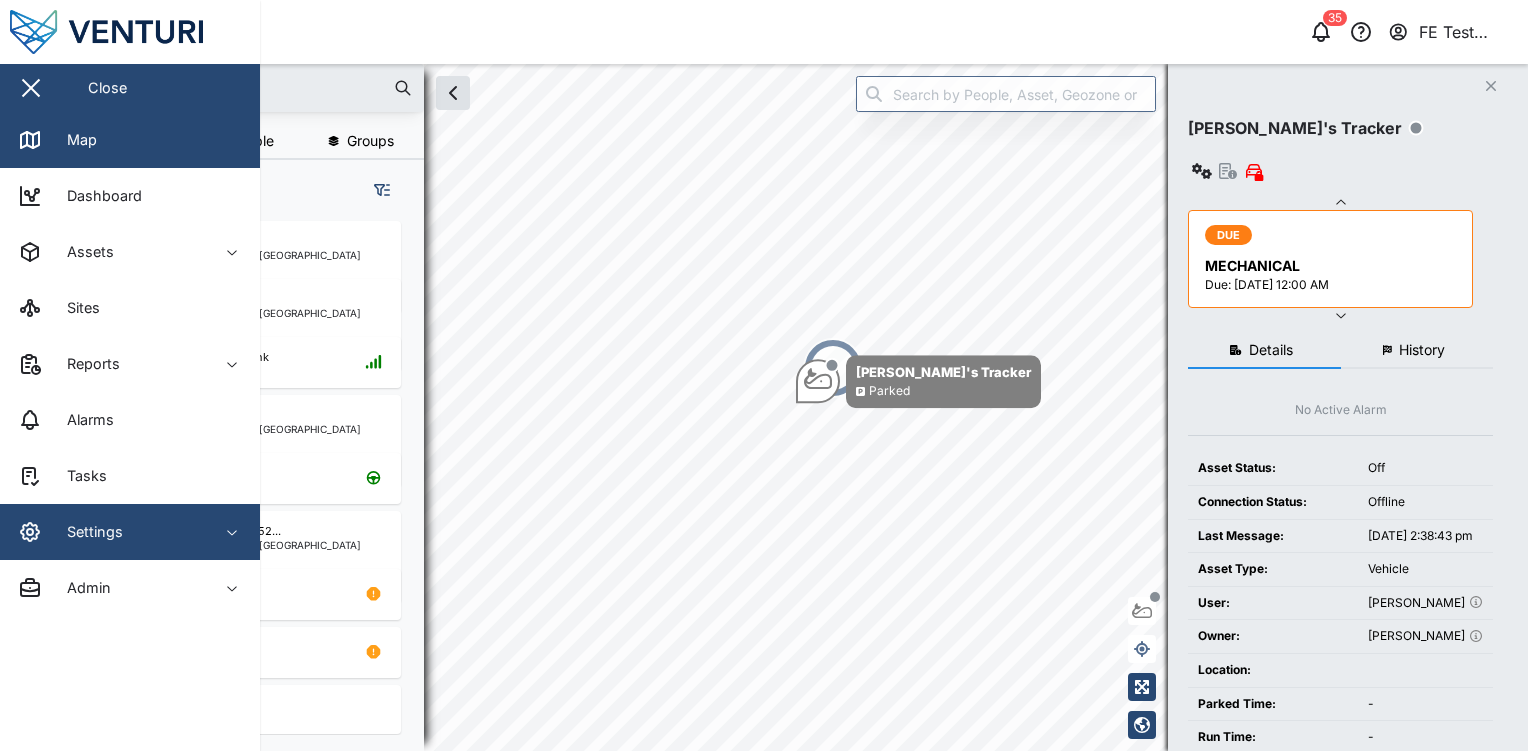 click on "Settings" at bounding box center [109, 532] 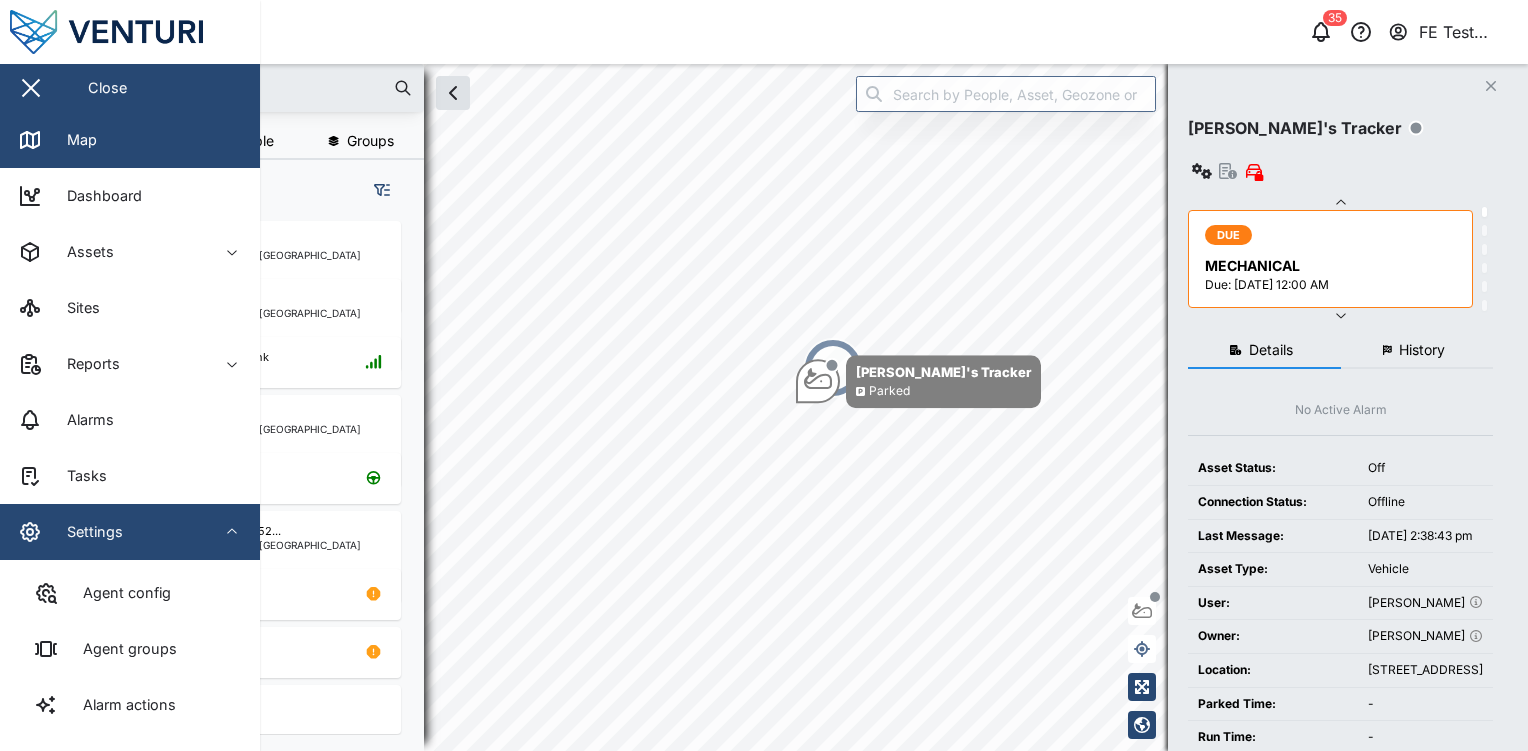 scroll, scrollTop: 333, scrollLeft: 0, axis: vertical 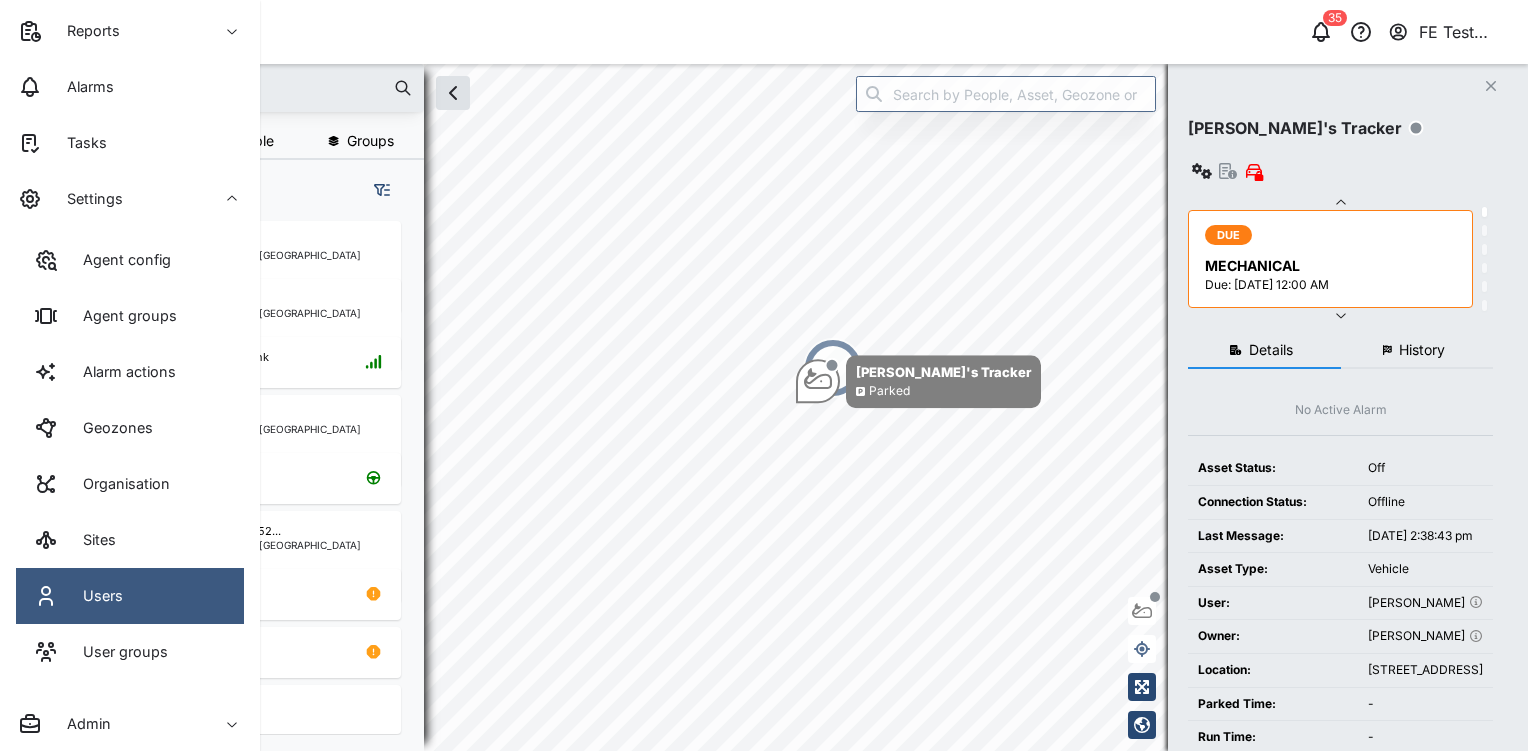 click on "Users" at bounding box center [130, 596] 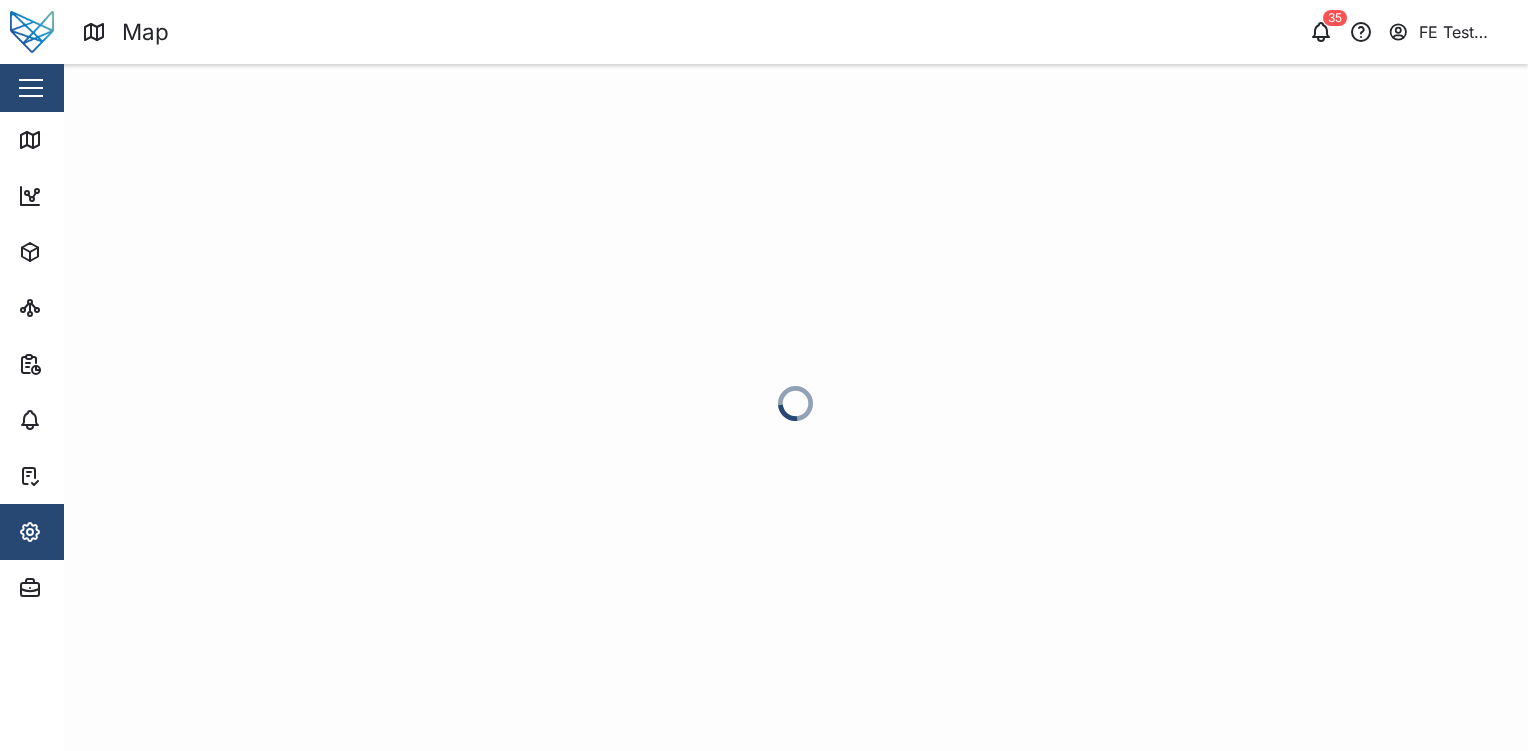 scroll, scrollTop: 0, scrollLeft: 0, axis: both 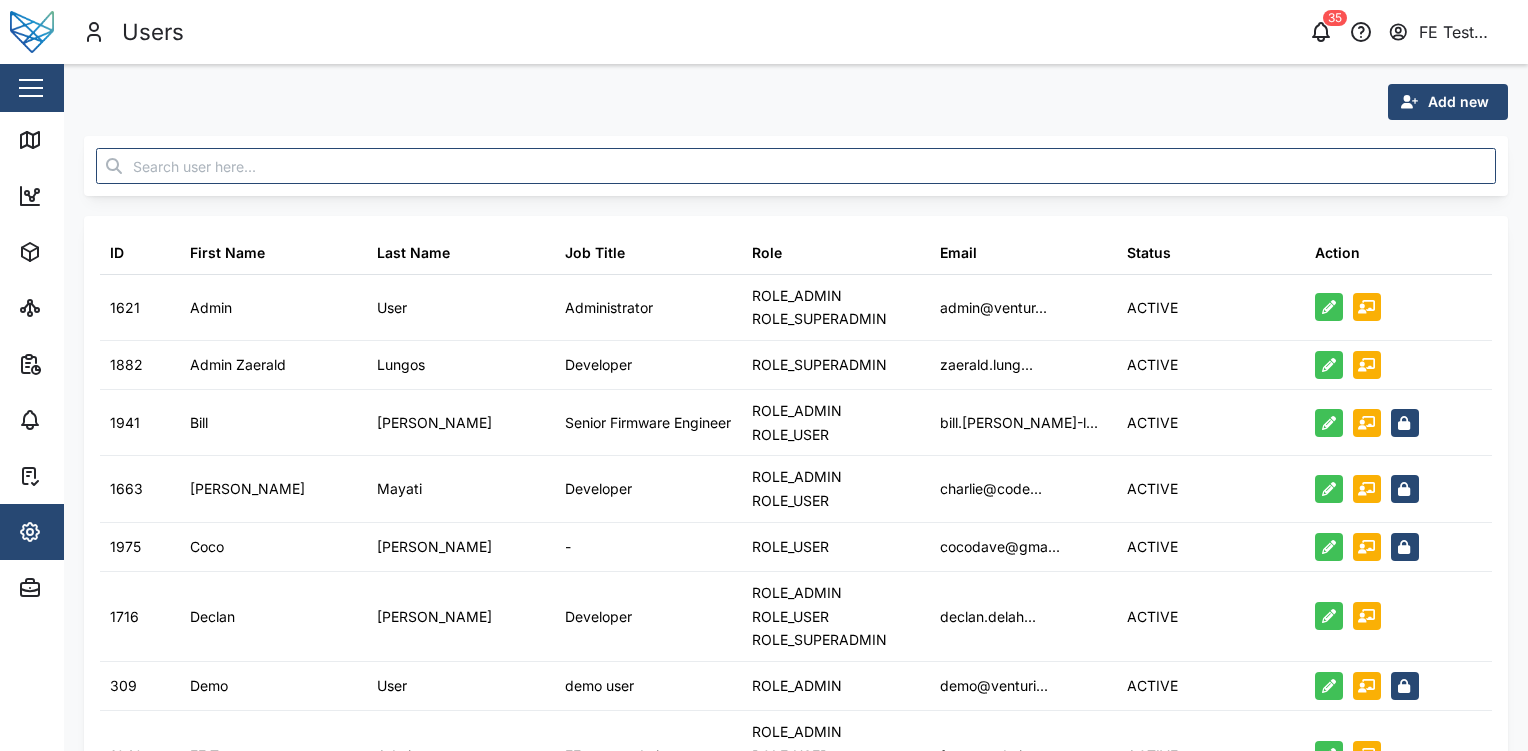 click on "FE Test Admin" at bounding box center (1465, 32) 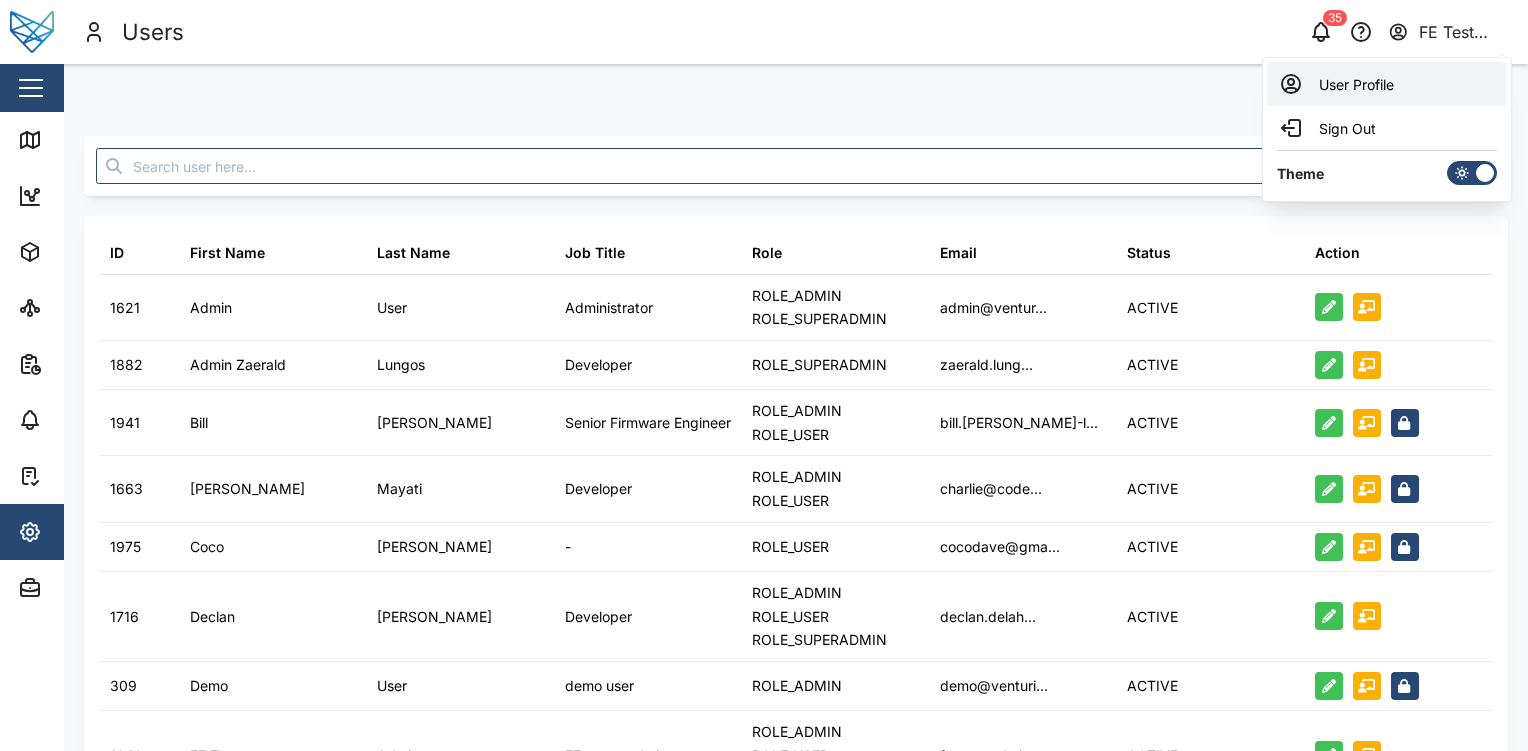 click on "User Profile" at bounding box center [1387, 84] 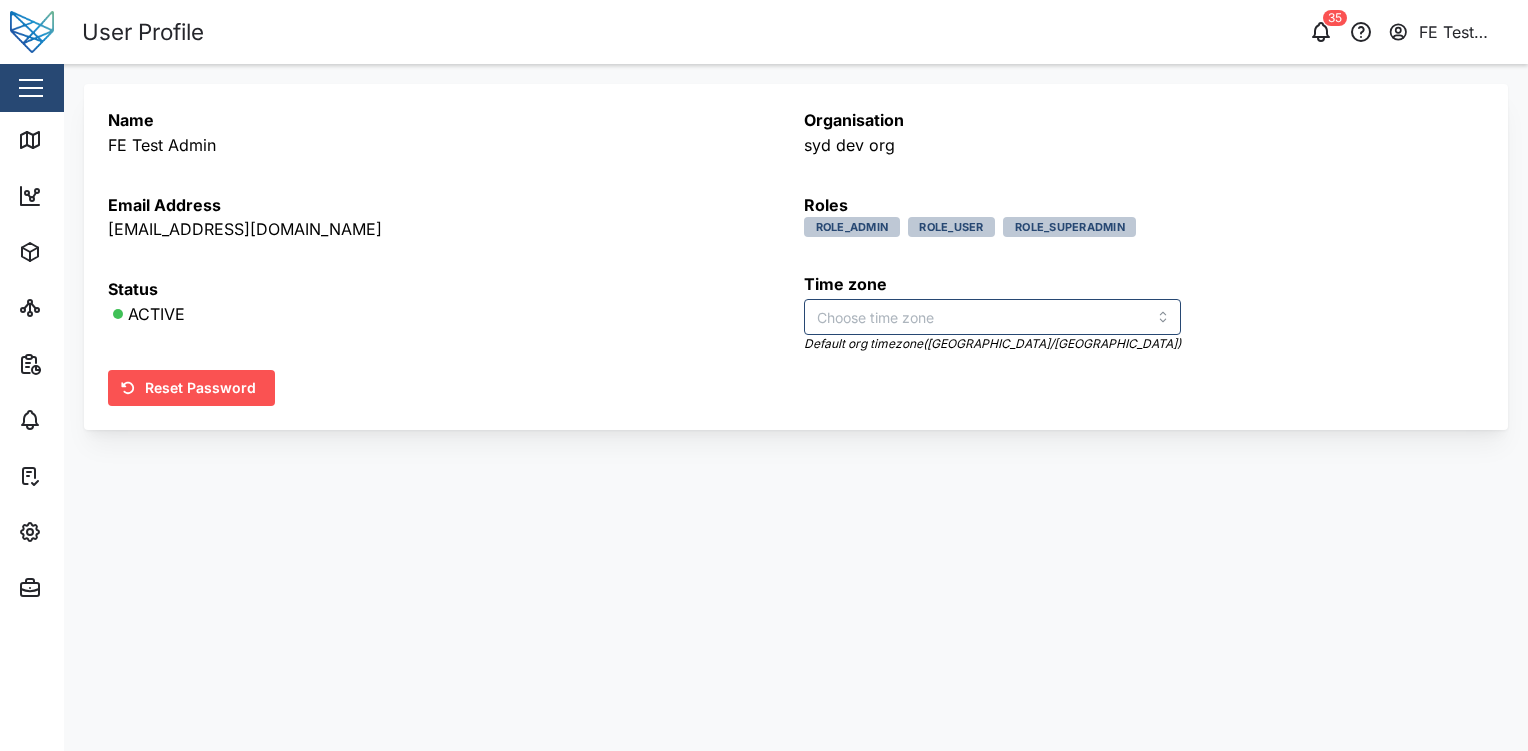 type on "Australia/Brisbane" 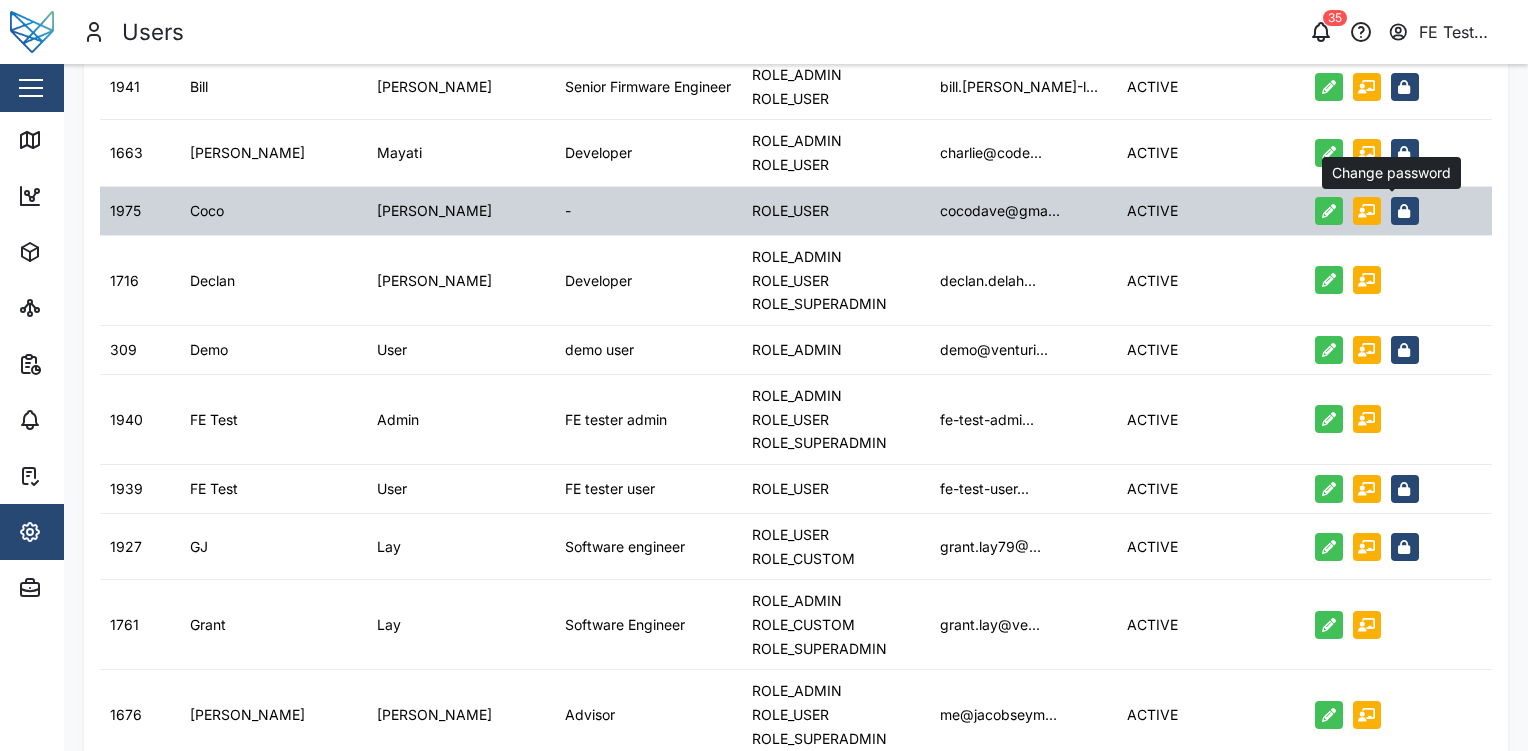 scroll, scrollTop: 0, scrollLeft: 0, axis: both 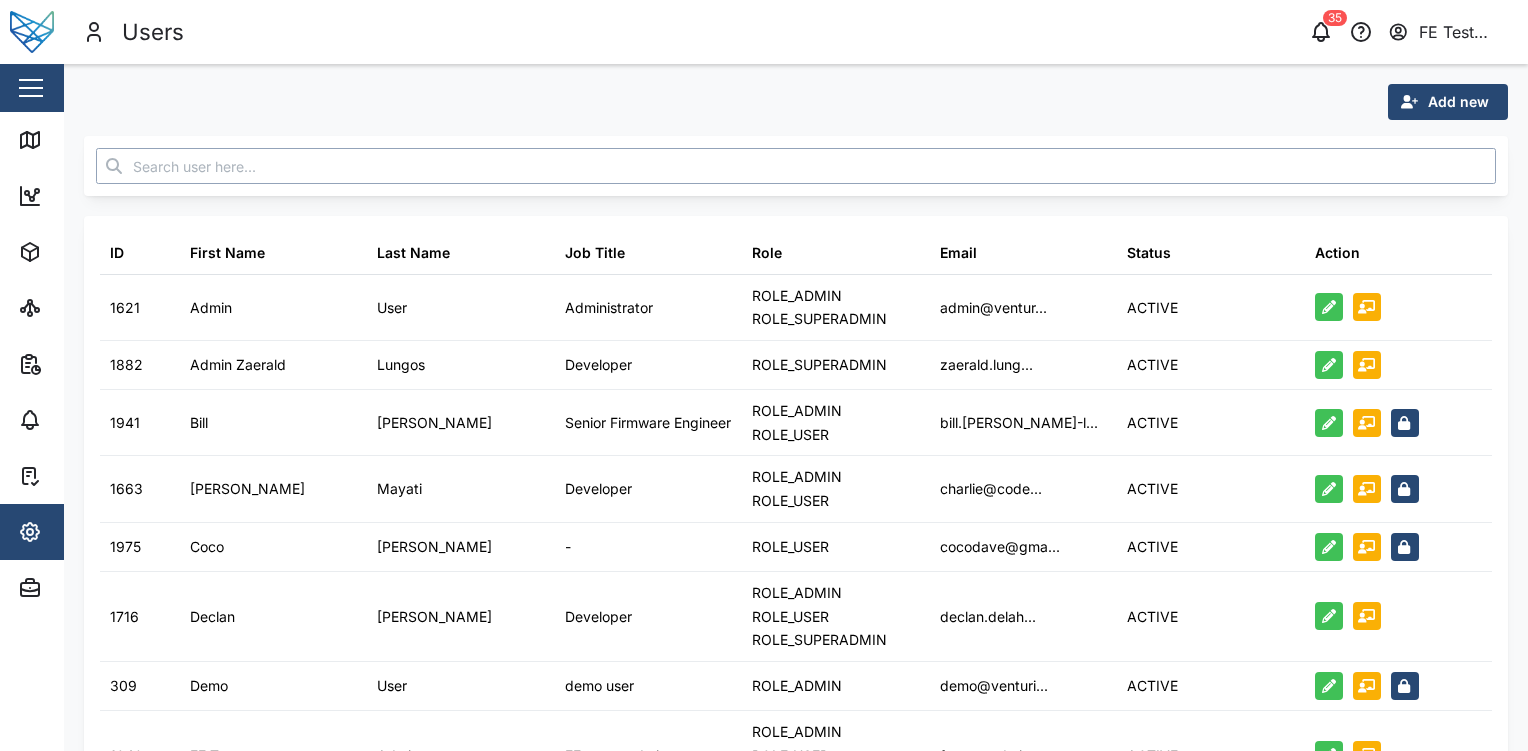 click at bounding box center [796, 166] 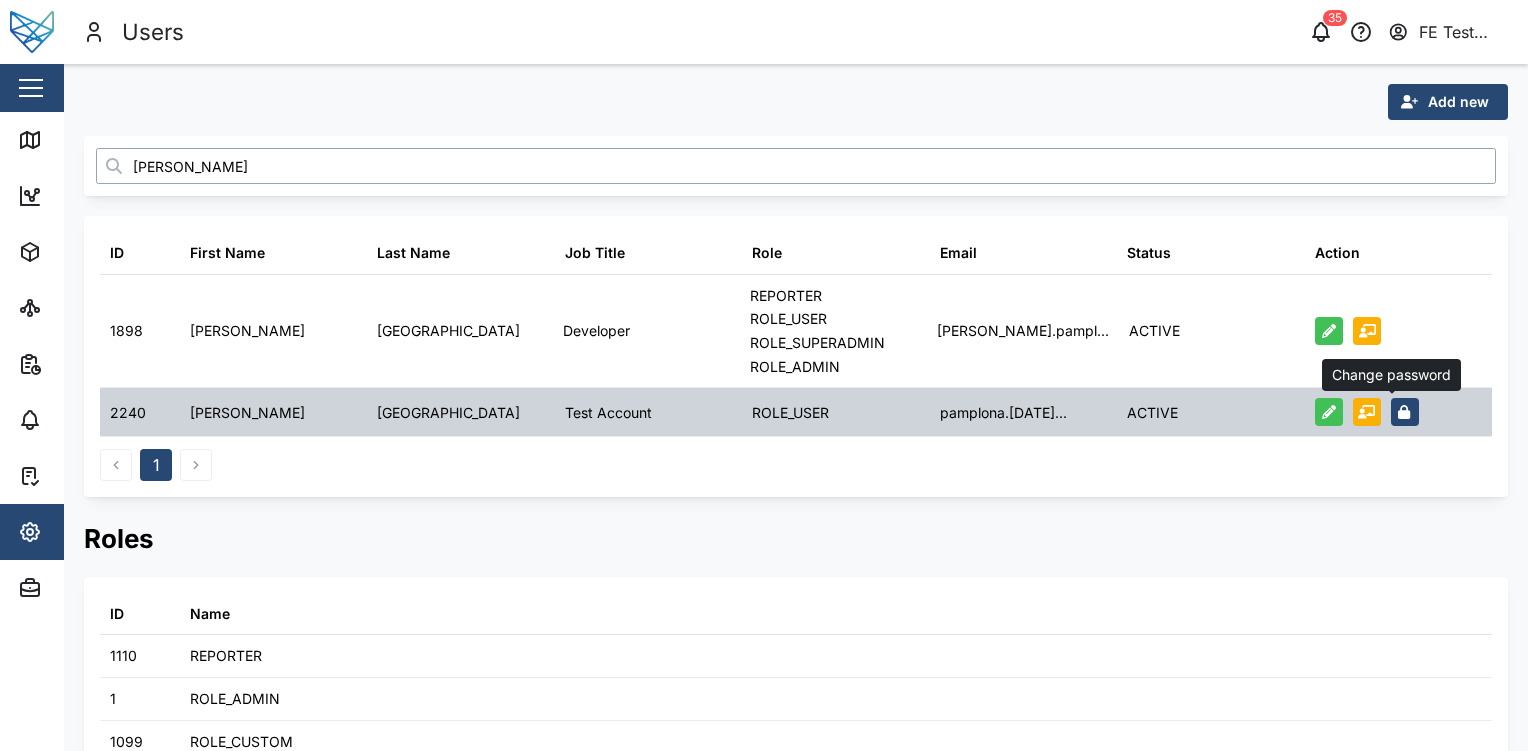 type on "julius" 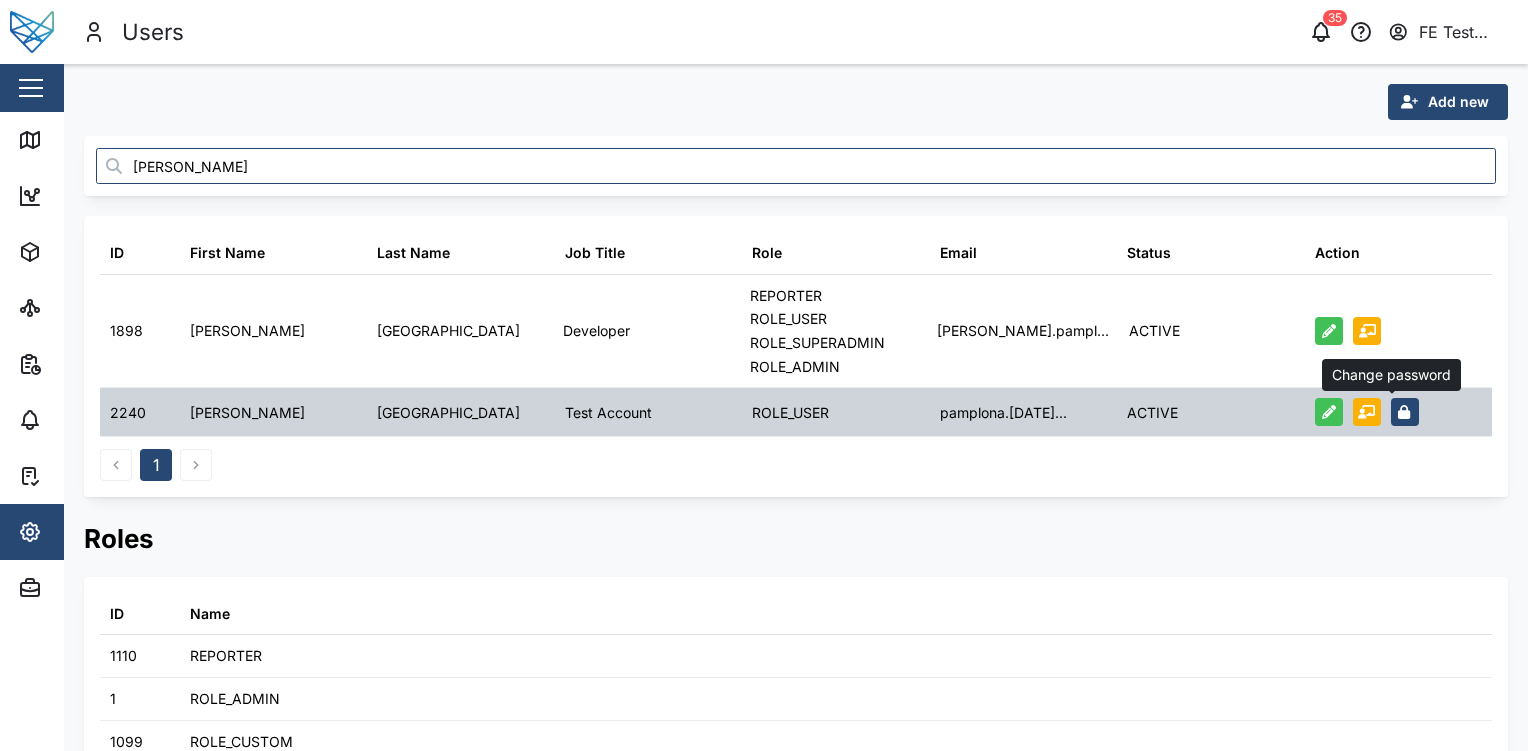 click at bounding box center (1405, 412) 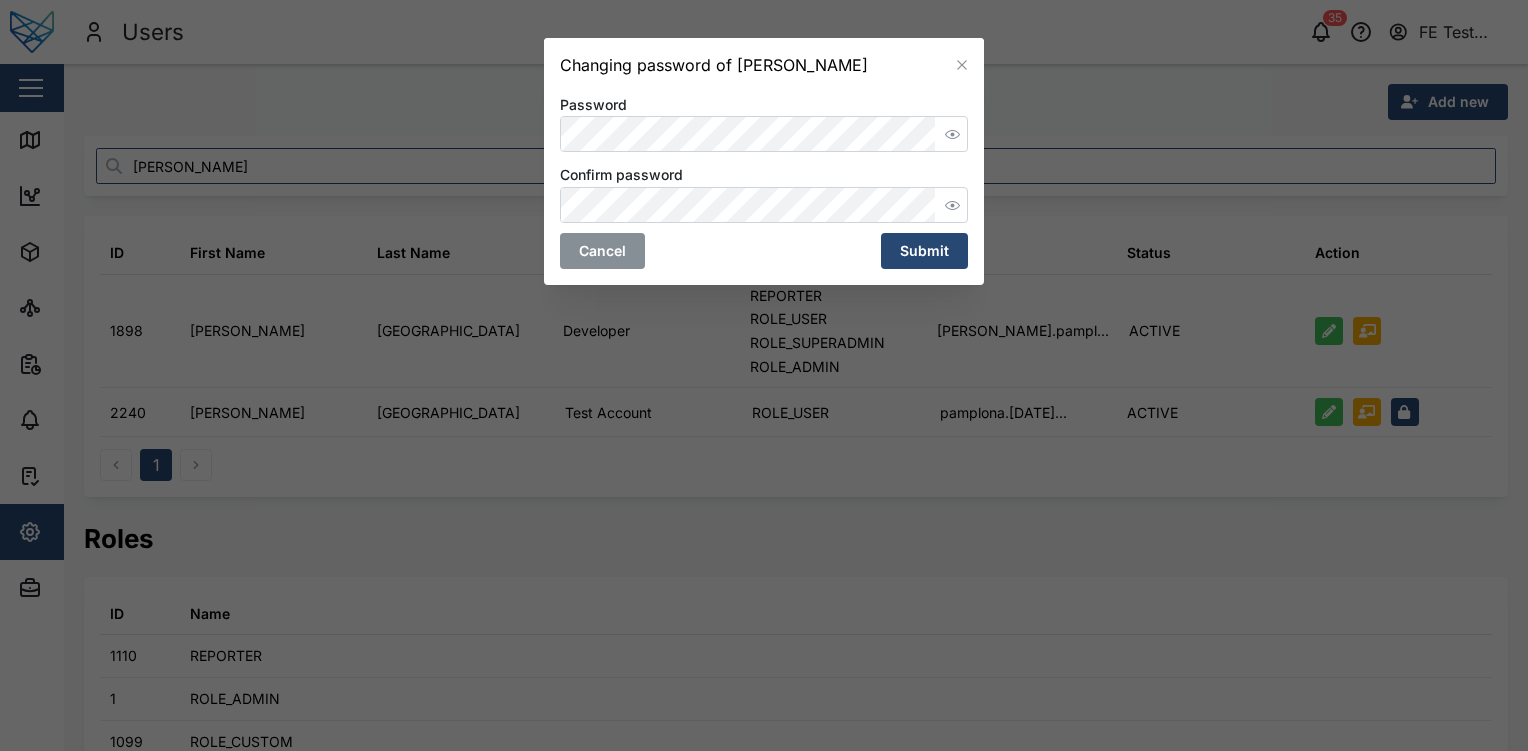 click at bounding box center (764, 375) 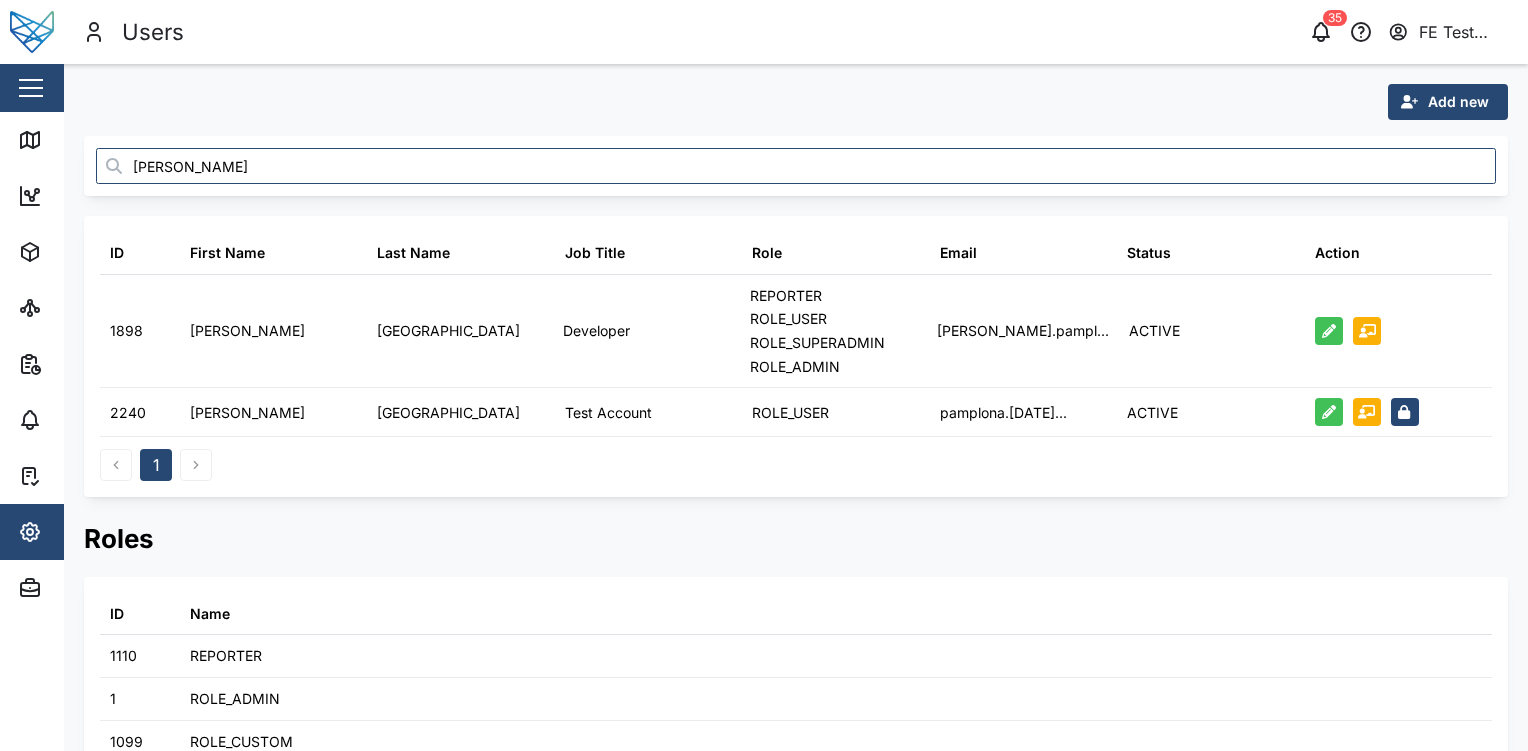 click on "FE Test Admin" at bounding box center (1449, 32) 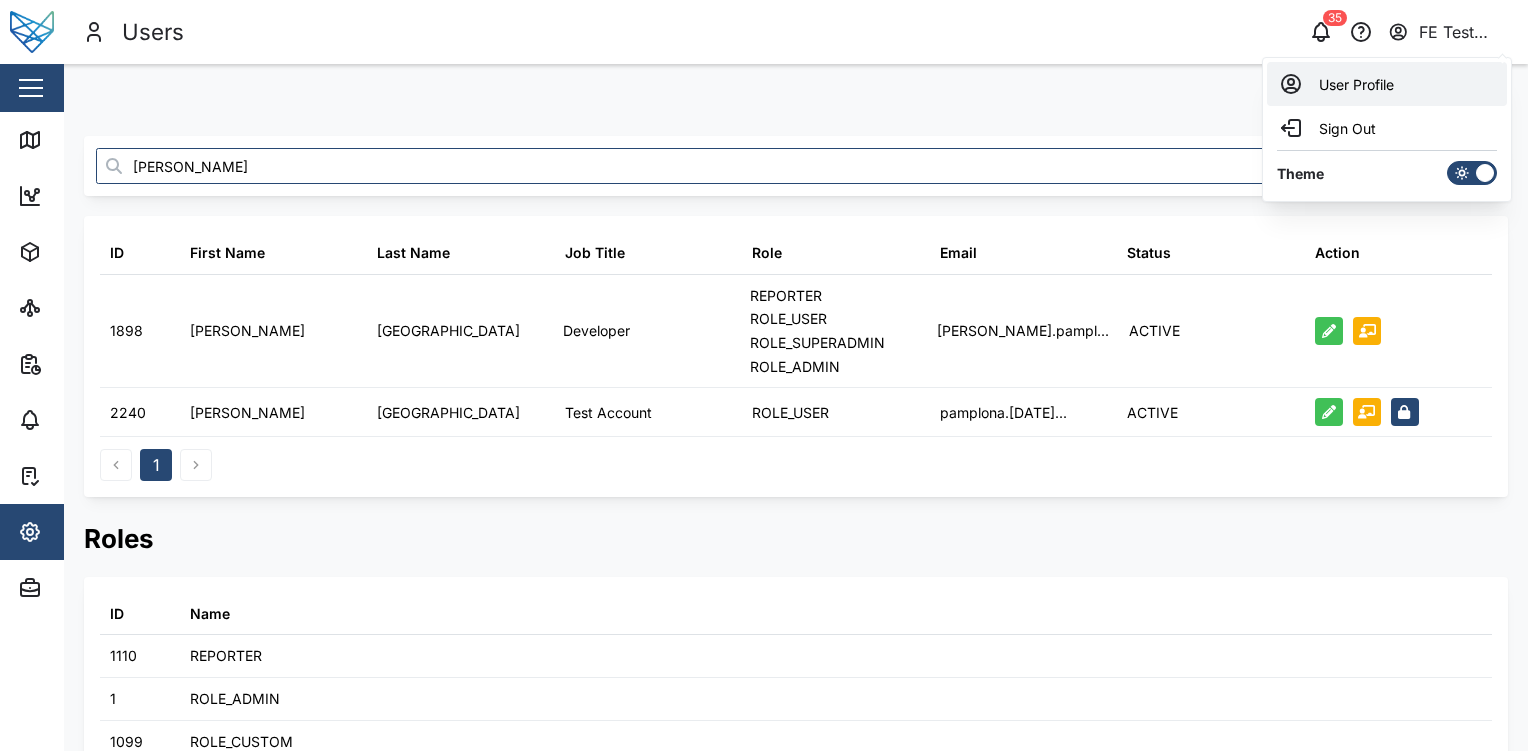 click on "User Profile" at bounding box center (1387, 84) 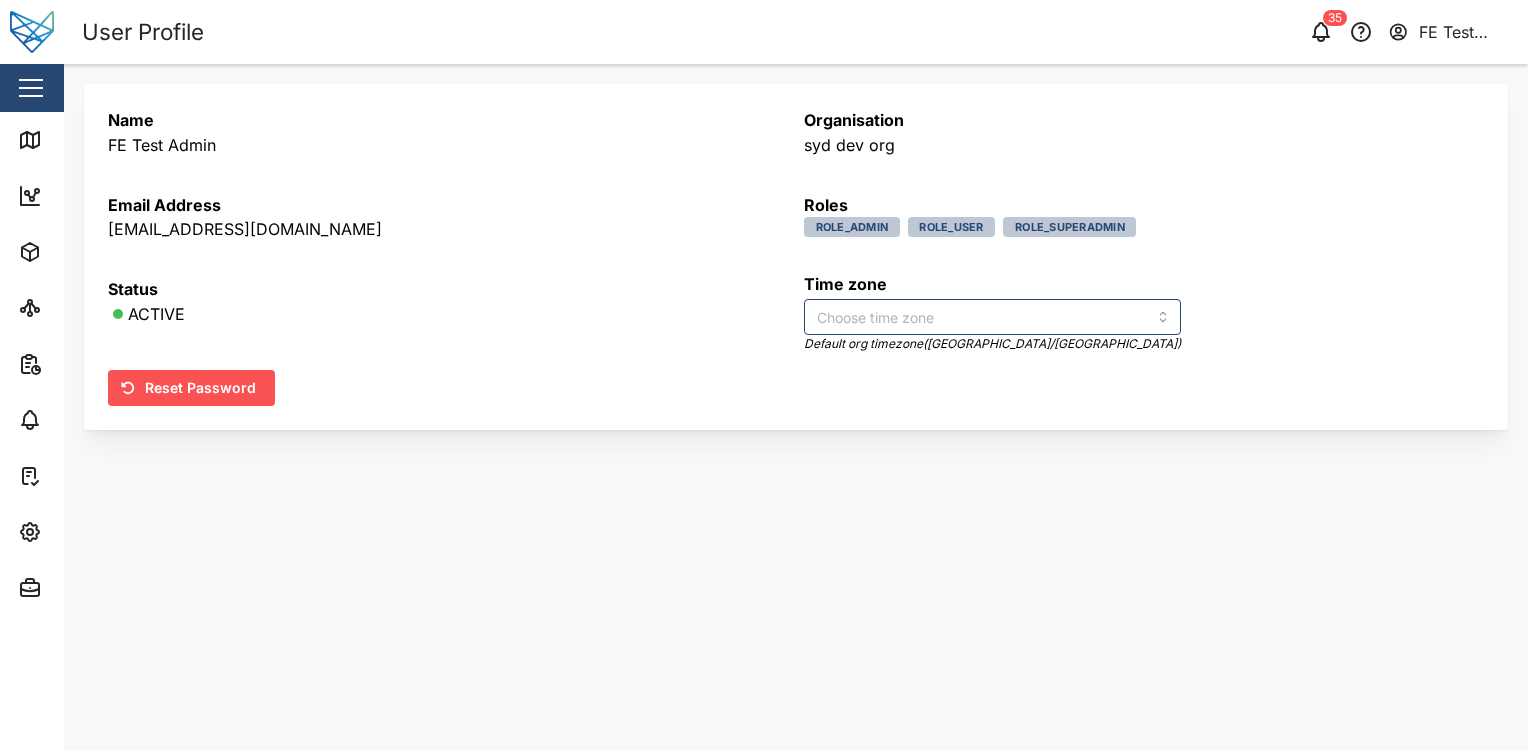 type on "Australia/Brisbane" 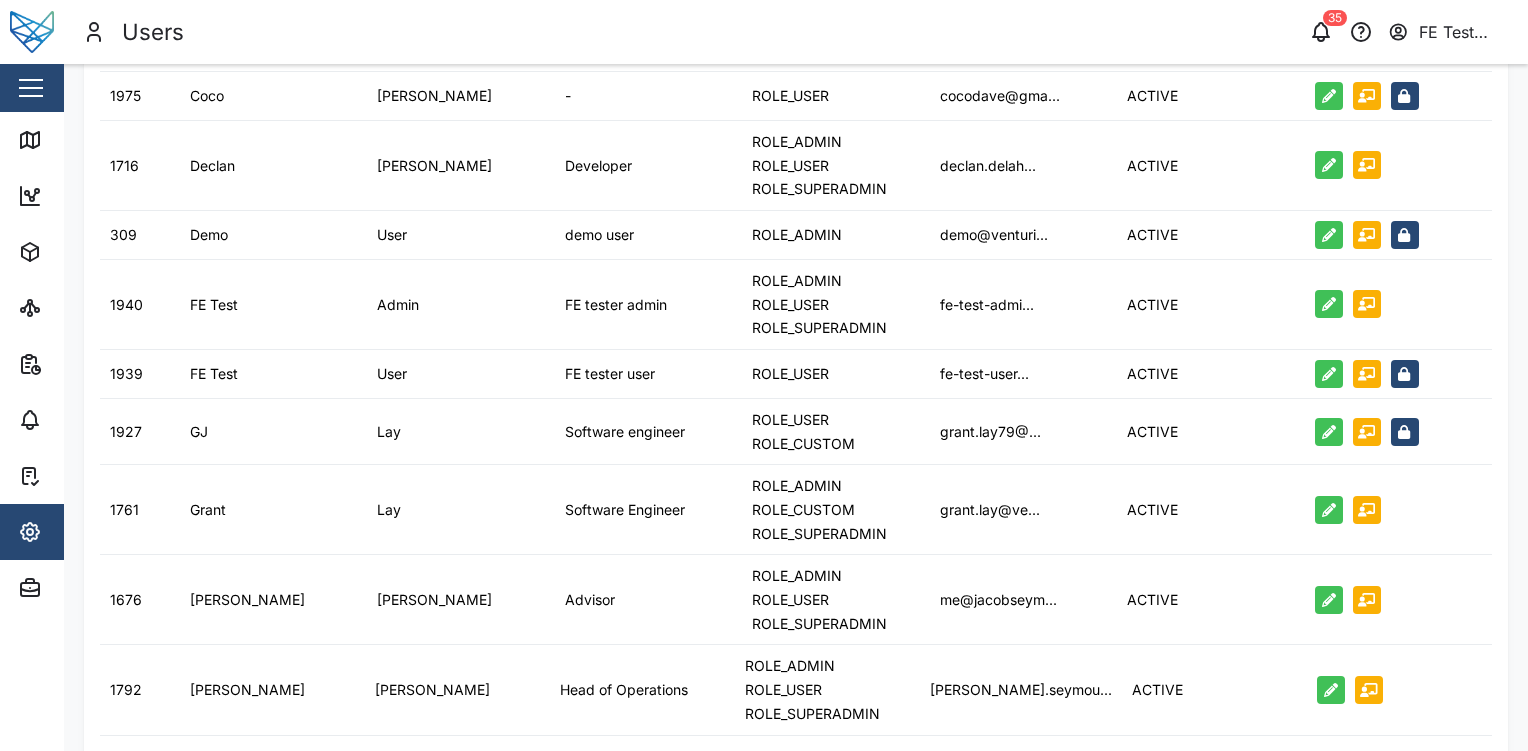scroll, scrollTop: 450, scrollLeft: 0, axis: vertical 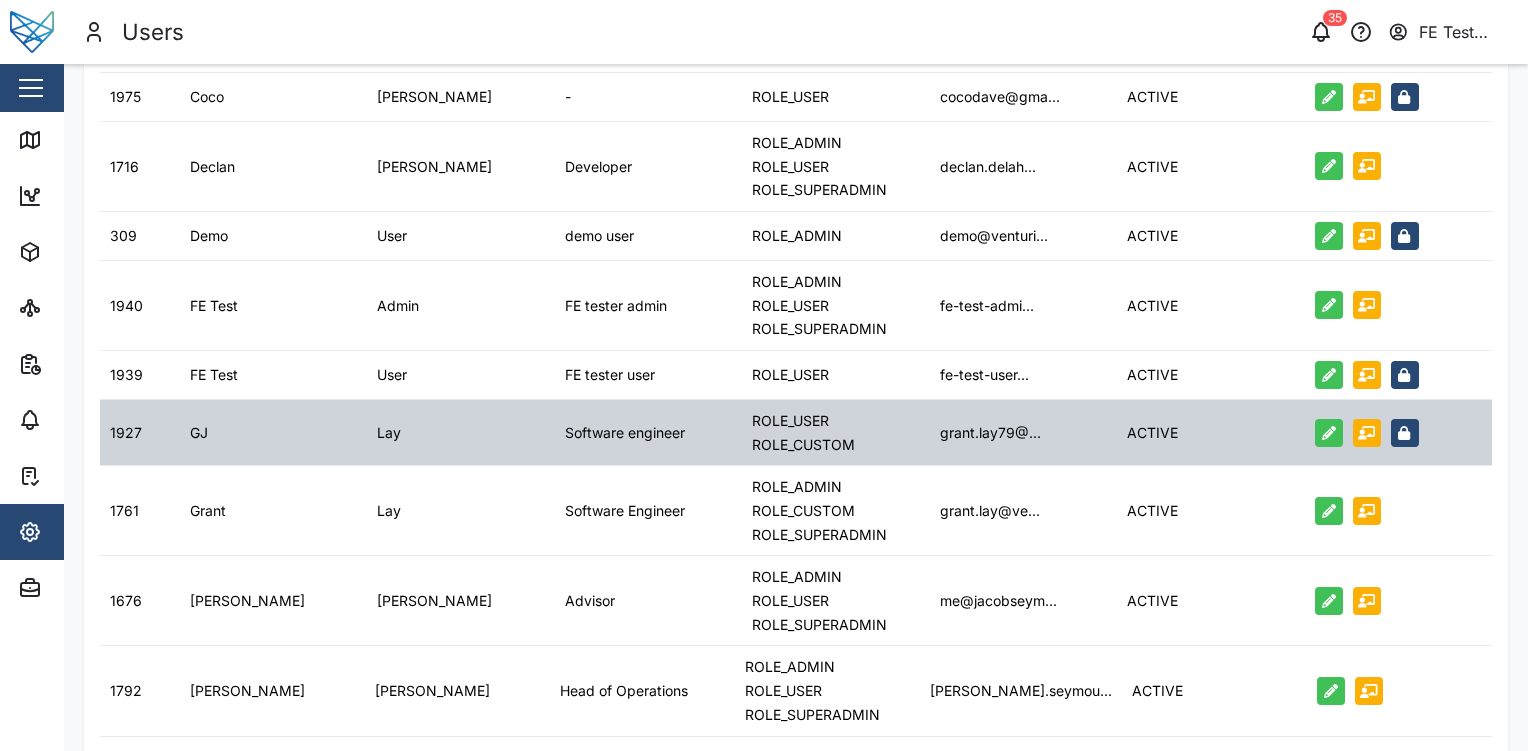 click on "ROLE_USER" at bounding box center (803, 421) 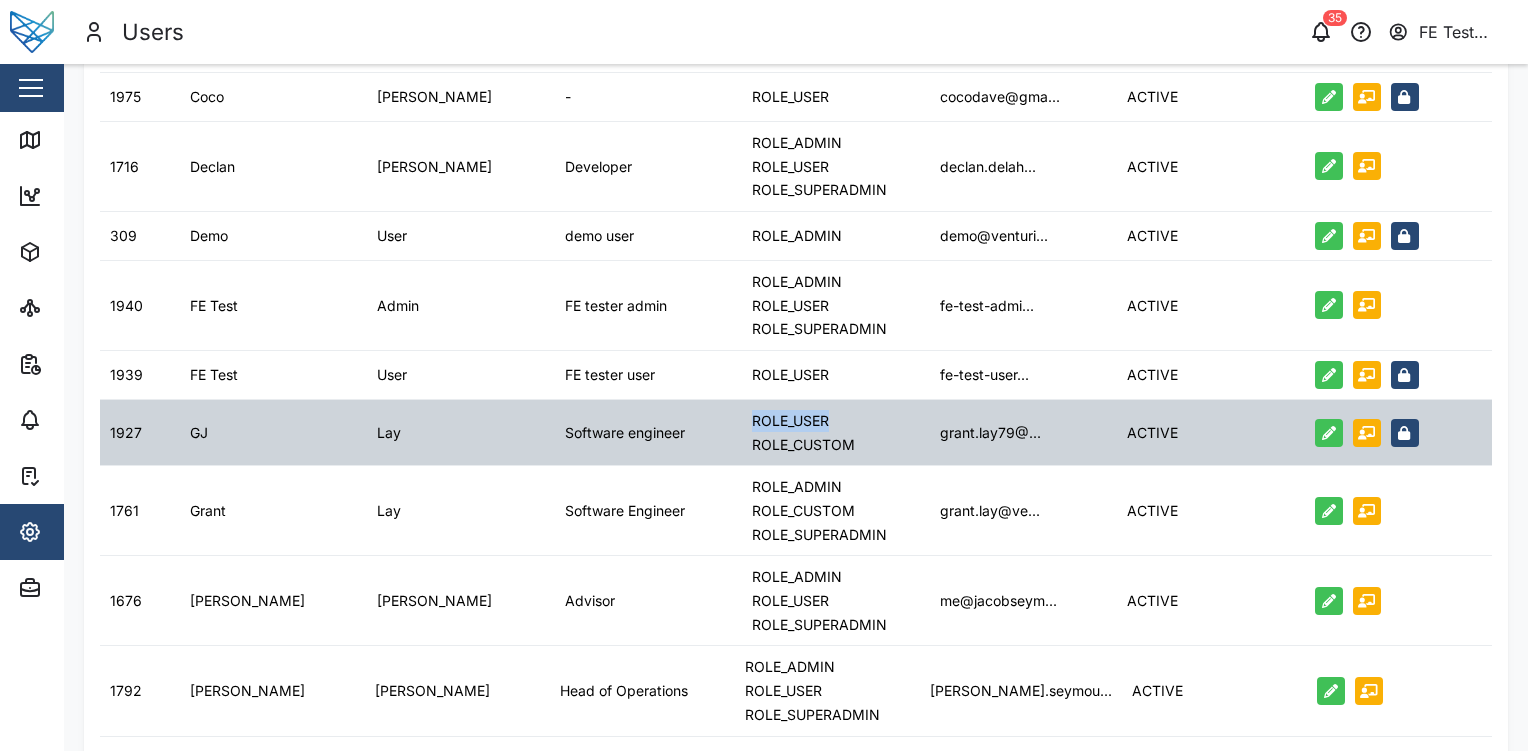 click on "ROLE_USER" at bounding box center (803, 421) 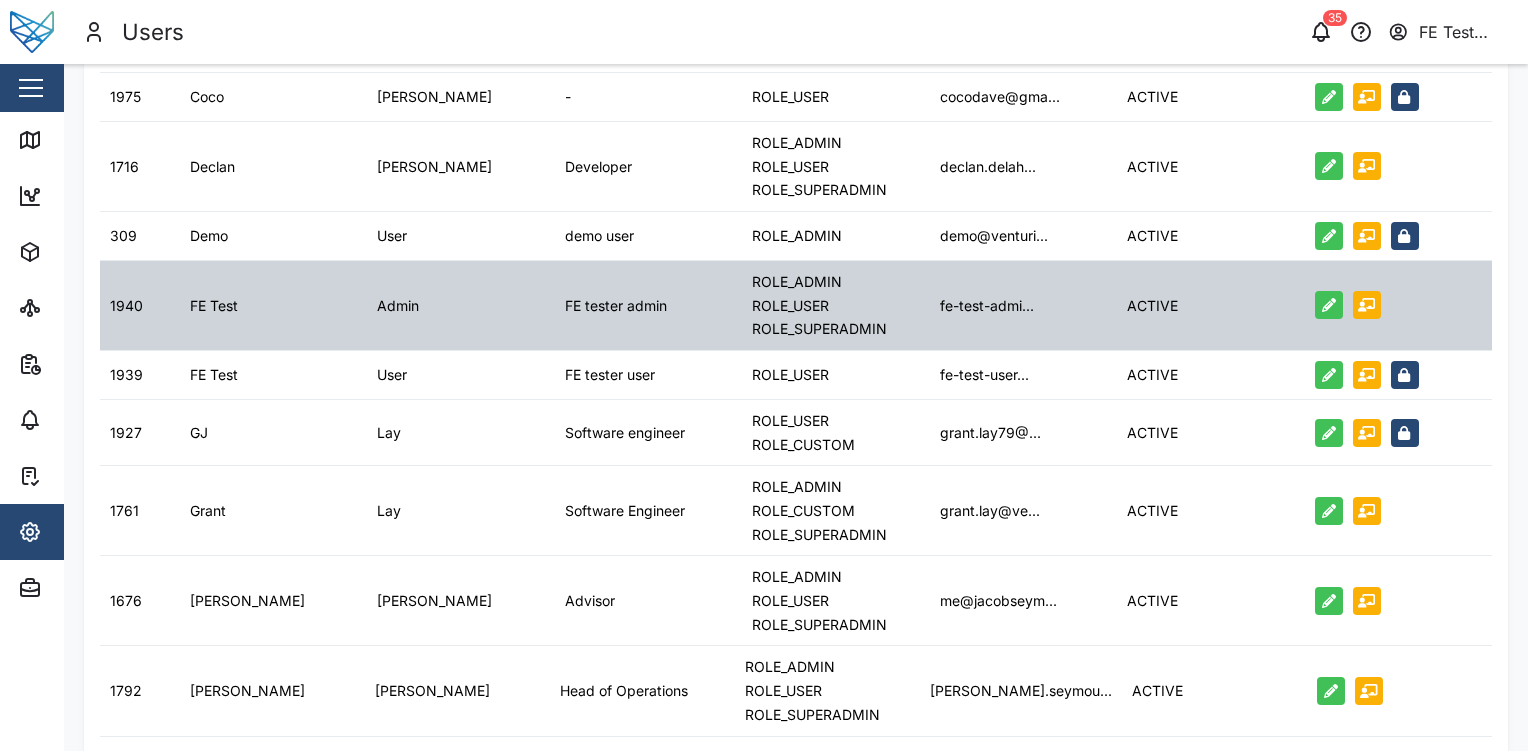 drag, startPoint x: 804, startPoint y: 407, endPoint x: 990, endPoint y: 297, distance: 216.09258 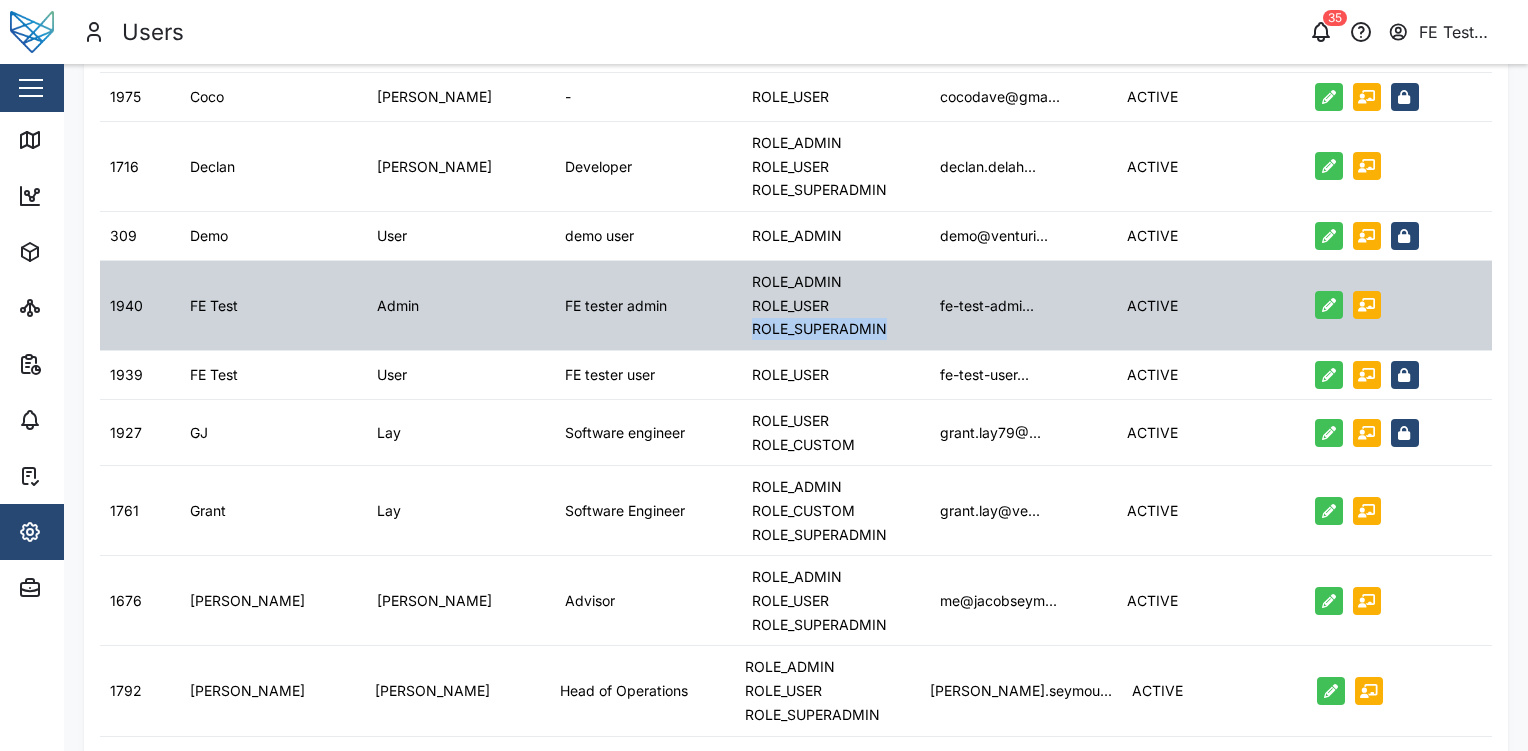 click on "ROLE_SUPERADMIN" at bounding box center (819, 329) 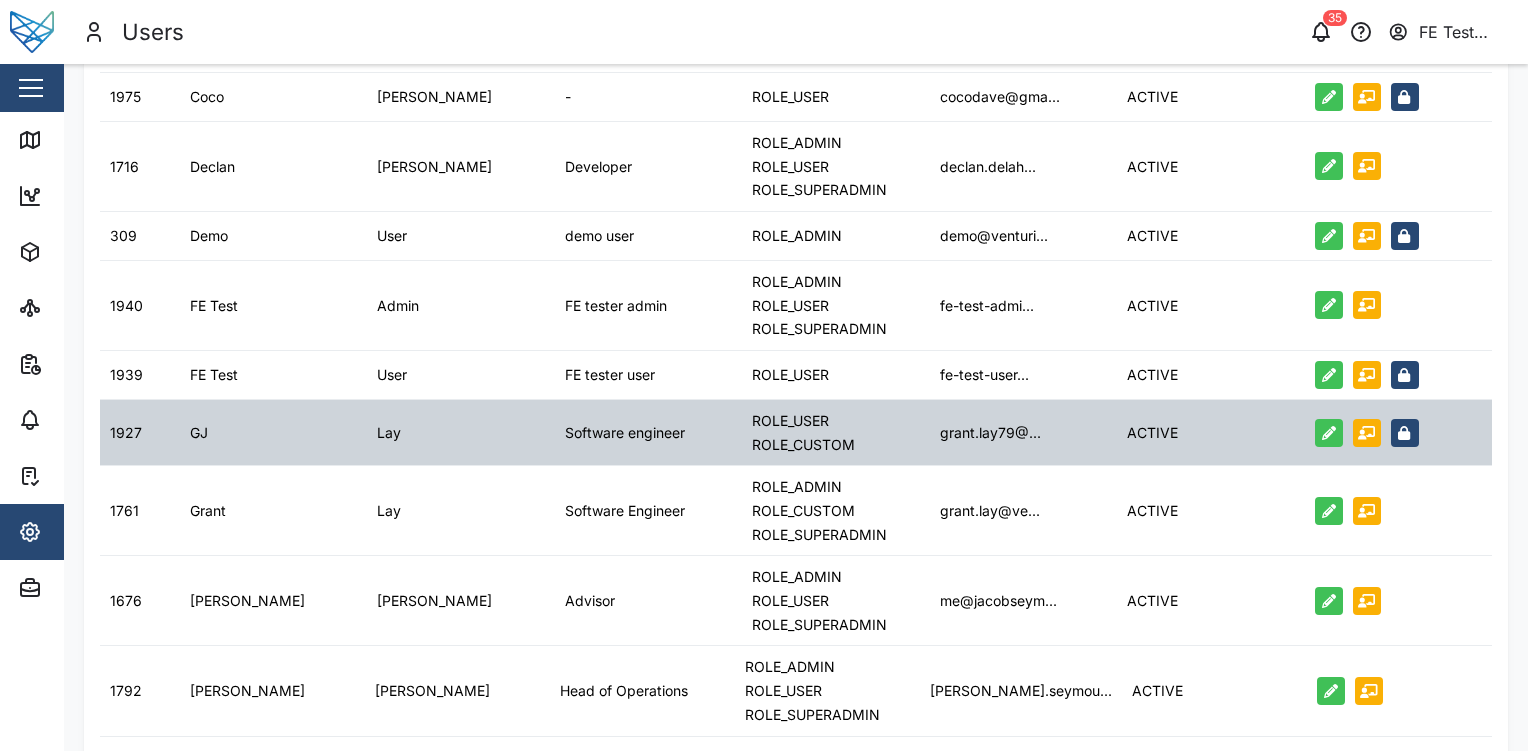 drag, startPoint x: 856, startPoint y: 328, endPoint x: 726, endPoint y: 426, distance: 162.80049 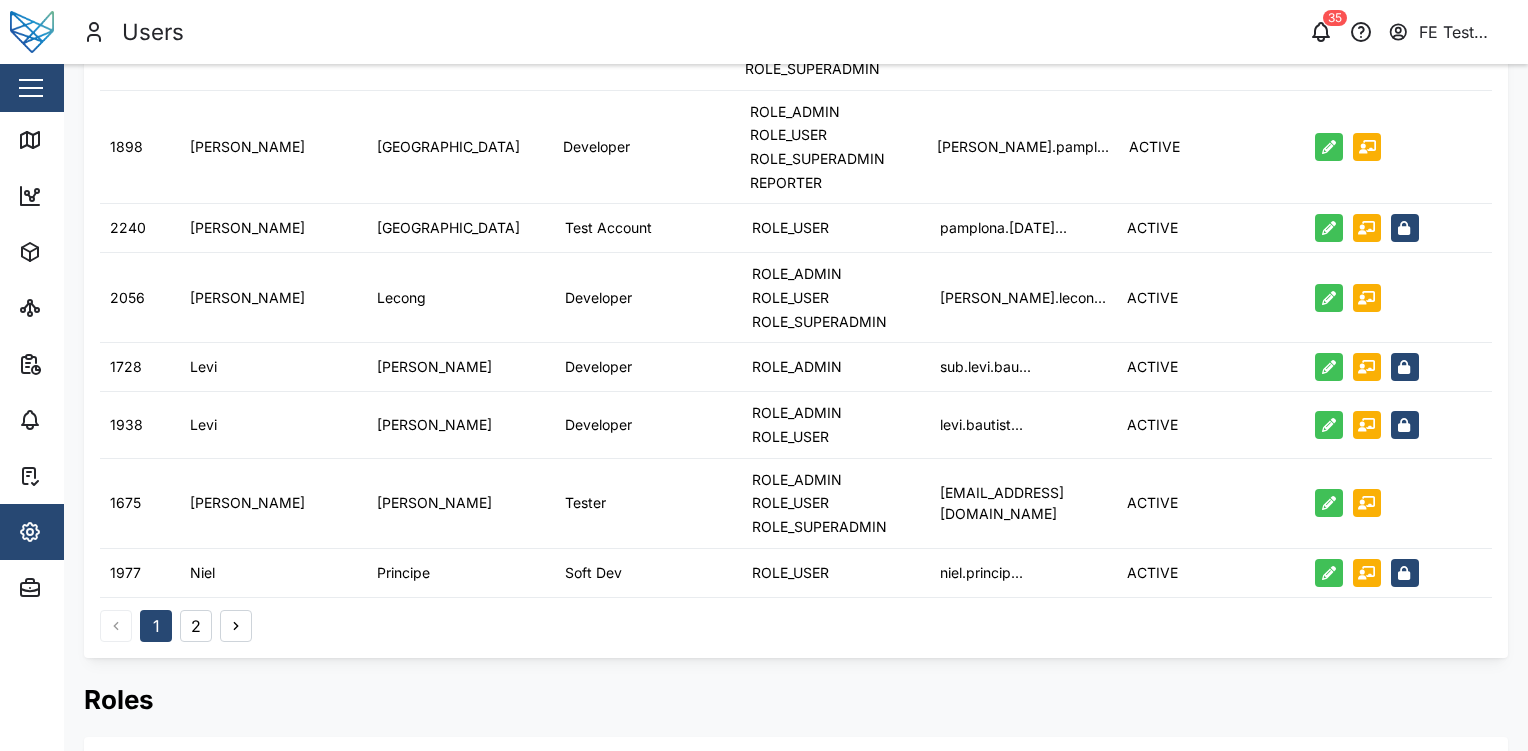 scroll, scrollTop: 1091, scrollLeft: 0, axis: vertical 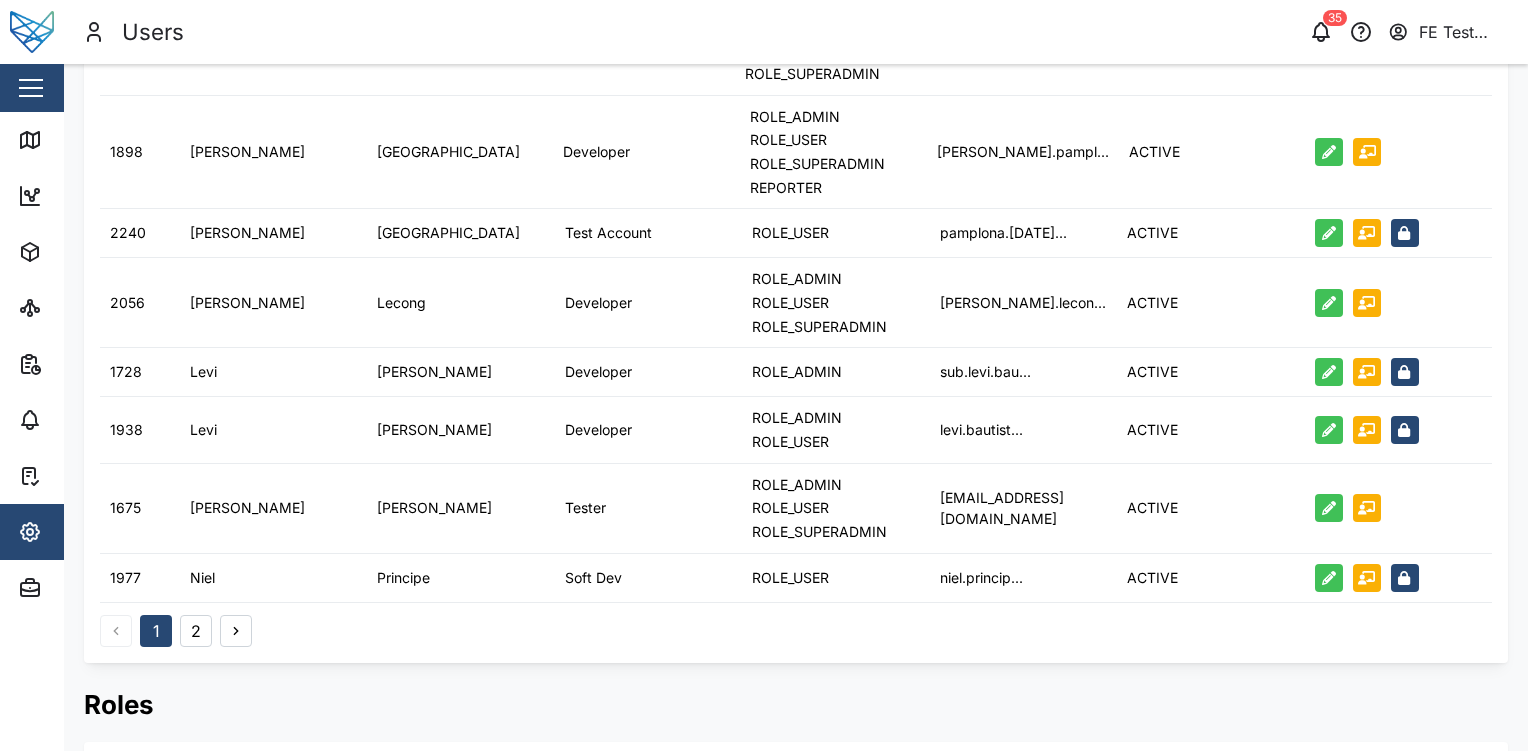 click on "2" at bounding box center [196, 631] 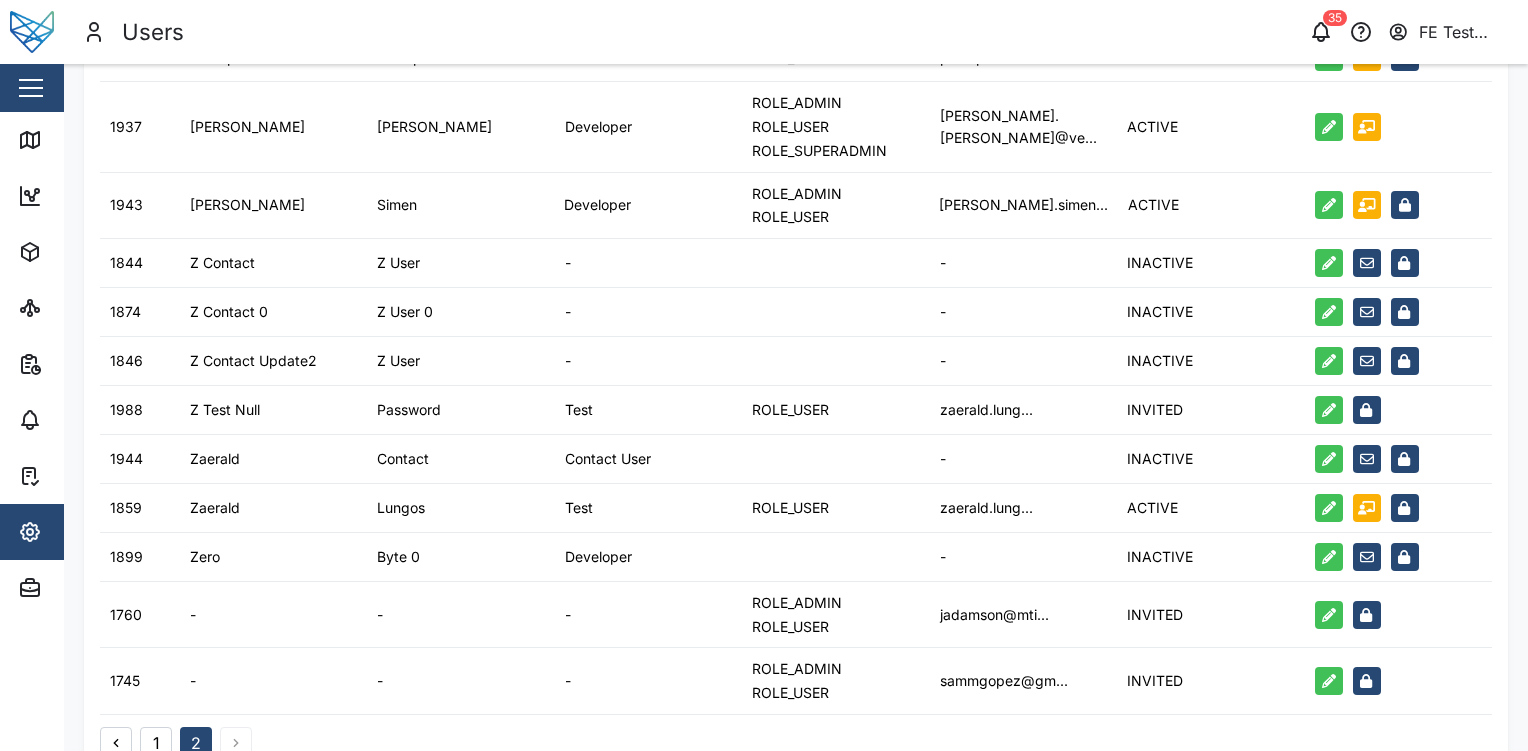 scroll, scrollTop: 353, scrollLeft: 0, axis: vertical 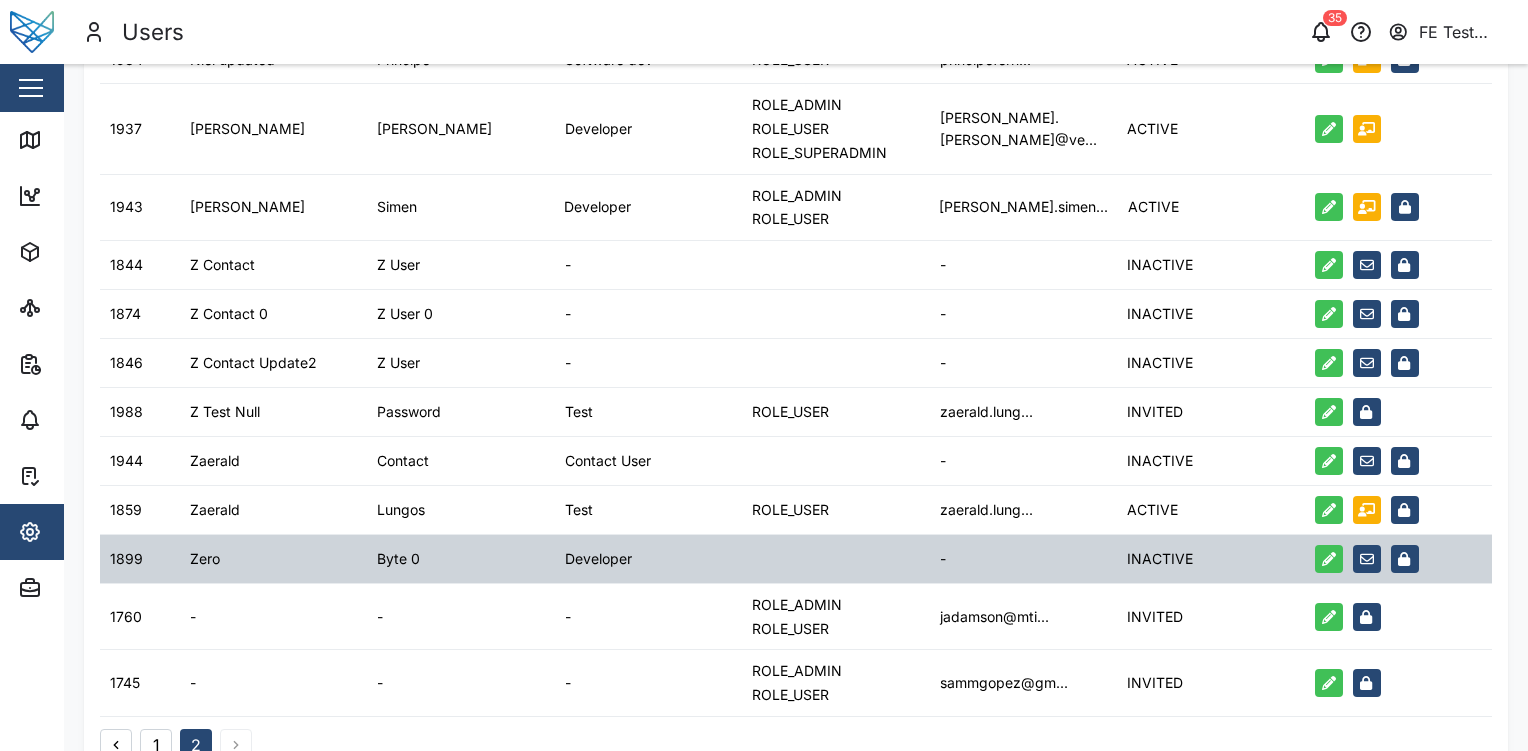 click on "INACTIVE" at bounding box center (1160, 559) 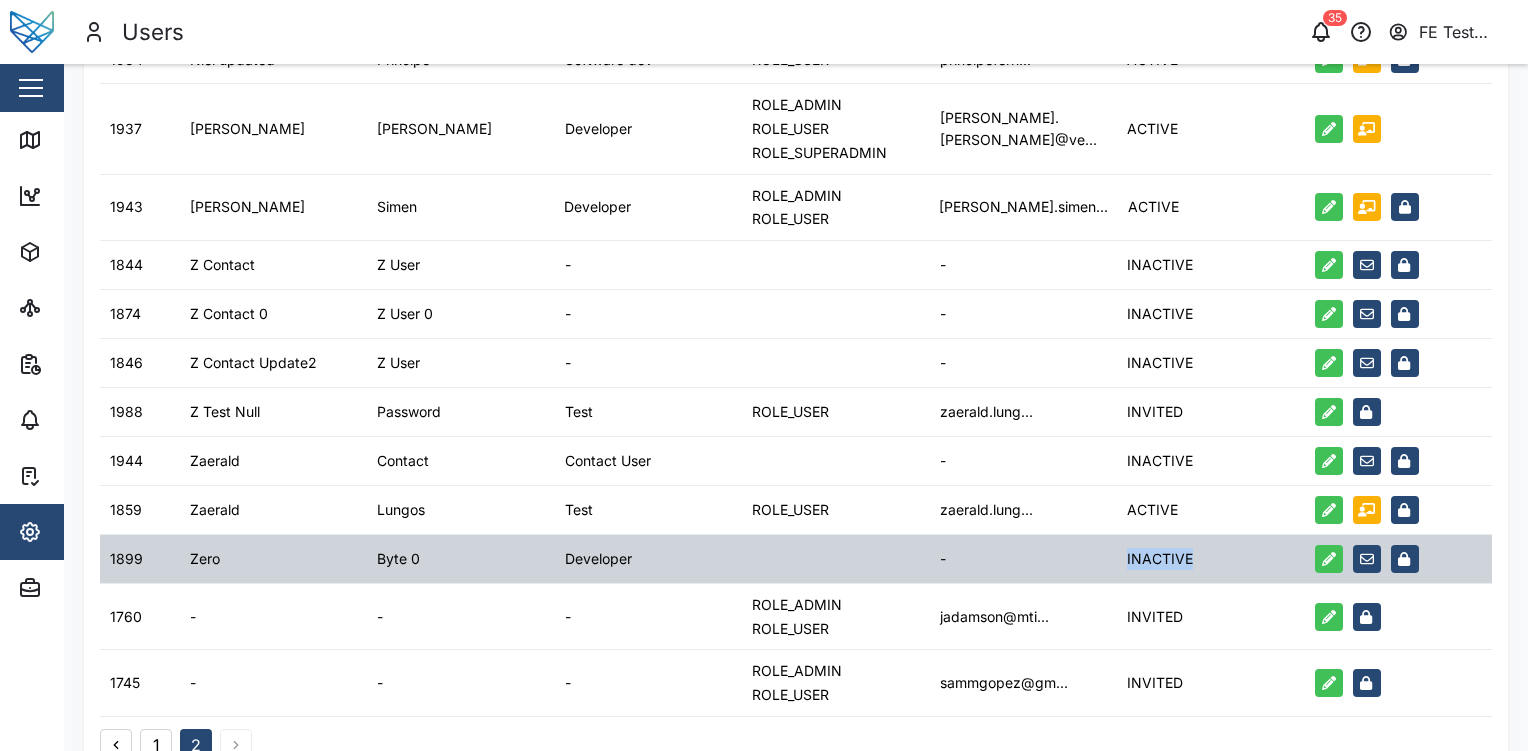 click on "INACTIVE" at bounding box center (1160, 559) 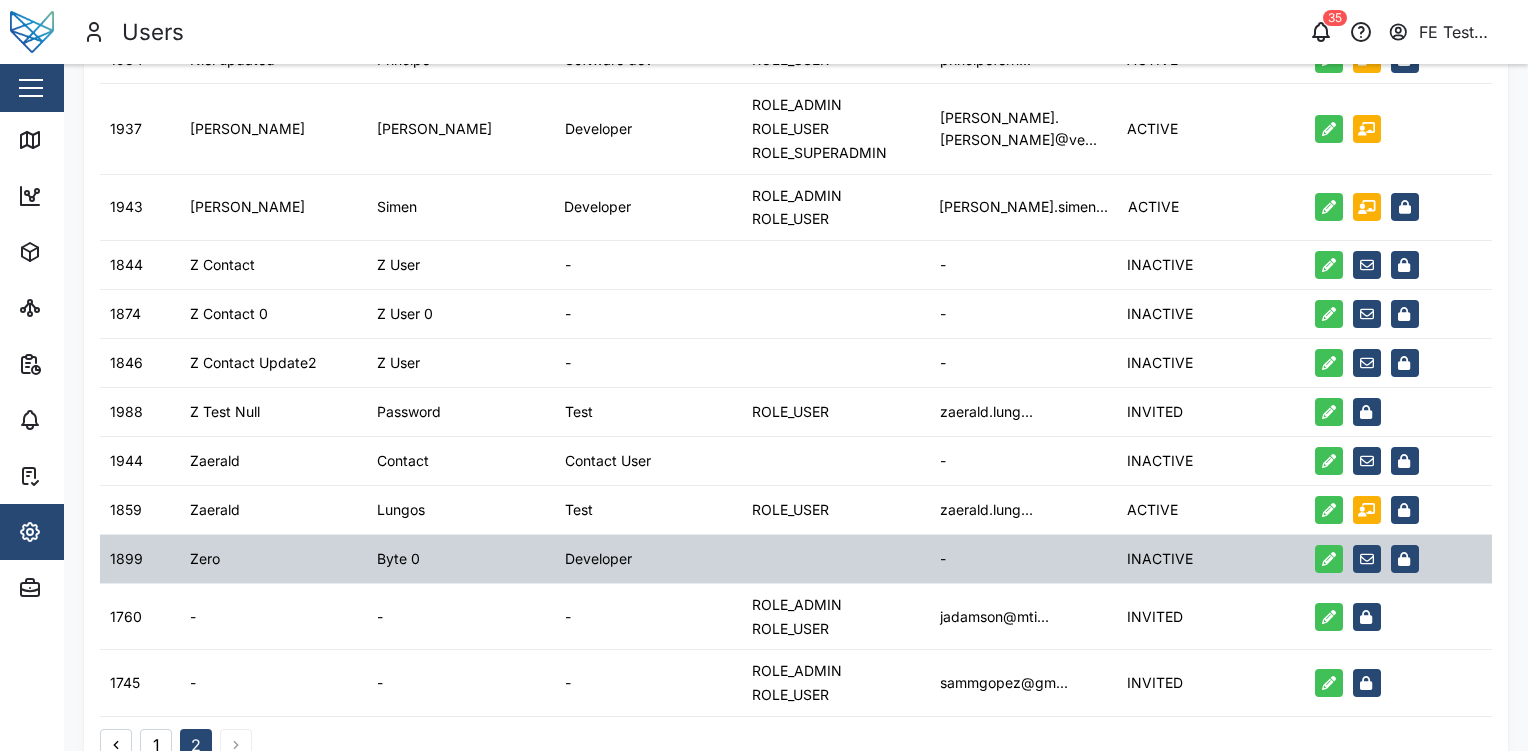 drag, startPoint x: 1173, startPoint y: 560, endPoint x: 1054, endPoint y: 572, distance: 119.60351 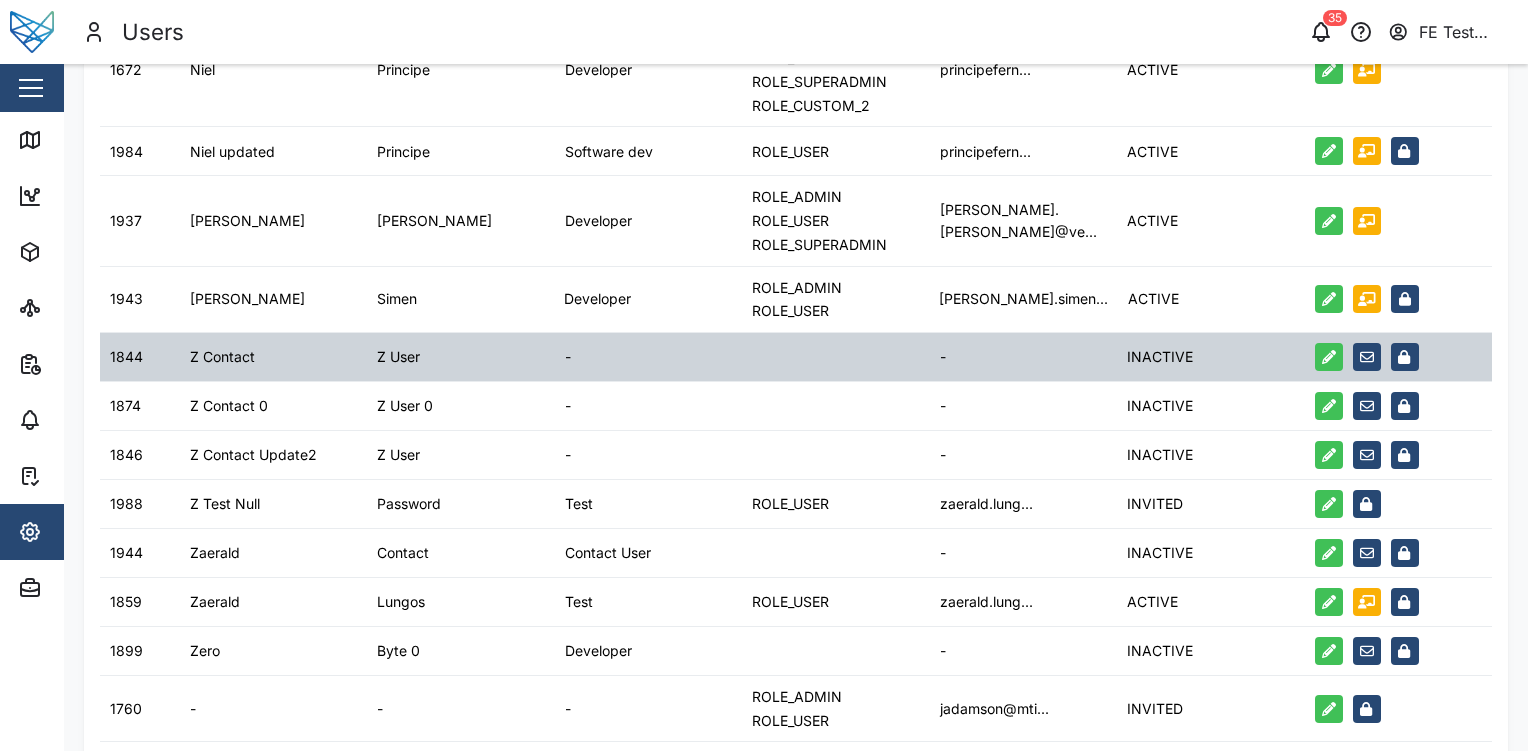 scroll, scrollTop: 183, scrollLeft: 0, axis: vertical 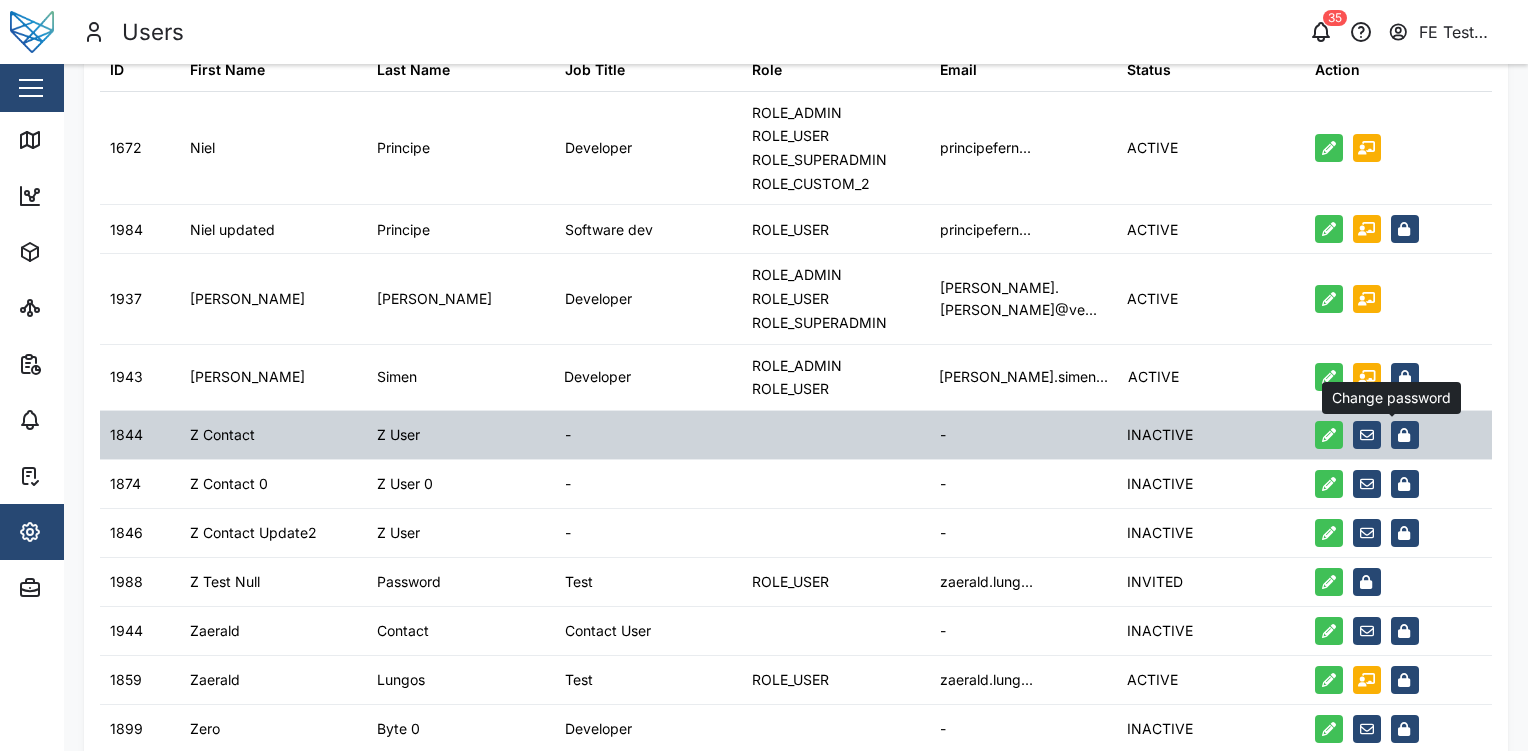 click 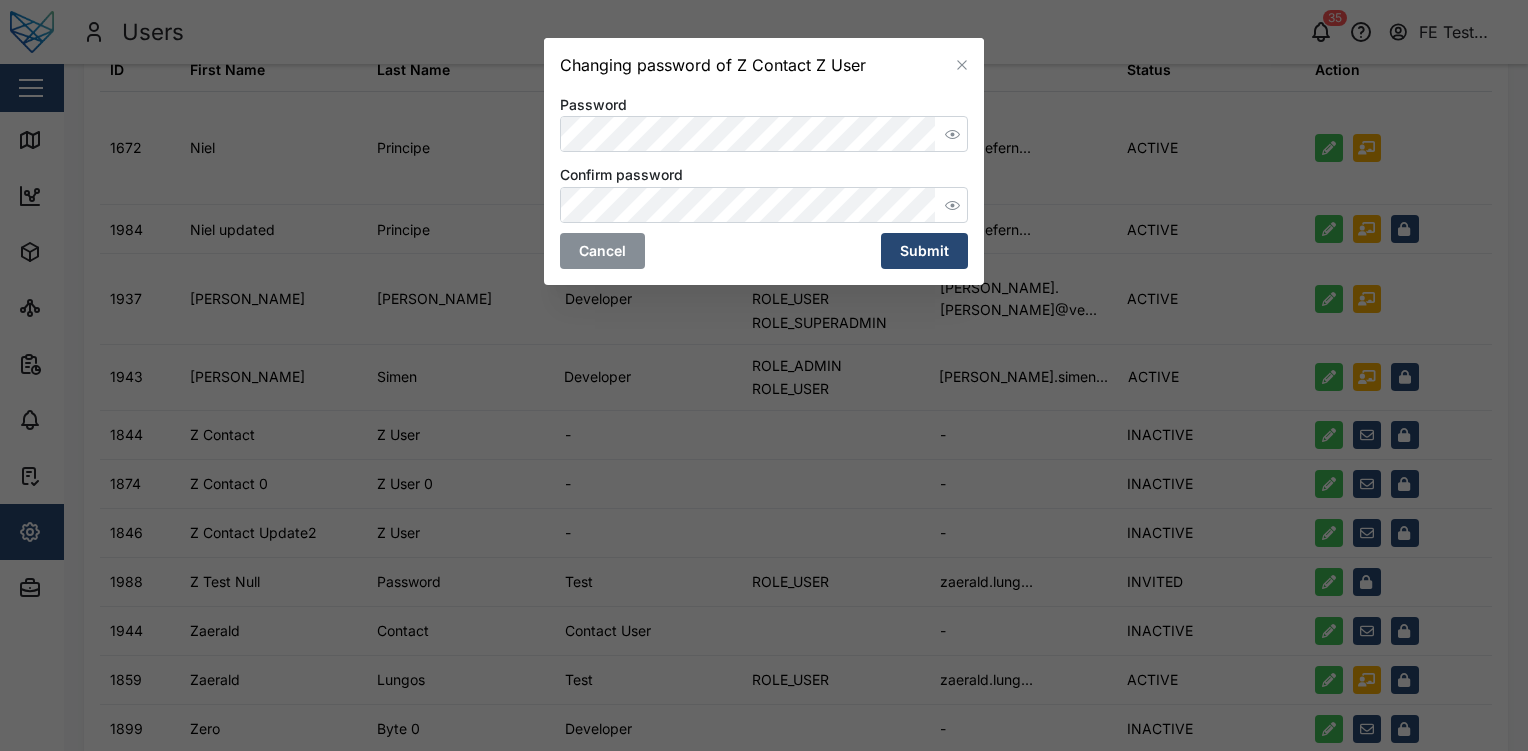 type 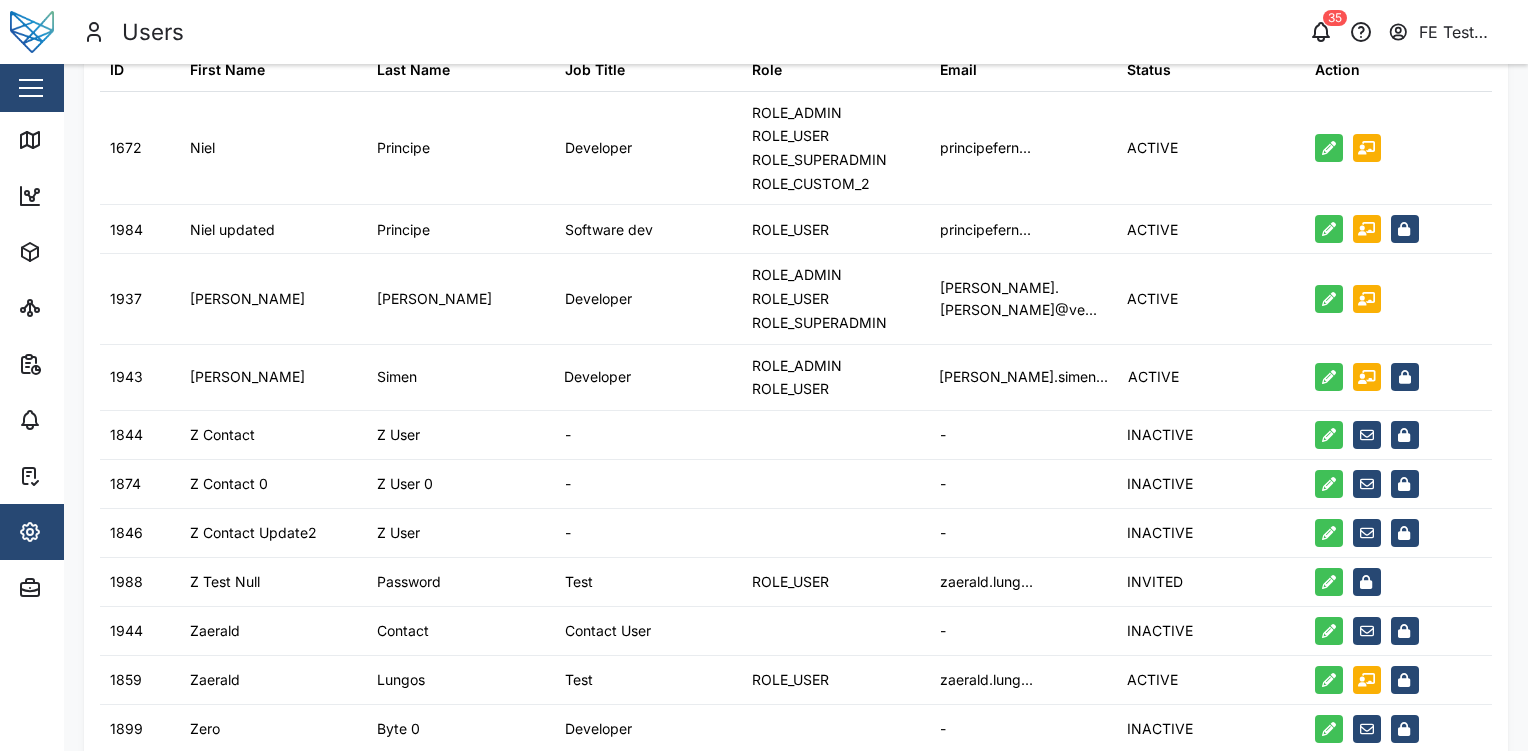type 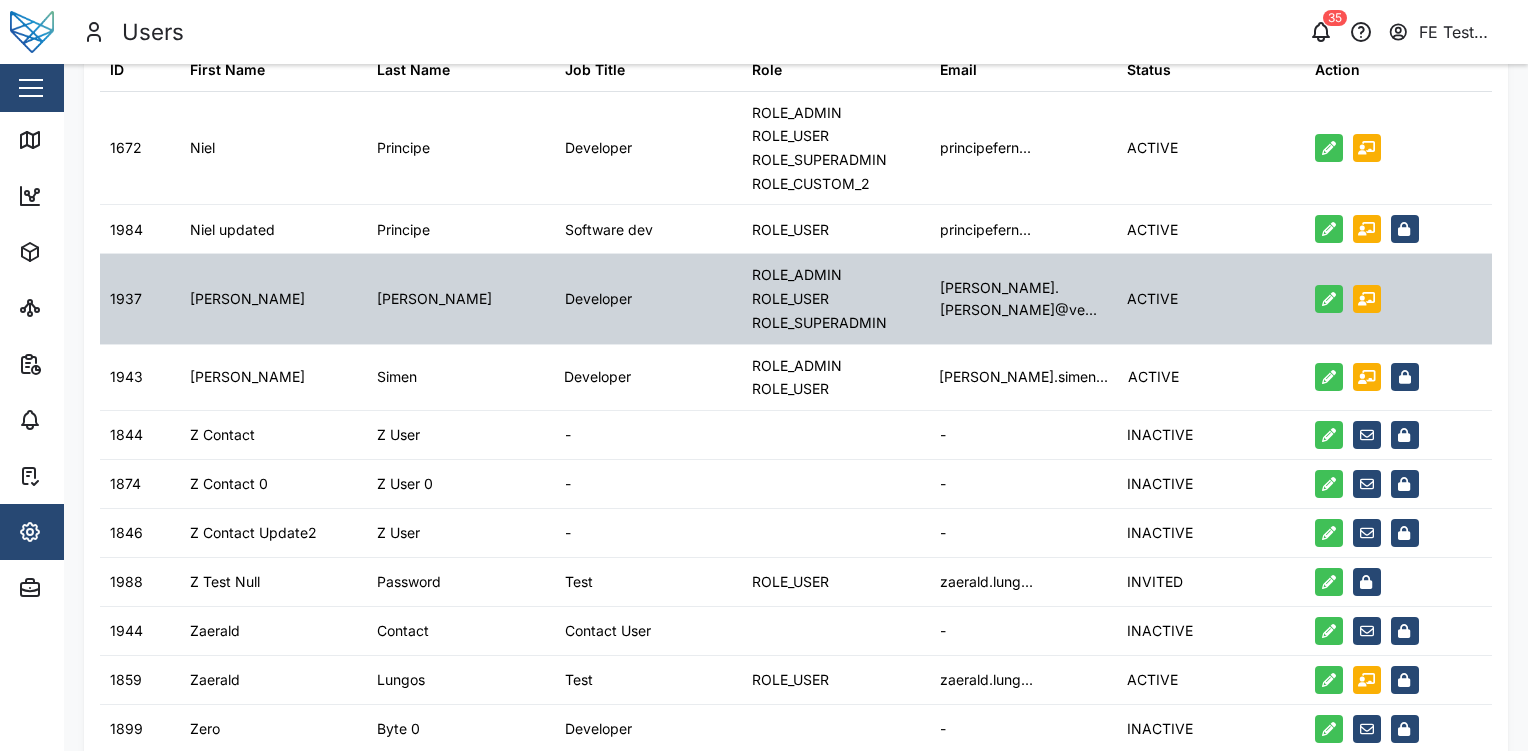 scroll, scrollTop: 131, scrollLeft: 0, axis: vertical 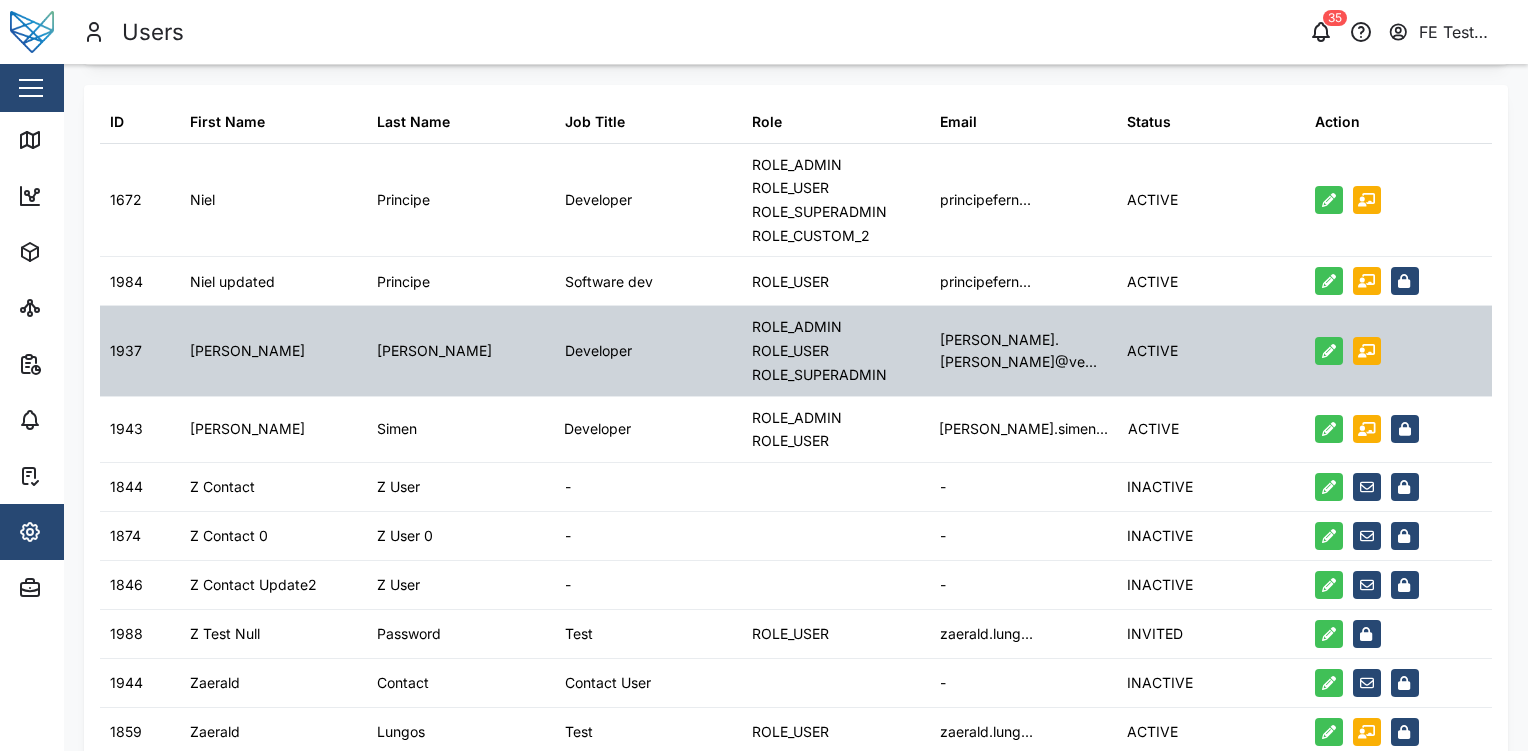 click on "Software dev" at bounding box center [648, 281] 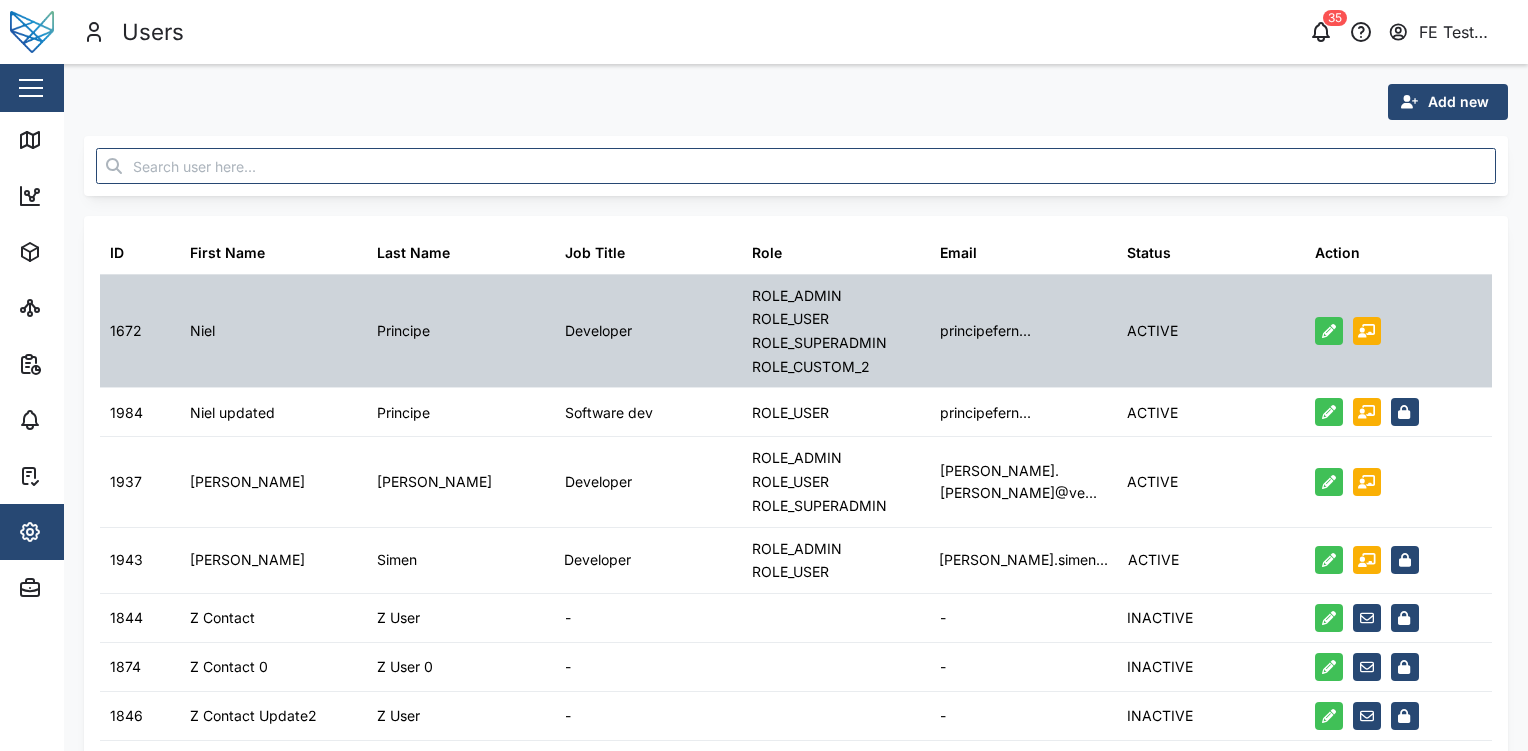scroll, scrollTop: 214, scrollLeft: 0, axis: vertical 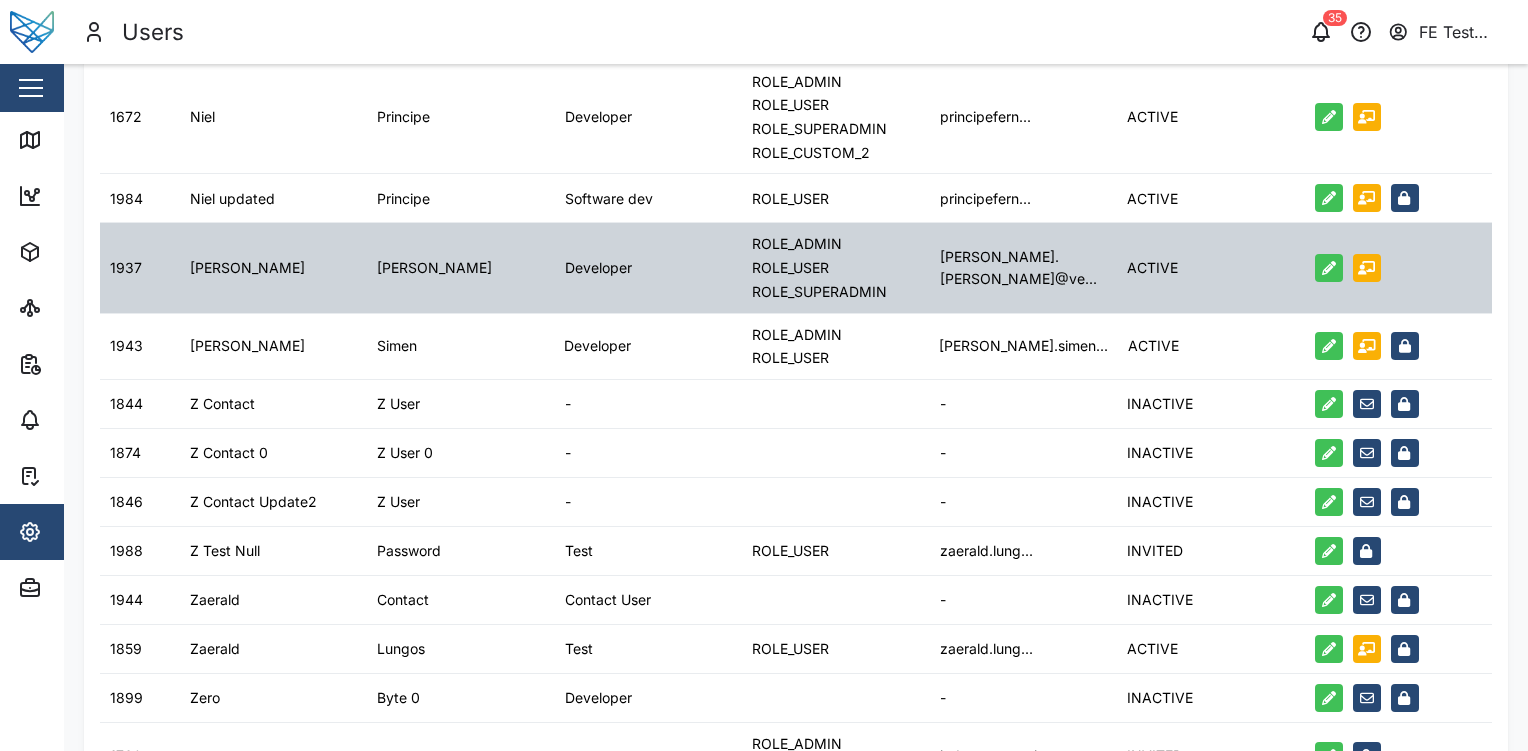 click on "ROLE_SUPERADMIN" at bounding box center (819, 292) 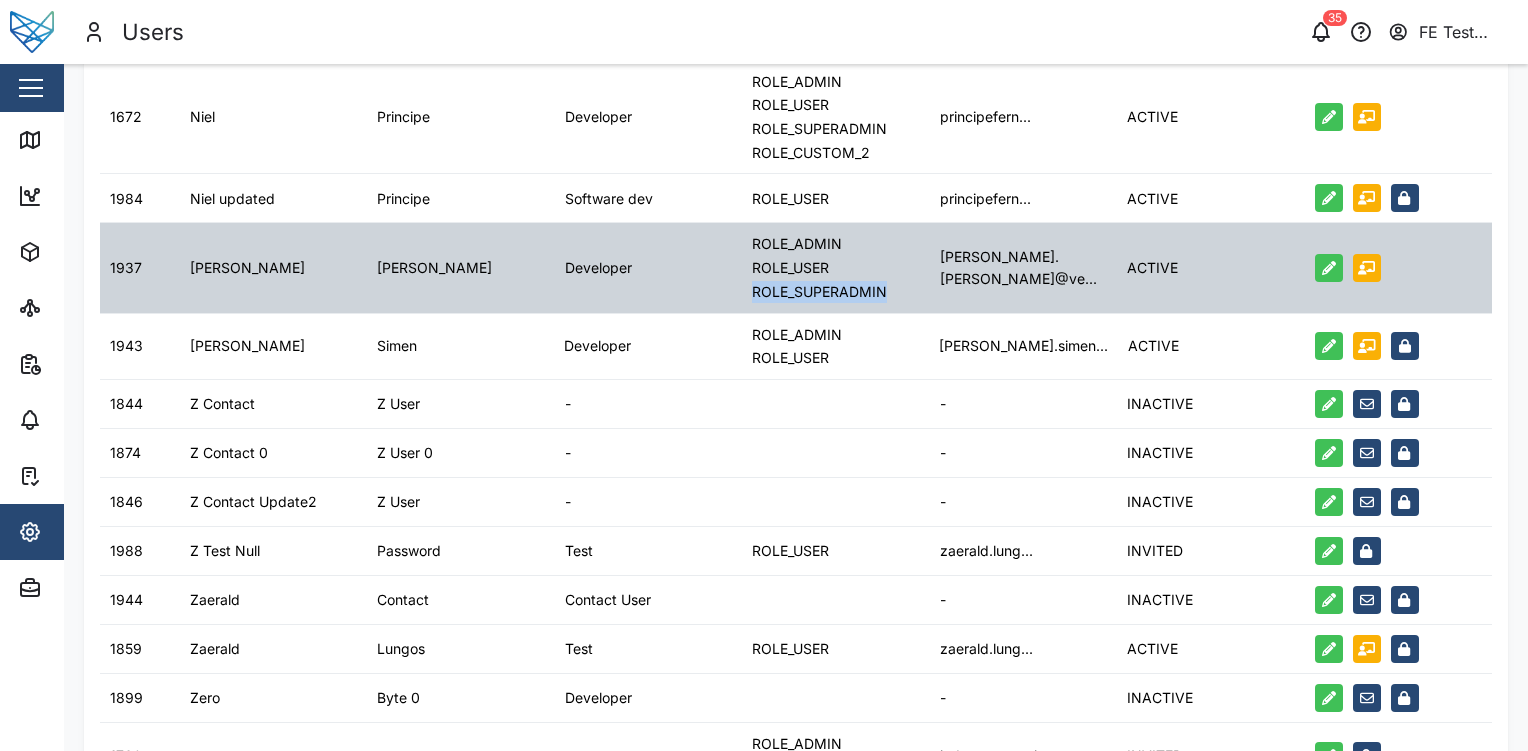 click on "ROLE_SUPERADMIN" at bounding box center [819, 292] 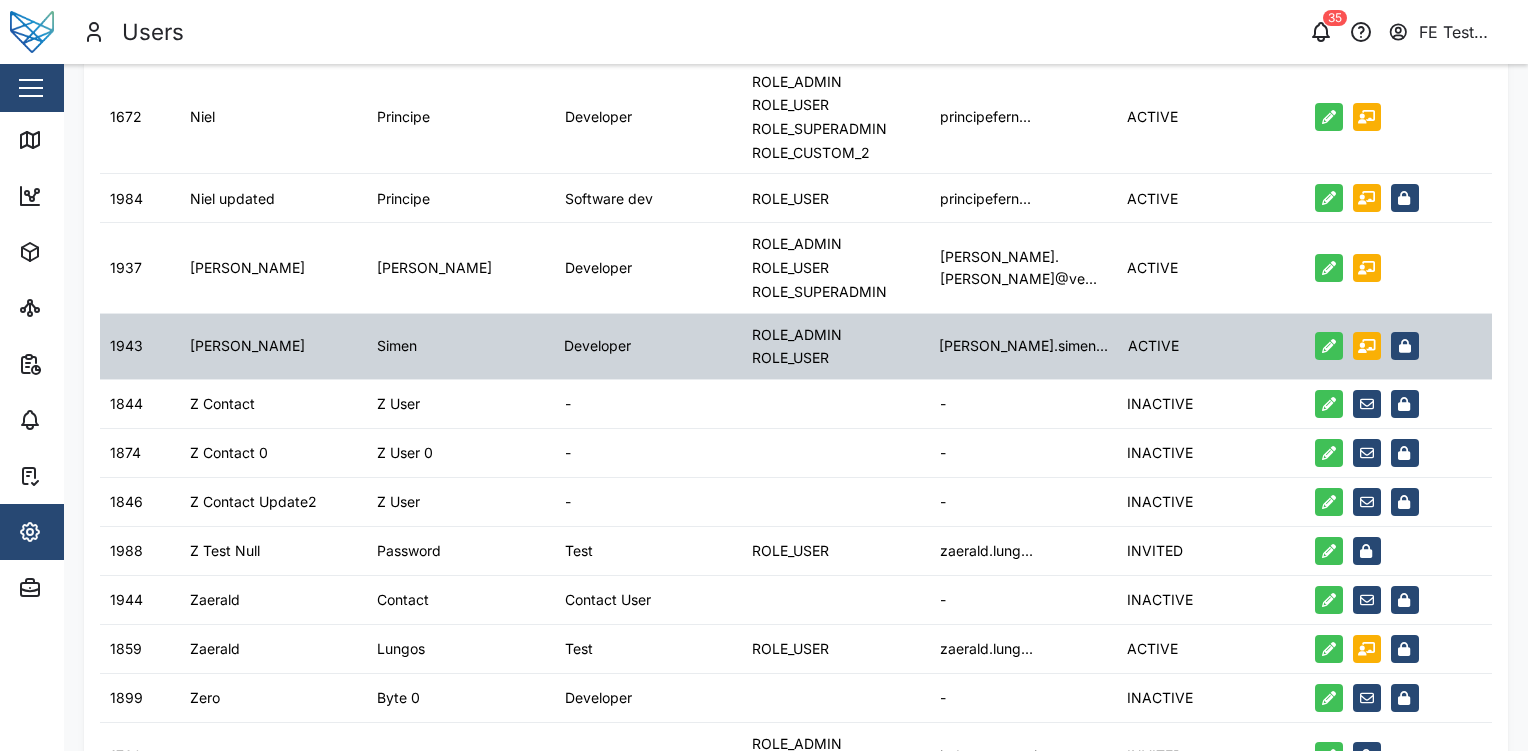 drag, startPoint x: 784, startPoint y: 283, endPoint x: 764, endPoint y: 336, distance: 56.648037 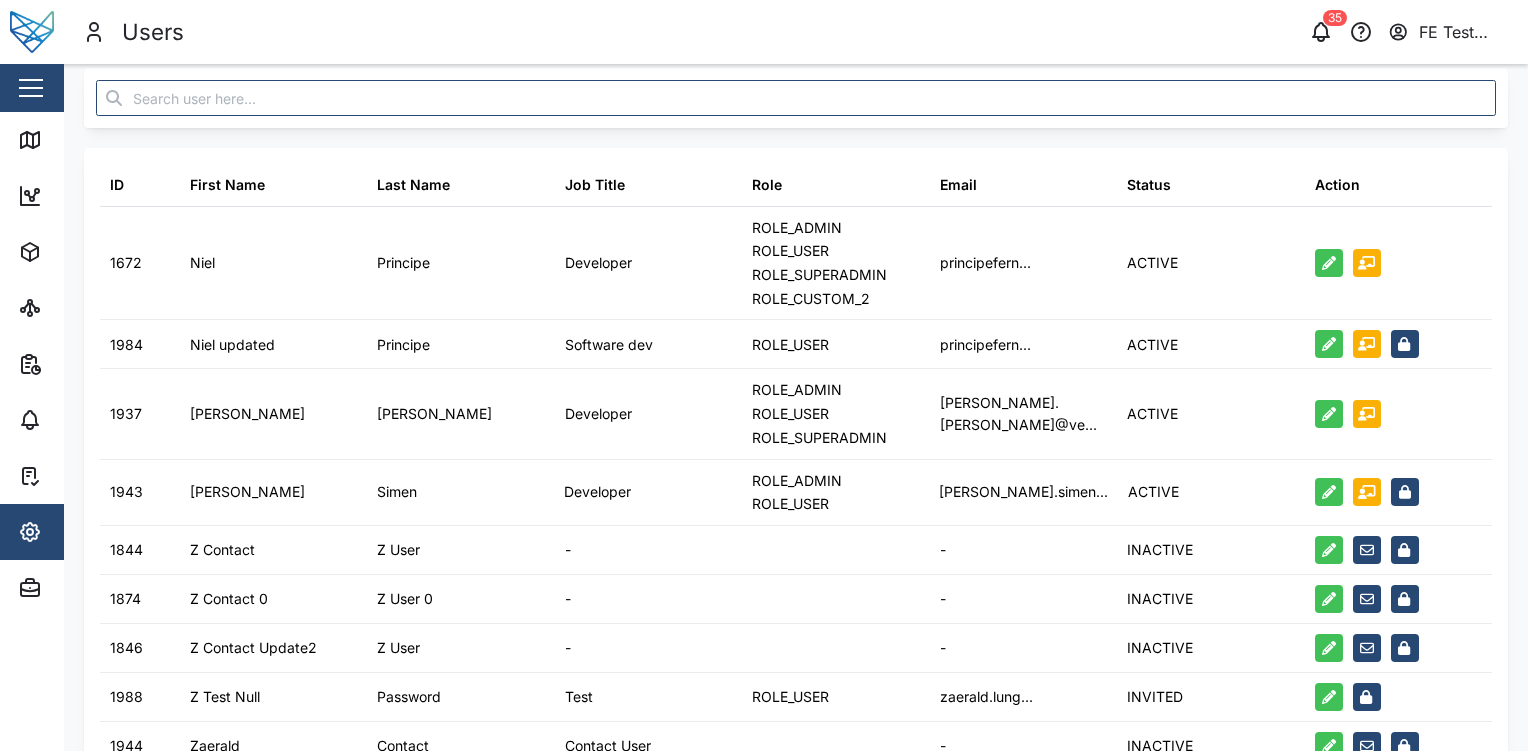 scroll, scrollTop: 0, scrollLeft: 0, axis: both 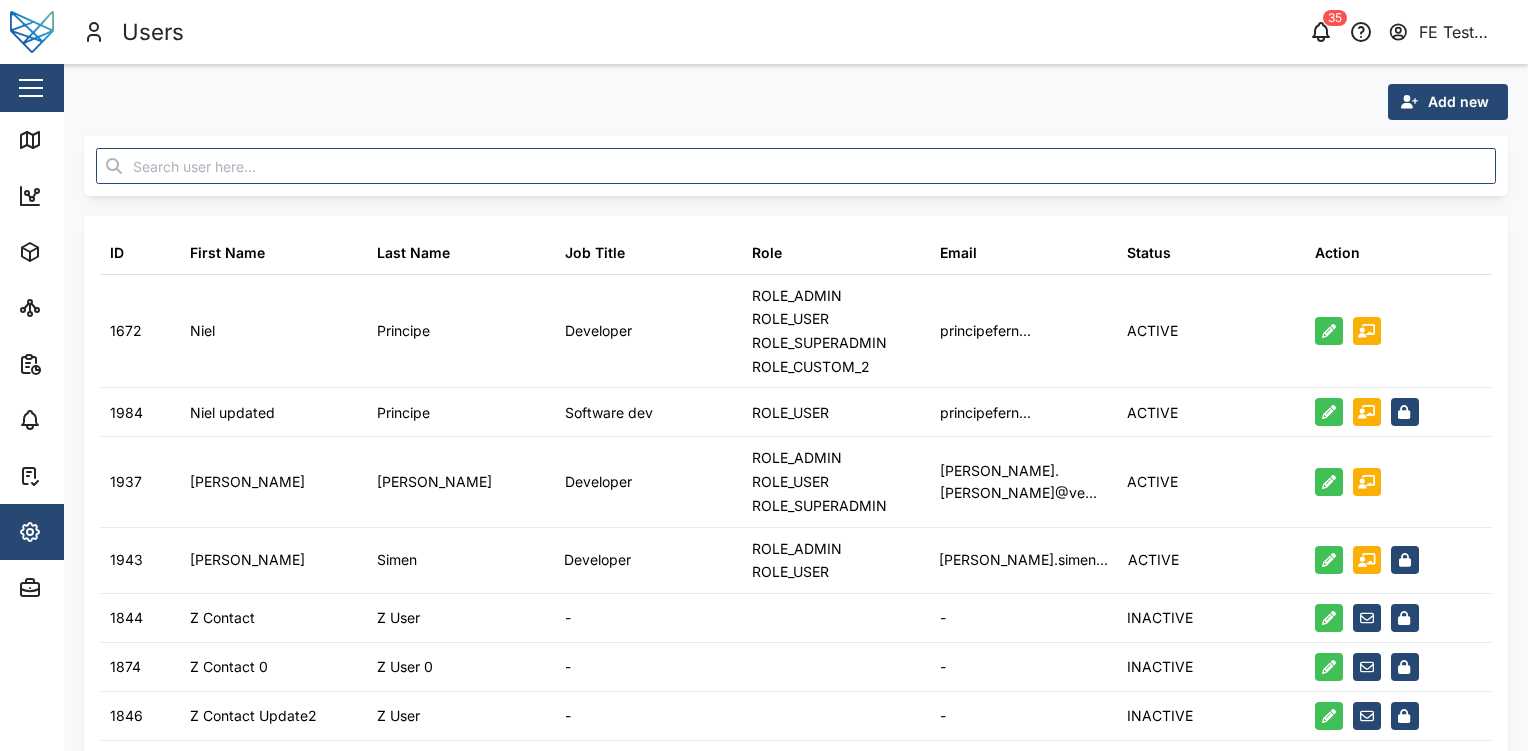 click on "Add new" at bounding box center (1458, 102) 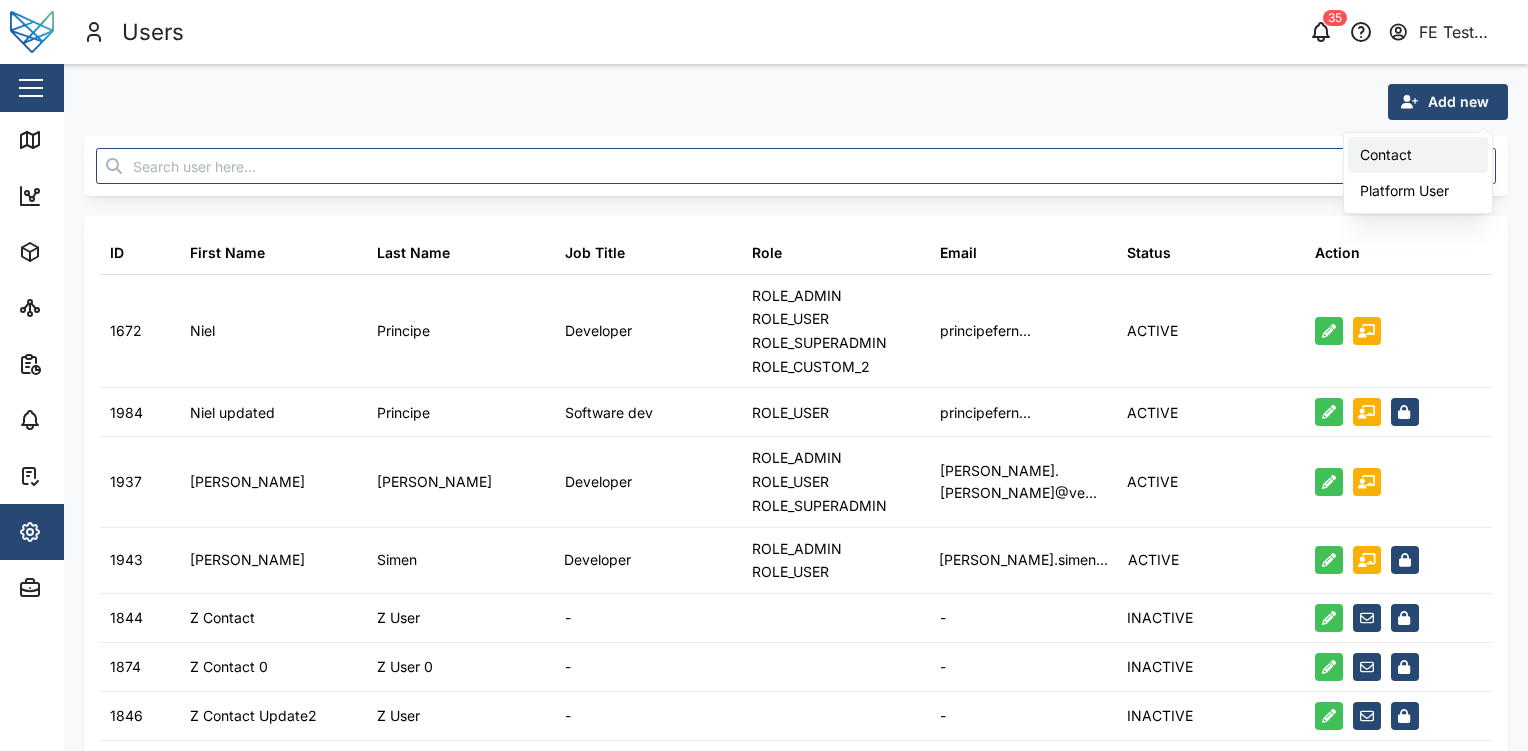 click on "Contact" at bounding box center (1418, 155) 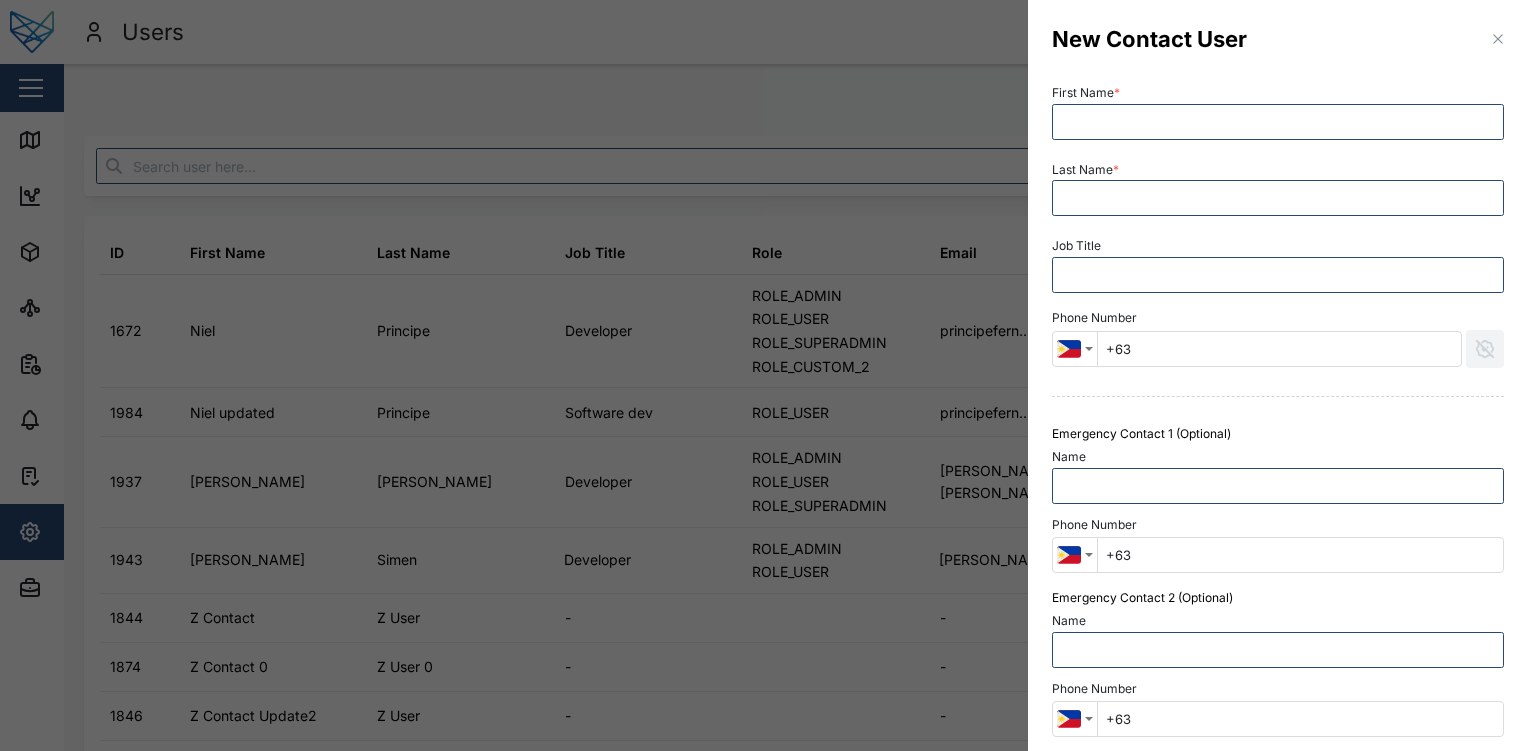 click at bounding box center (764, 375) 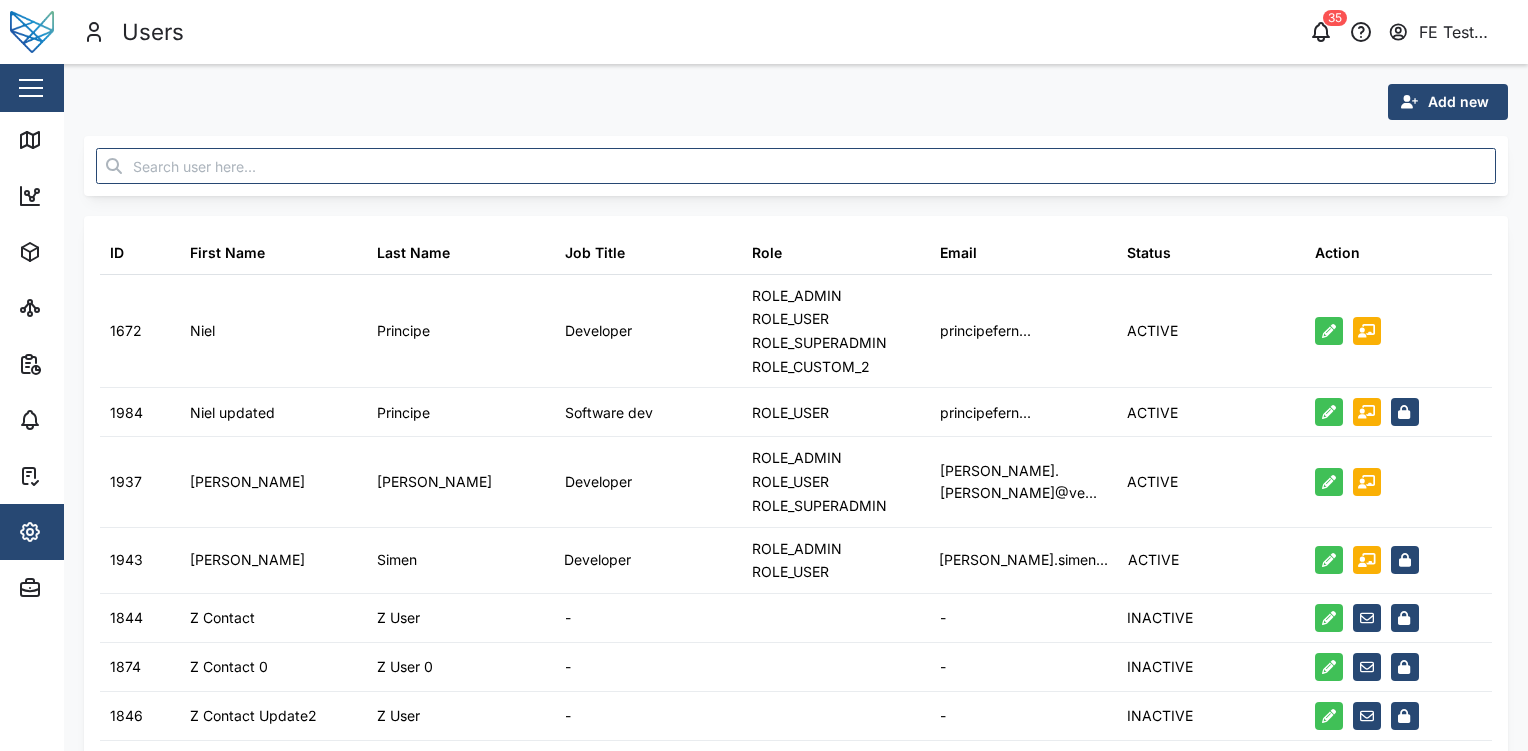 click on "Add new" at bounding box center [1458, 102] 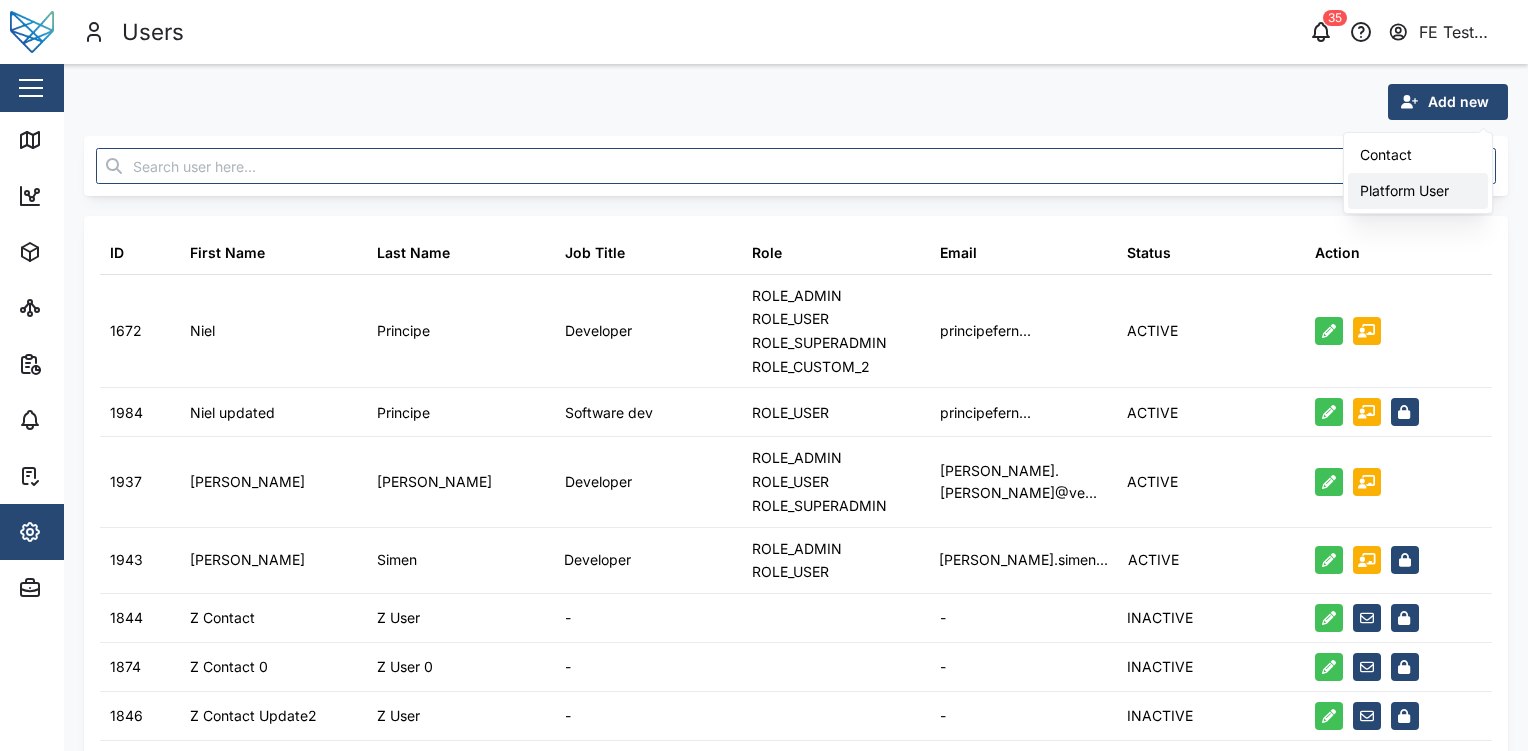 click on "Platform User" at bounding box center [1418, 191] 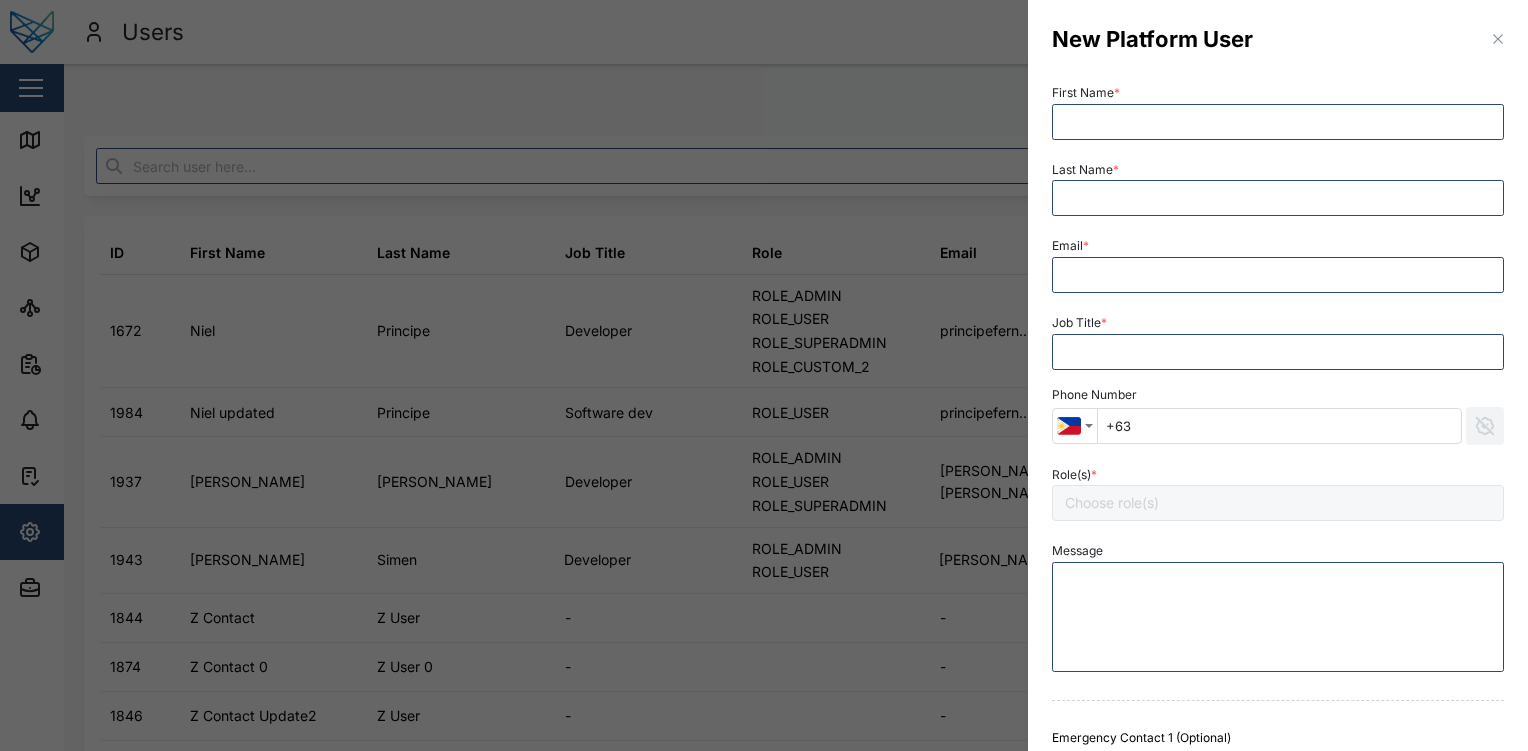 scroll, scrollTop: 0, scrollLeft: 0, axis: both 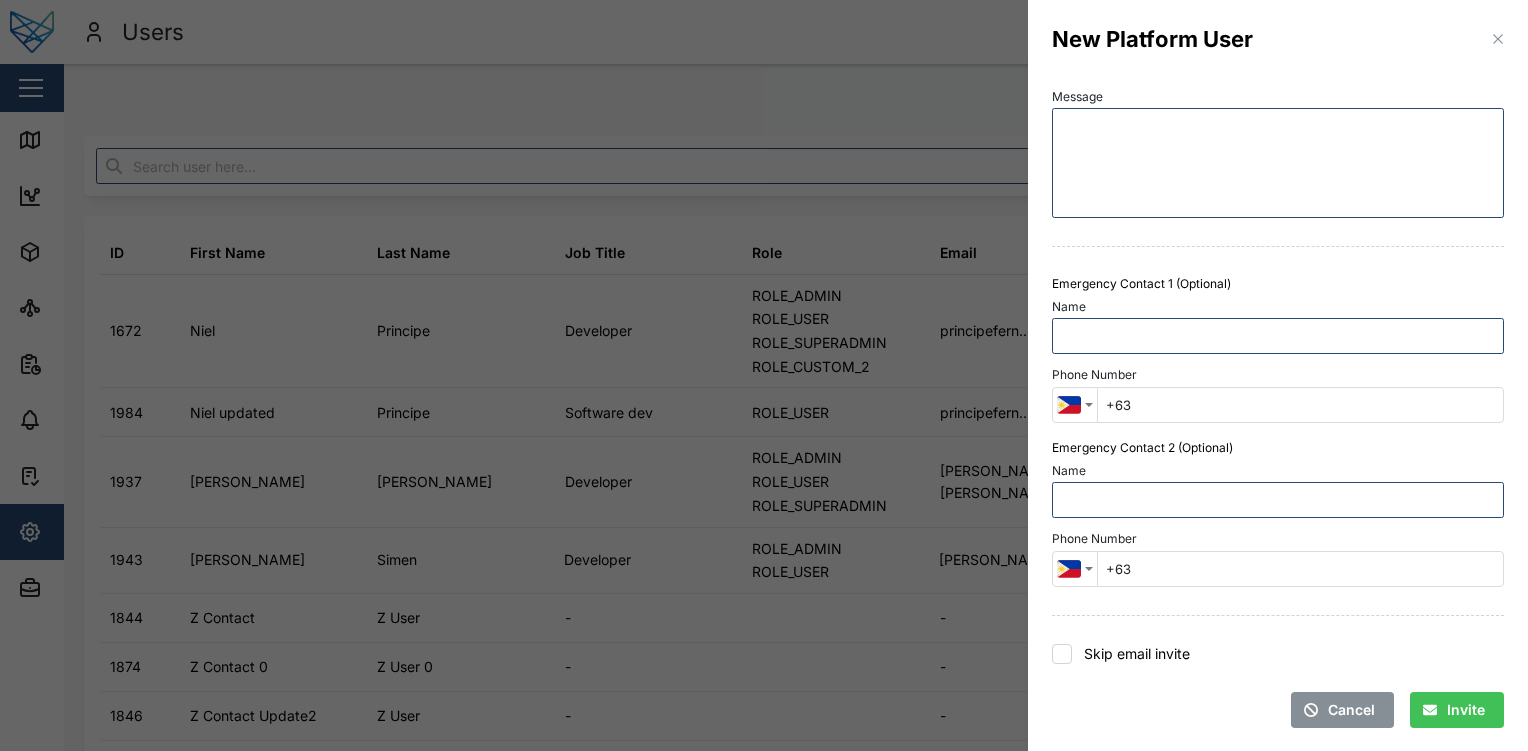 click on "Skip email invite" at bounding box center [1131, 654] 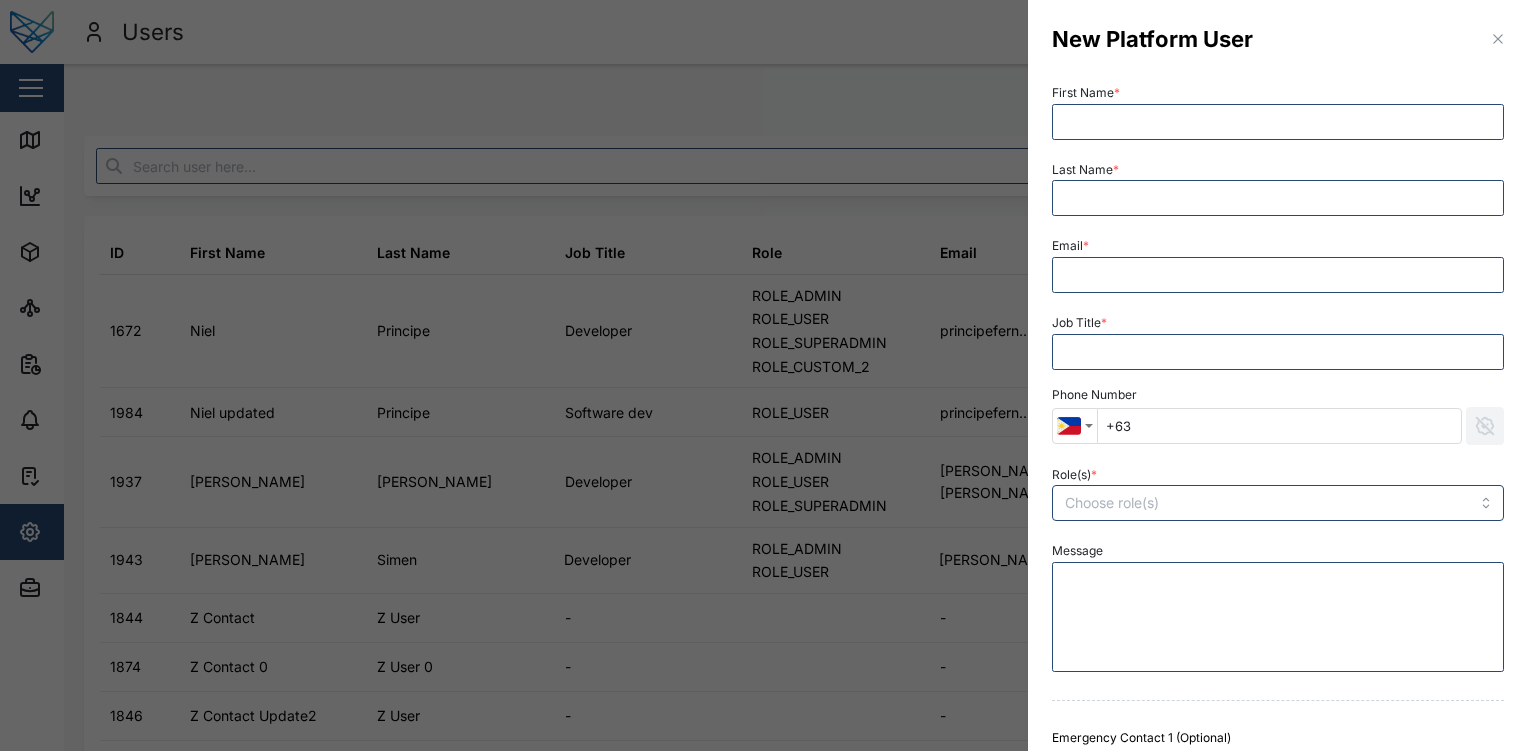scroll, scrollTop: 549, scrollLeft: 0, axis: vertical 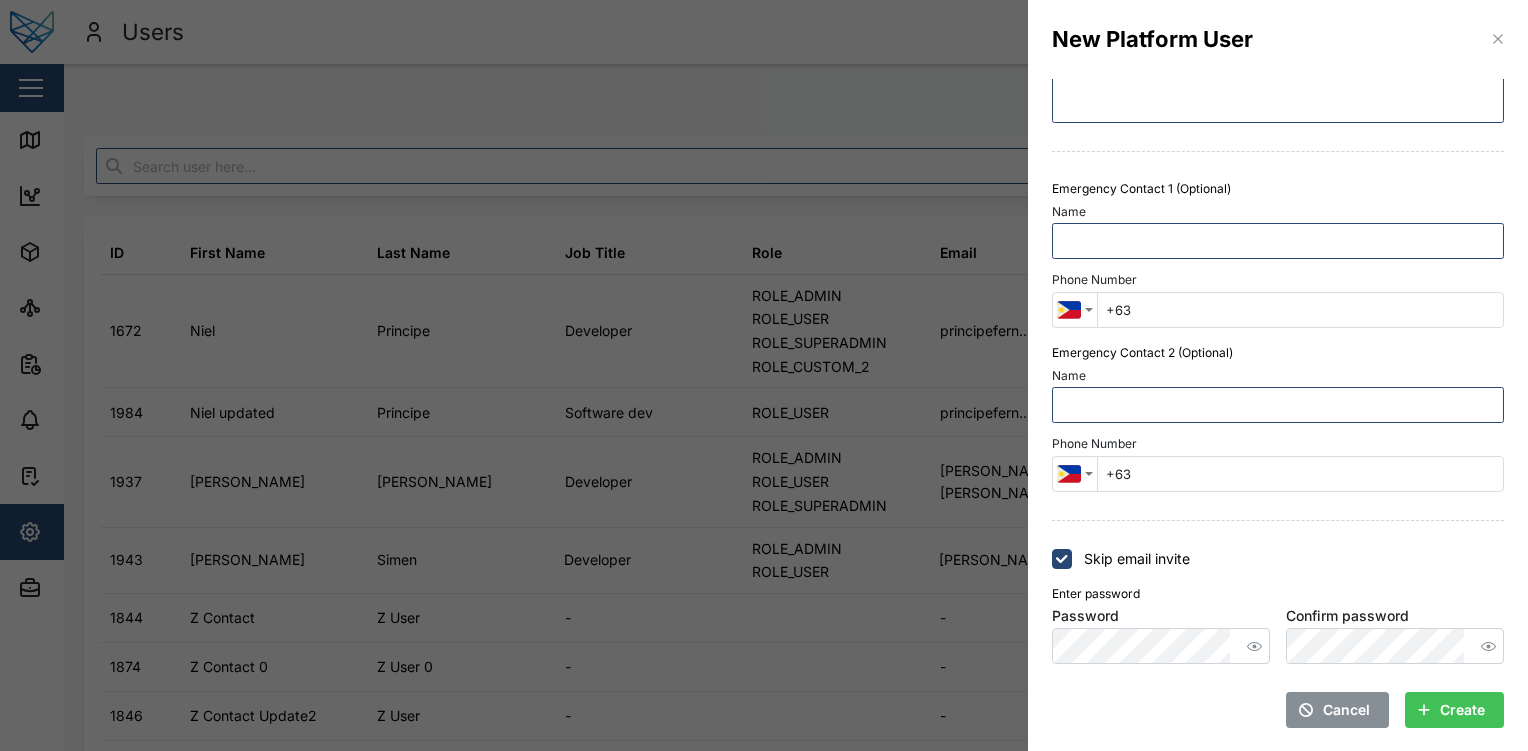 click at bounding box center [764, 375] 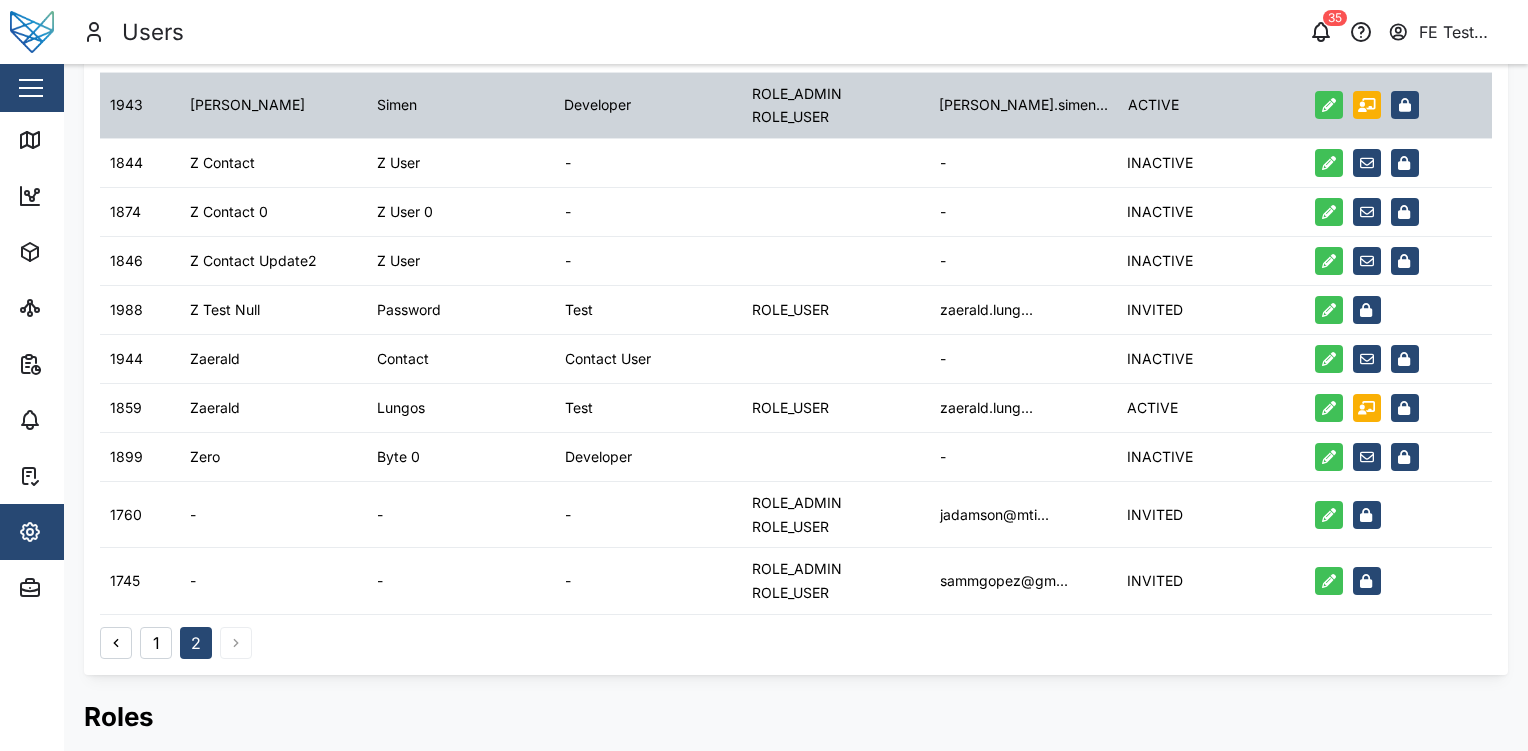 scroll, scrollTop: 440, scrollLeft: 0, axis: vertical 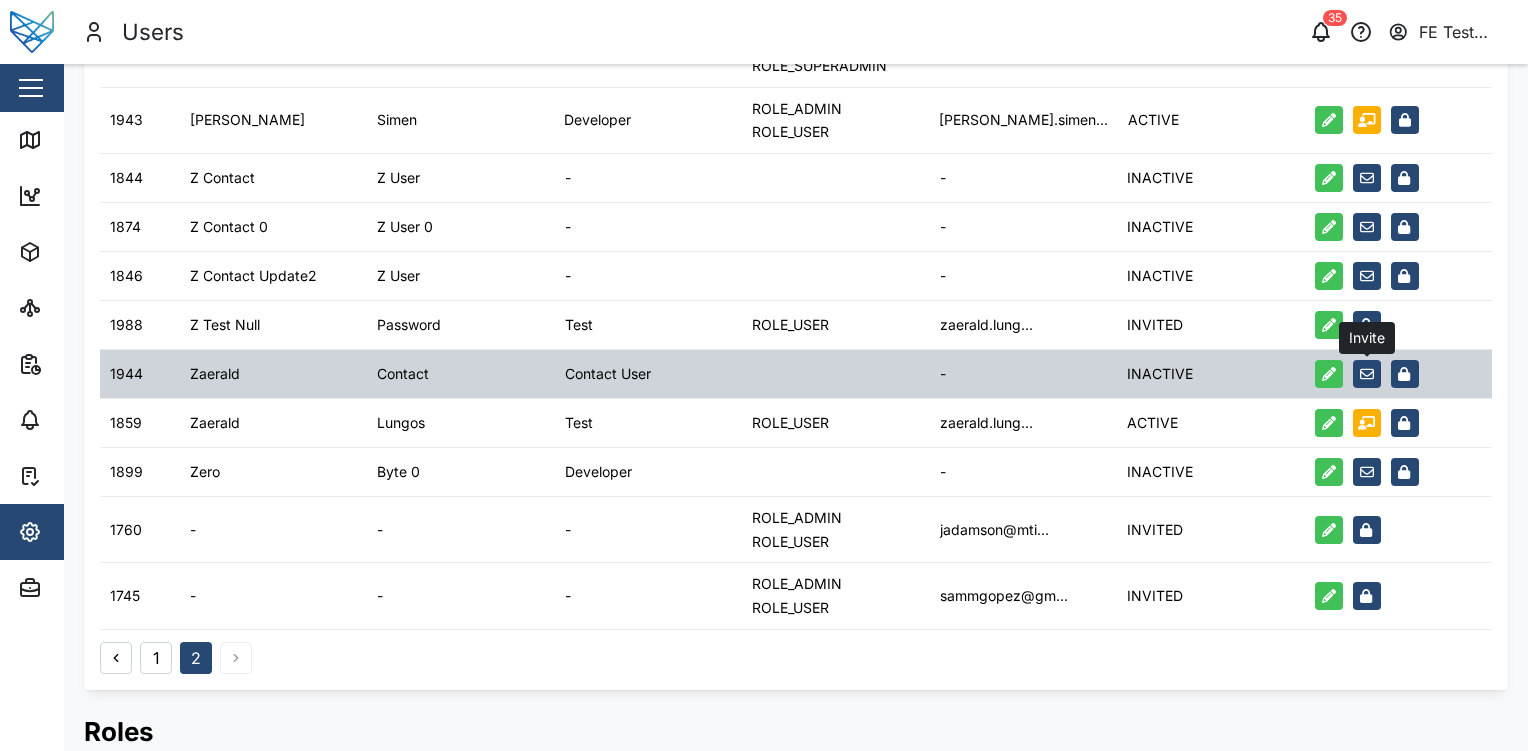click at bounding box center (1367, 374) 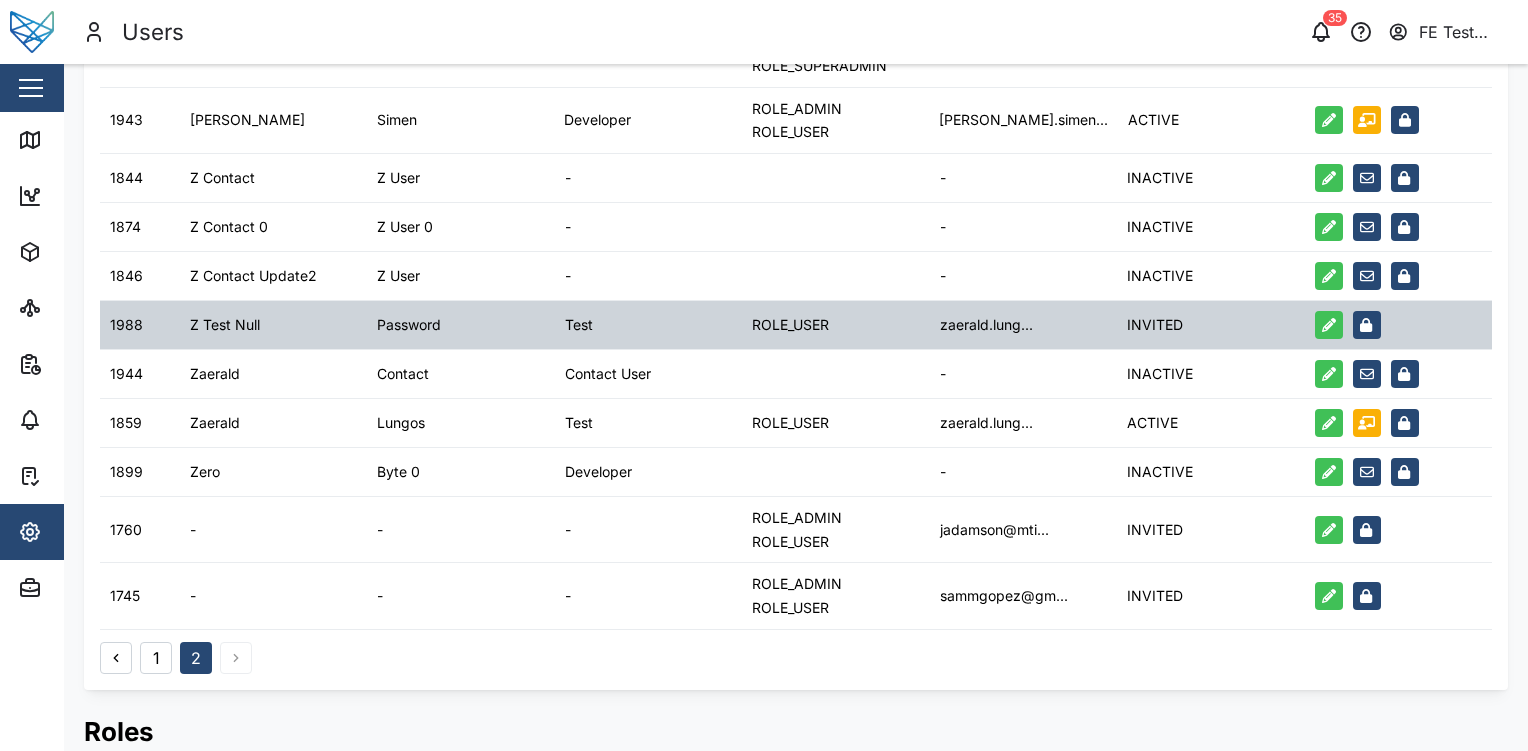 click on "INVITED" at bounding box center (1210, 325) 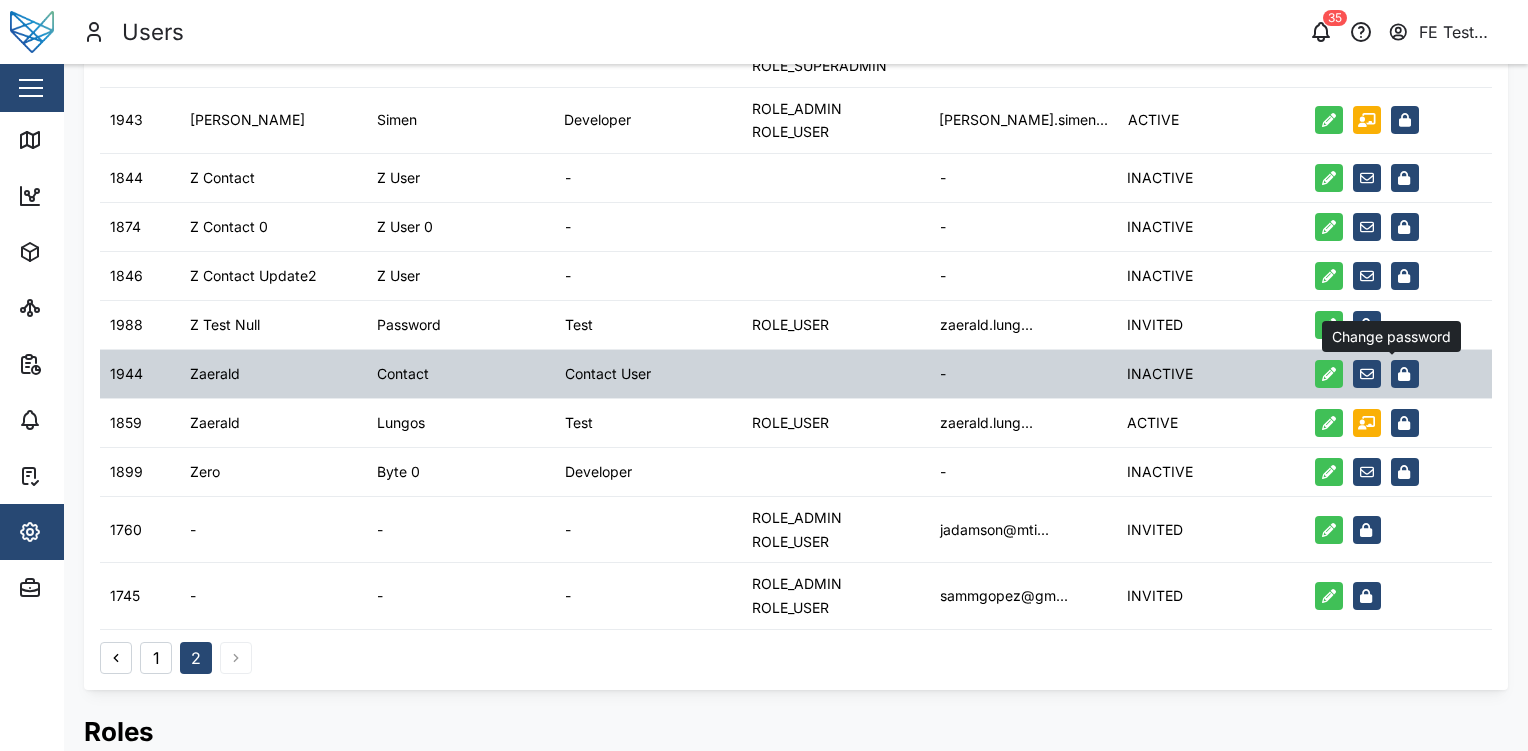 click at bounding box center (1405, 374) 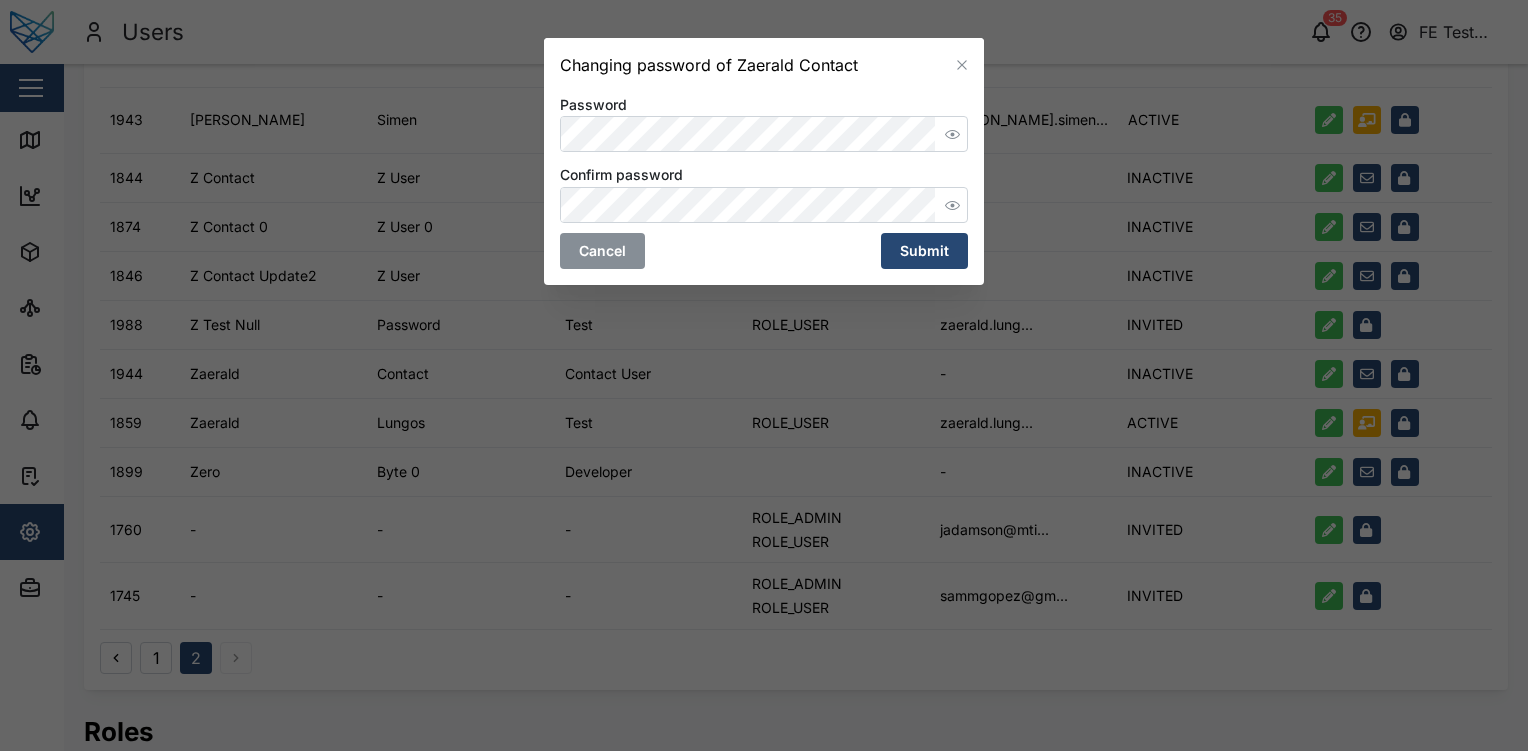 click at bounding box center (962, 65) 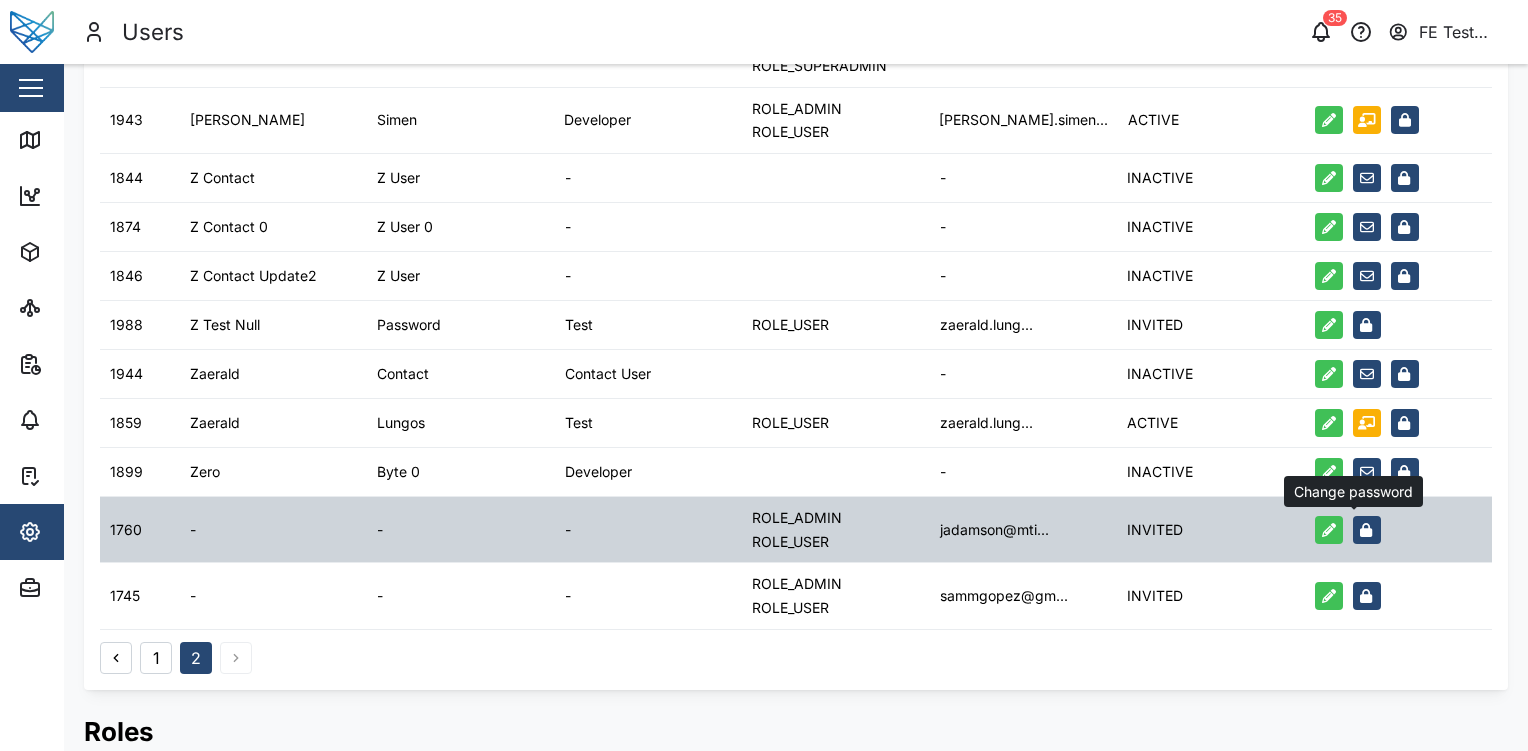click 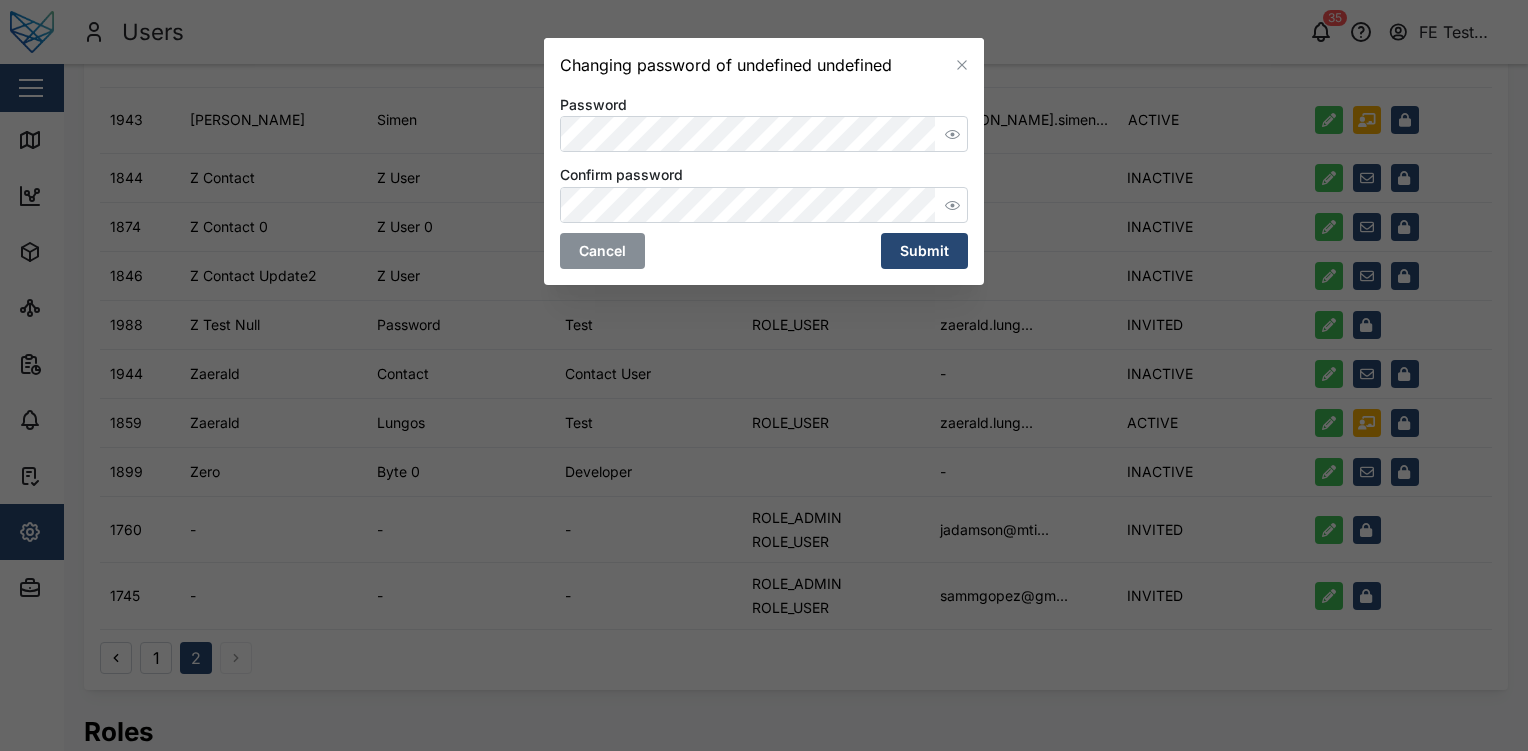 click 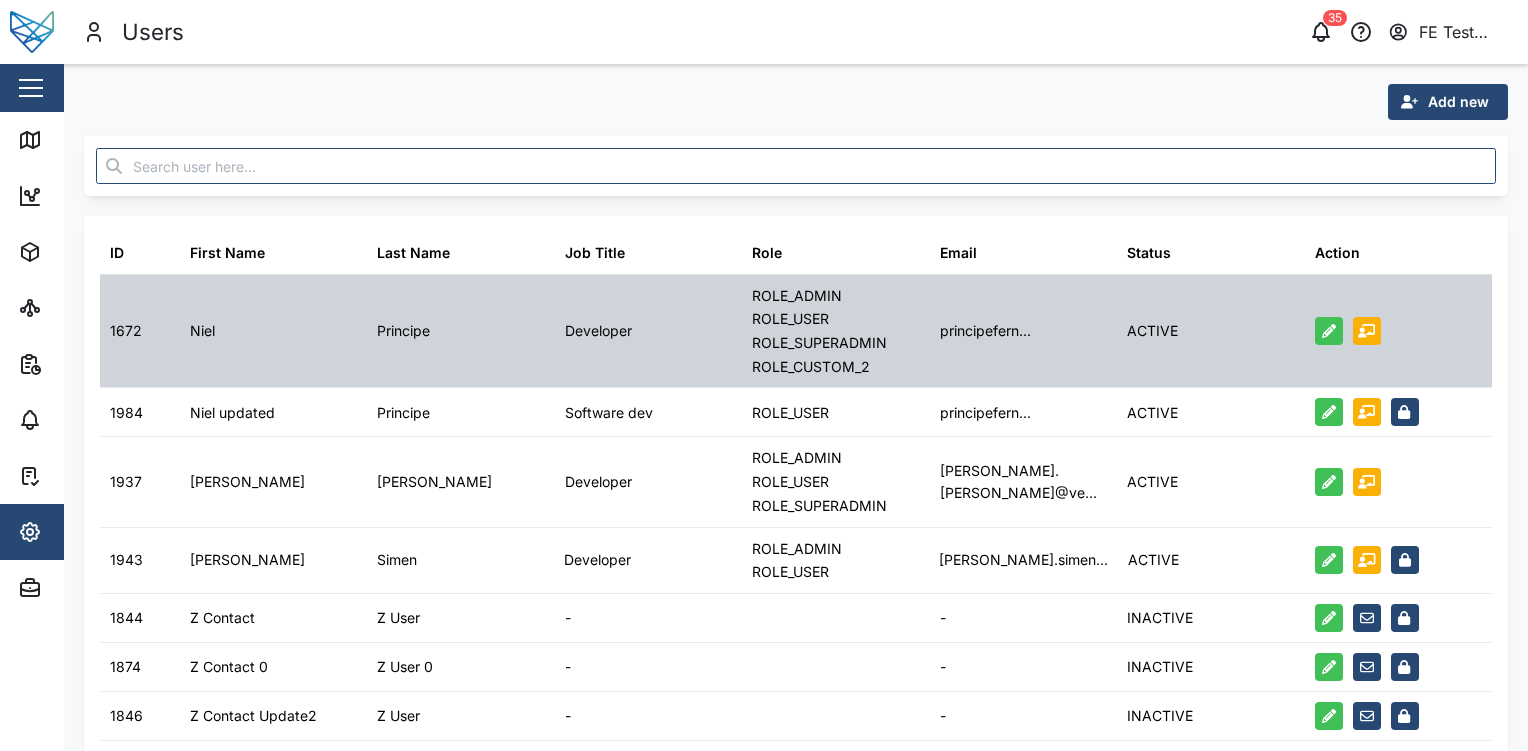scroll, scrollTop: 242, scrollLeft: 0, axis: vertical 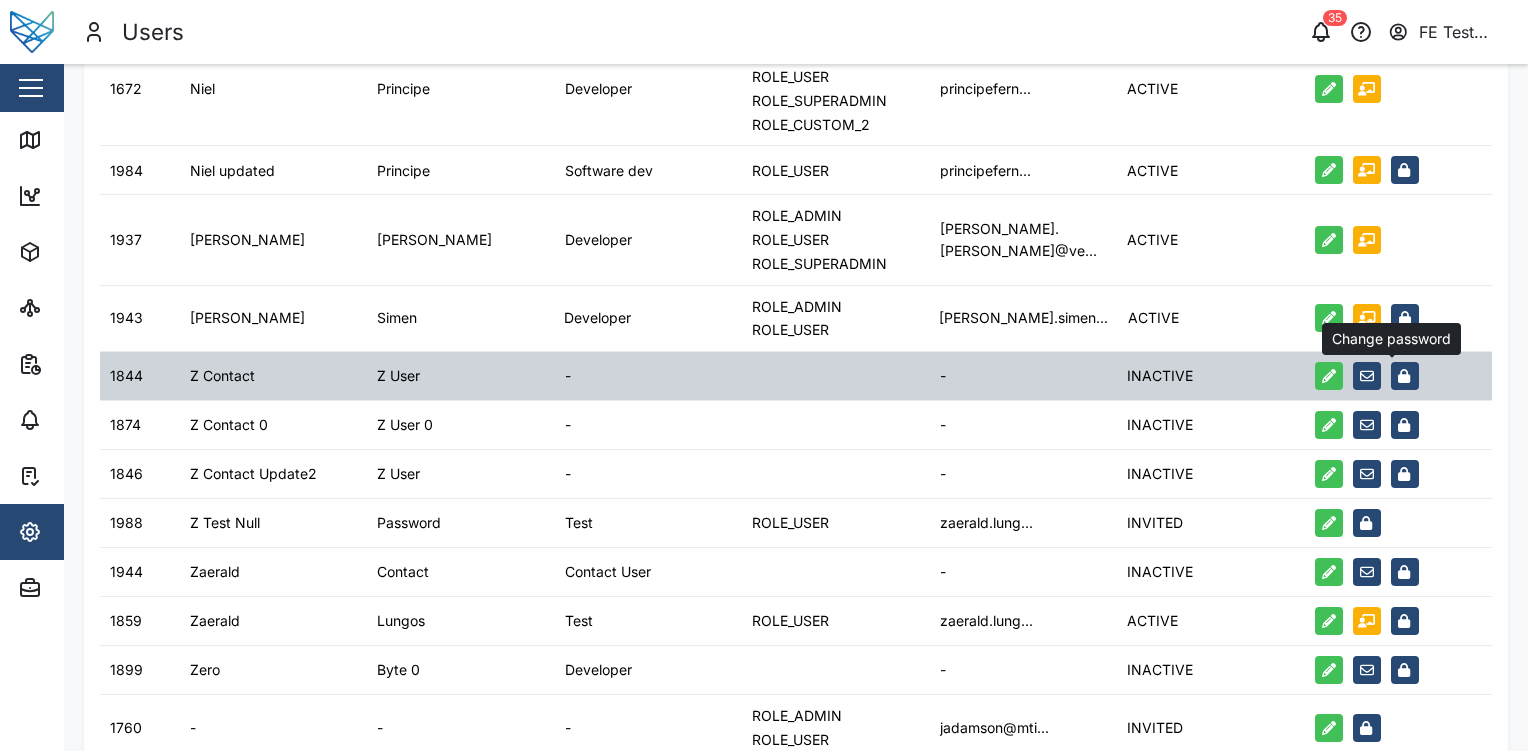click at bounding box center [1405, 376] 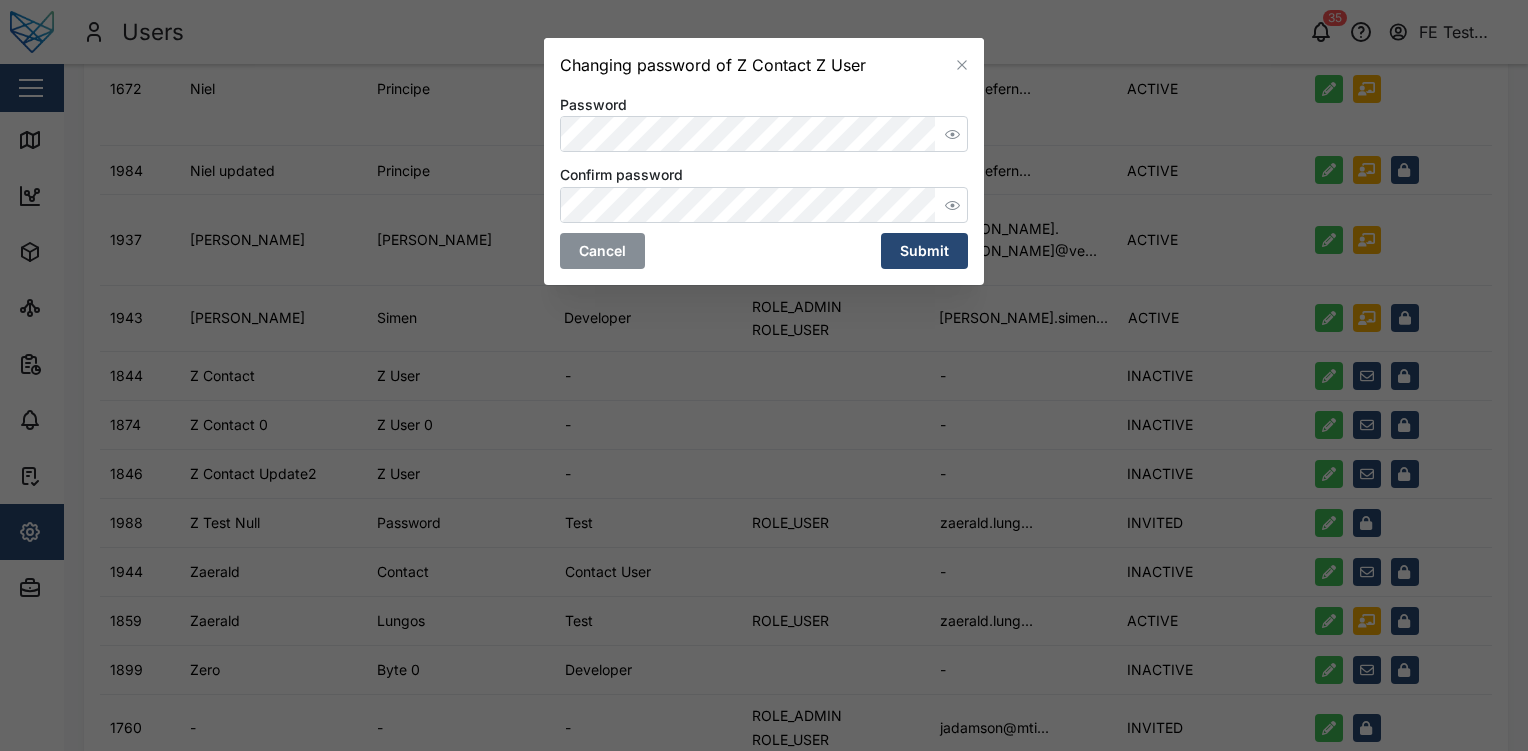 click 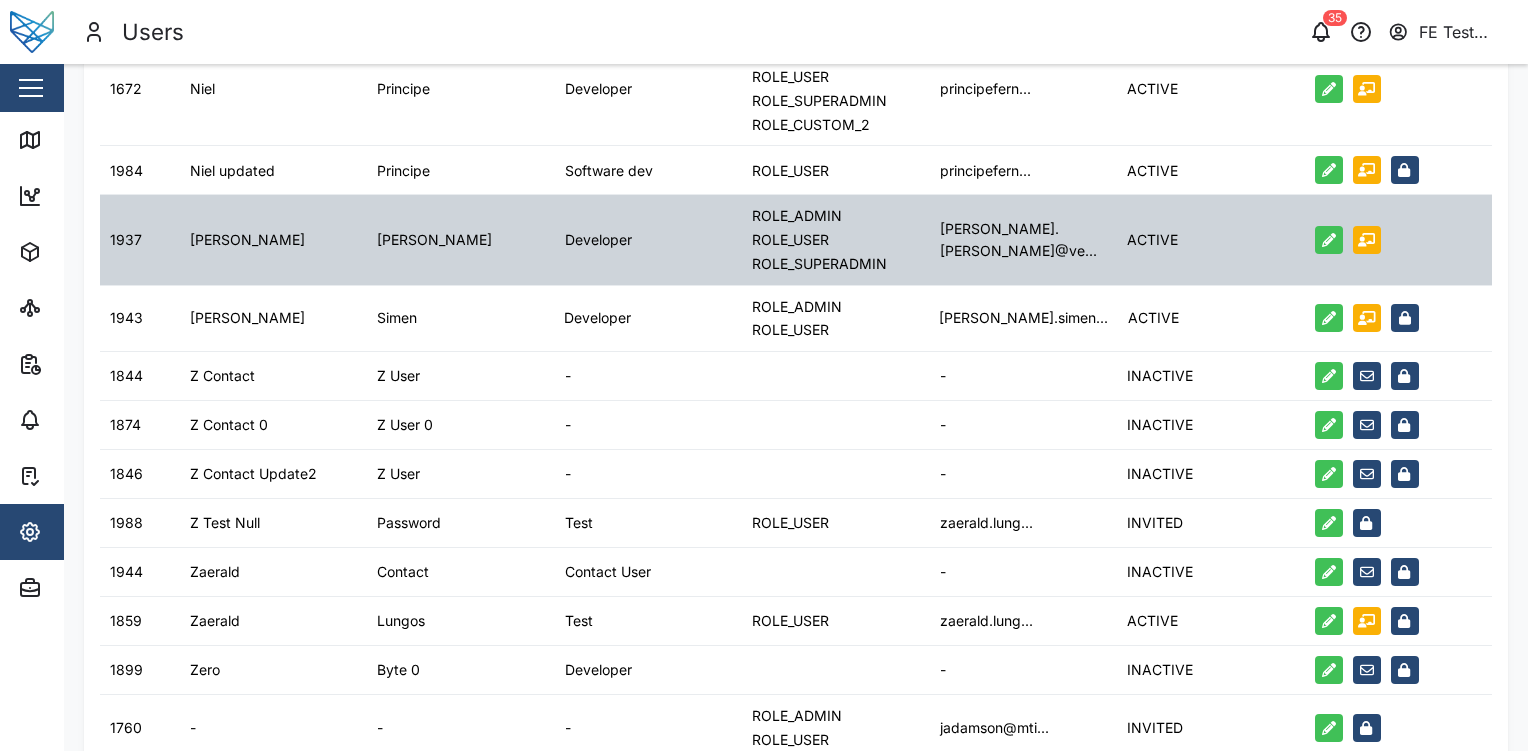 scroll, scrollTop: 0, scrollLeft: 0, axis: both 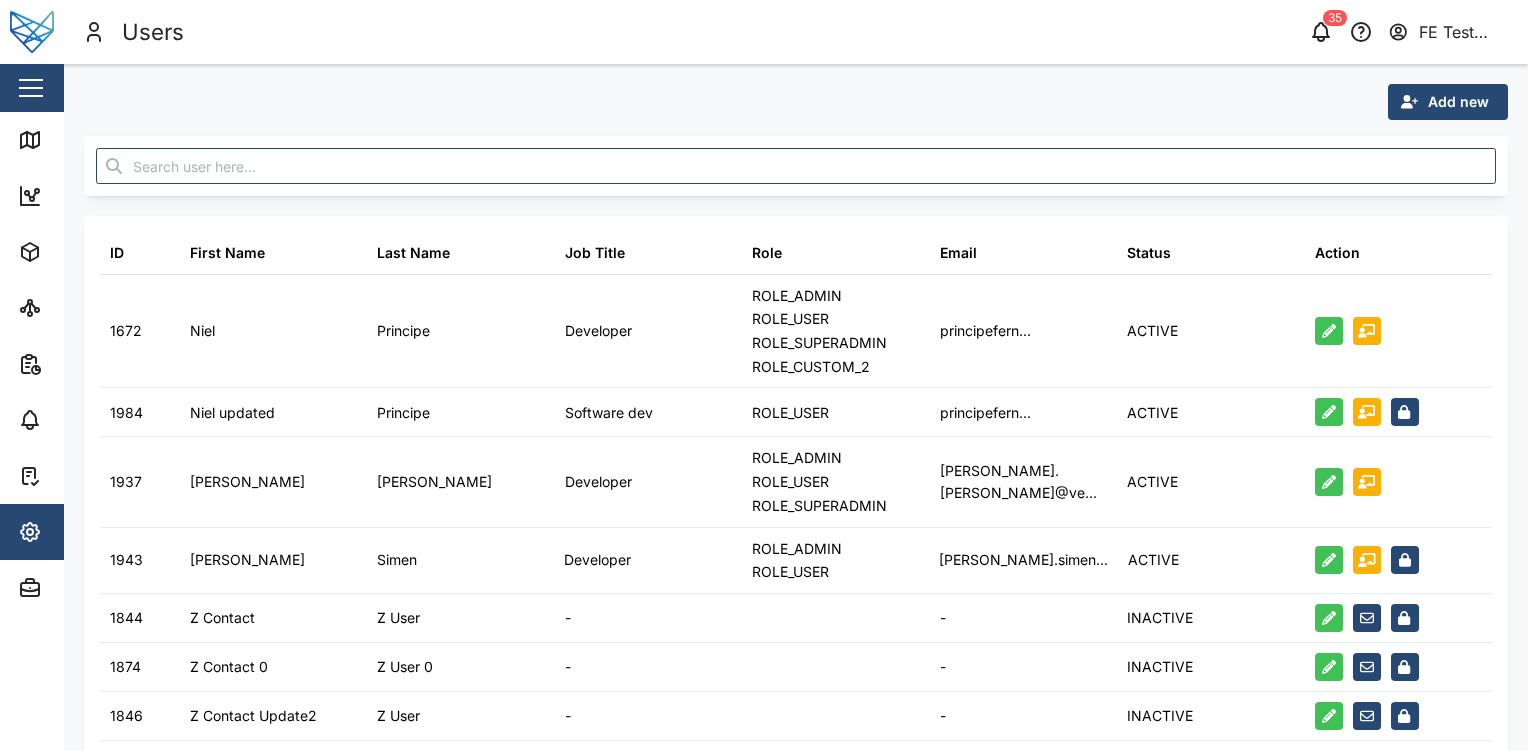 click on "Add new" at bounding box center [1458, 102] 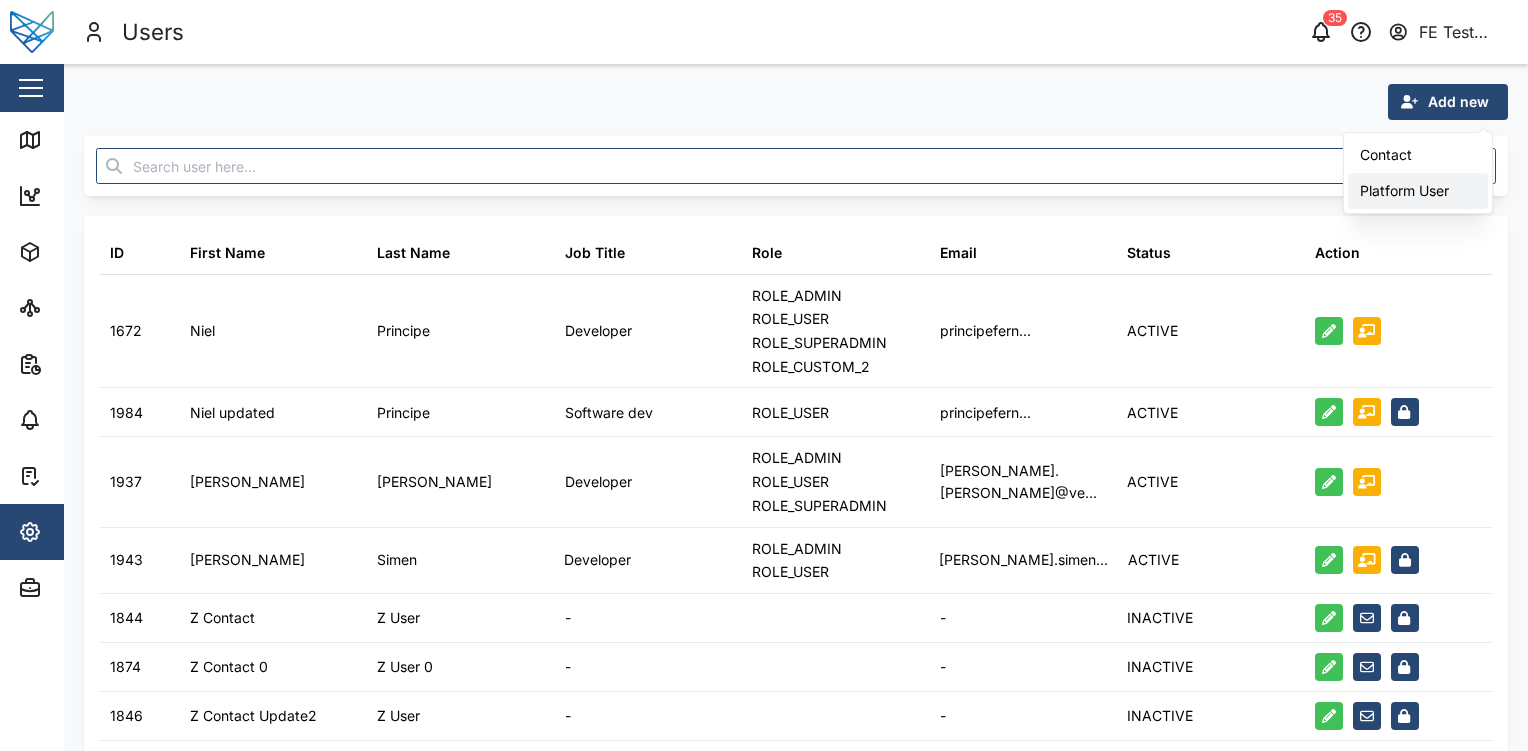click on "Platform User" at bounding box center (1418, 191) 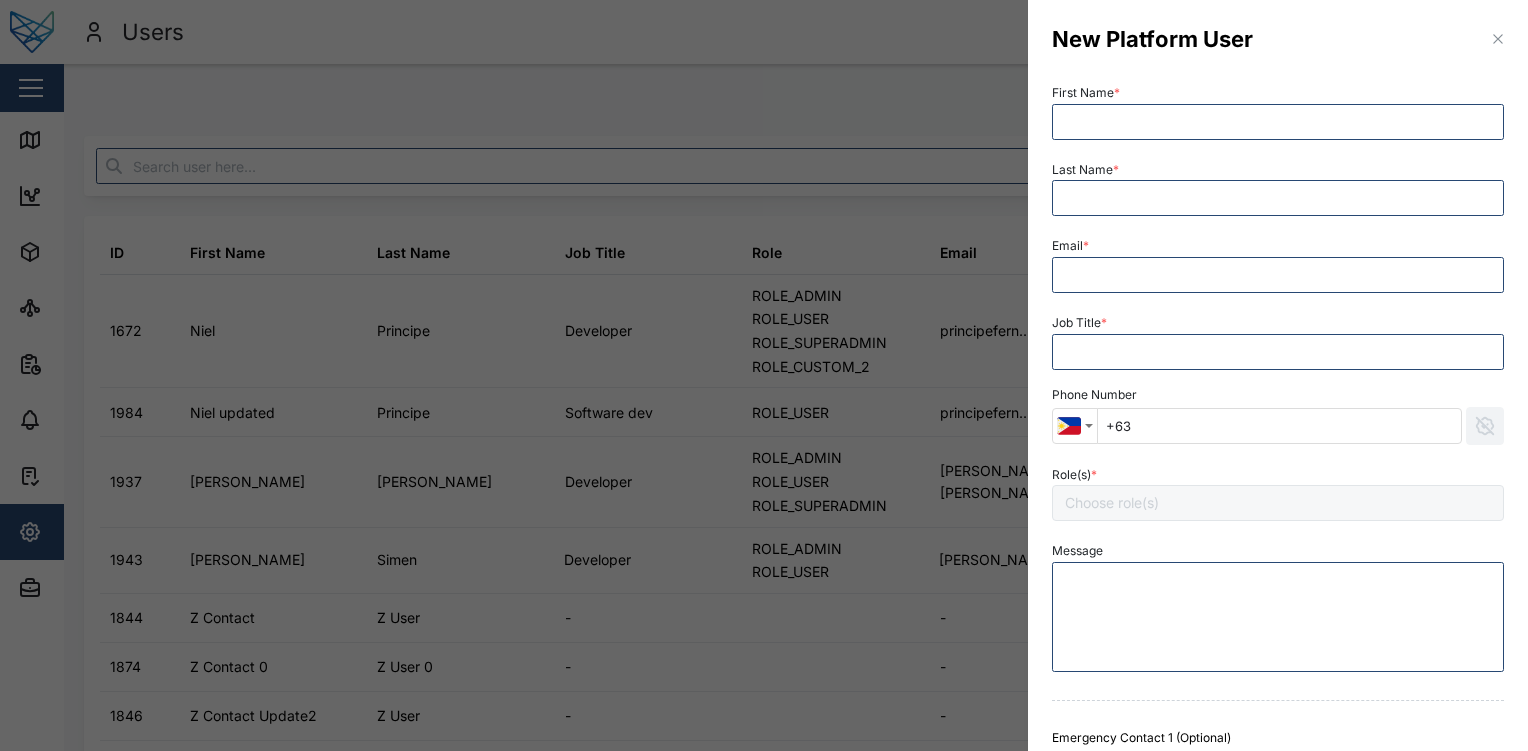 scroll, scrollTop: 0, scrollLeft: 0, axis: both 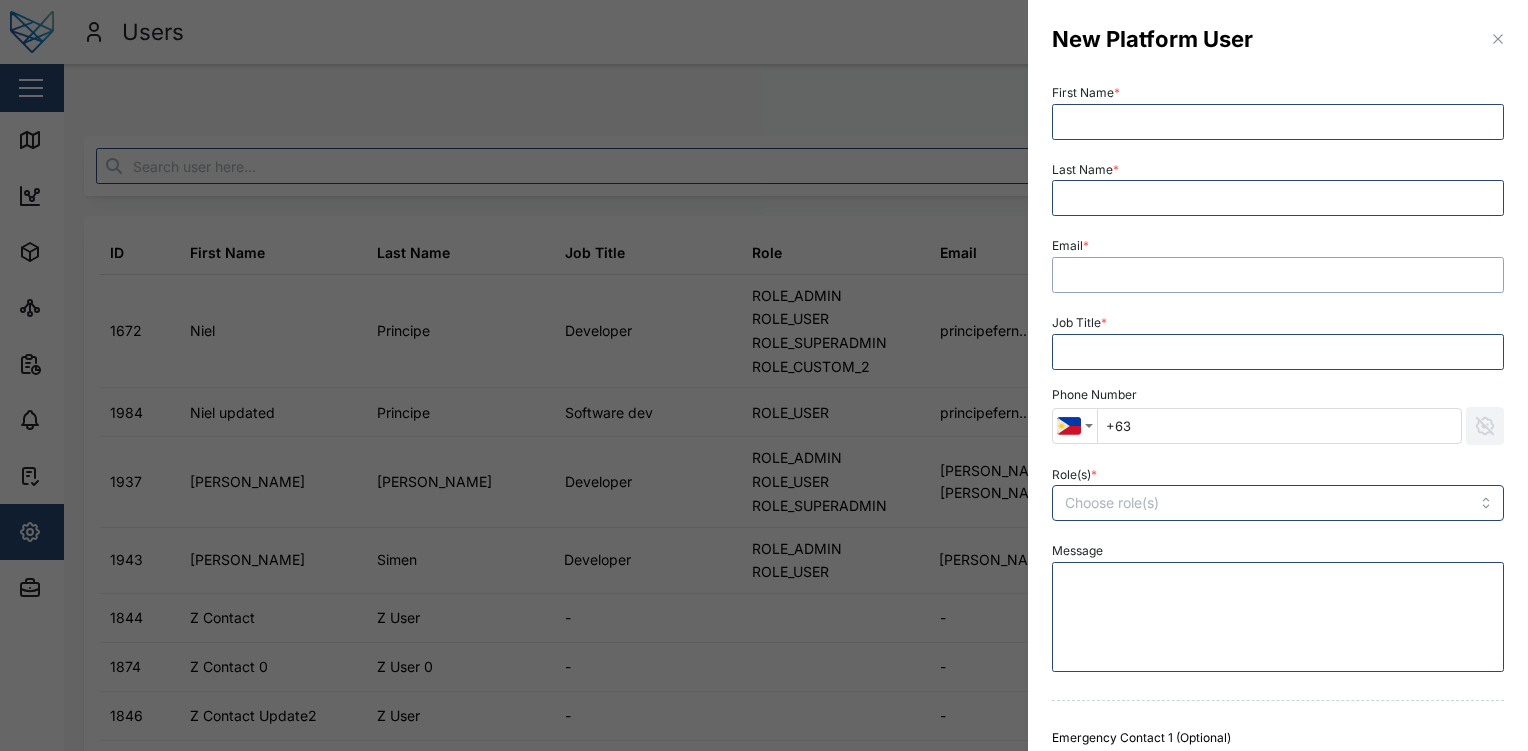 click on "Email  *" at bounding box center (1278, 275) 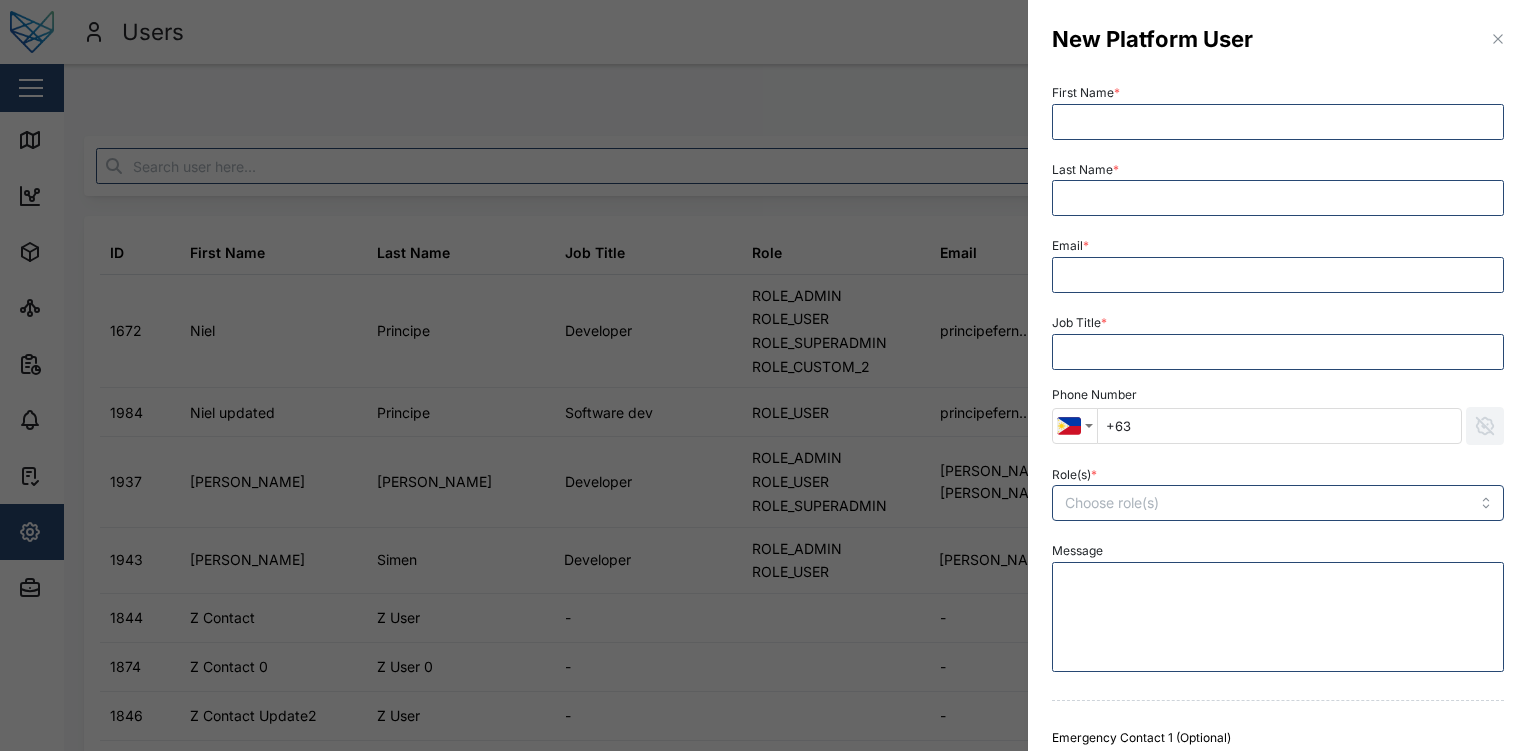click on "Email  *" at bounding box center [1278, 262] 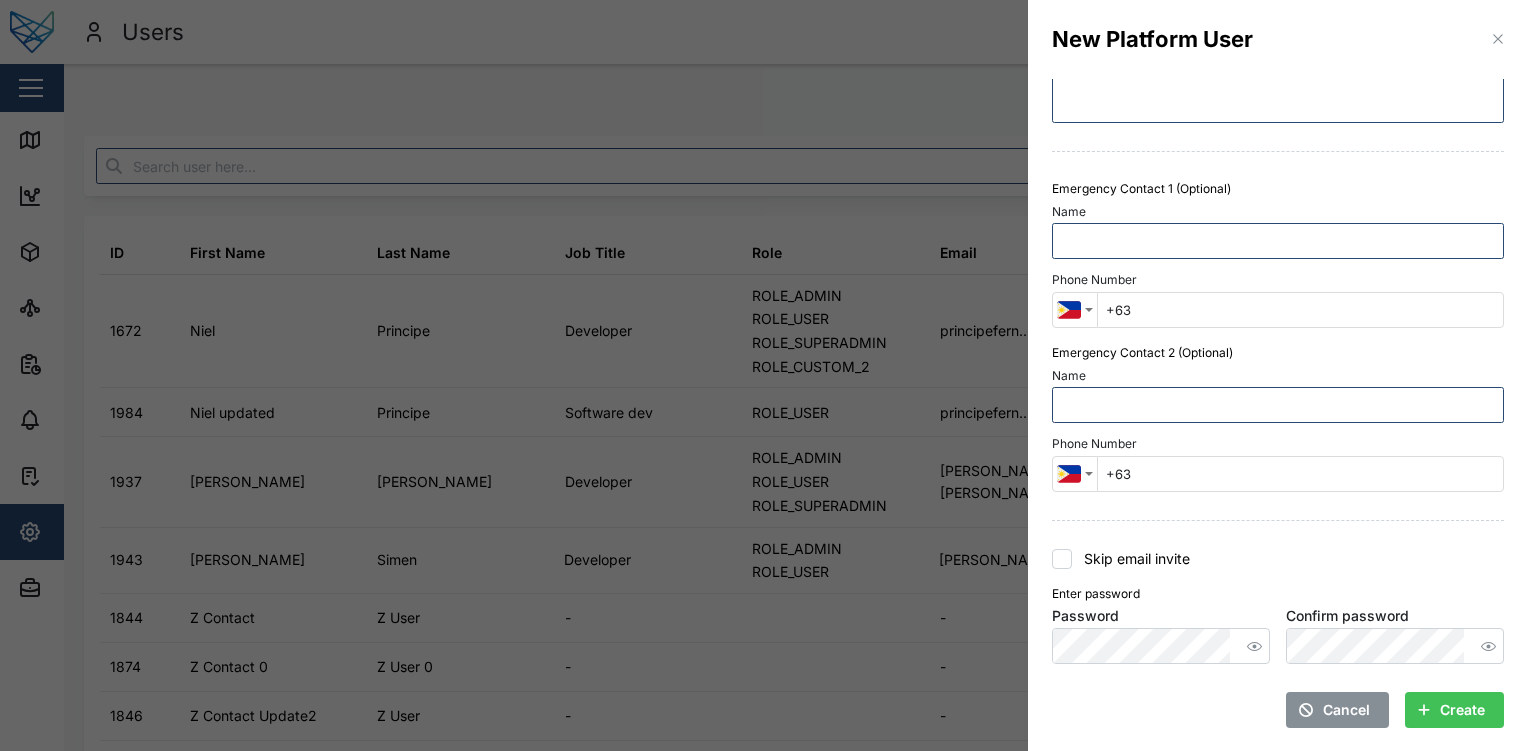 click on "Cancel" at bounding box center (1346, 710) 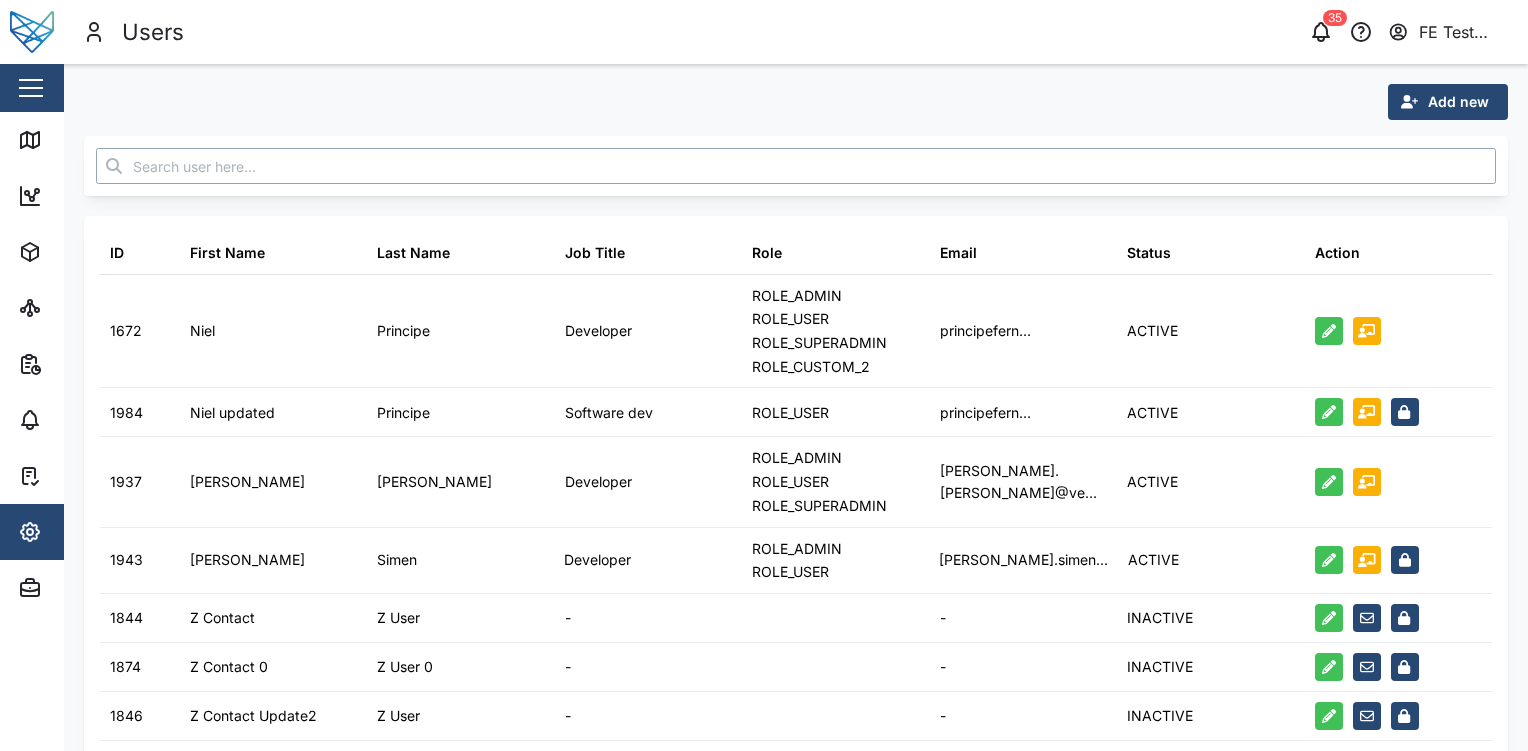 click at bounding box center (796, 166) 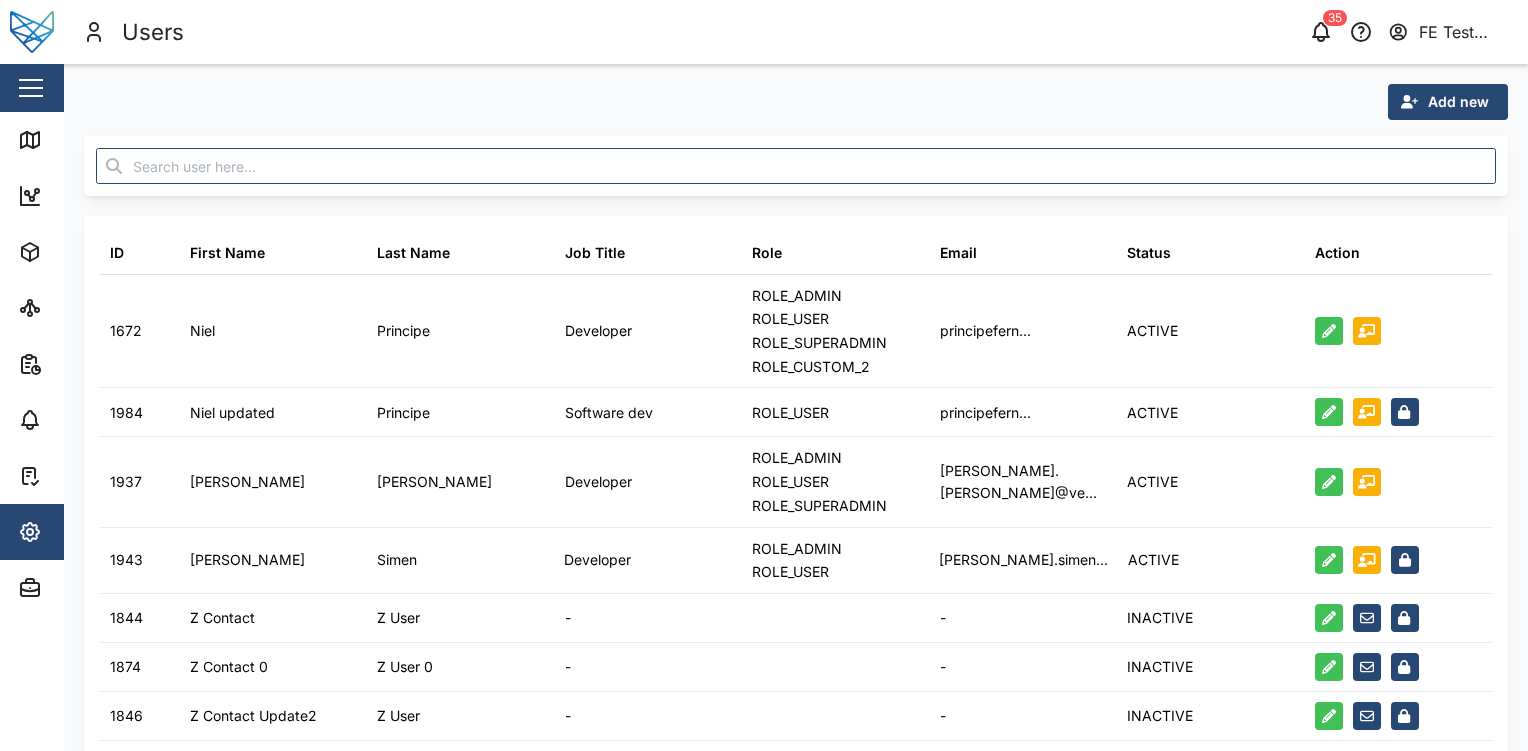 click on "Add new" at bounding box center [1458, 102] 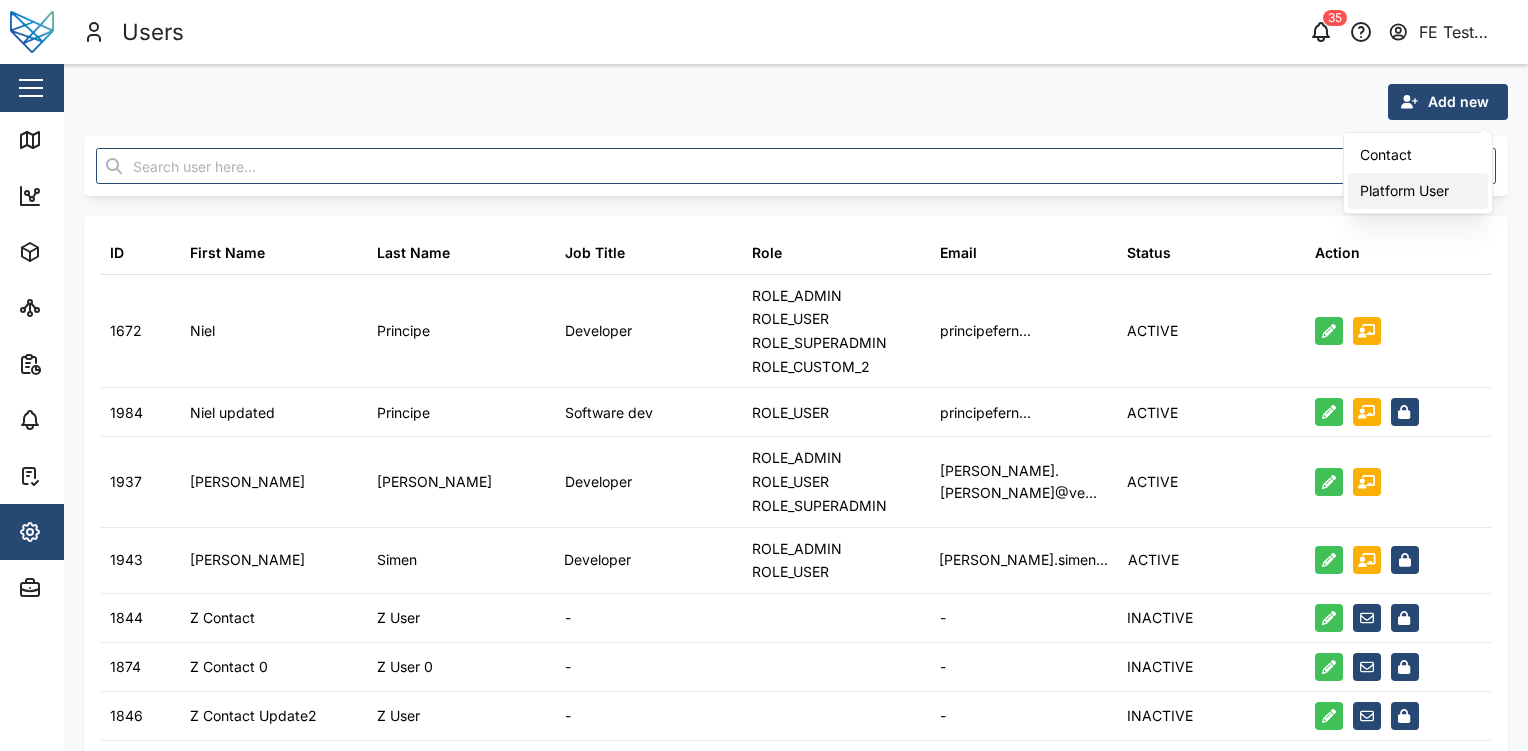 click on "Platform User" at bounding box center [1418, 191] 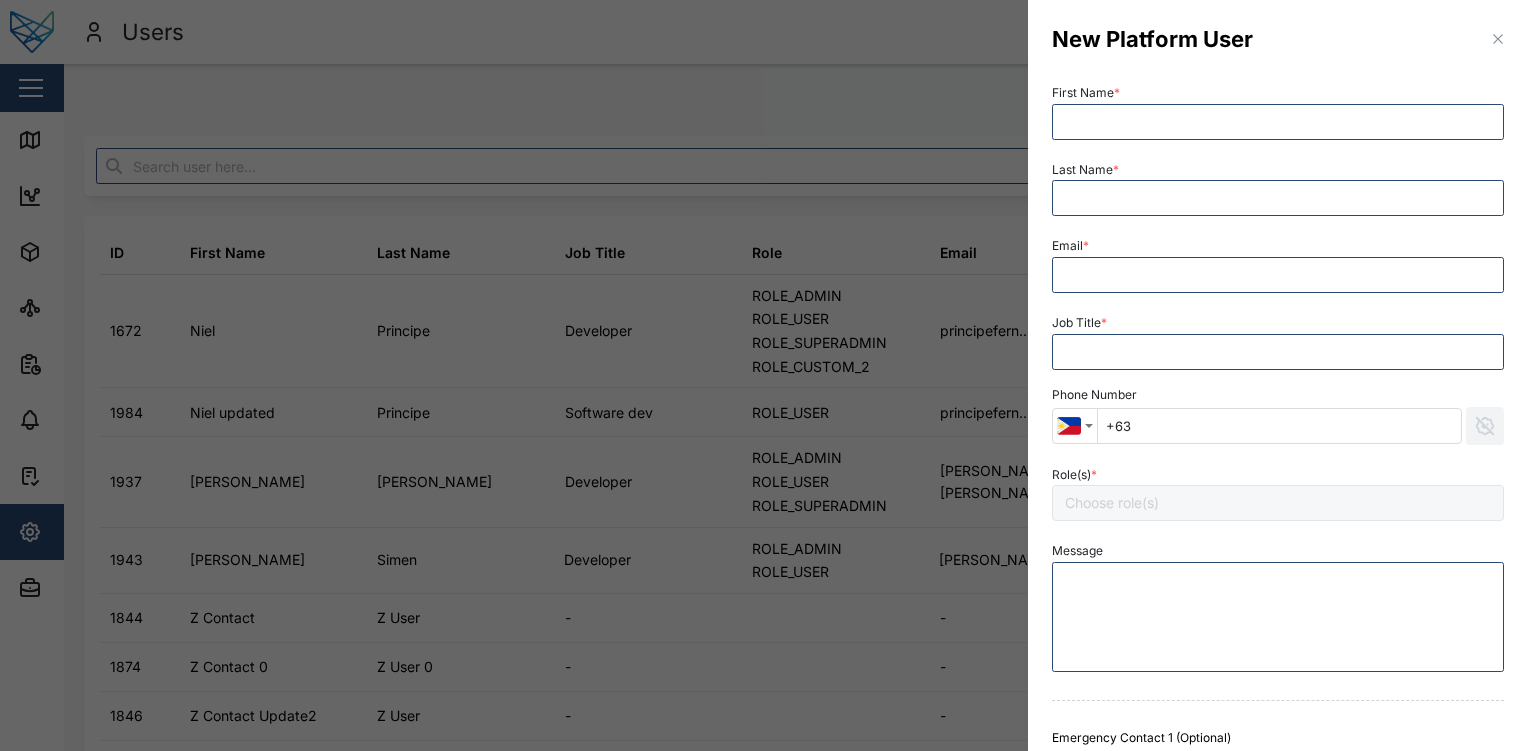 scroll, scrollTop: 0, scrollLeft: 0, axis: both 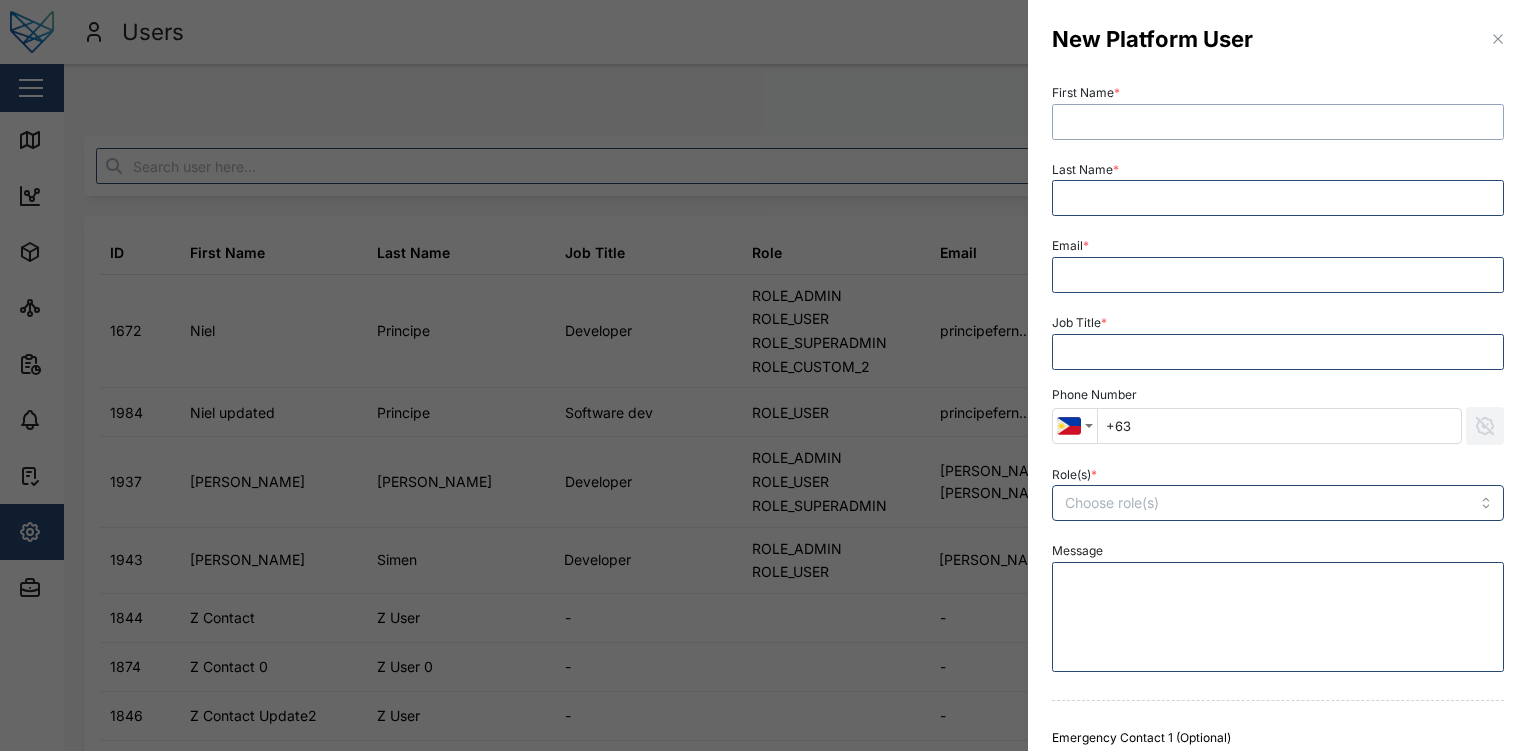 click on "First Name  *" at bounding box center (1278, 122) 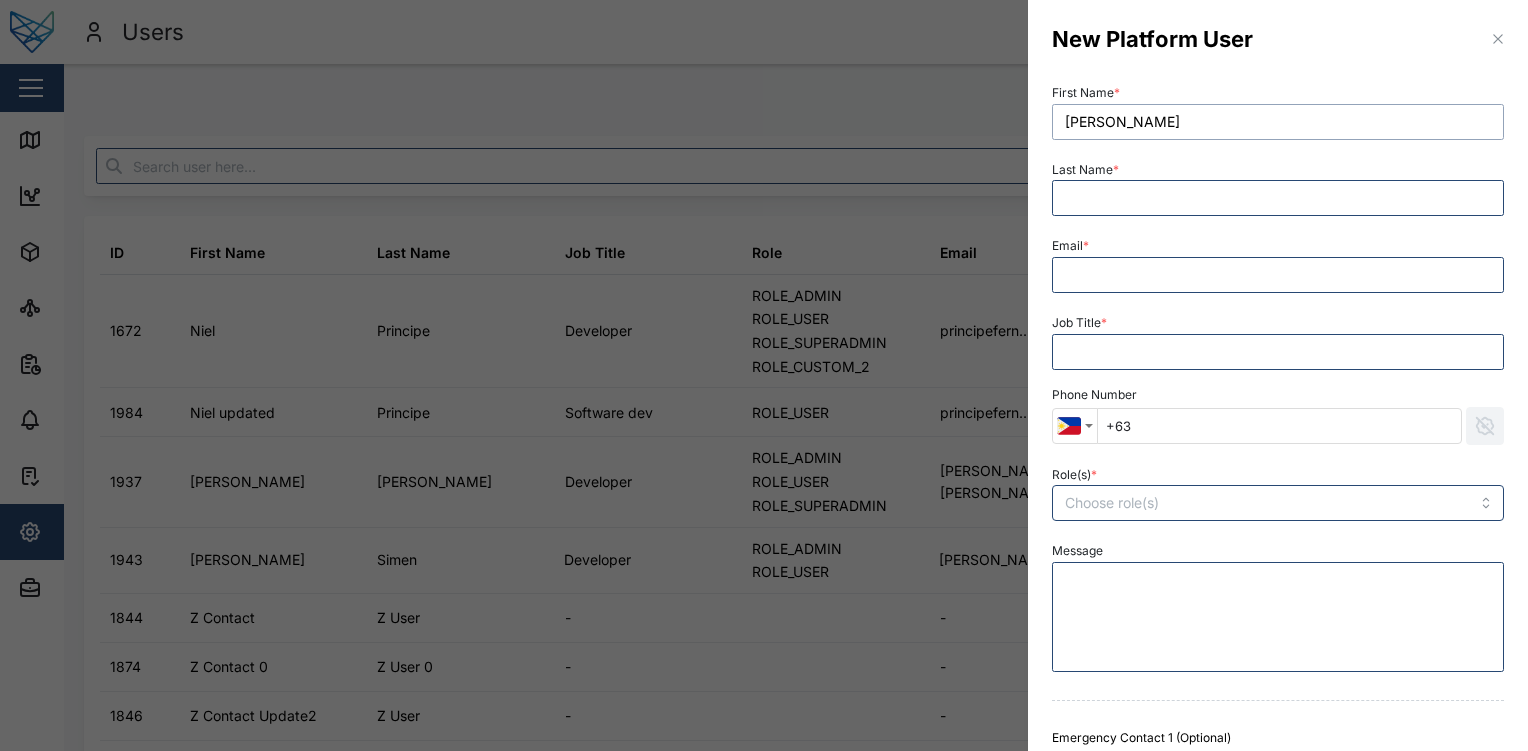 type on "Julius" 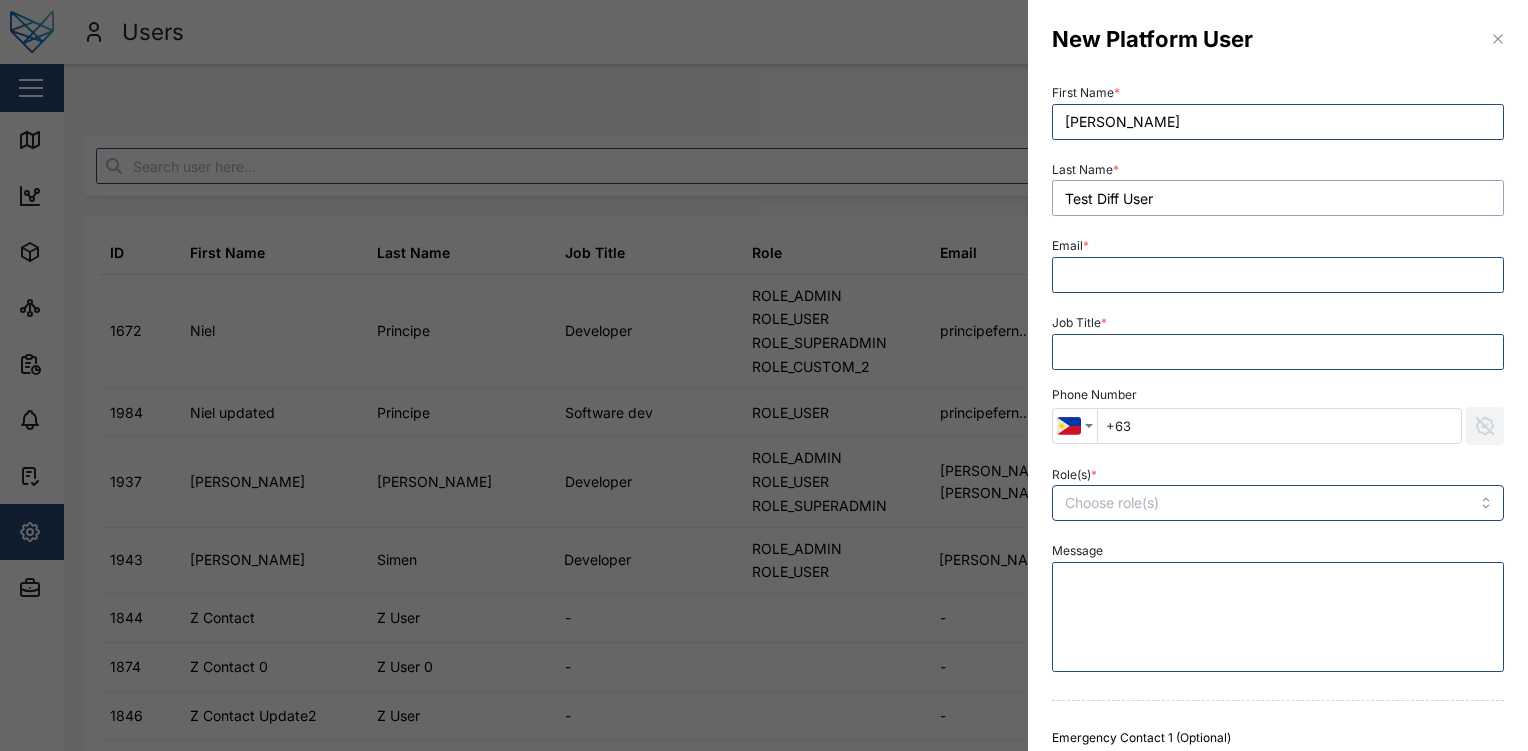 type on "Test Diff User" 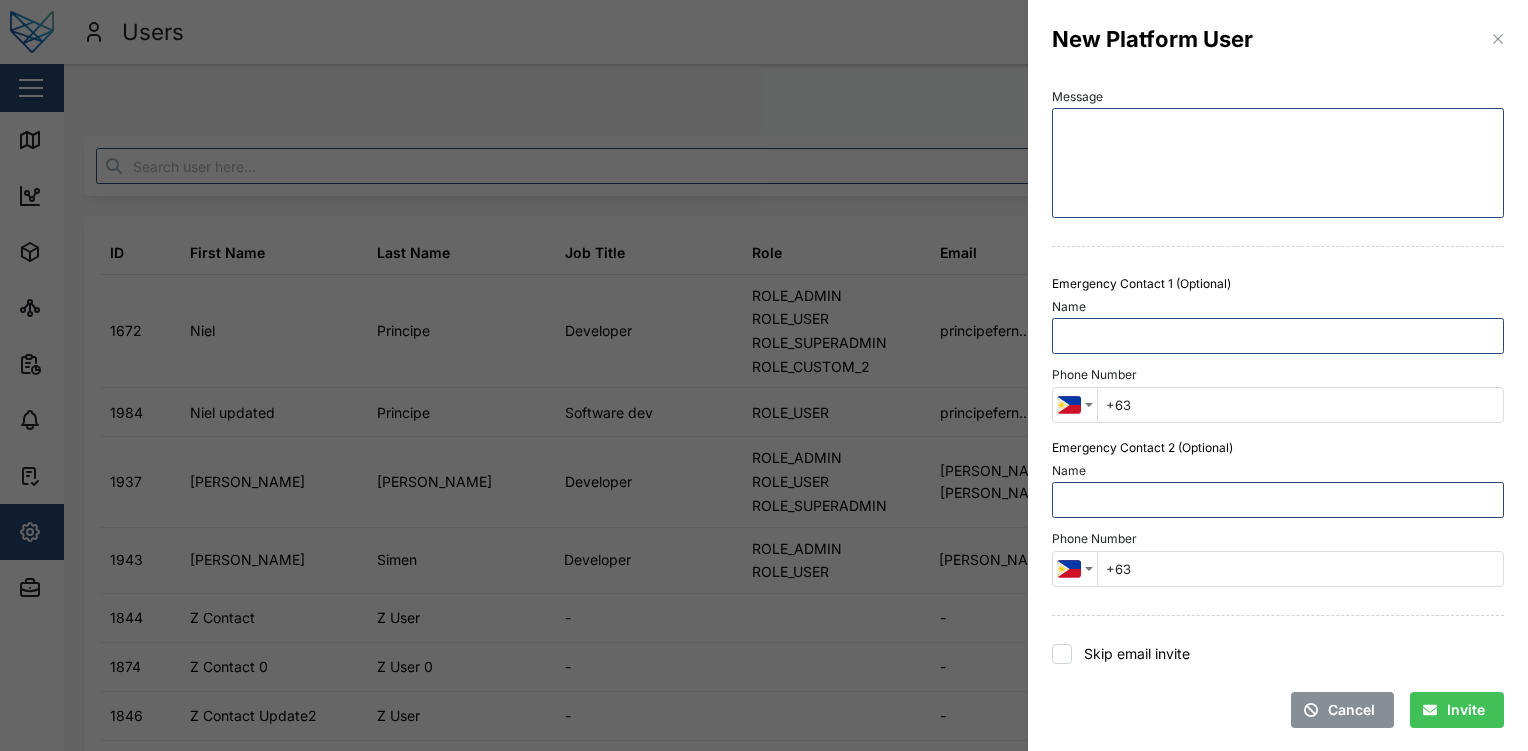 scroll, scrollTop: 453, scrollLeft: 0, axis: vertical 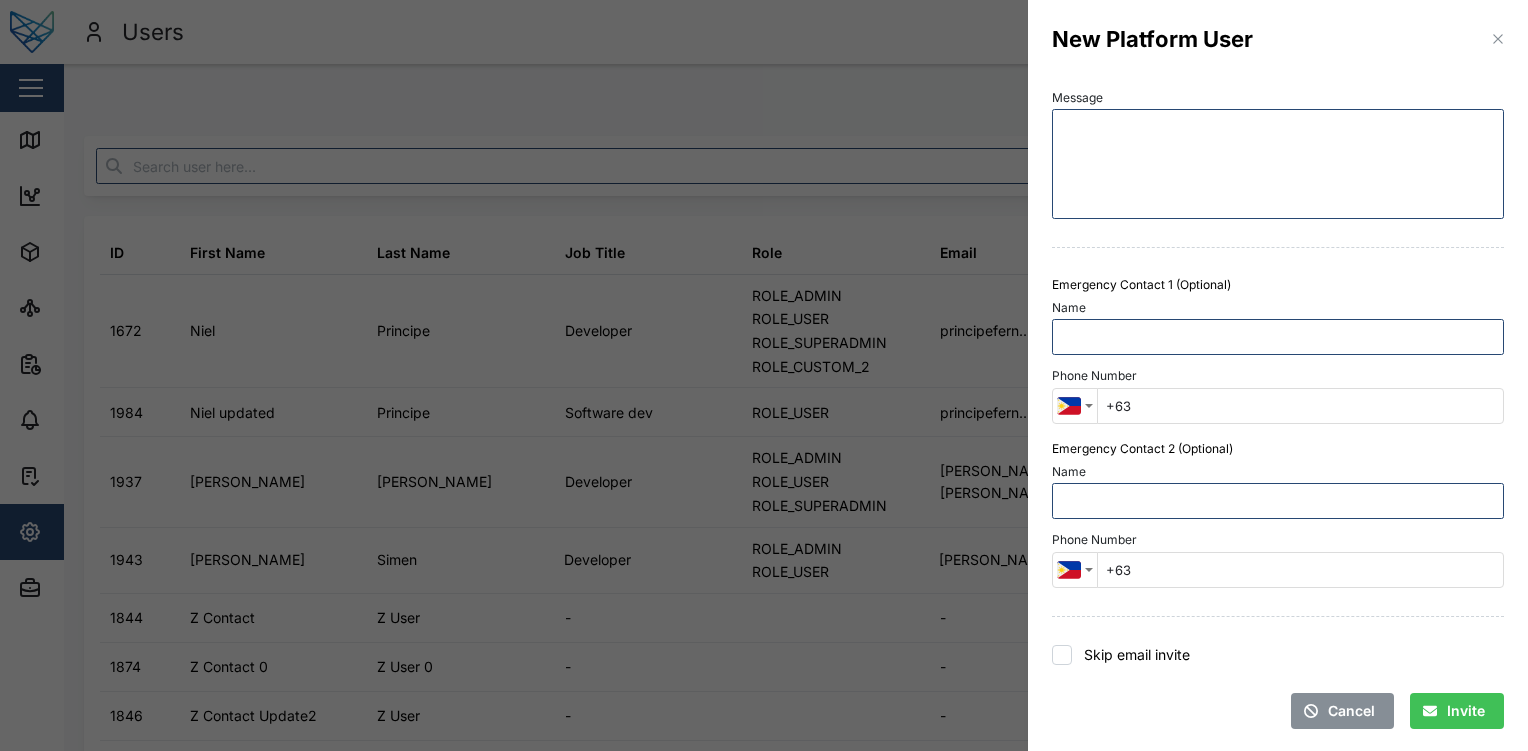 type on "Test" 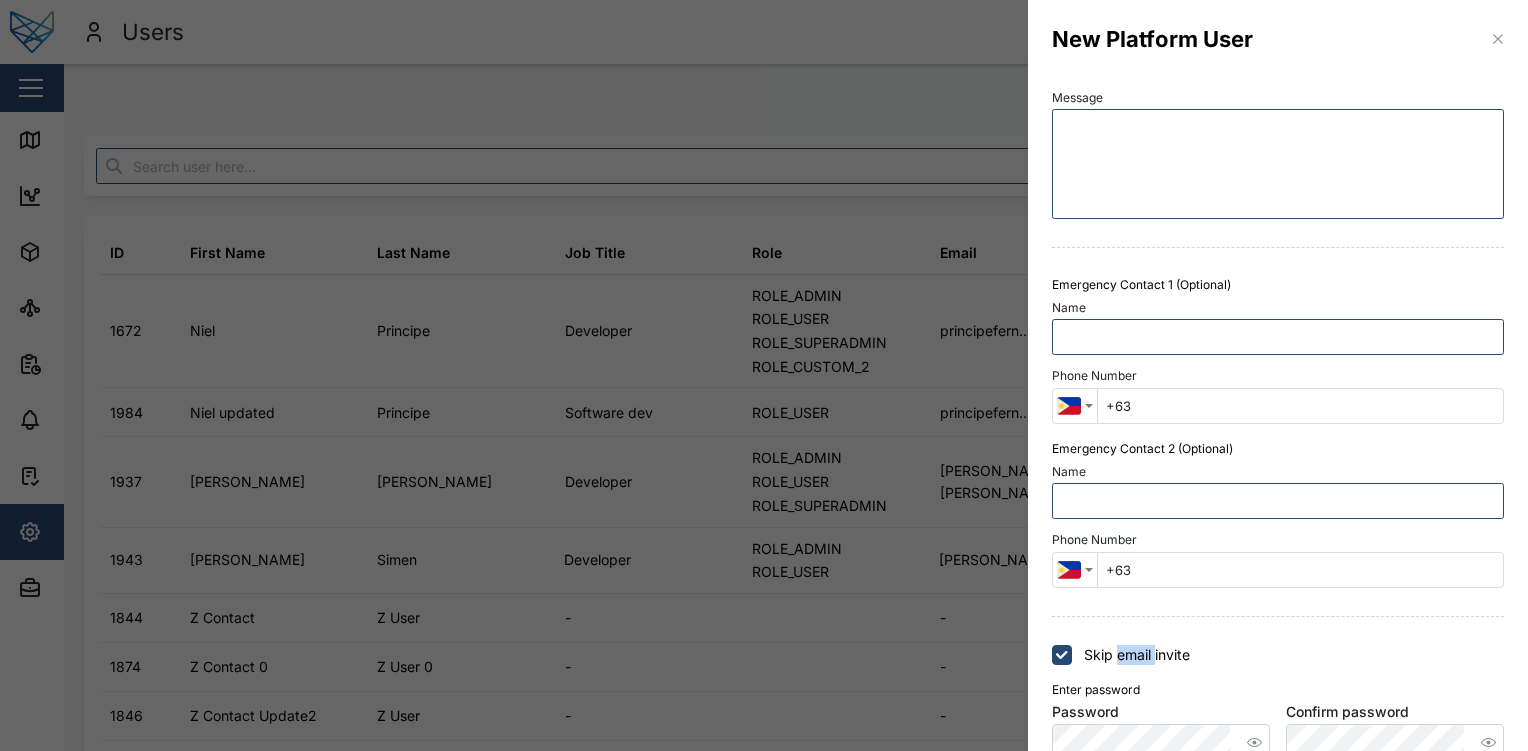 click on "Skip email invite" at bounding box center (1131, 655) 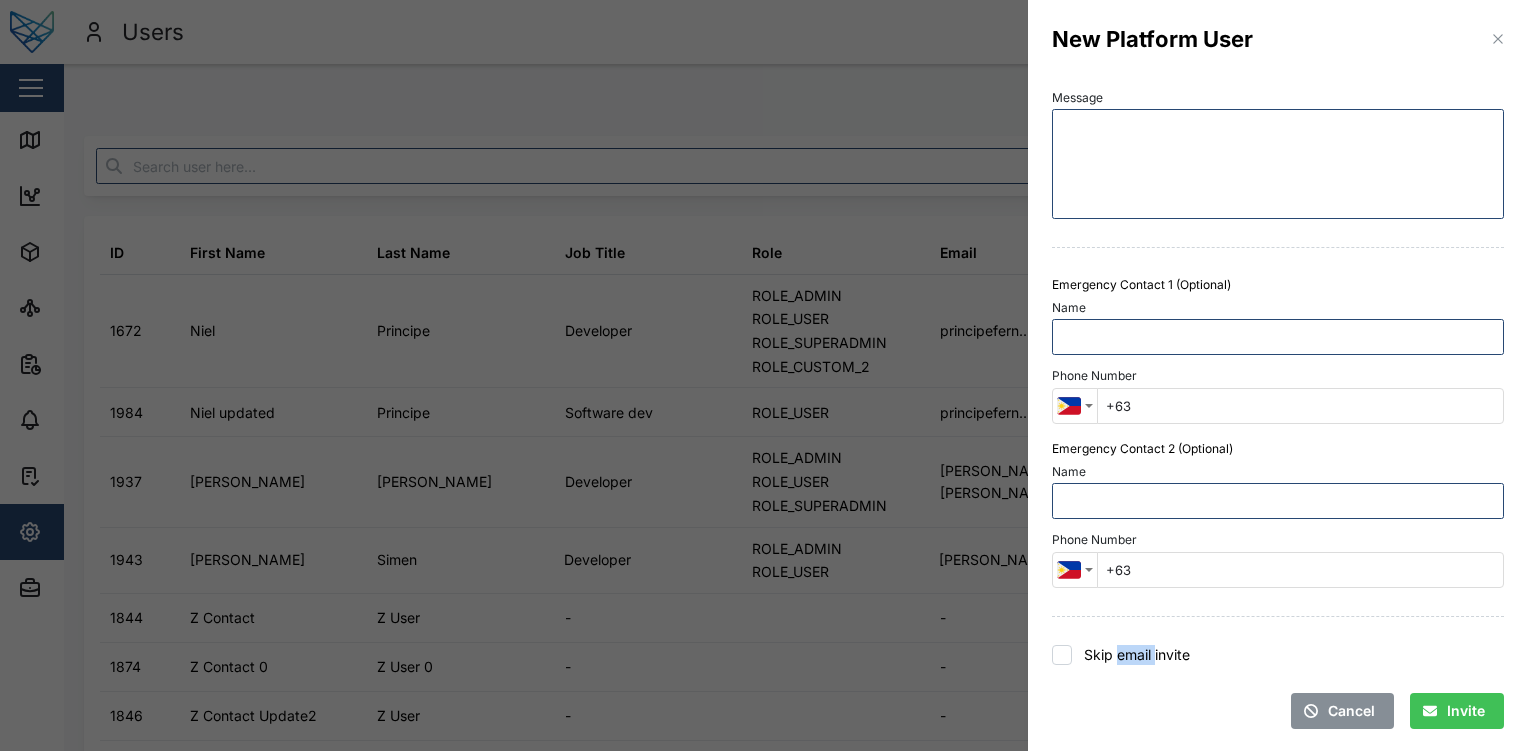 click on "Skip email invite" at bounding box center [1131, 655] 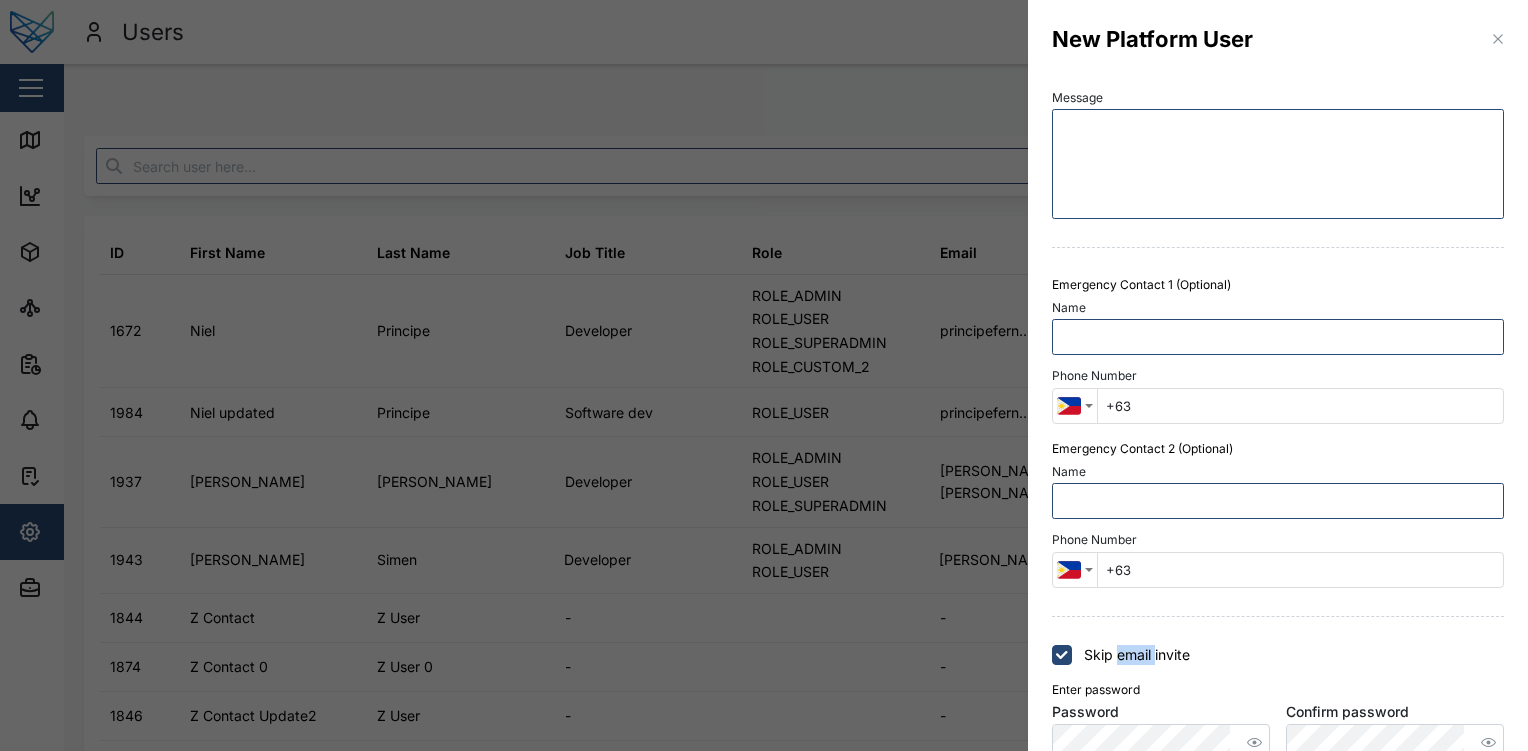 scroll, scrollTop: 549, scrollLeft: 0, axis: vertical 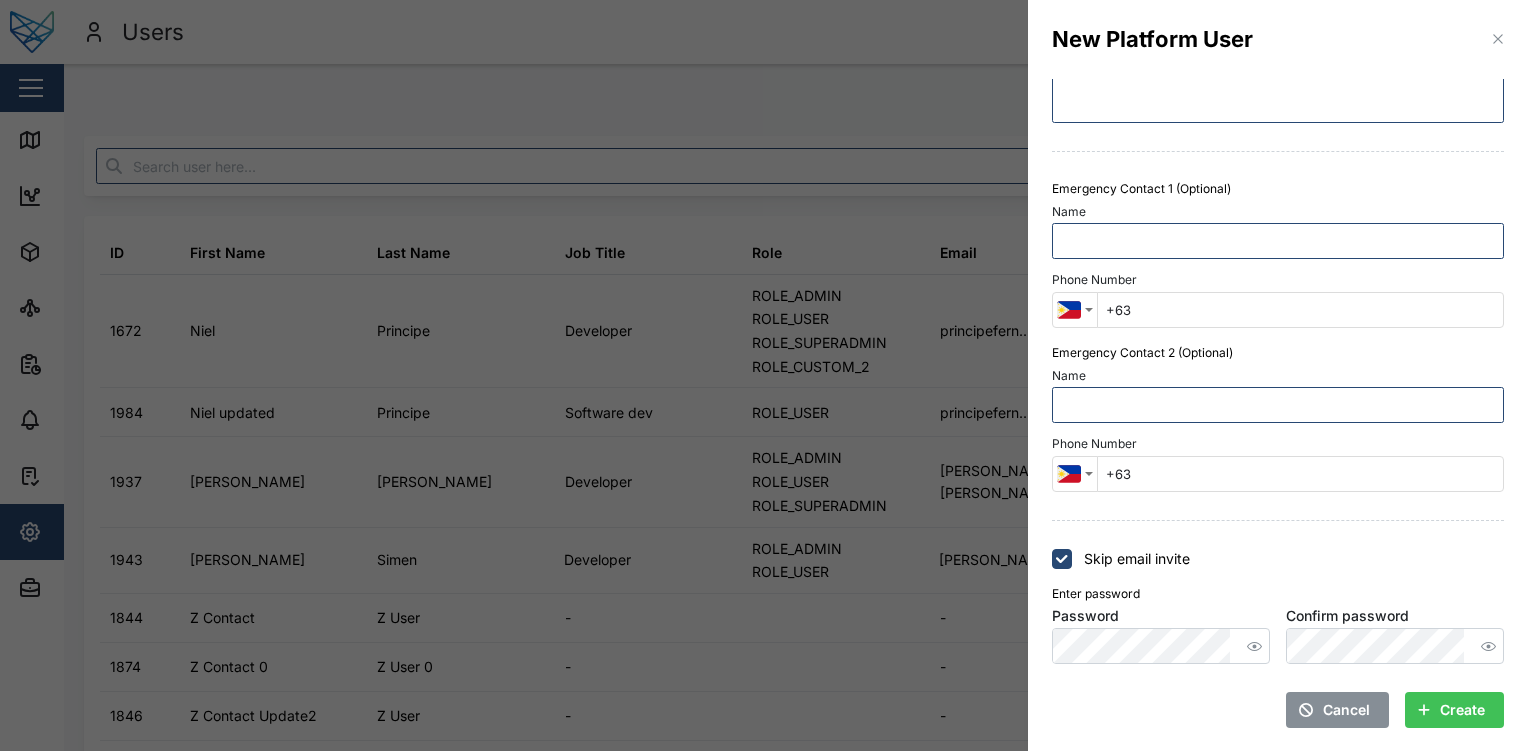 click on "Create" at bounding box center [1451, 710] 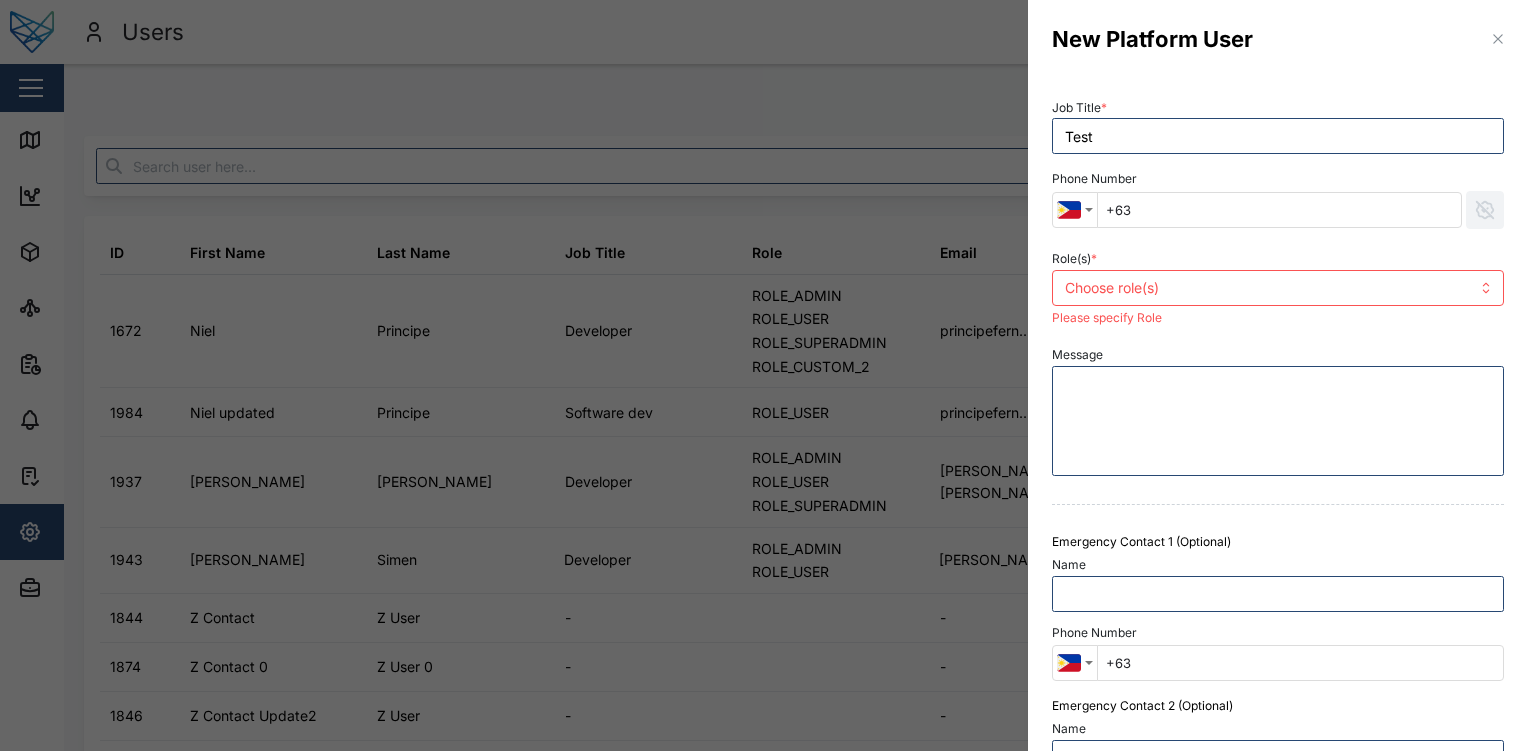 scroll, scrollTop: 236, scrollLeft: 0, axis: vertical 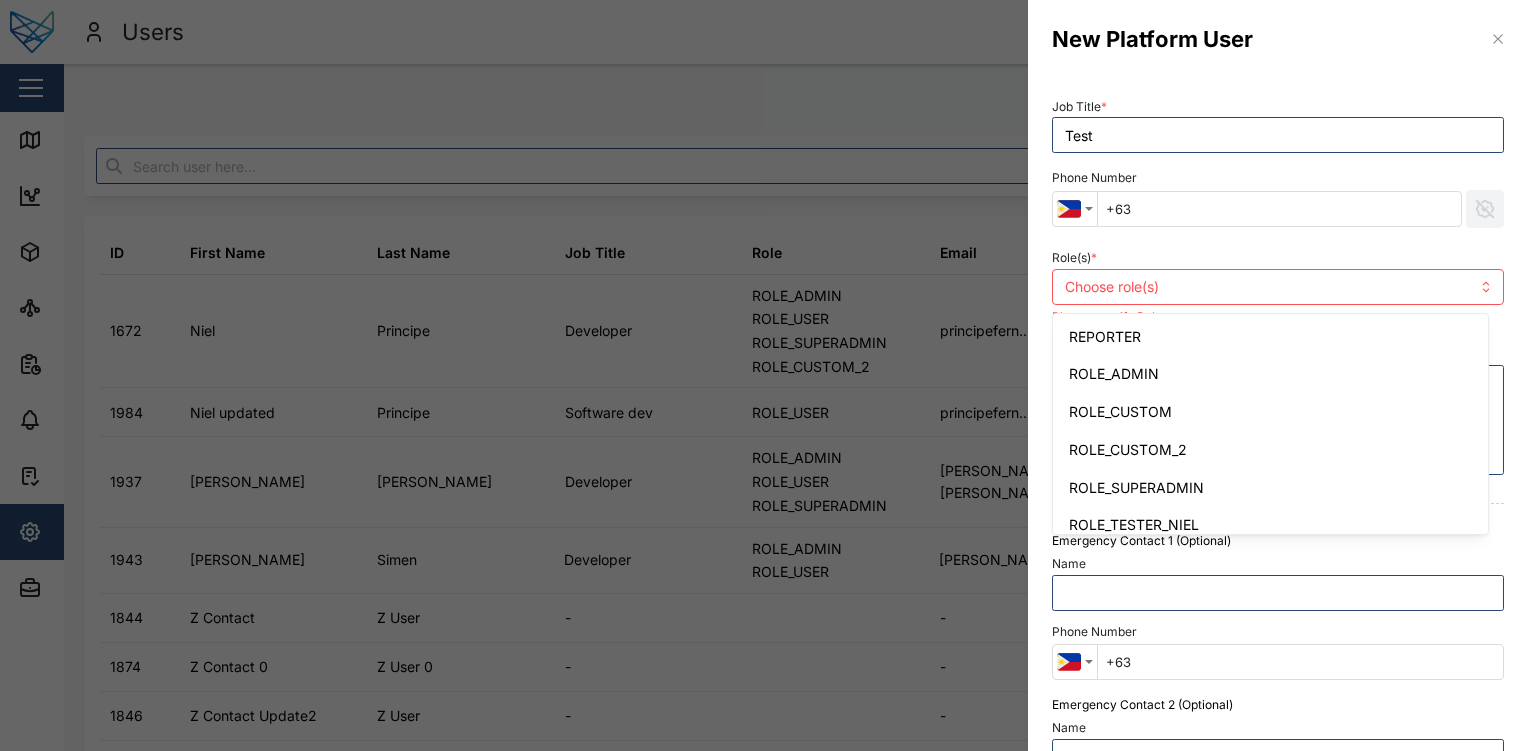 click at bounding box center (1235, 287) 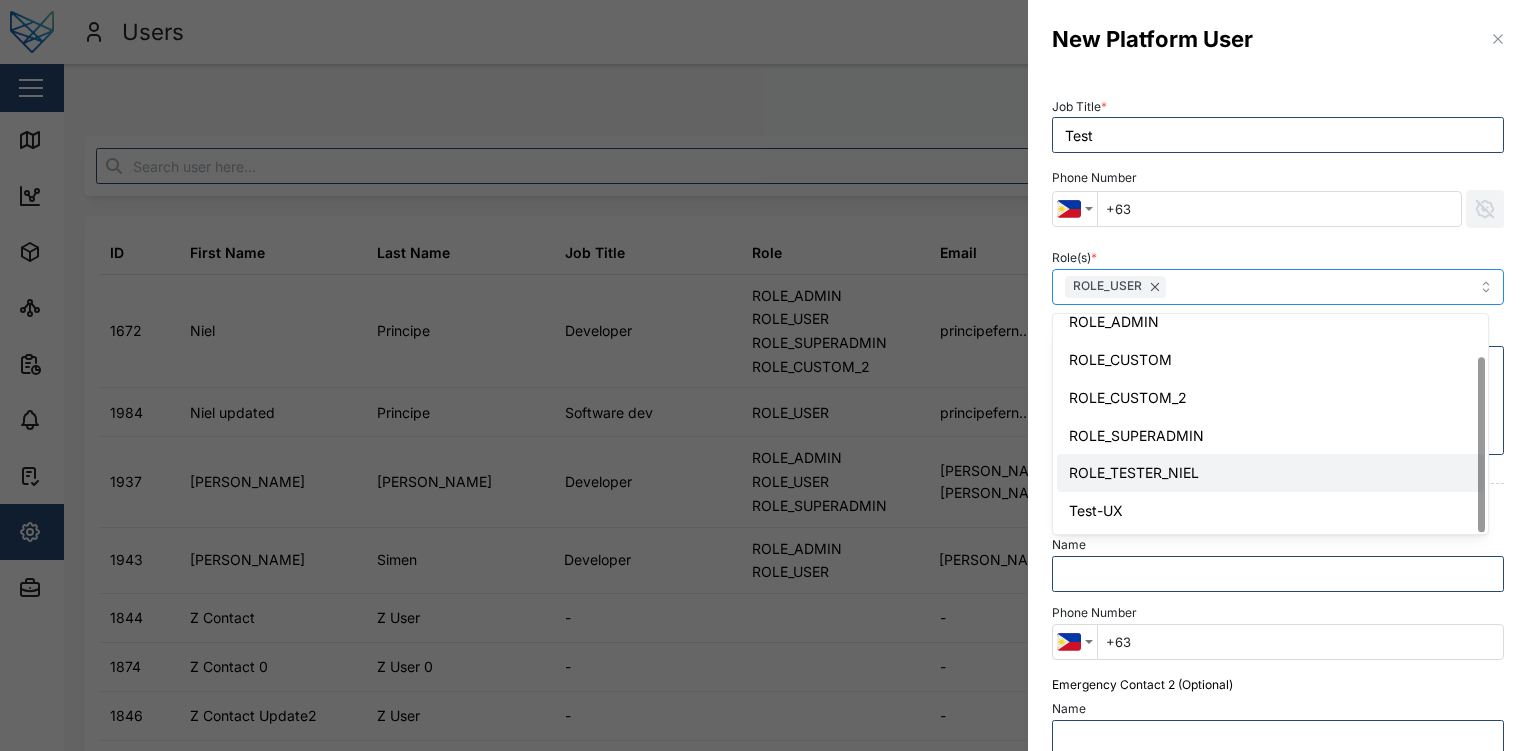 scroll, scrollTop: 52, scrollLeft: 0, axis: vertical 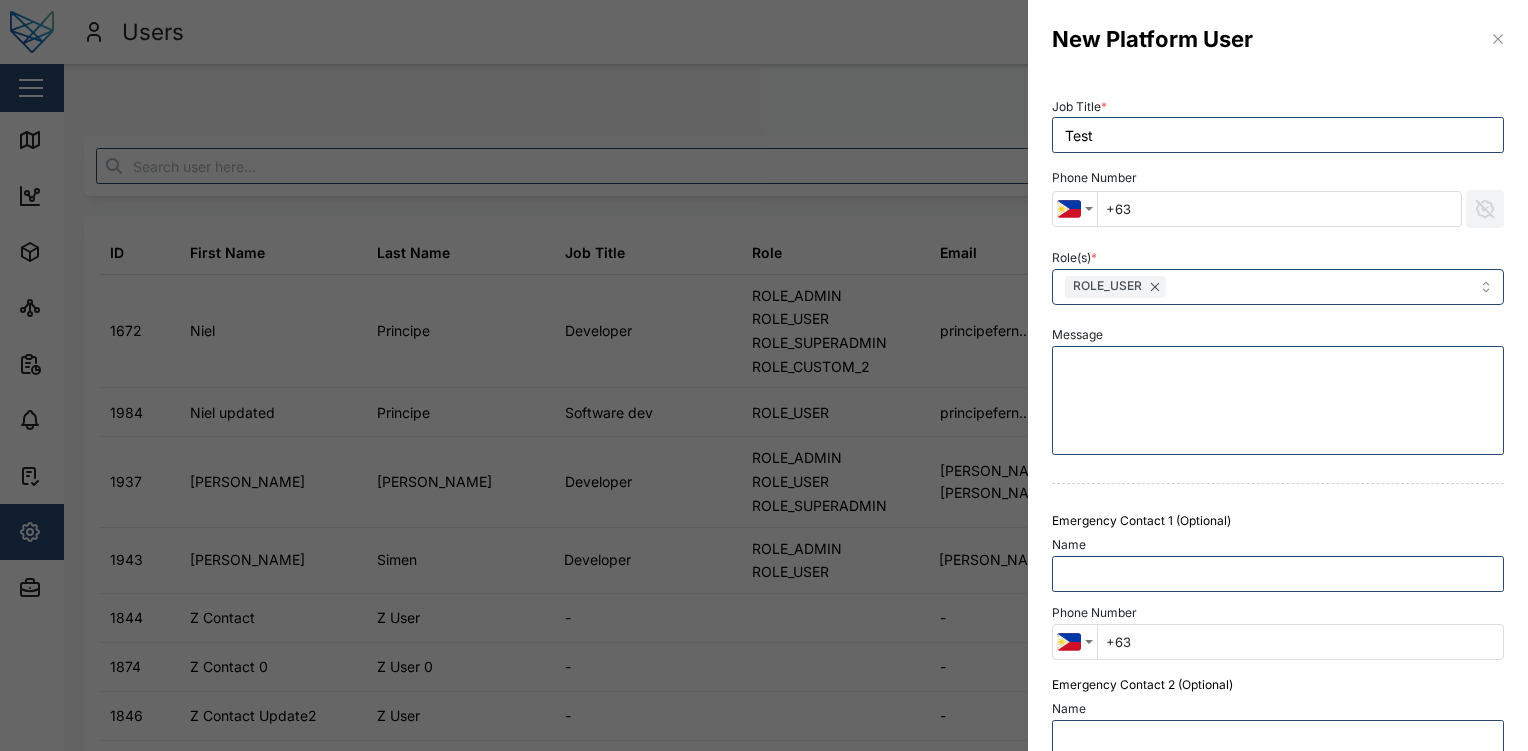 click on "Role(s)  * ROLE_USER" at bounding box center [1278, 274] 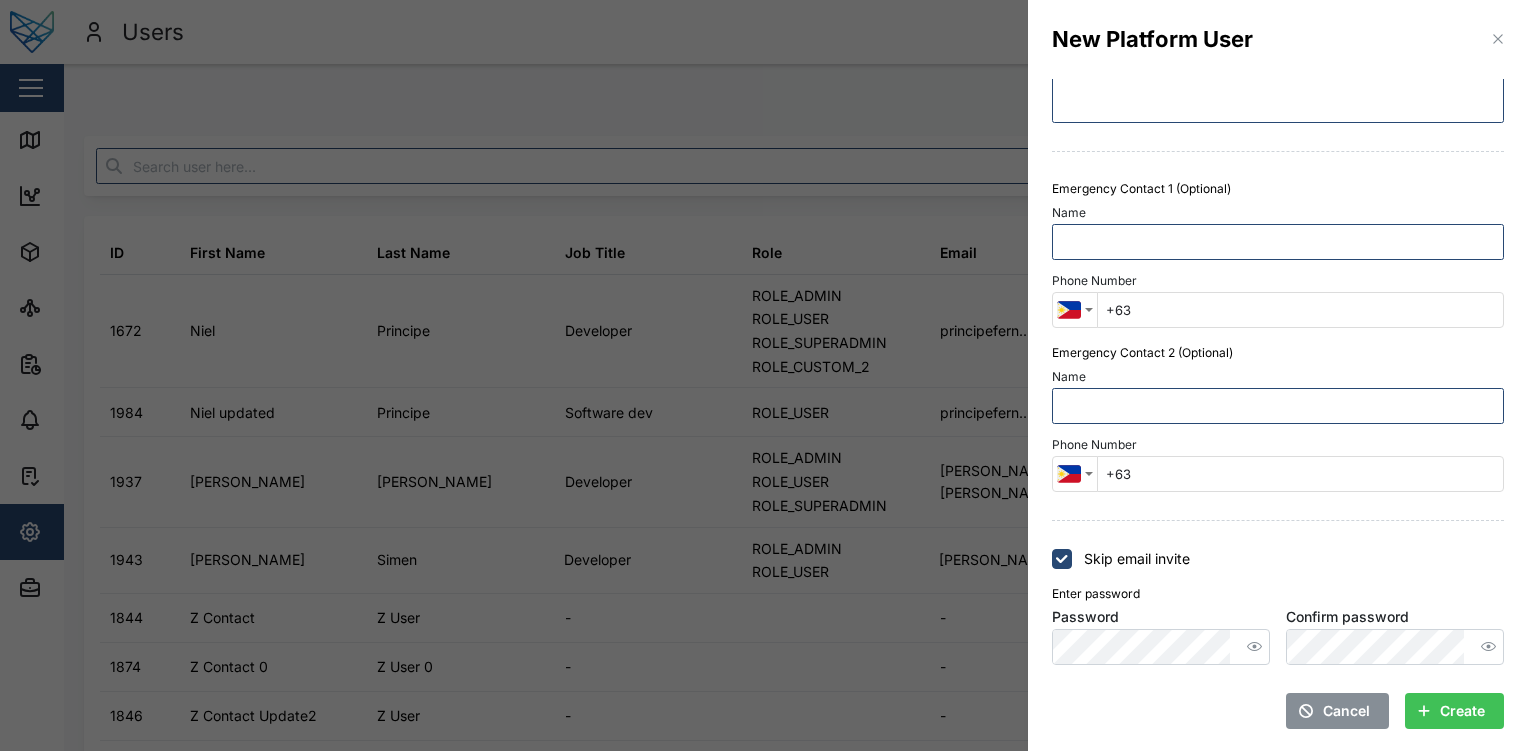 click on "Create" at bounding box center (1462, 711) 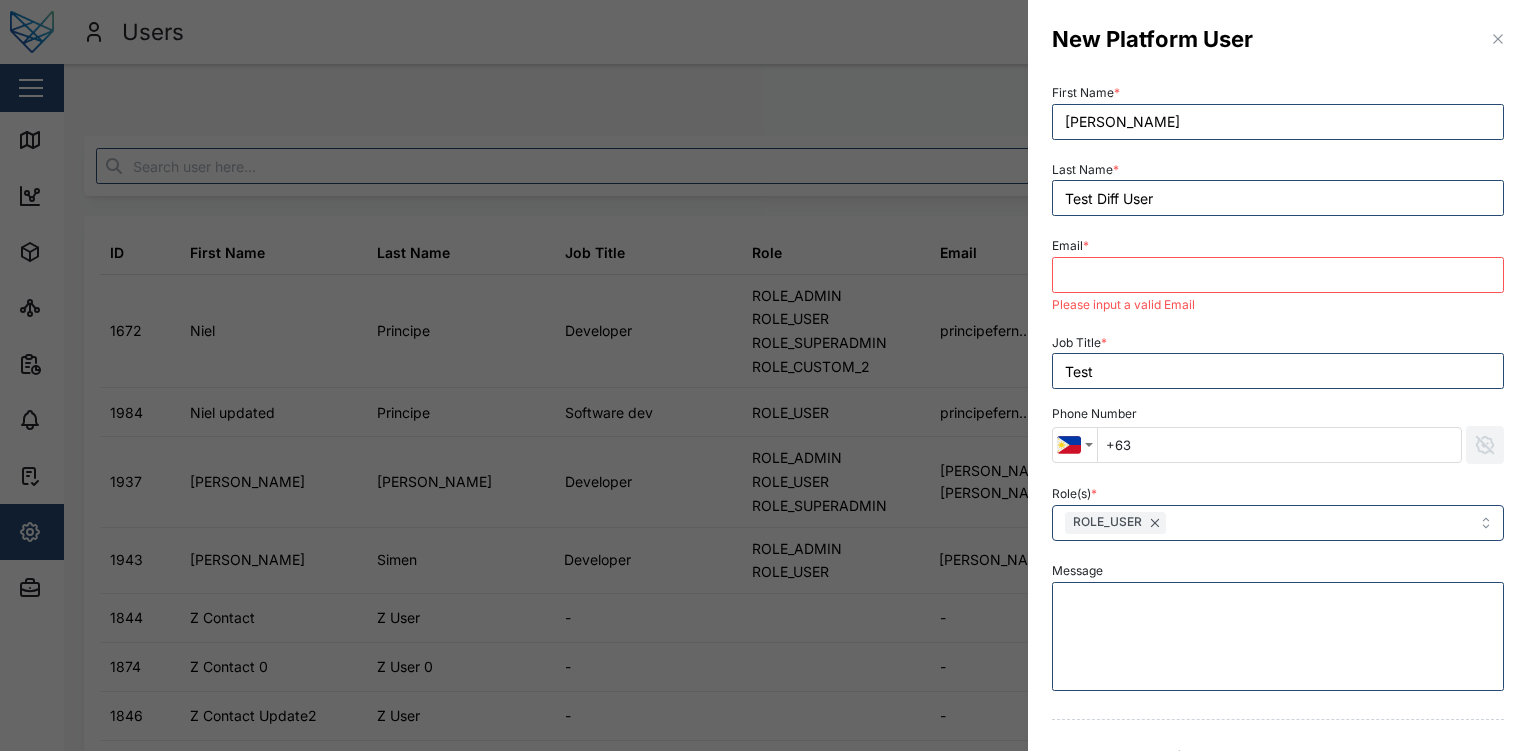 click on "Email  *" at bounding box center (1278, 275) 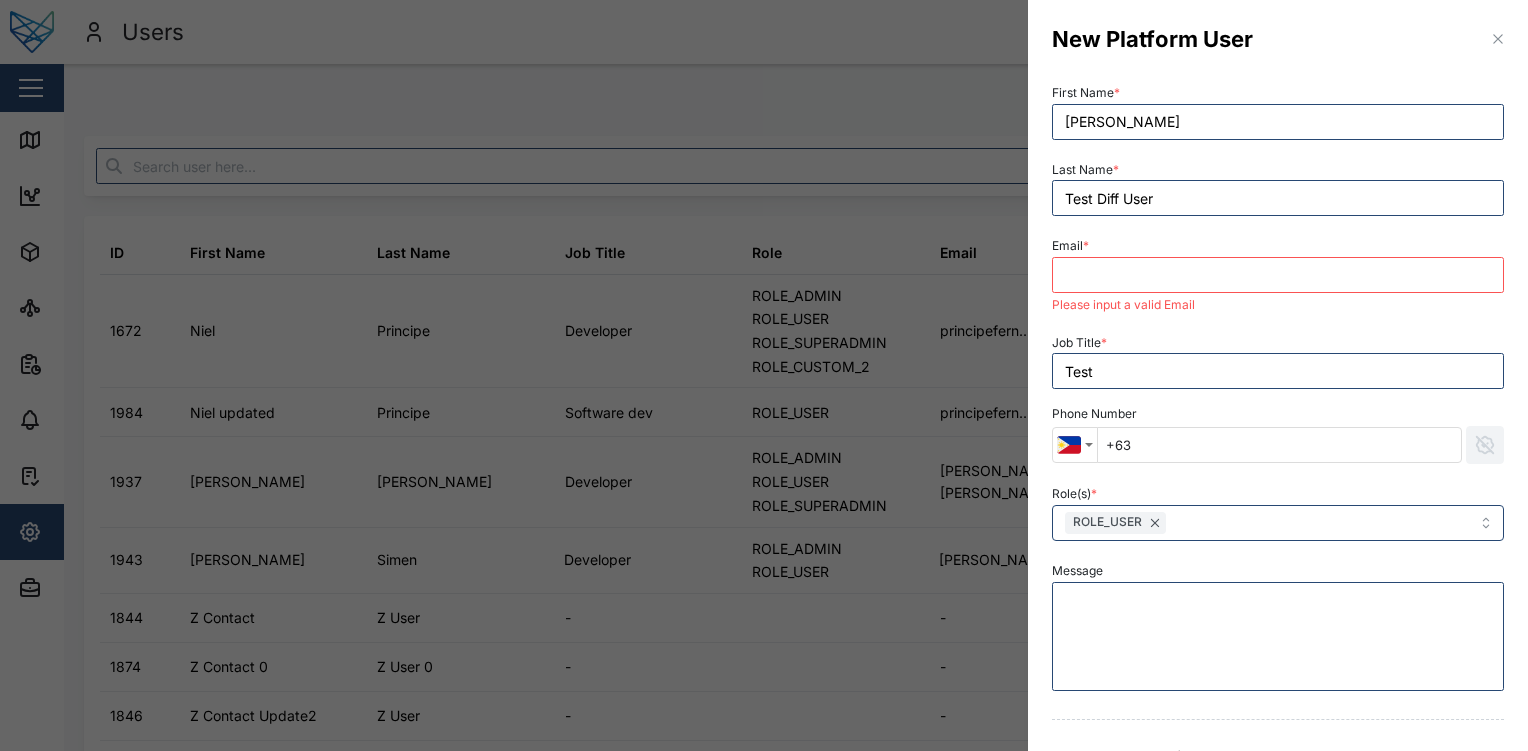 type on "pamplona.julius@gmail.com" 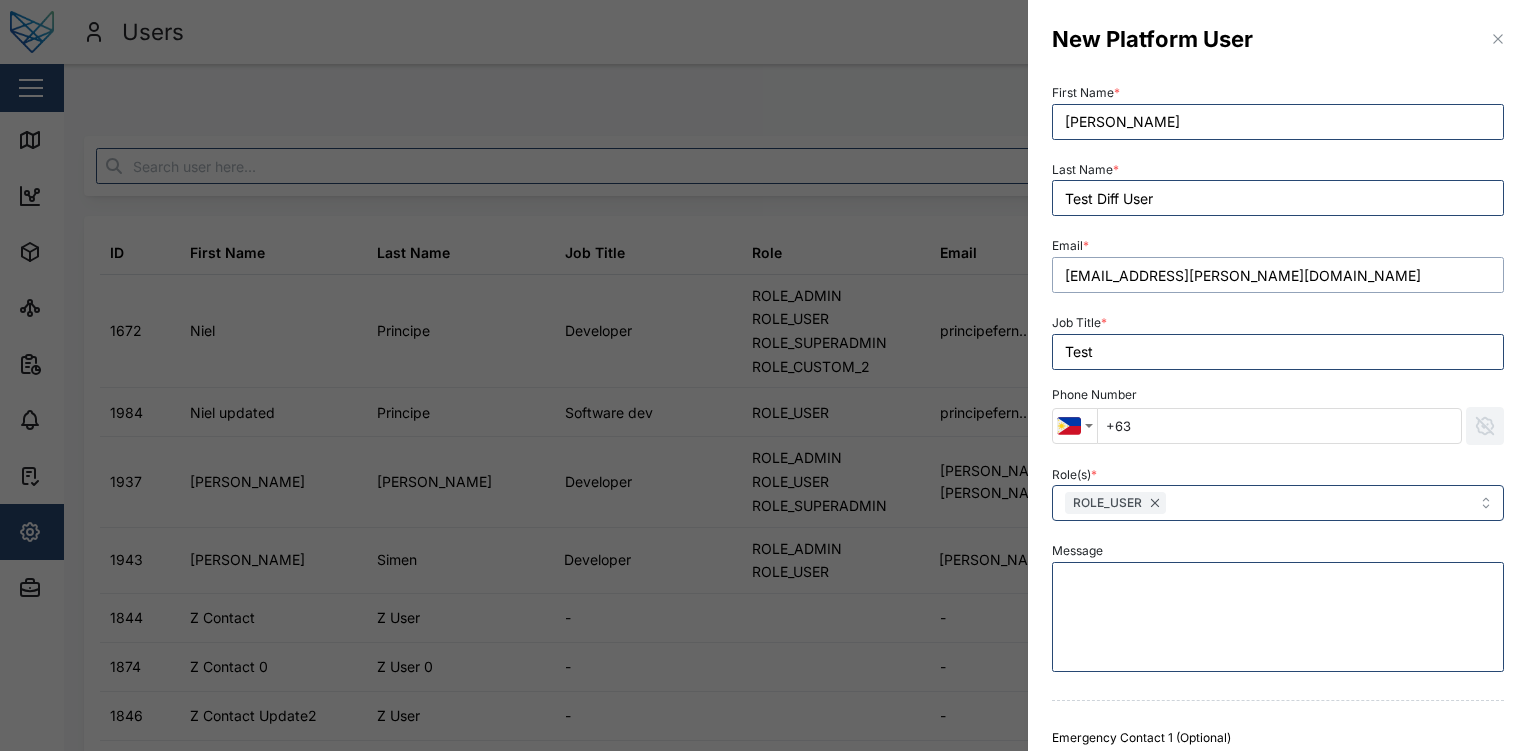 scroll, scrollTop: 549, scrollLeft: 0, axis: vertical 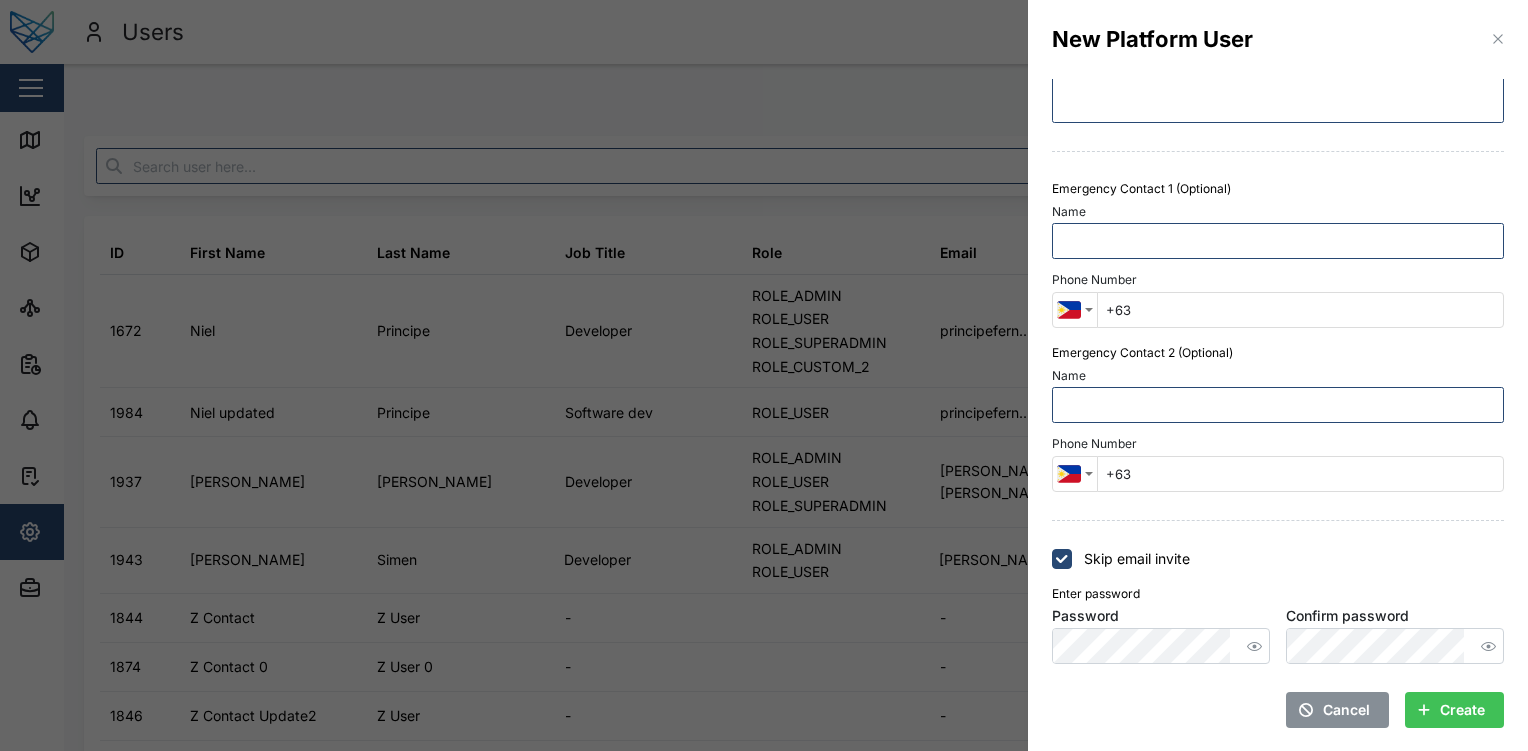 click on "Create" at bounding box center [1462, 710] 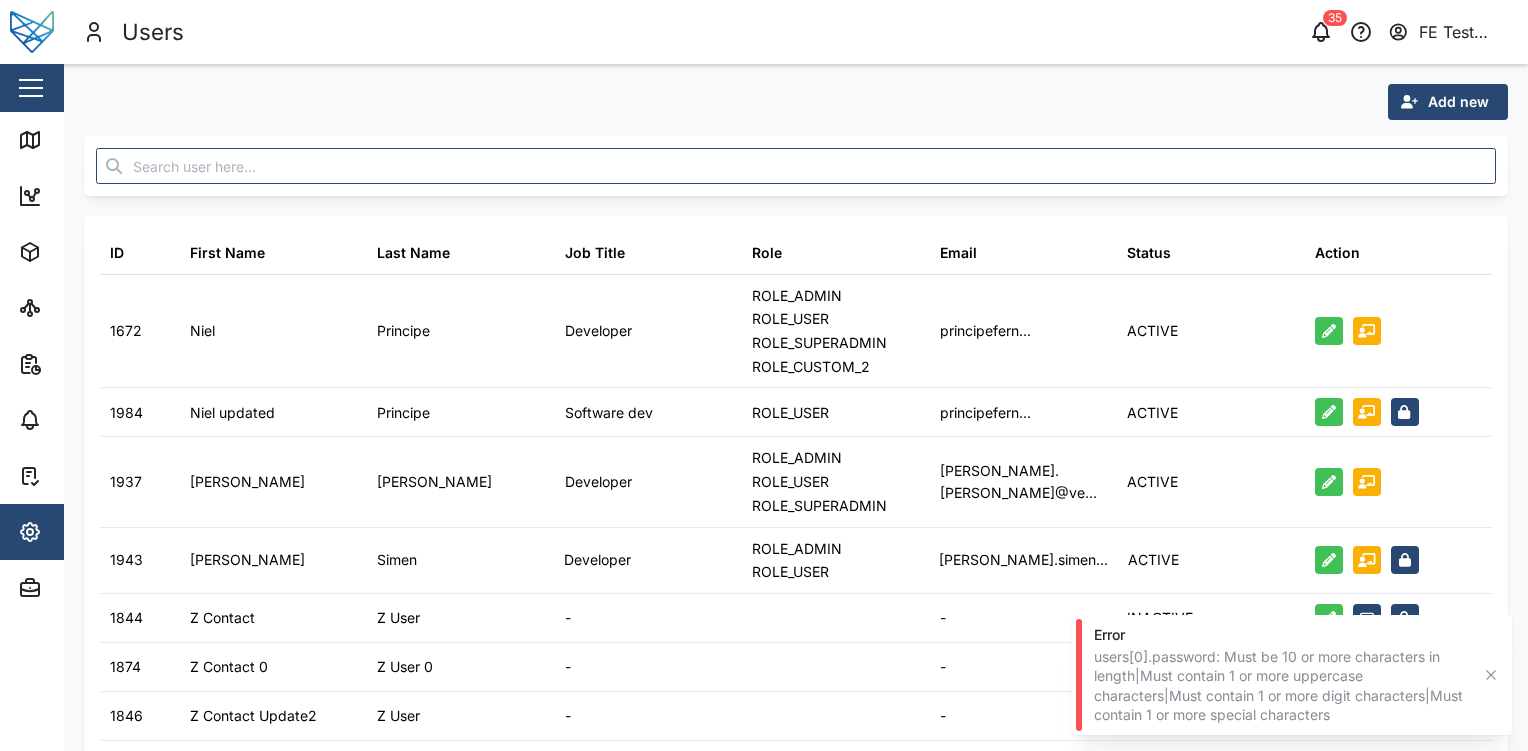 click on "Add new ID First Name Last Name Job Title Role Email Status Action 1672 Niel  Principe Developer ROLE_ADMIN ROLE_USER ROLE_SUPERADMIN ROLE_CUSTOM_2 principefern... ACTIVE 1984 Niel updated Principe Software dev ROLE_USER principefern... ACTIVE 1937 Sam Gopez Developer ROLE_ADMIN ROLE_USER ROLE_SUPERADMIN sam.gopez@ve... ACTIVE 1943 Shehan Simen Developer ROLE_ADMIN ROLE_USER shehan.simen... ACTIVE 1844 Z Contact Z User - - INACTIVE 1874 Z Contact 0 Z User 0 - - INACTIVE 1846 Z Contact Update2 Z User - - INACTIVE 1988 Z Test Null Password Test ROLE_USER zaerald.lung... INVITED 1944 Zaerald Contact Contact User - INACTIVE 1859 Zaerald Lungos Test ROLE_USER zaerald.lung... ACTIVE 1899 Zero Byte 0 Developer - INACTIVE 1760 - - - ROLE_ADMIN ROLE_USER jadamson@mti... INVITED 1745 - - - ROLE_ADMIN ROLE_USER sammgopez@gm... INVITED 1 2 Roles ID Name 1110 REPORTER 1 ROLE_ADMIN 1099 ROLE_CUSTOM 1111 ROLE_CUSTOM_2 3 ROLE_SUPERADMIN 1108 ROLE_TESTER_NIEL 2 ROLE_USER 1102 Test-UX 1" at bounding box center (796, 876) 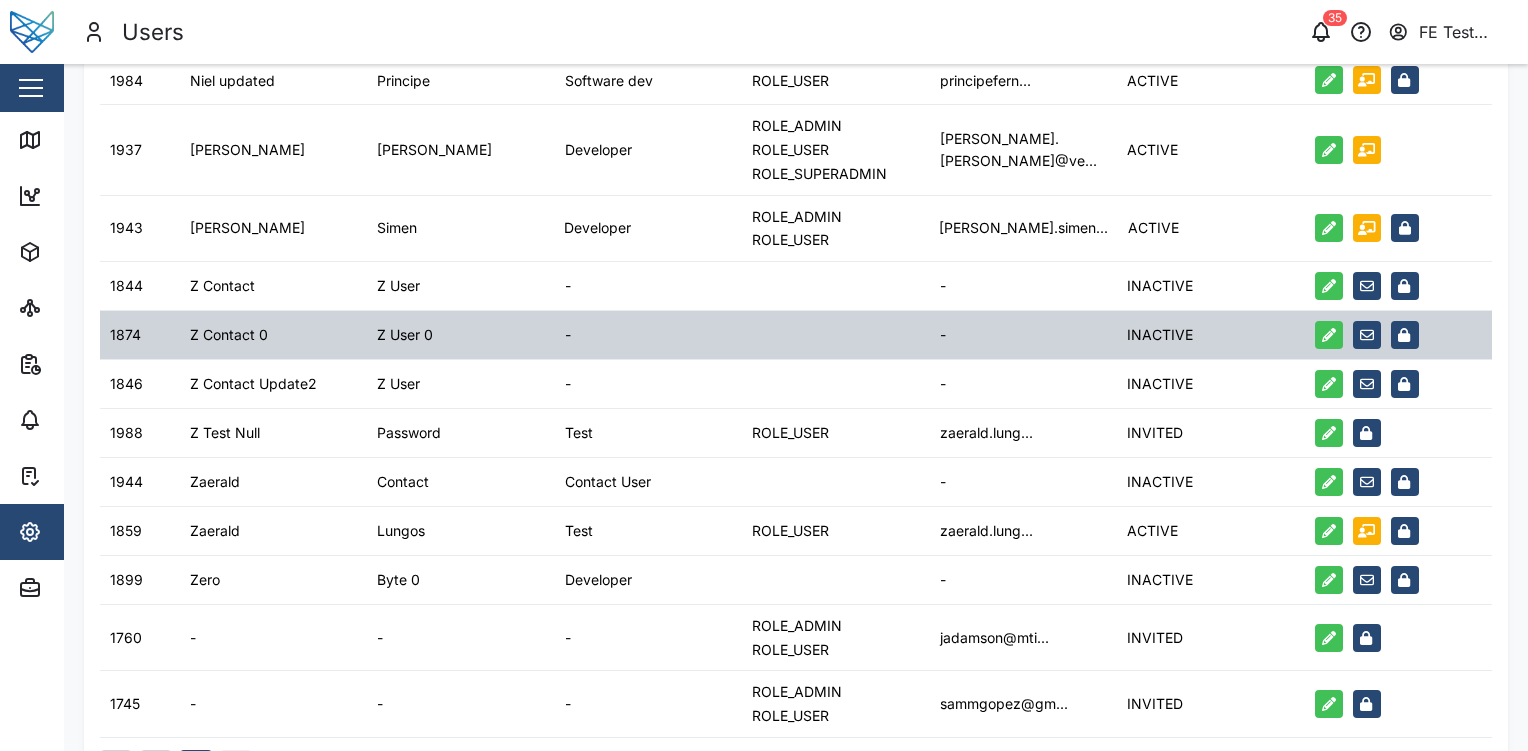 scroll, scrollTop: 0, scrollLeft: 0, axis: both 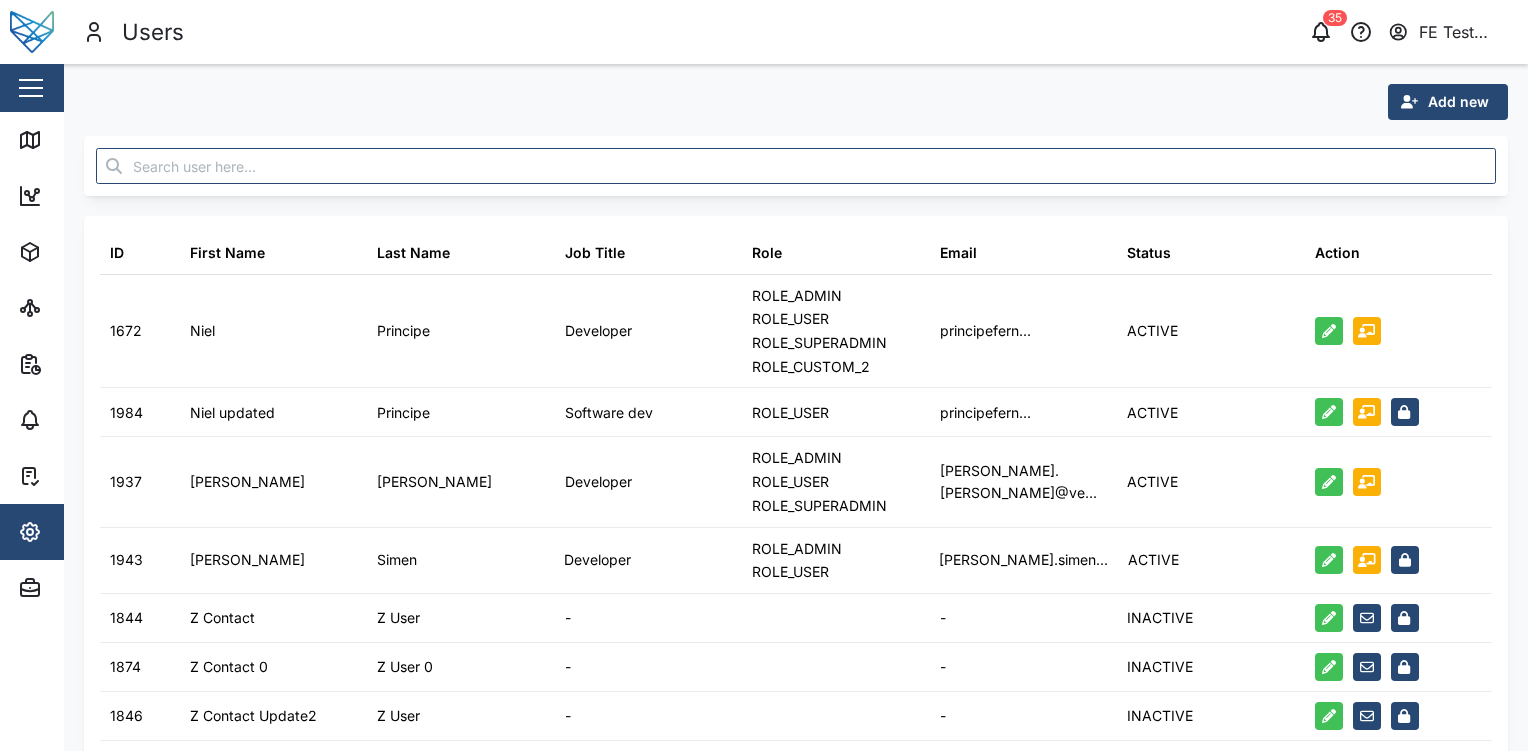 click on "Add new" at bounding box center (1458, 102) 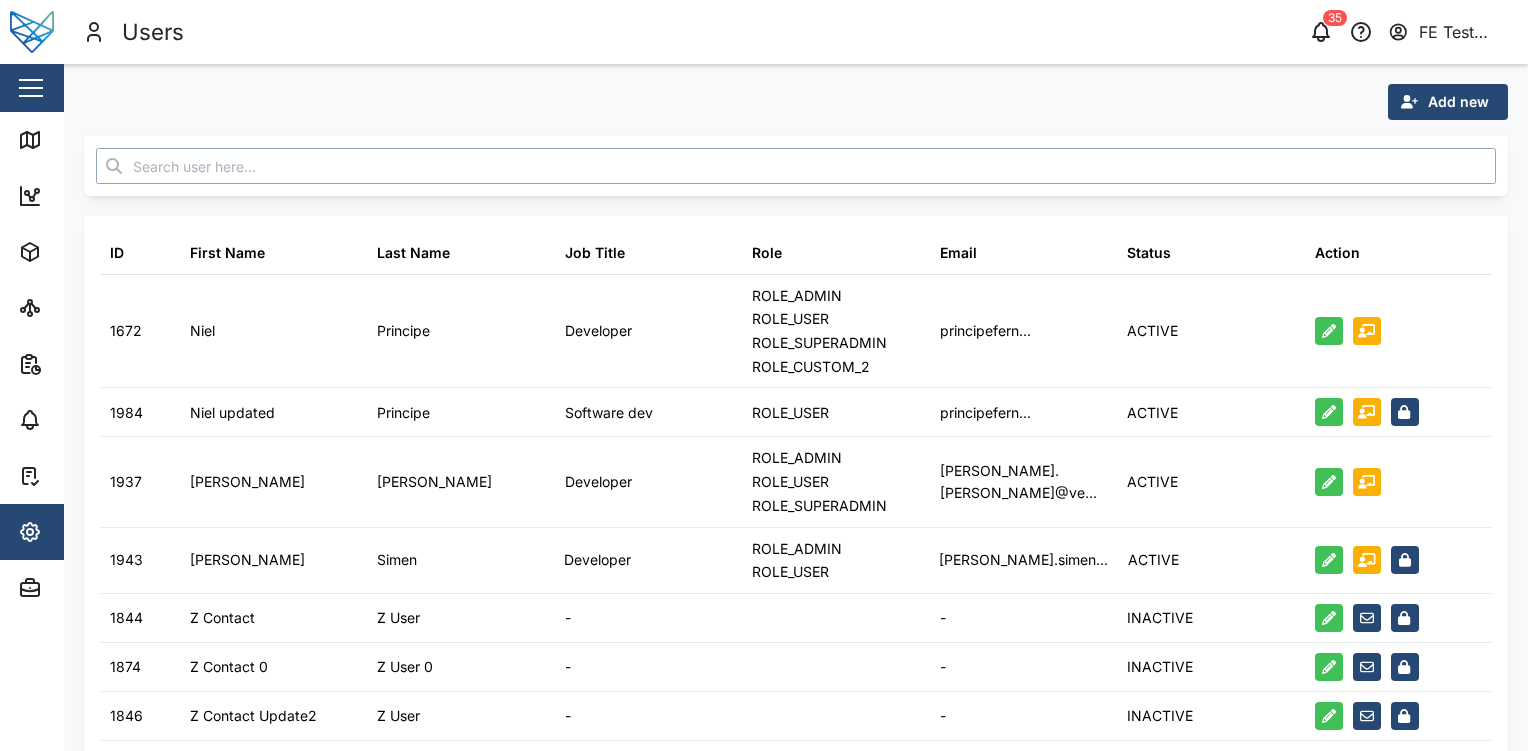 click at bounding box center (796, 166) 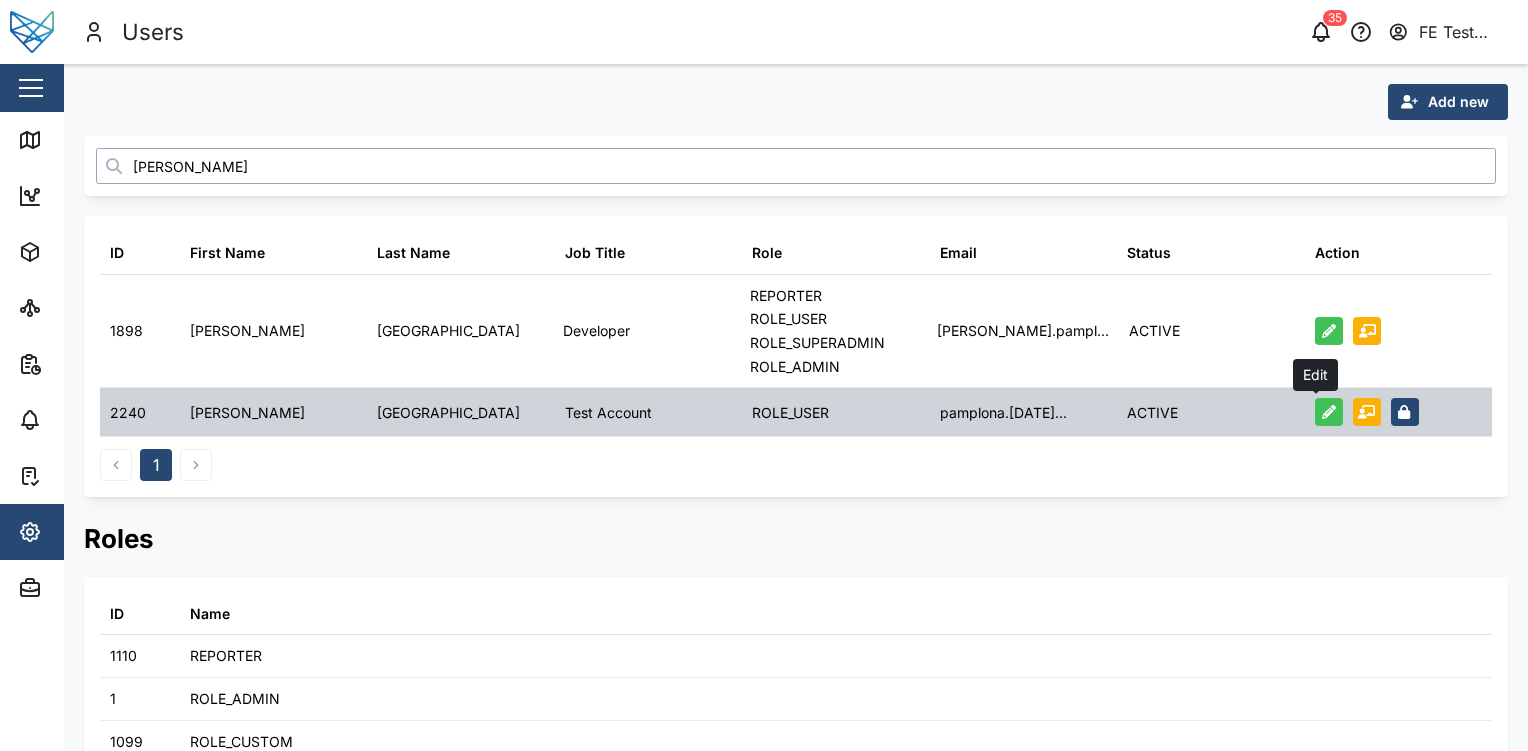type on "julius" 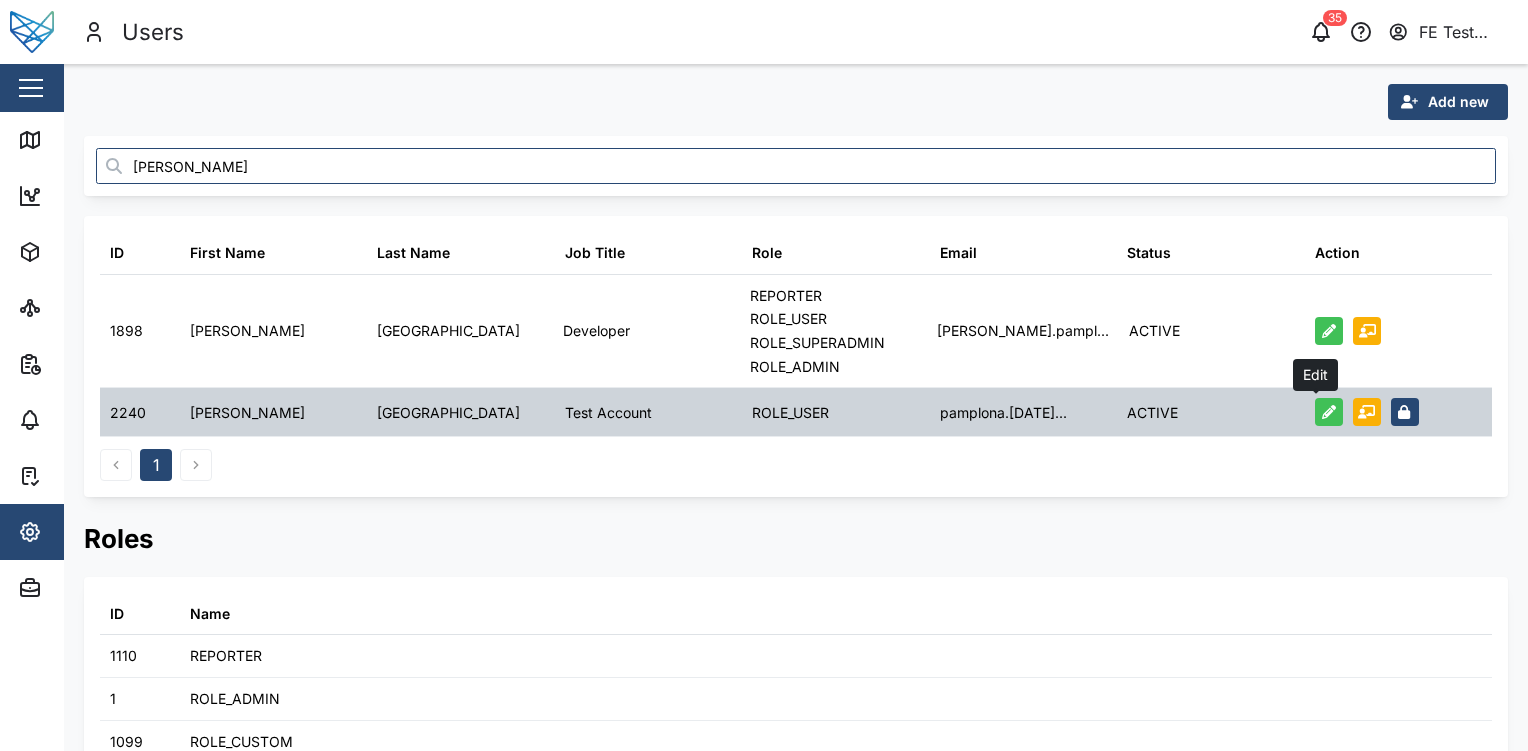 click 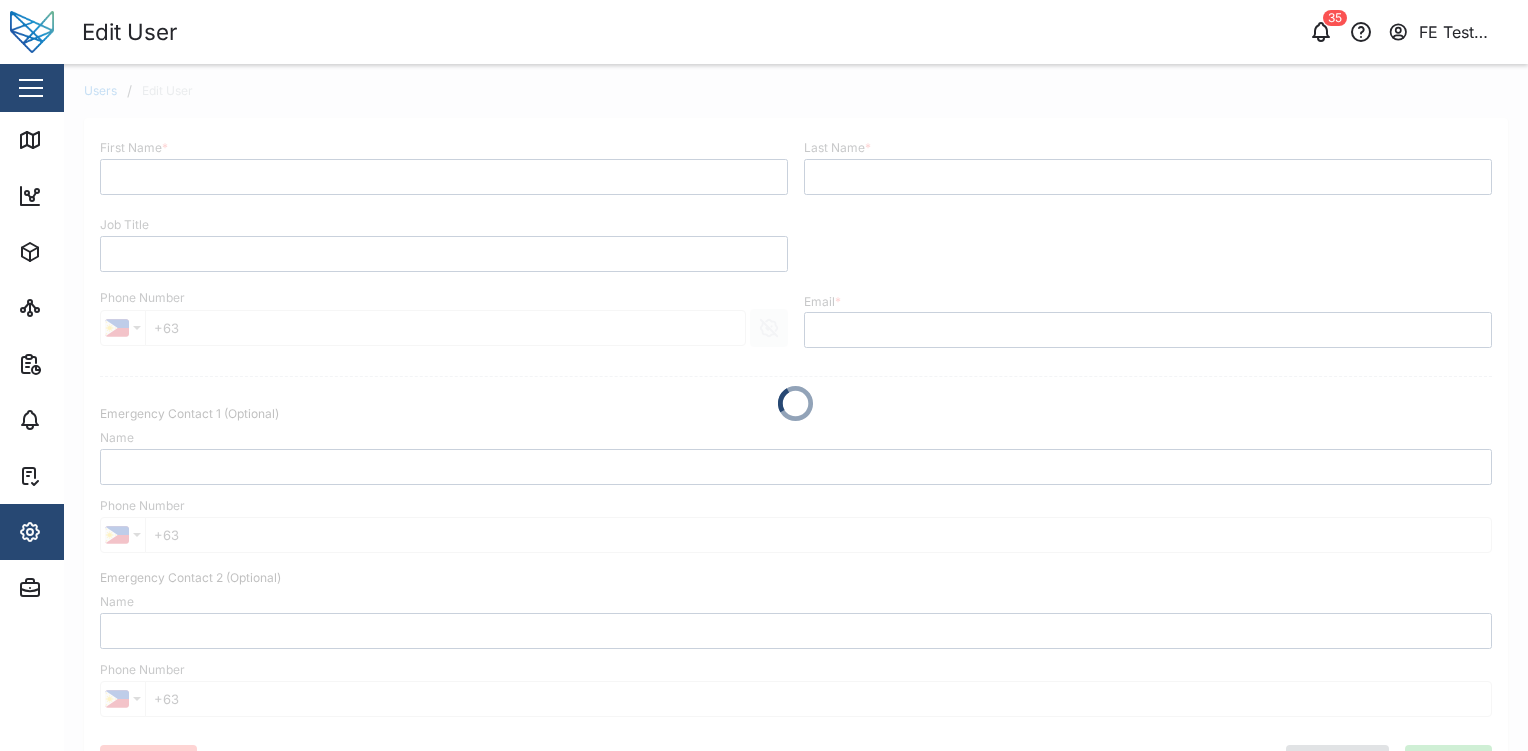 type on "Julius" 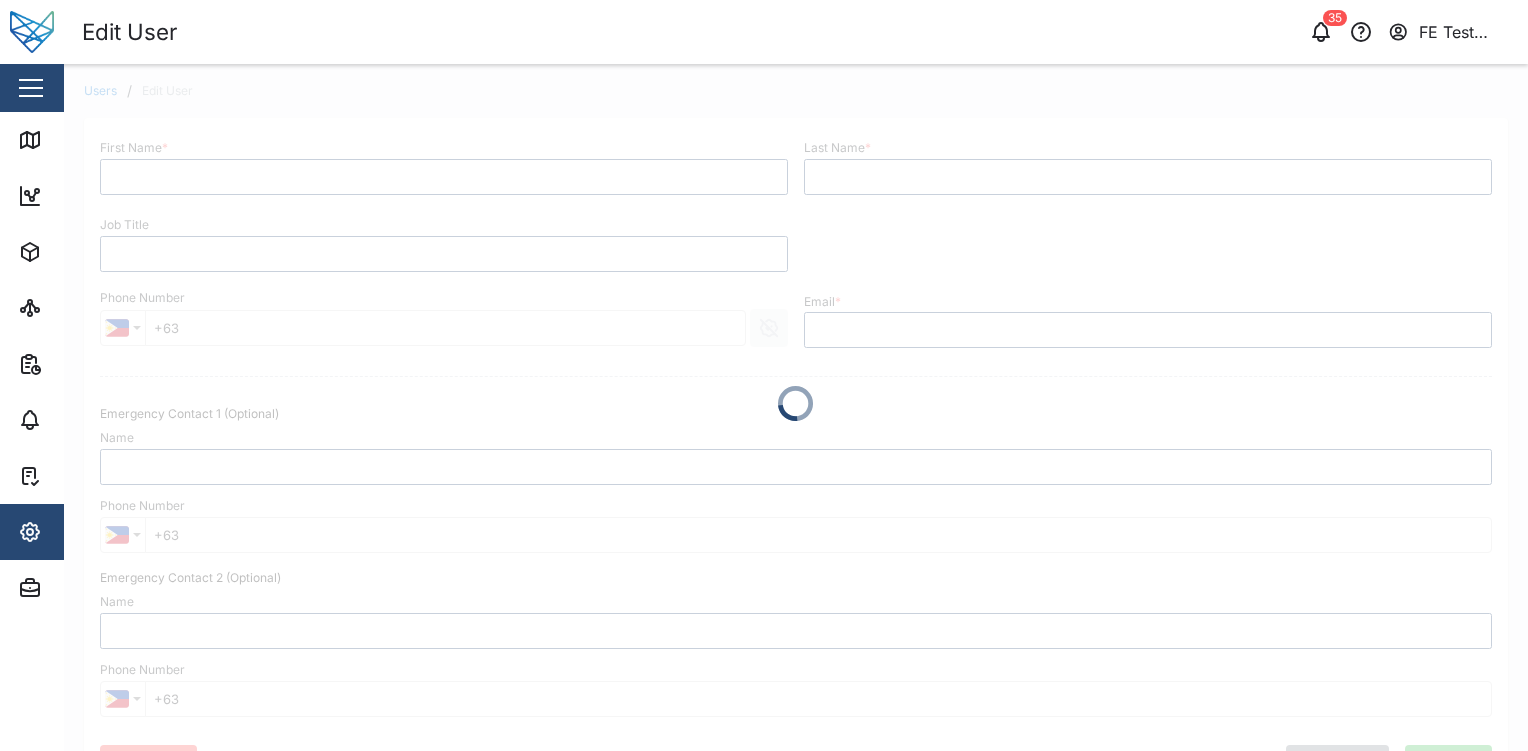 type on "Pamplona" 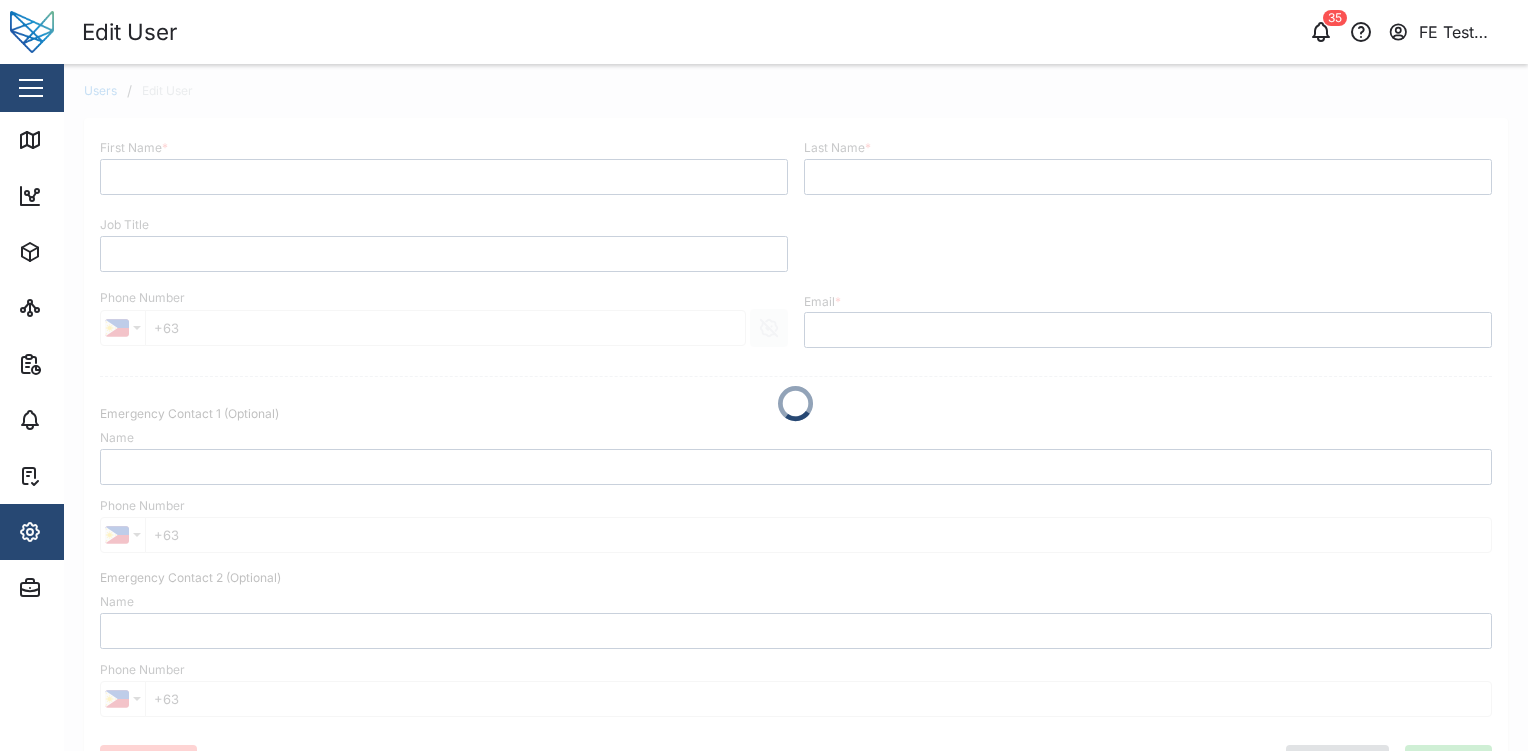 type on "Test Account" 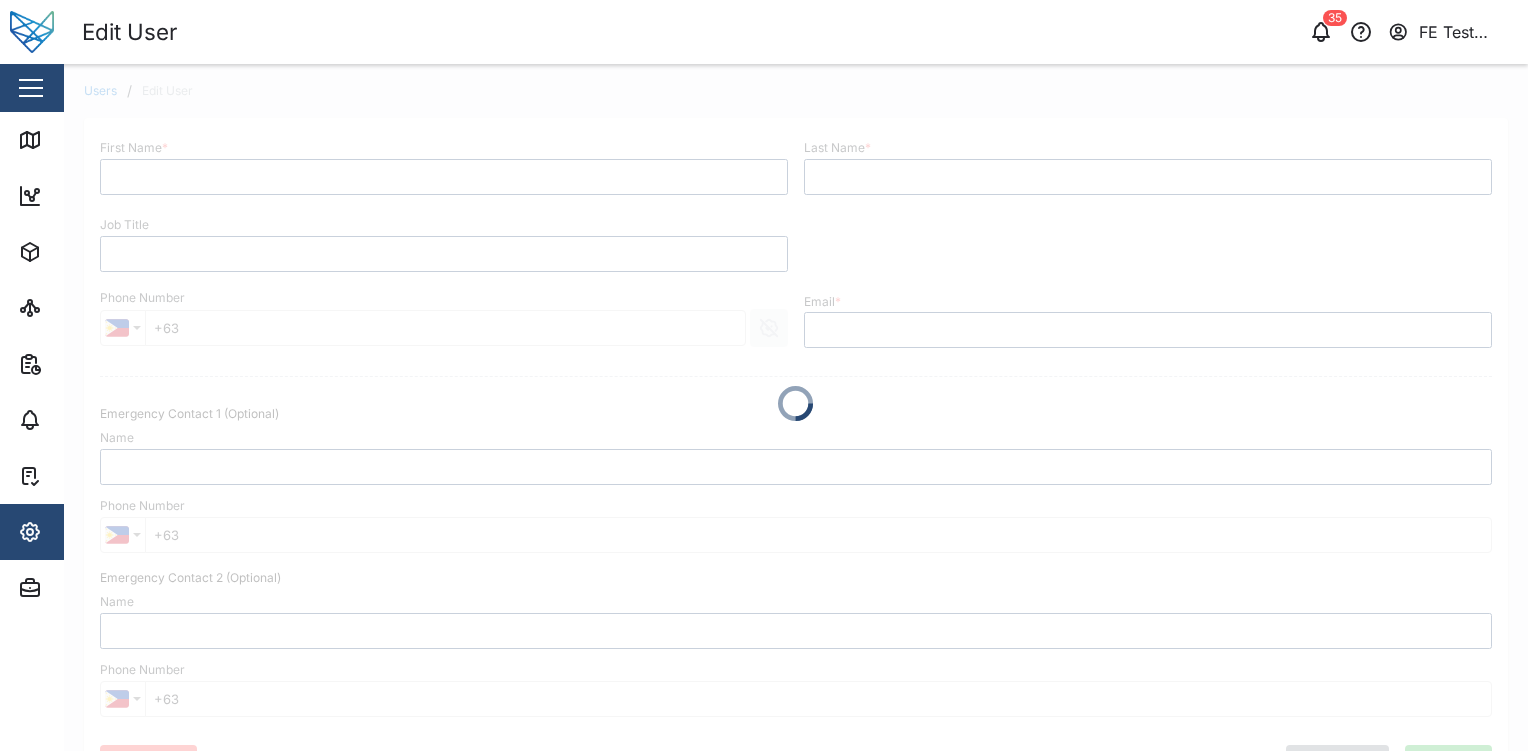 type on "pamplona.julius@gmail.com" 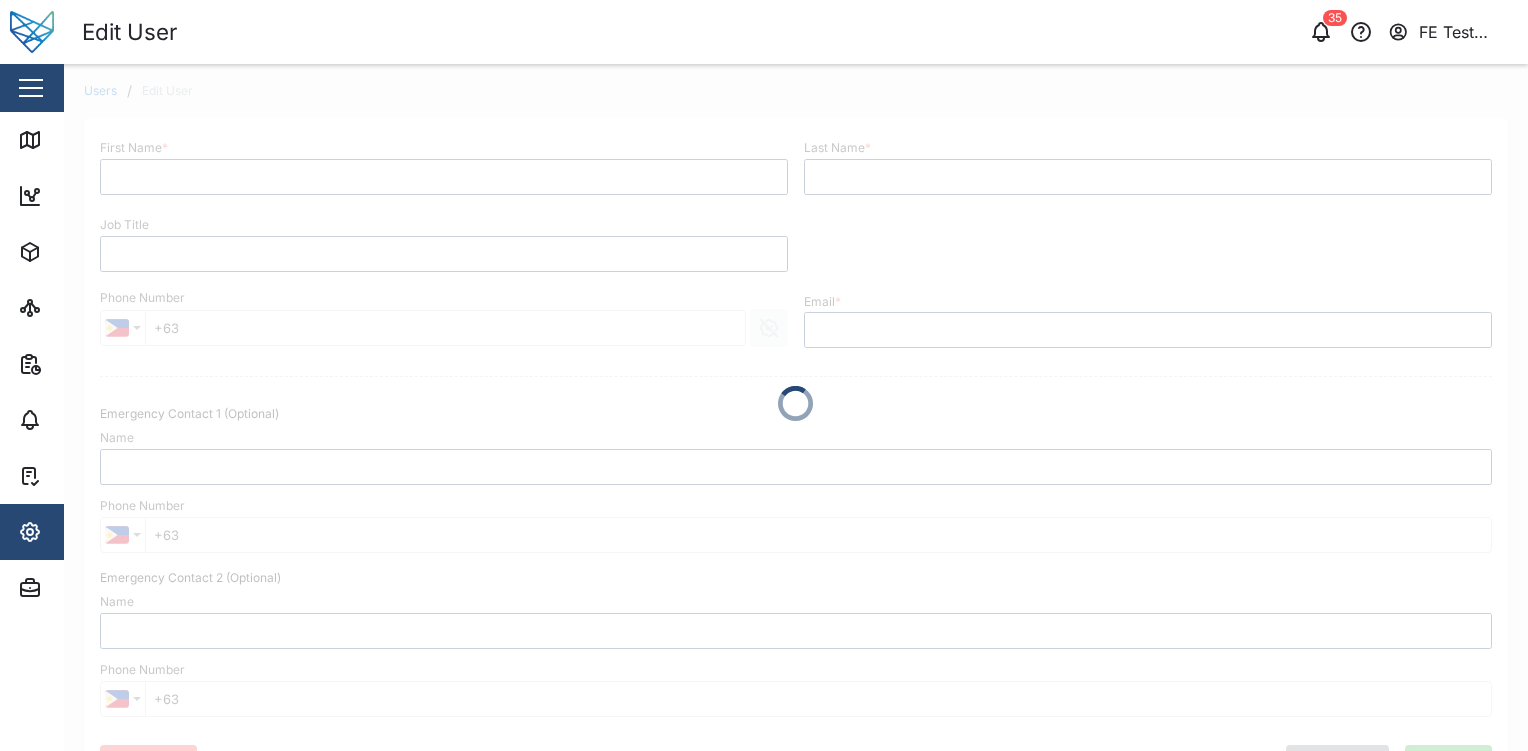 type on "Contact A" 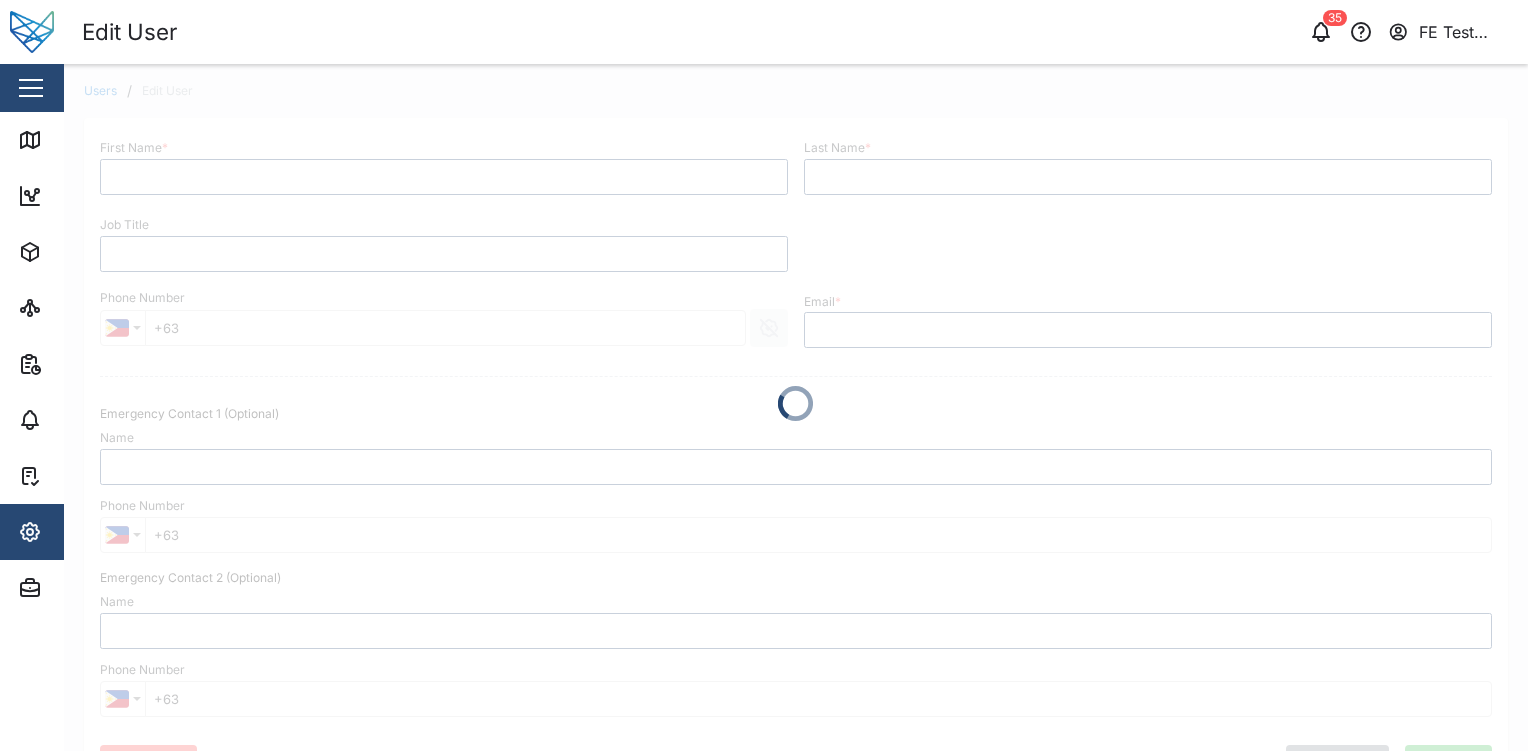 type on "Contact B" 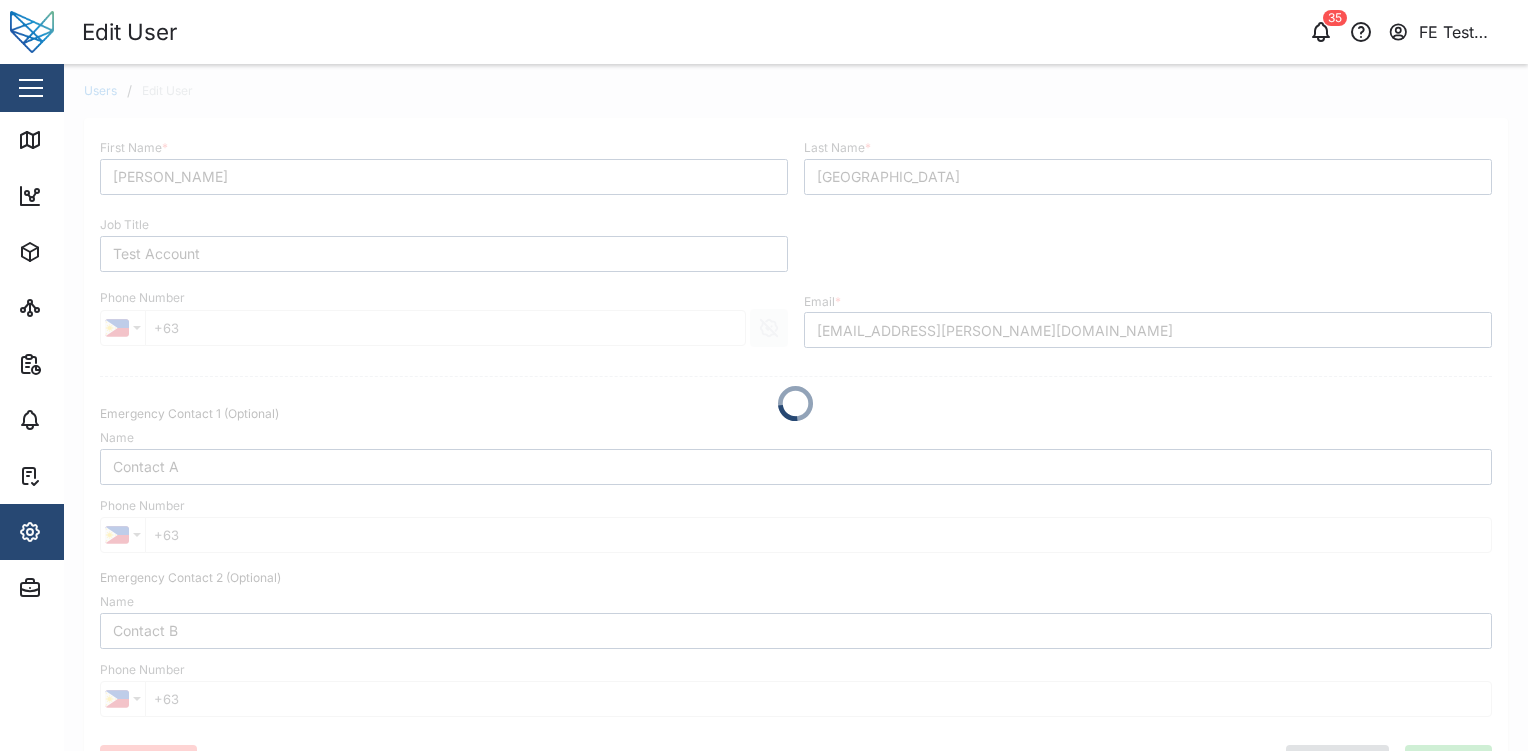 type on "+63 935 425 2884" 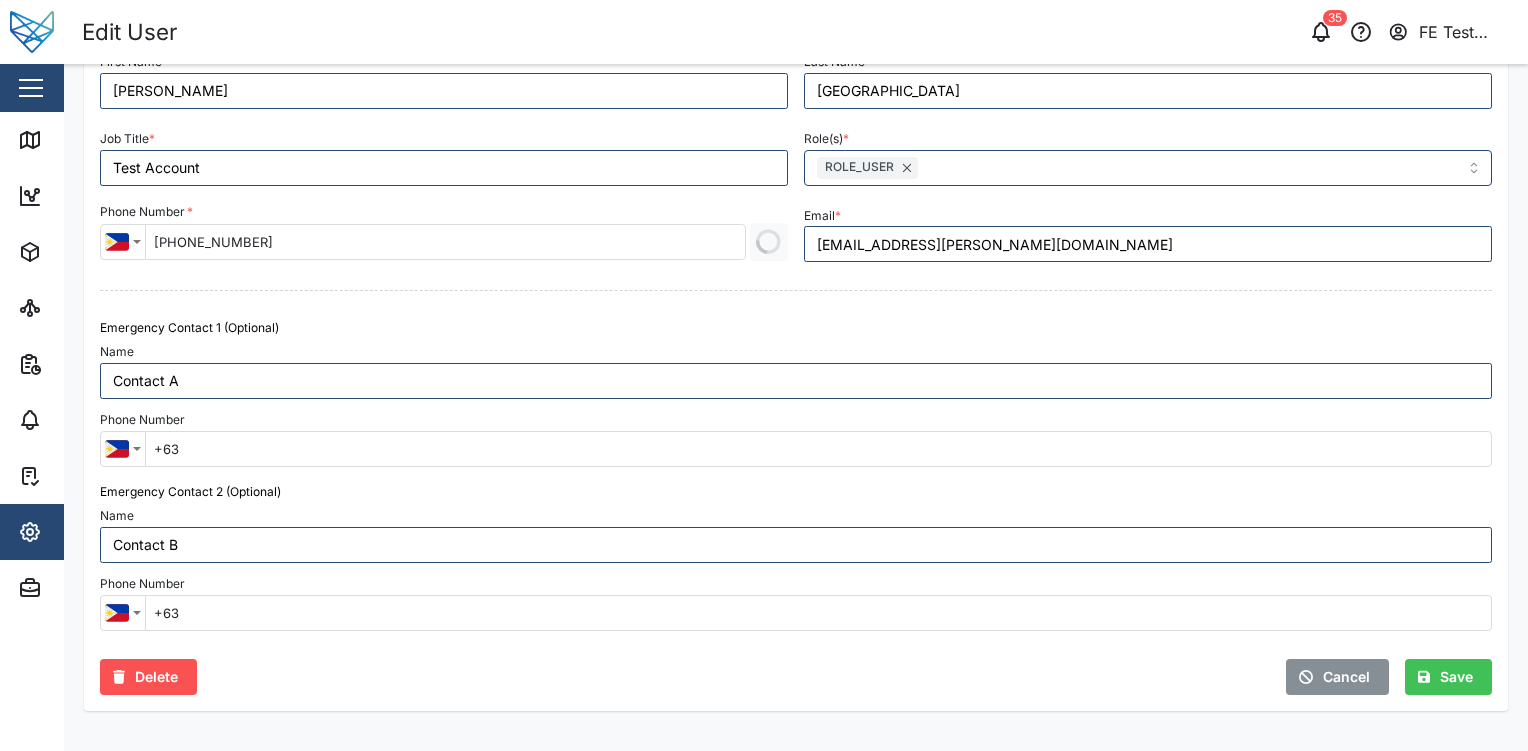 scroll, scrollTop: 86, scrollLeft: 0, axis: vertical 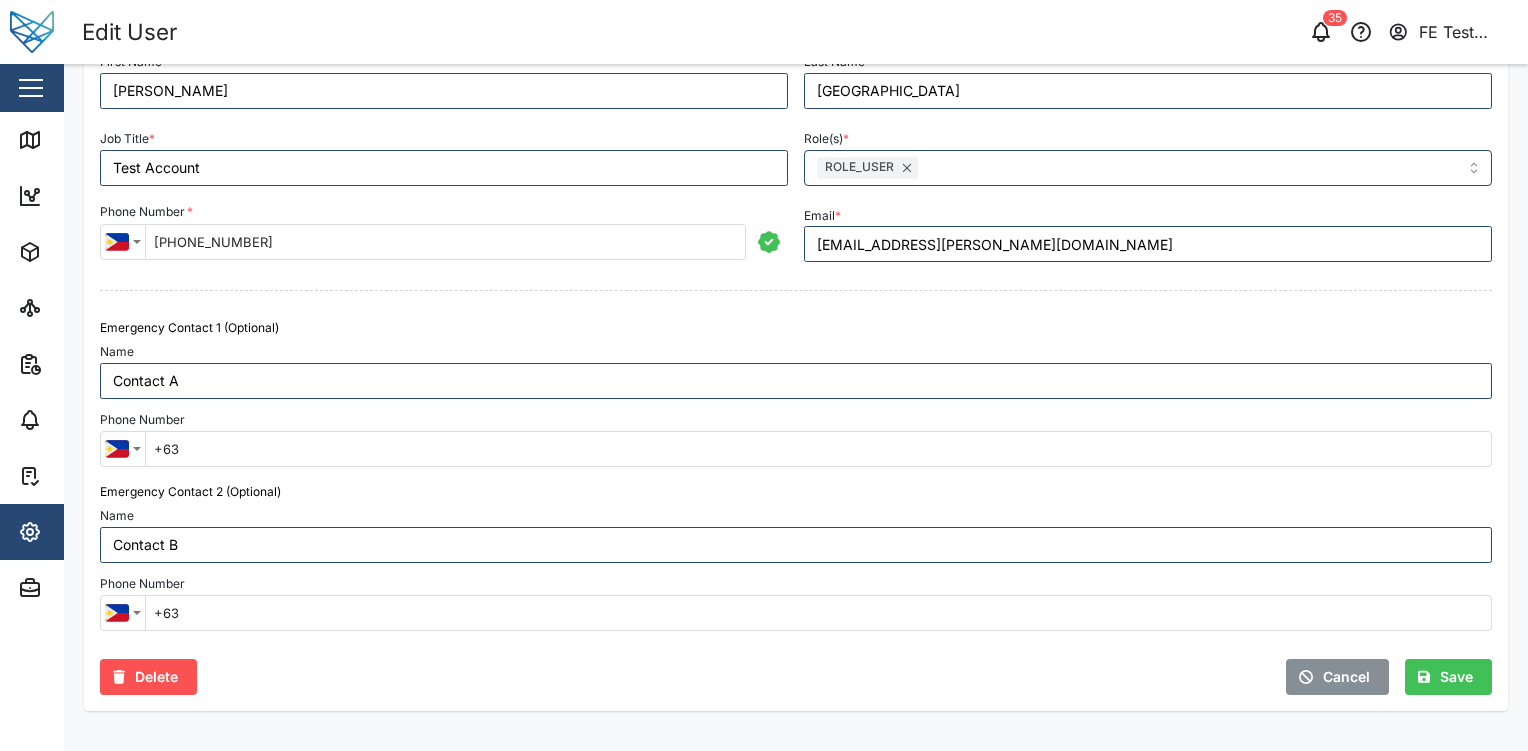 click on "Delete" at bounding box center (156, 677) 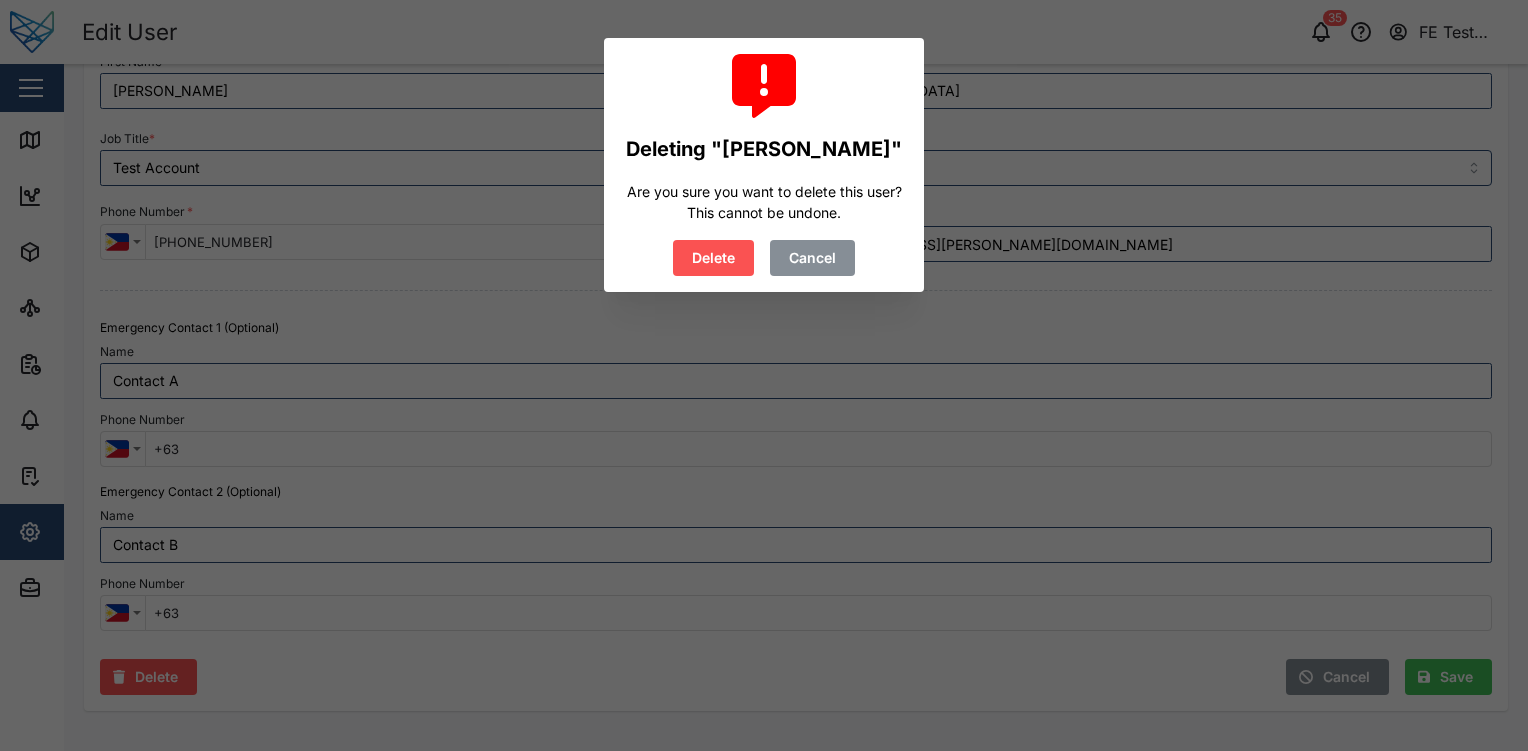 type 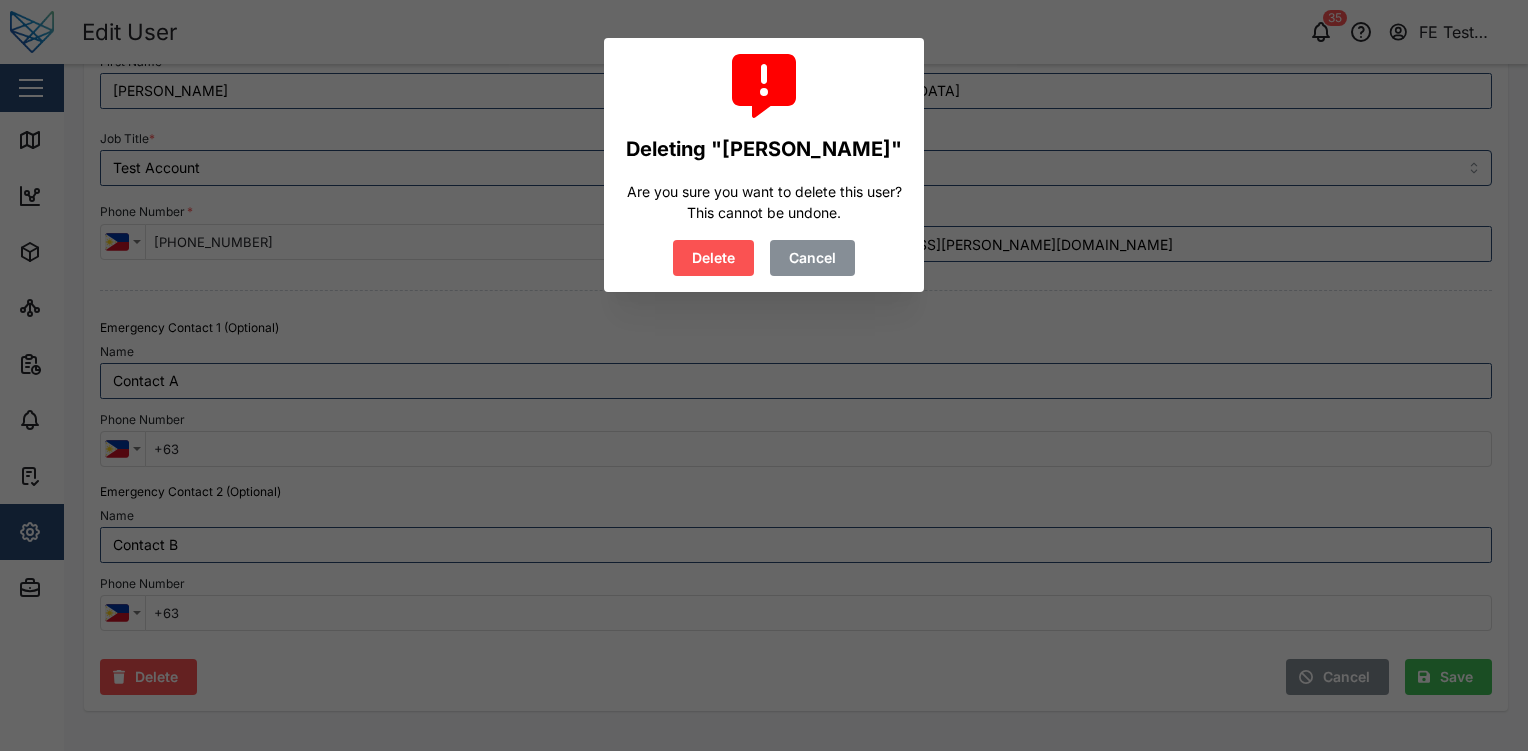 click on "Delete" at bounding box center [713, 258] 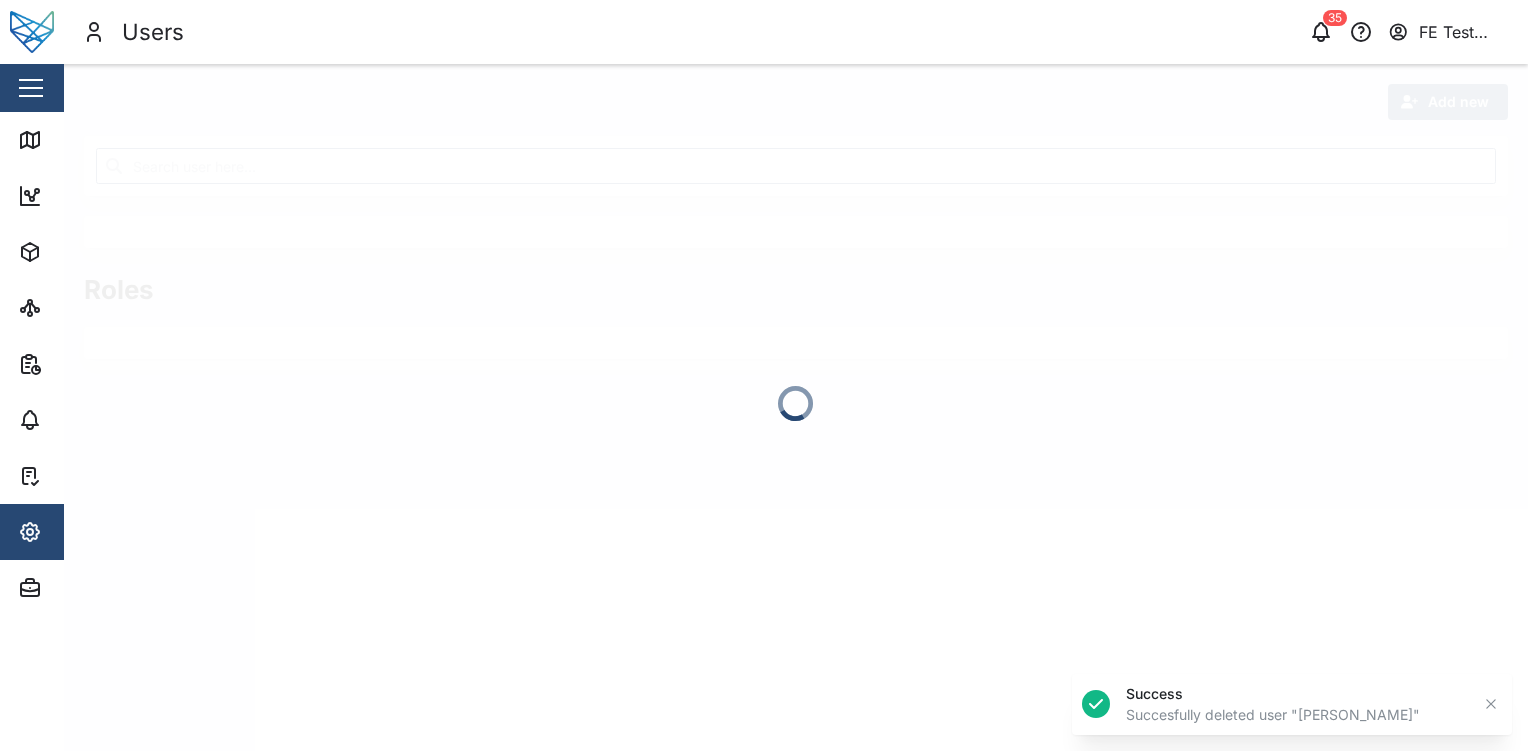 scroll, scrollTop: 0, scrollLeft: 0, axis: both 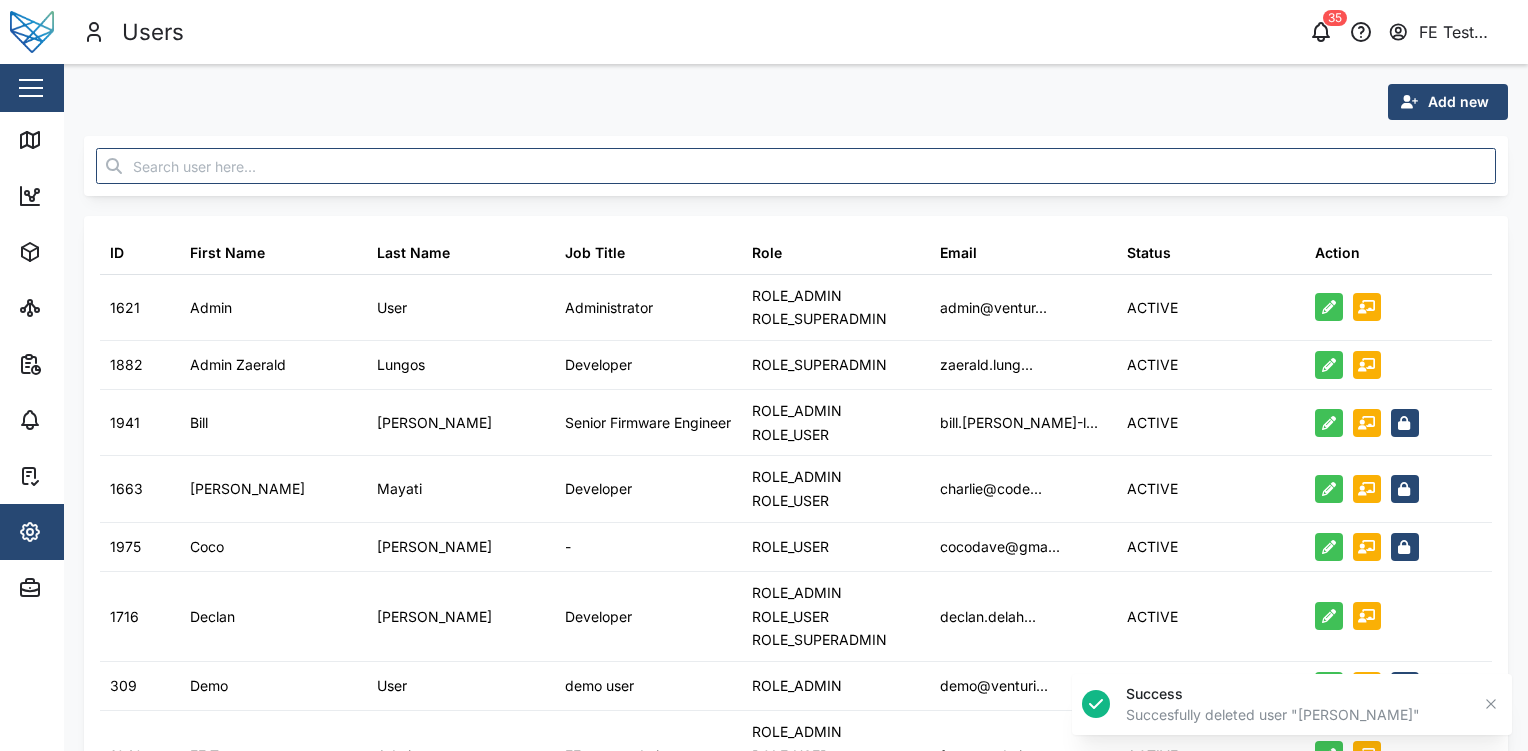 click on "Add new" at bounding box center (1458, 102) 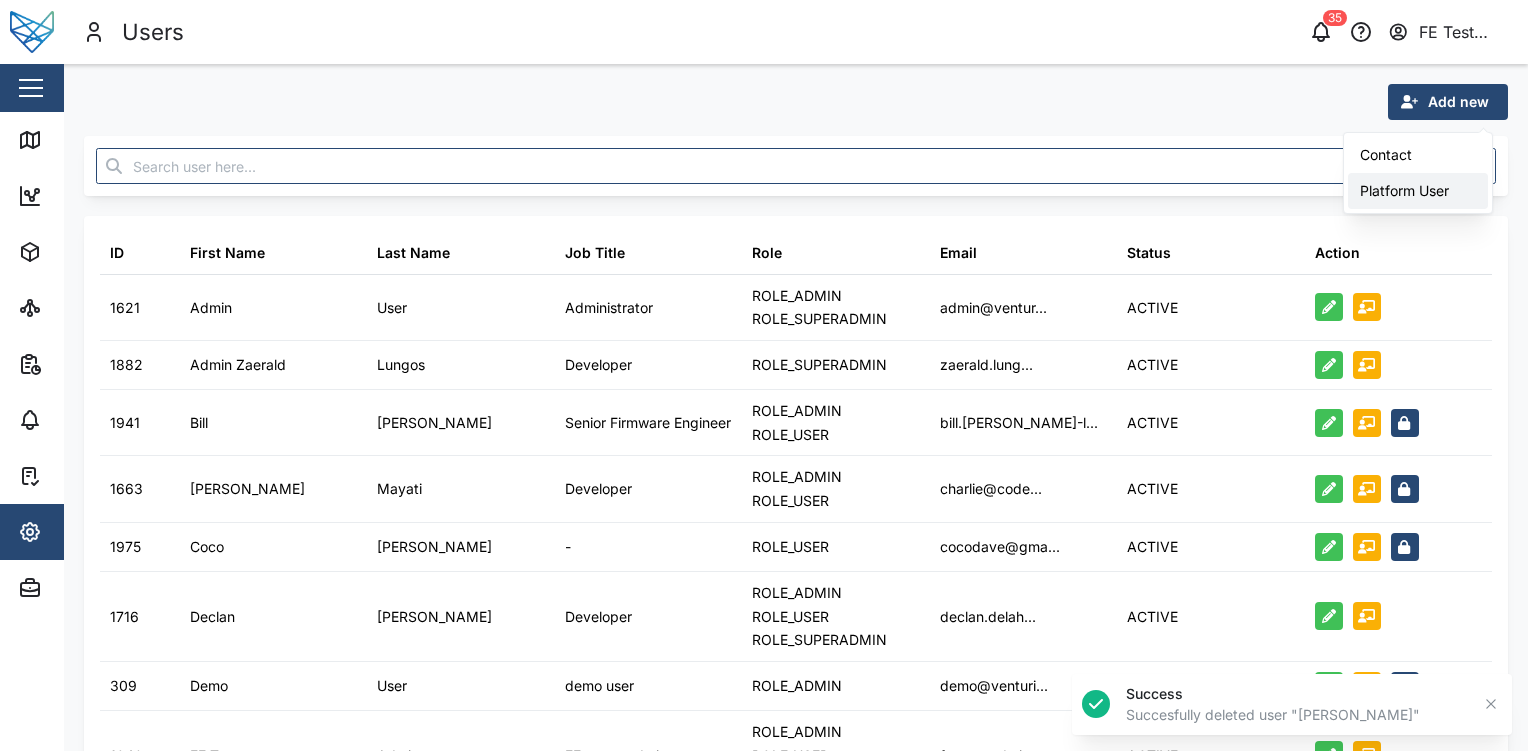 click on "Platform User" at bounding box center (1418, 191) 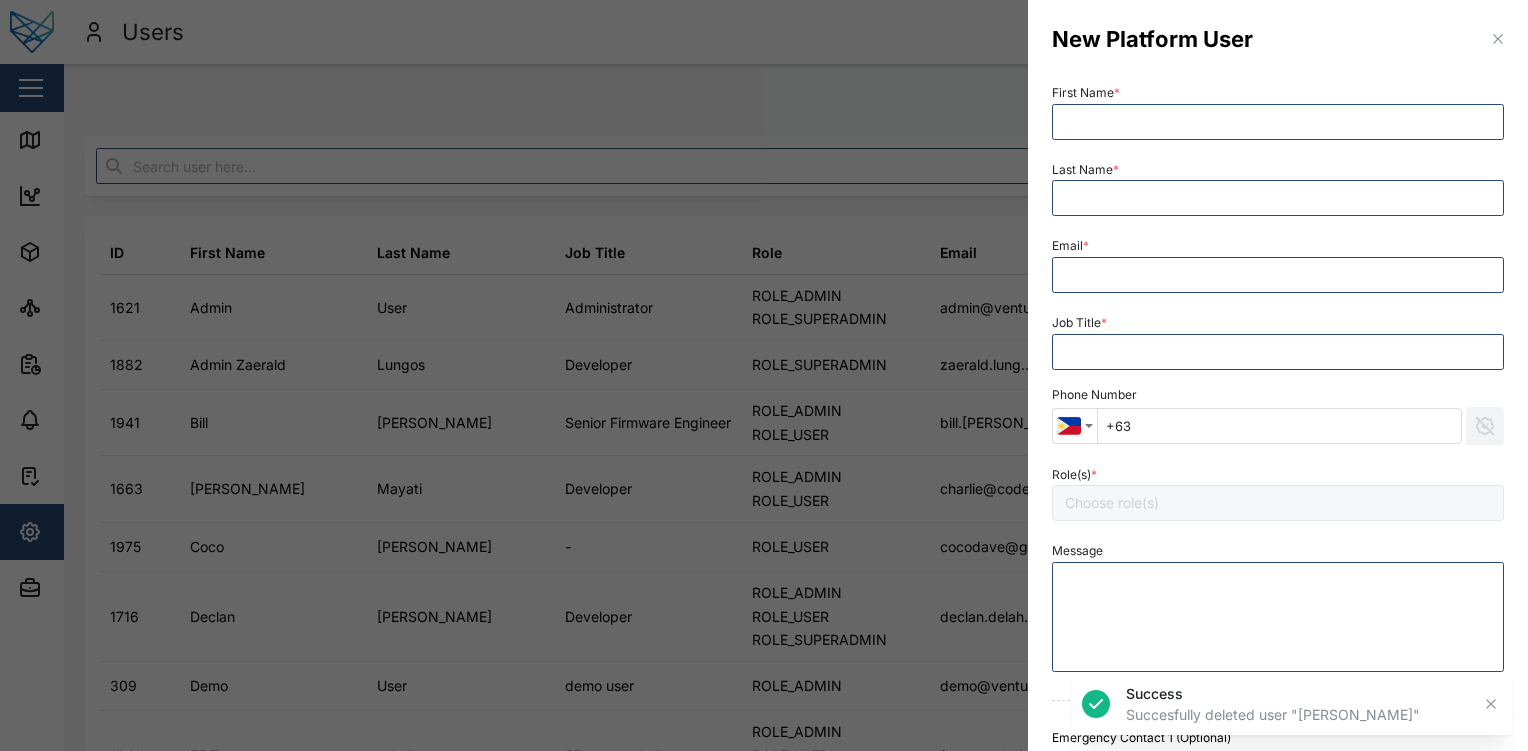 scroll, scrollTop: 0, scrollLeft: 0, axis: both 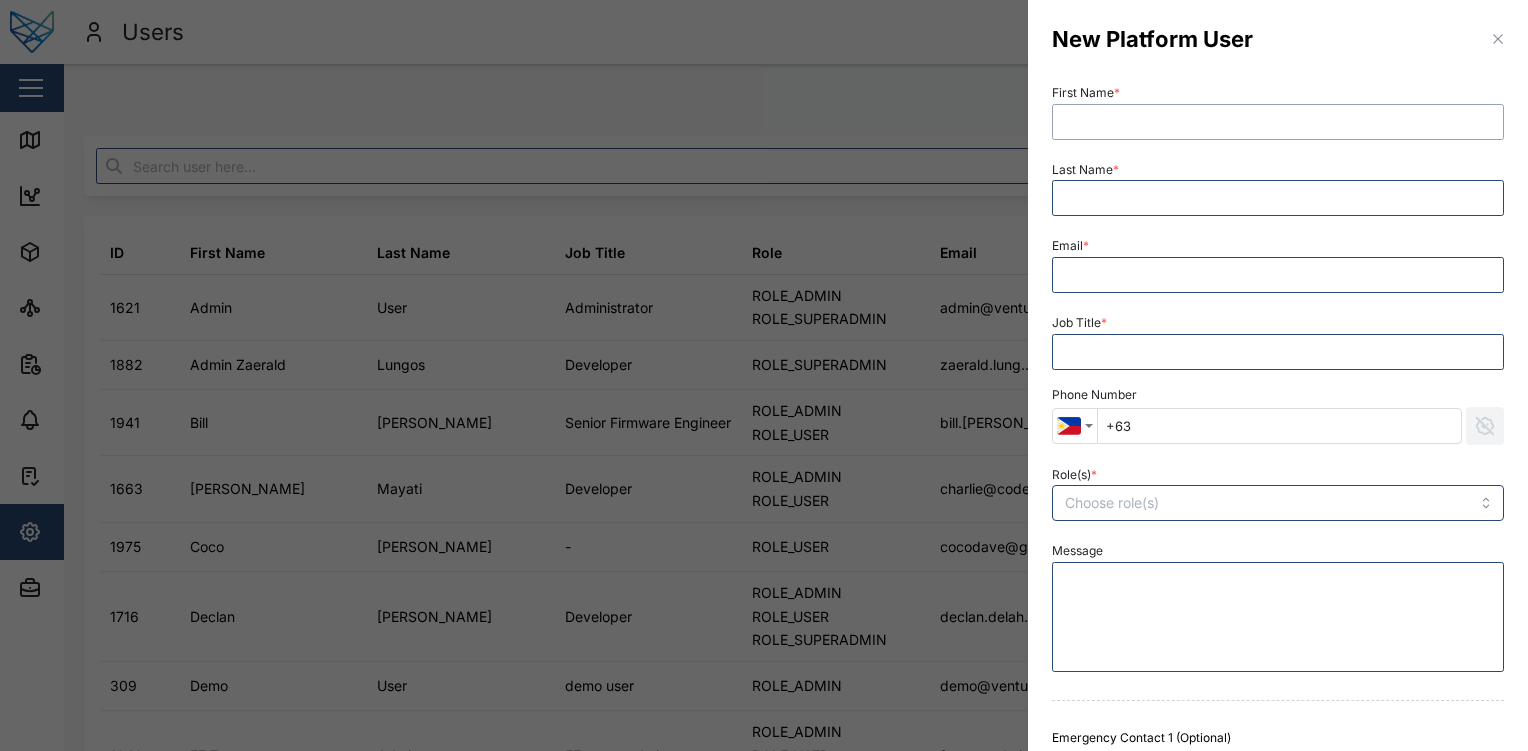 click on "First Name  *" at bounding box center [1278, 122] 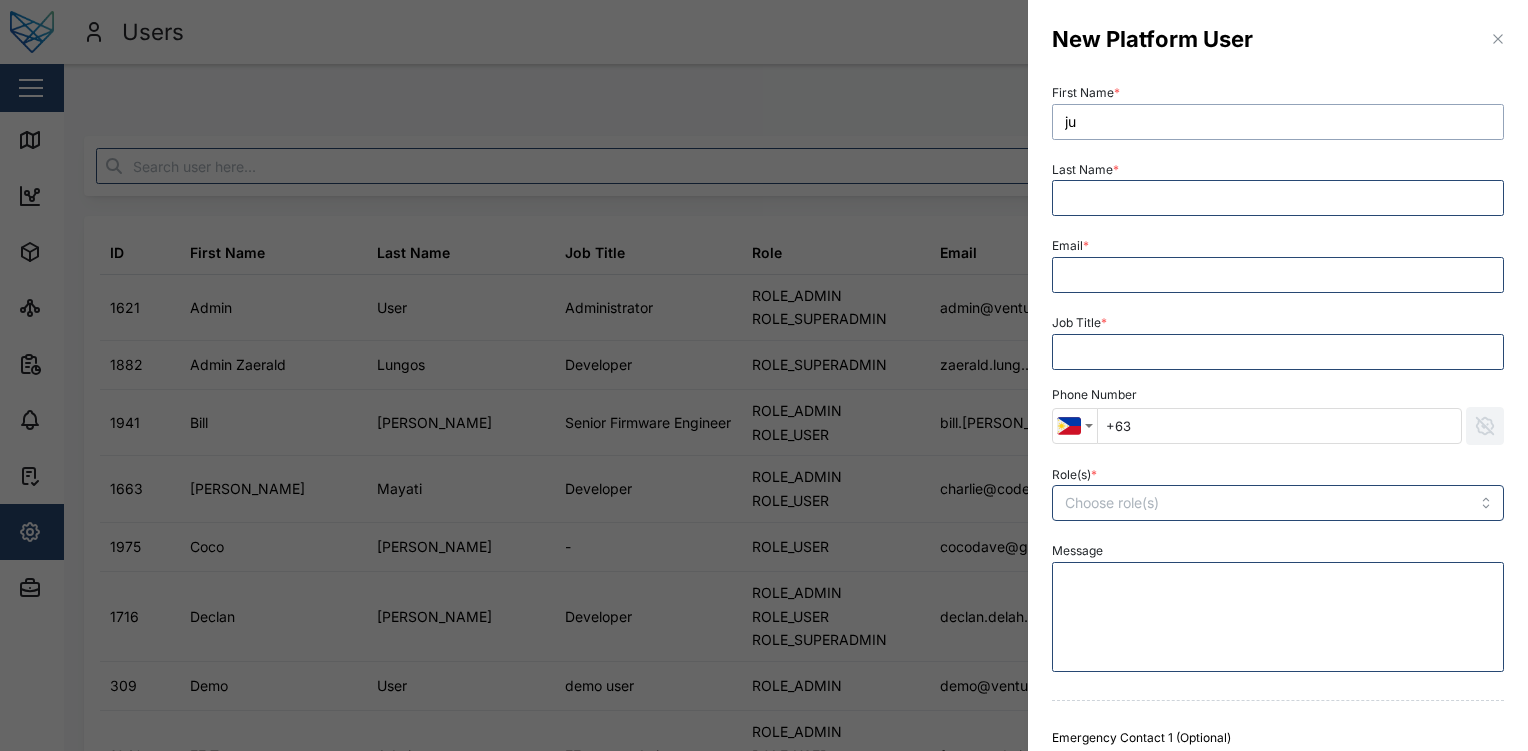 type on "j" 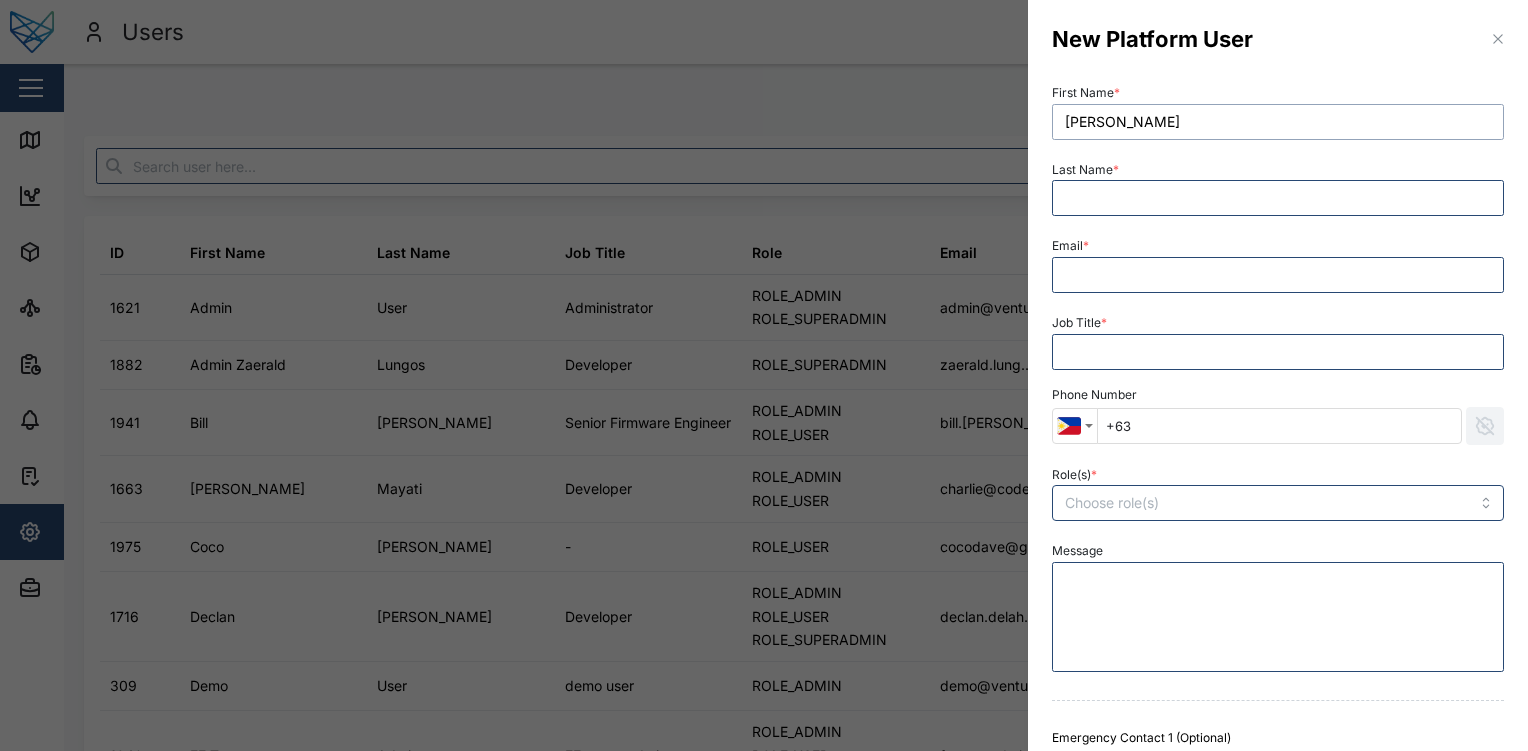 type on "Julius" 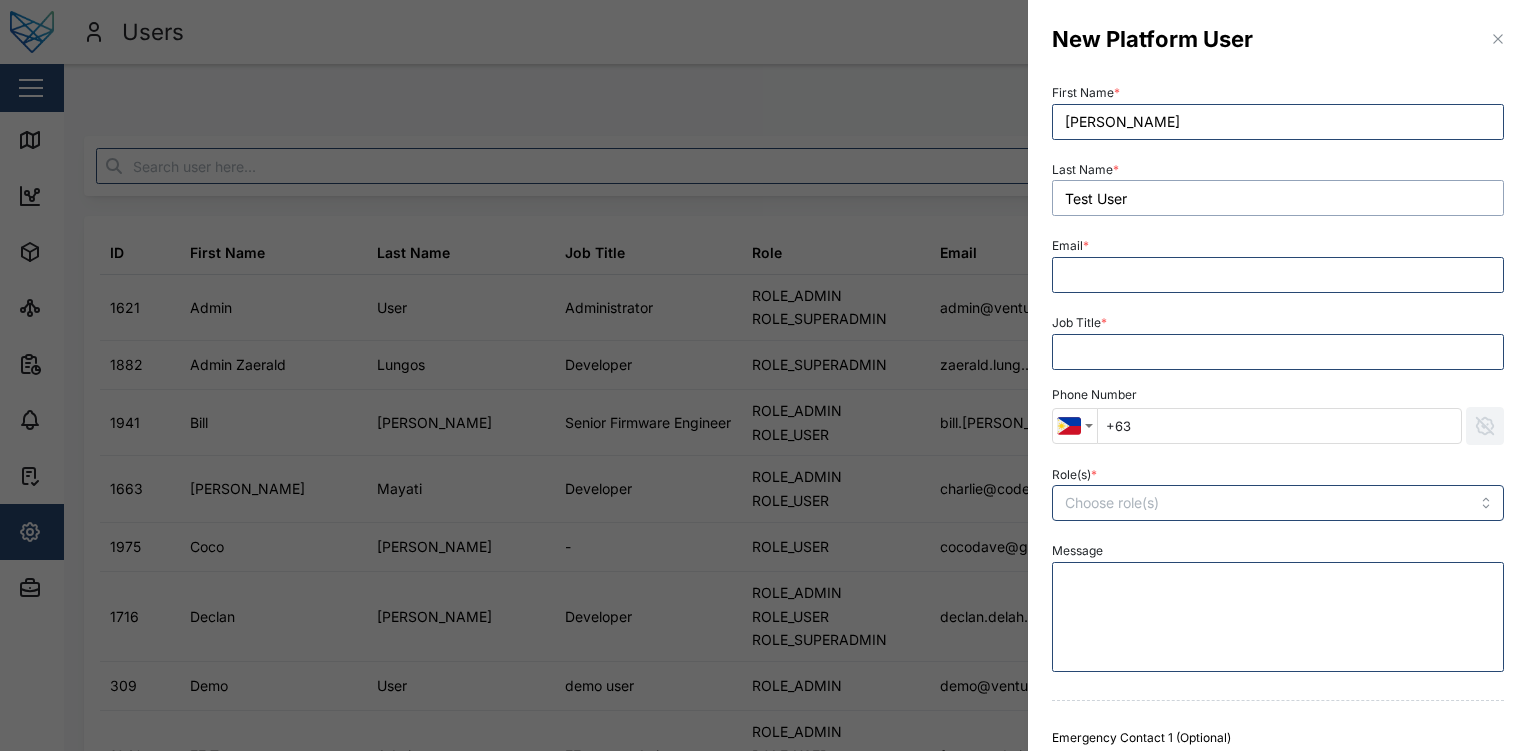 type on "Test User" 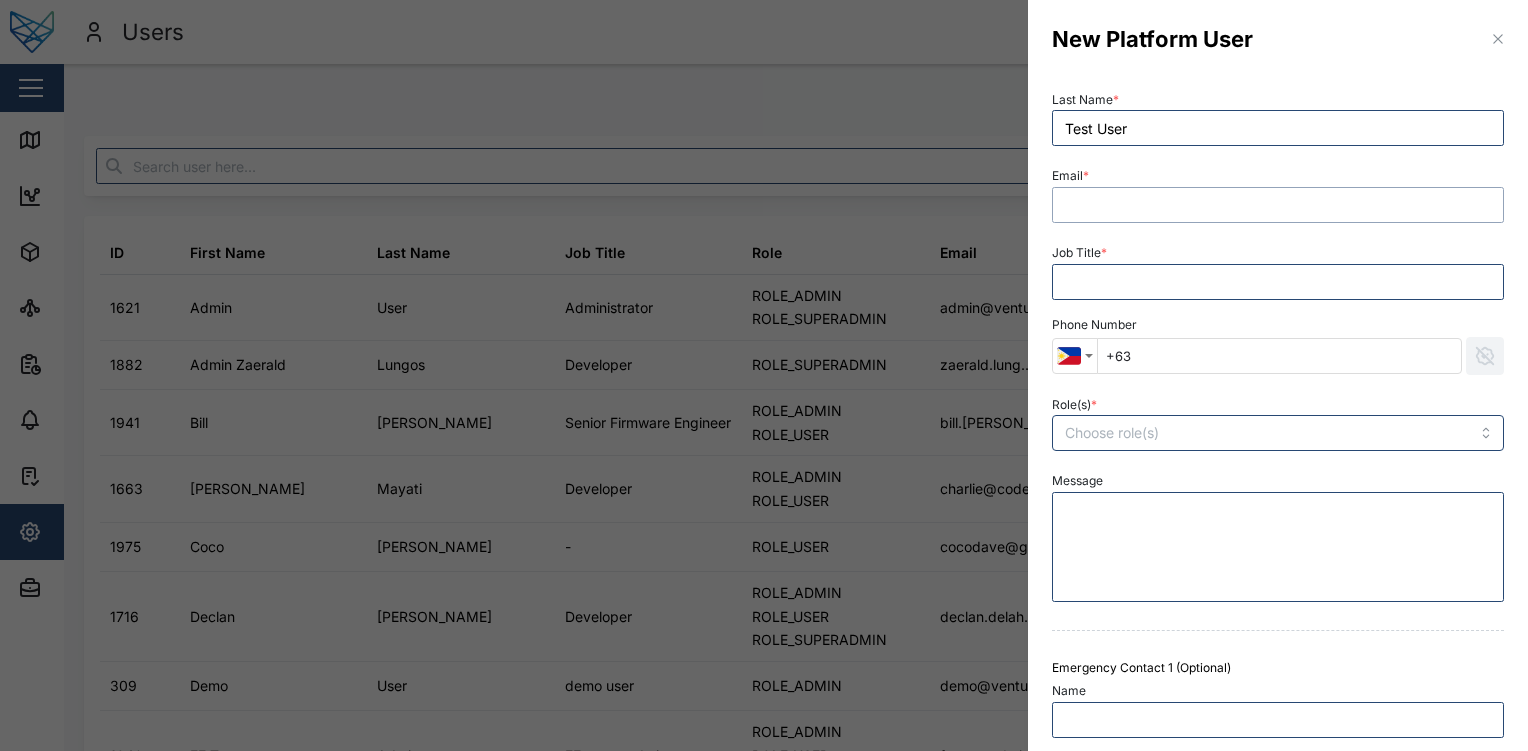 scroll, scrollTop: 68, scrollLeft: 0, axis: vertical 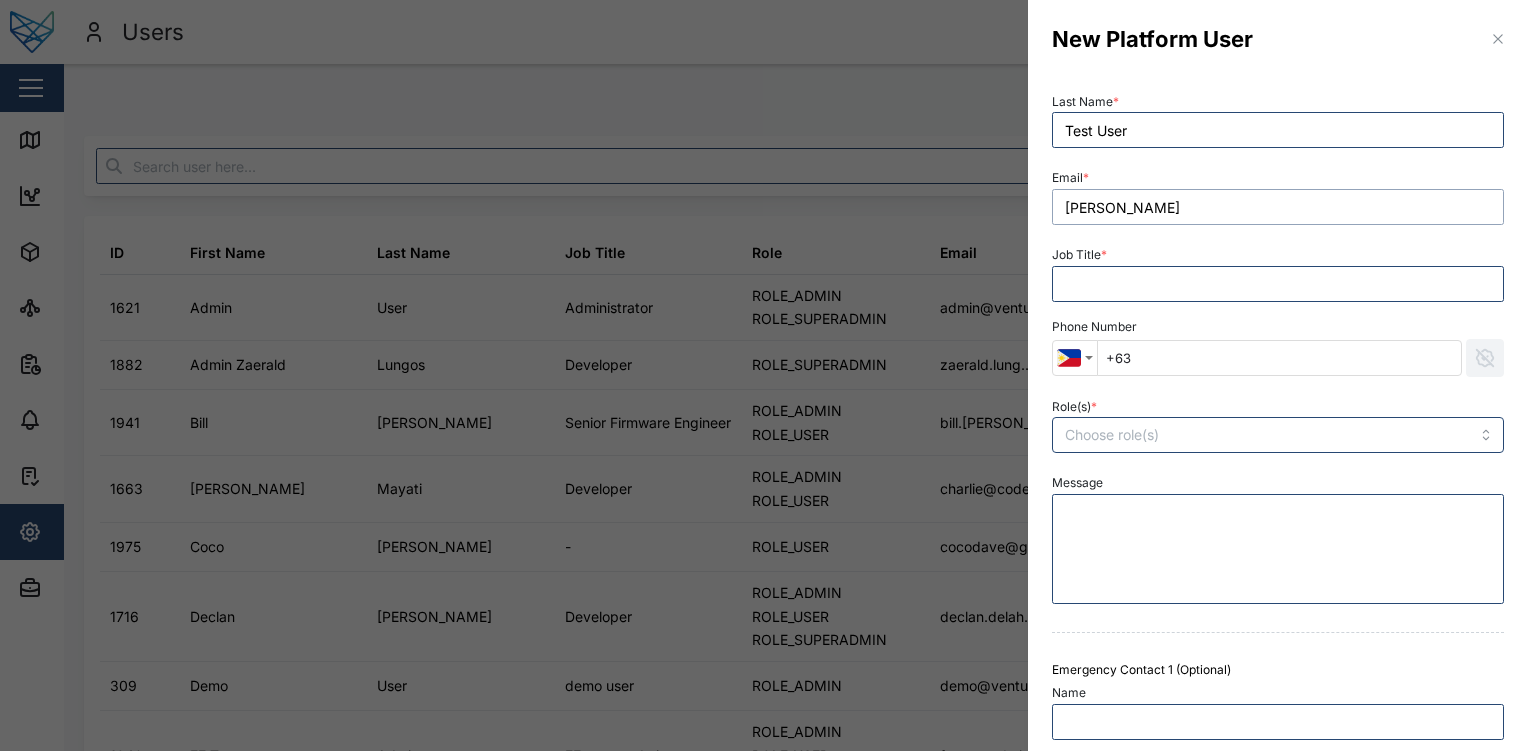 type on "pamplona.julius@gmail.com" 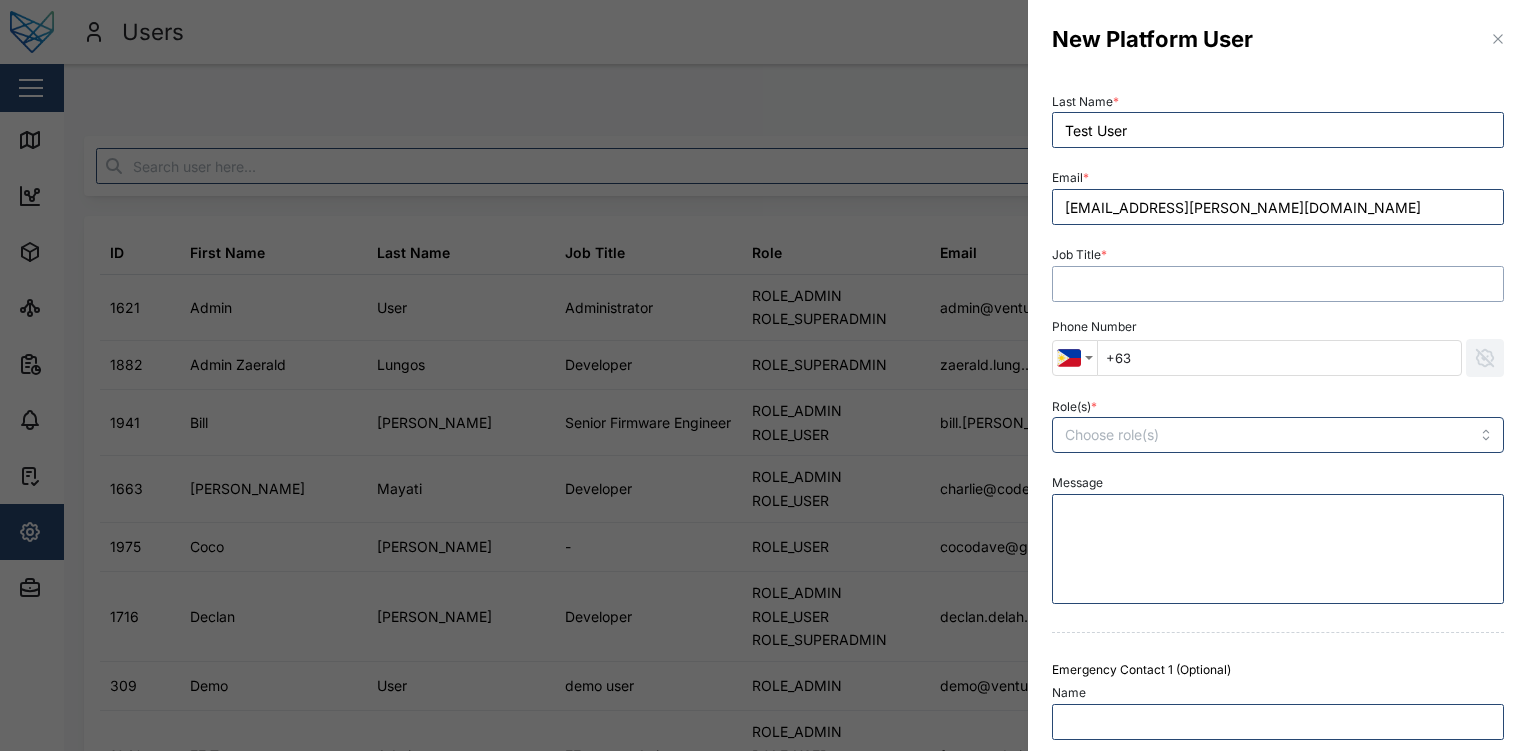 click on "Job Title  *" at bounding box center (1278, 284) 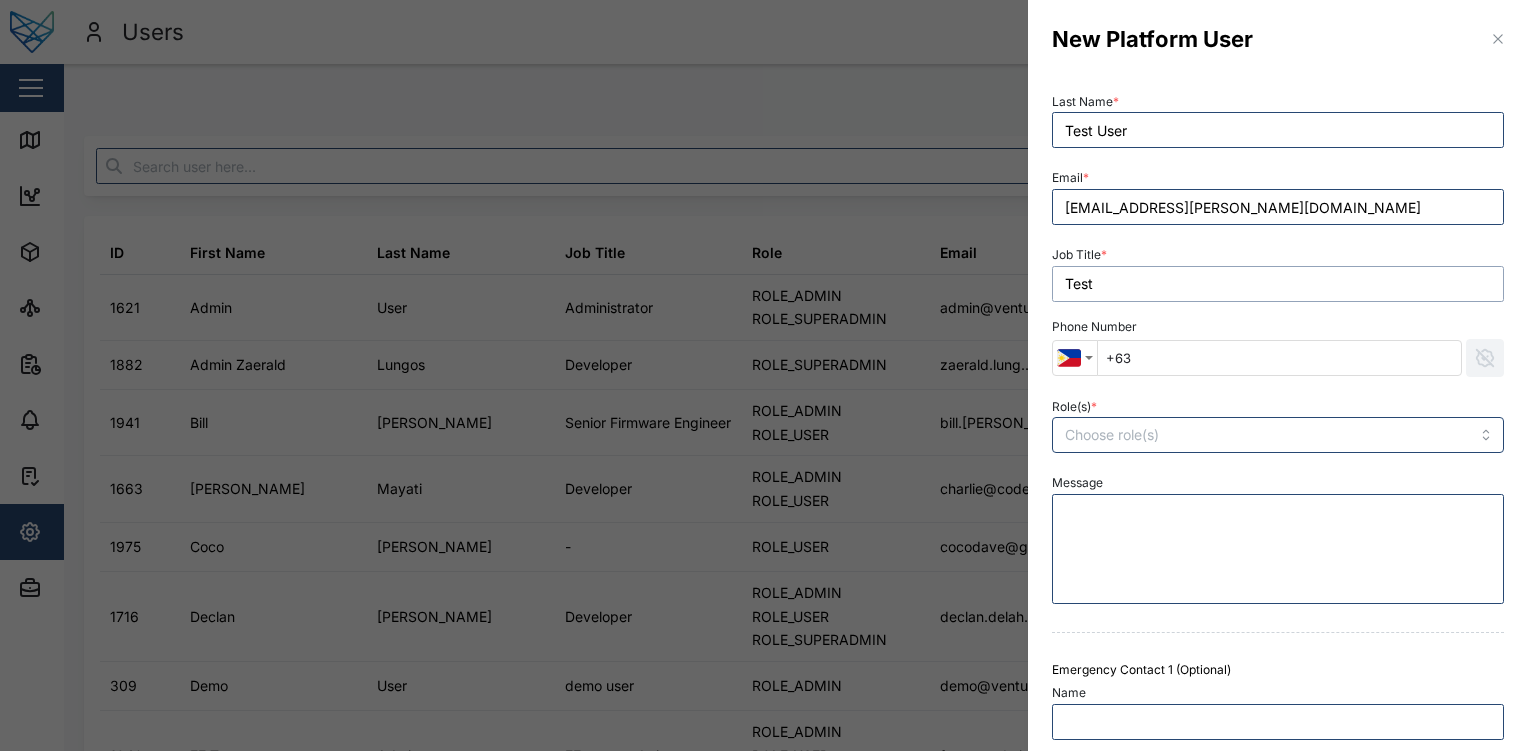 type on "Test" 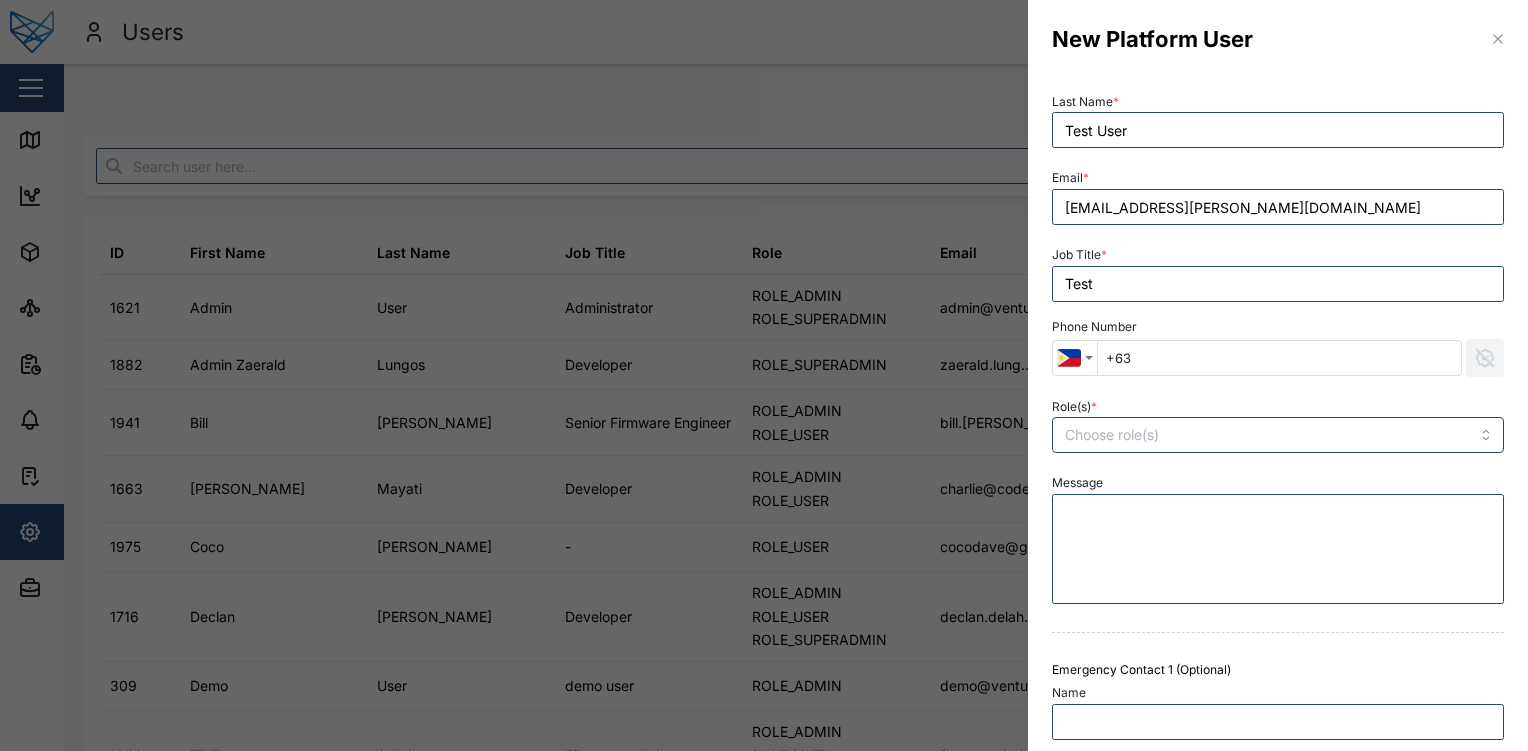 type 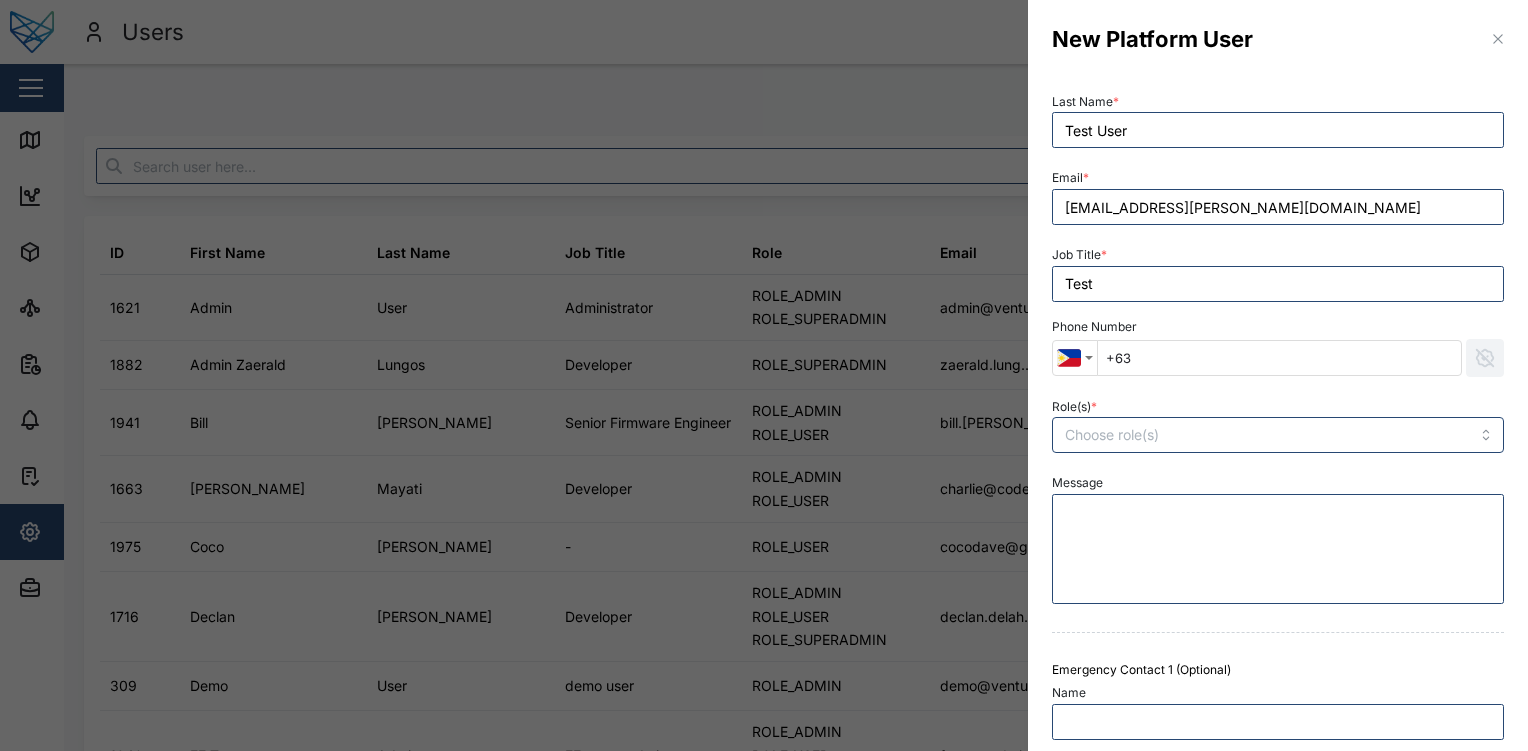scroll, scrollTop: 360, scrollLeft: 0, axis: vertical 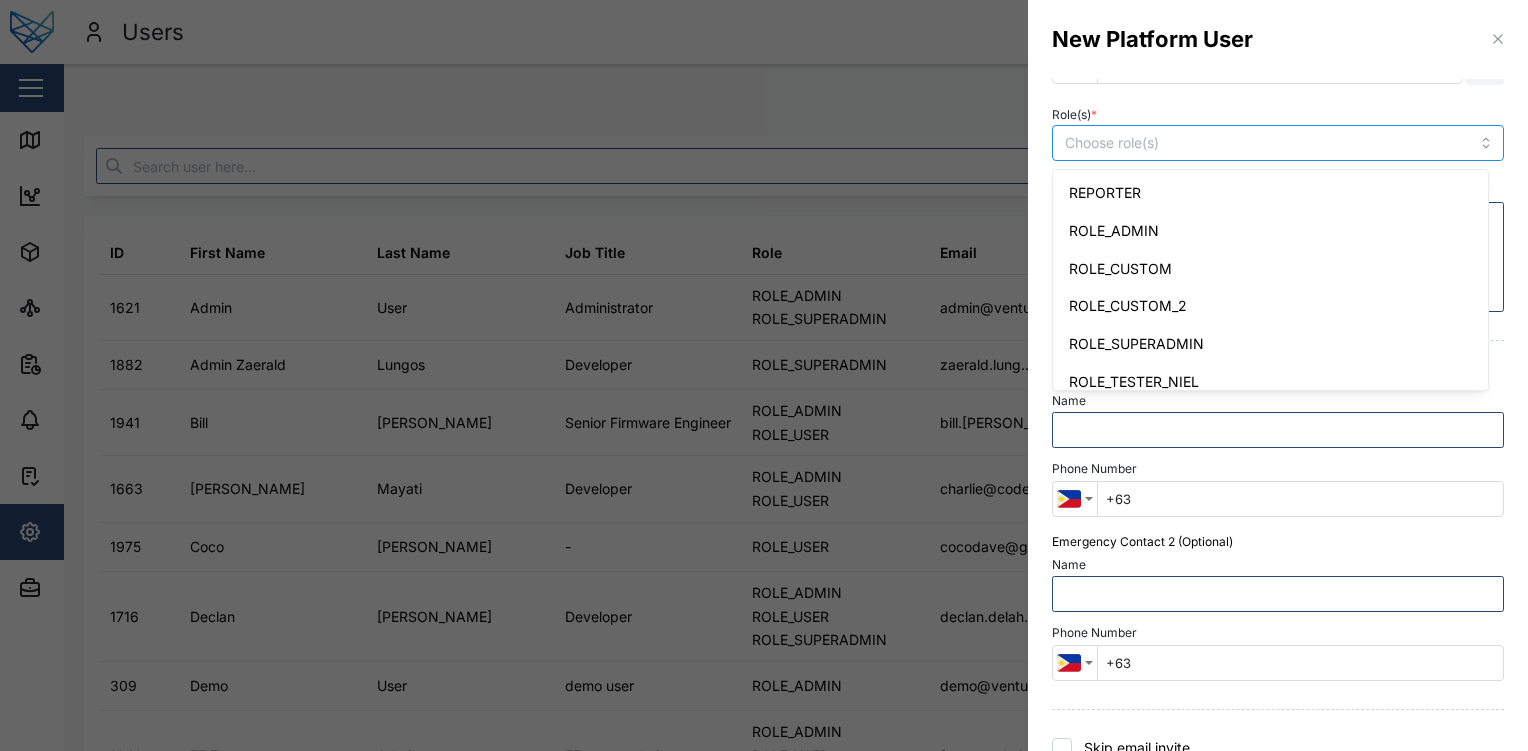click at bounding box center [1235, 143] 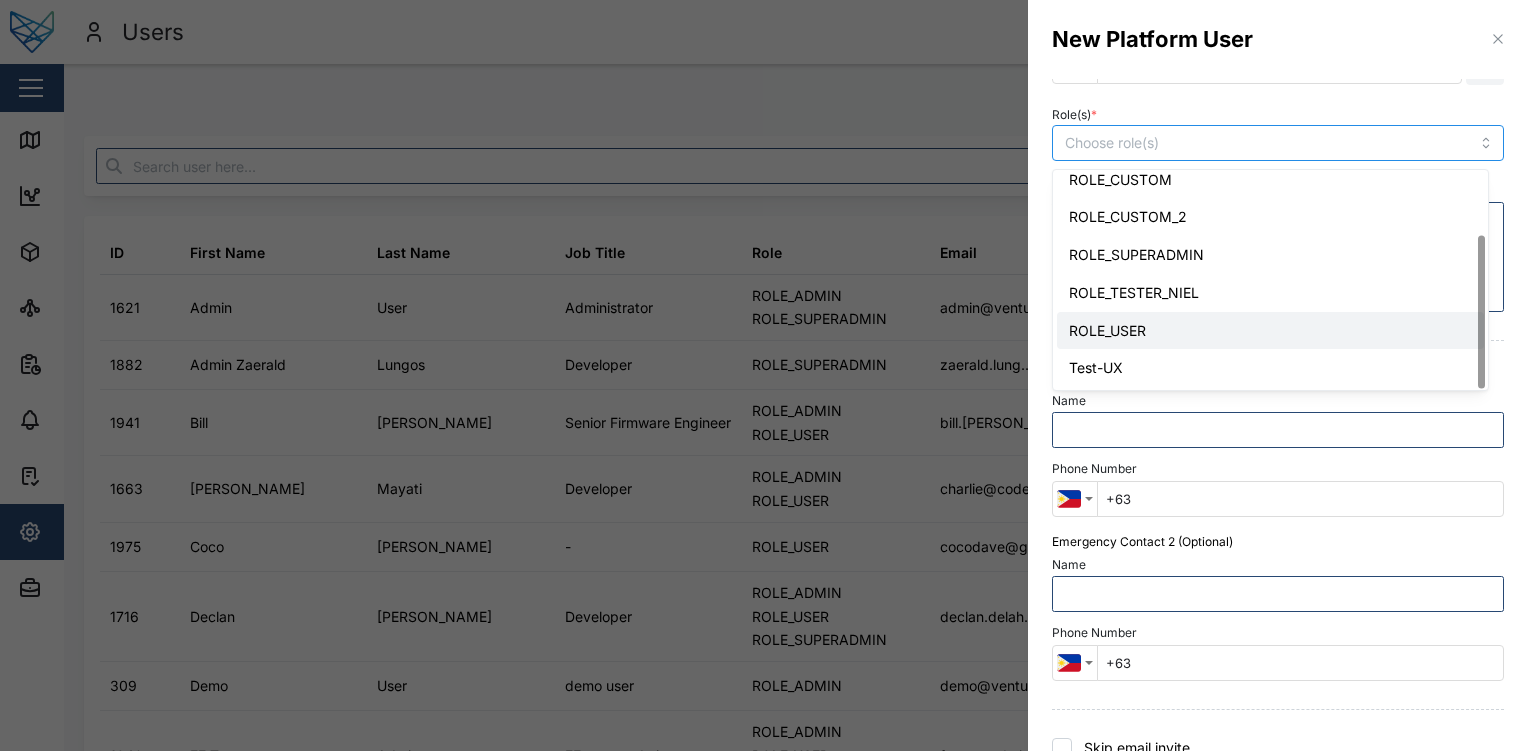 scroll, scrollTop: 52, scrollLeft: 0, axis: vertical 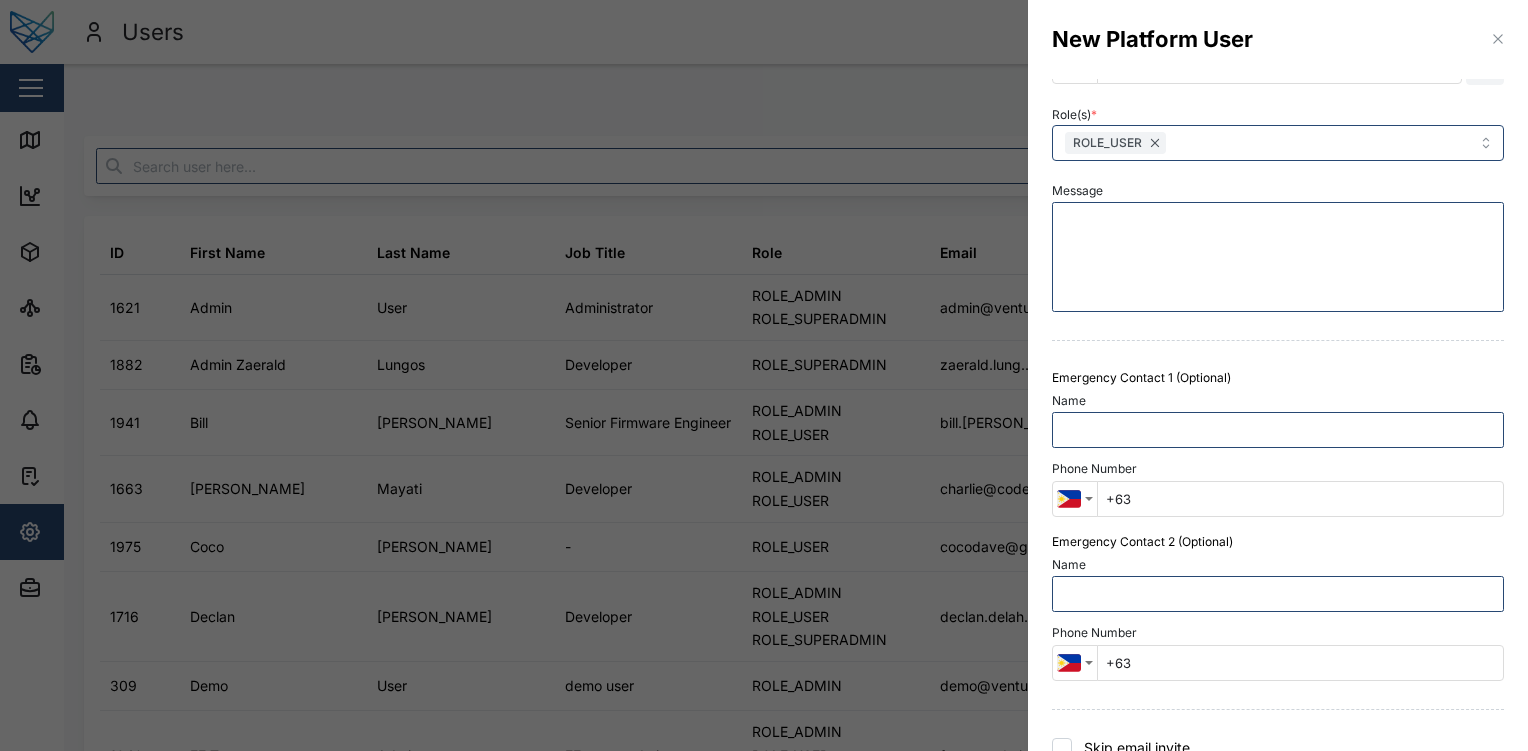 click on "Emergency Contact 1 (Optional) Name Phone Number Afghanistan + 93 Albania + 355 Algeria + 213 Andorra + 376 Angola + 244 Antigua and Barbuda + 1268 Argentina + 54 Armenia + 374 Aruba + 297 Australia + 61 Austria + 43 Azerbaijan + 994 Bahamas + 1242 Bahrain + 973 Bangladesh + 880 Barbados + 1246 Belarus + 375 Belgium + 32 Belize + 501 Benin + 229 Bhutan + 975 Bolivia + 591 Bosnia and Herzegovina + 387 Botswana + 267 Brazil + 55 British Indian Ocean Territory + 246 Brunei + 673 Bulgaria + 359 Burkina Faso + 226 Burundi + 257 Cambodia + 855 Cameroon + 237 Canada + 1 Cape Verde + 238 Caribbean Netherlands + 599 Cayman Islands + 1 Central African Republic + 236 Chad + 235 Chile + 56 China + 86 Colombia + 57 Comoros + 269 Congo + 243 Congo + 242 Costa Rica + 506 Côte d'Ivoire + 225 Croatia + 385 Cuba + 53 Curaçao + 599 Cyprus + 357 Czech Republic + 420 Denmark + 45 Djibouti + 253 Dominica + 1767 Dominican Republic + 1 Ecuador + 593 Egypt + 20 El Salvador + 503 Equatorial Guinea + 240 Eritrea + 291 Estonia + 372 +" at bounding box center [1278, 443] 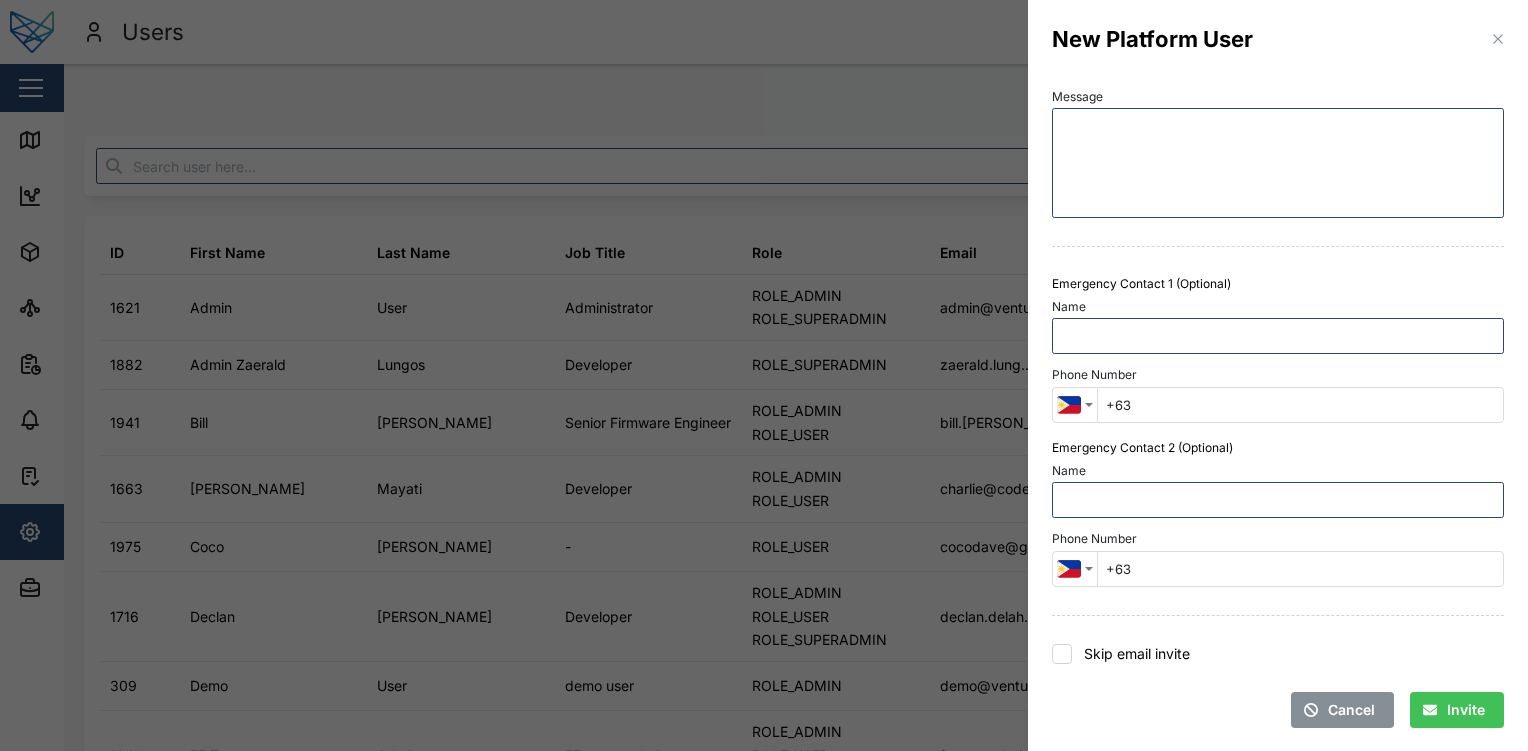 click on "Skip email invite" at bounding box center [1131, 654] 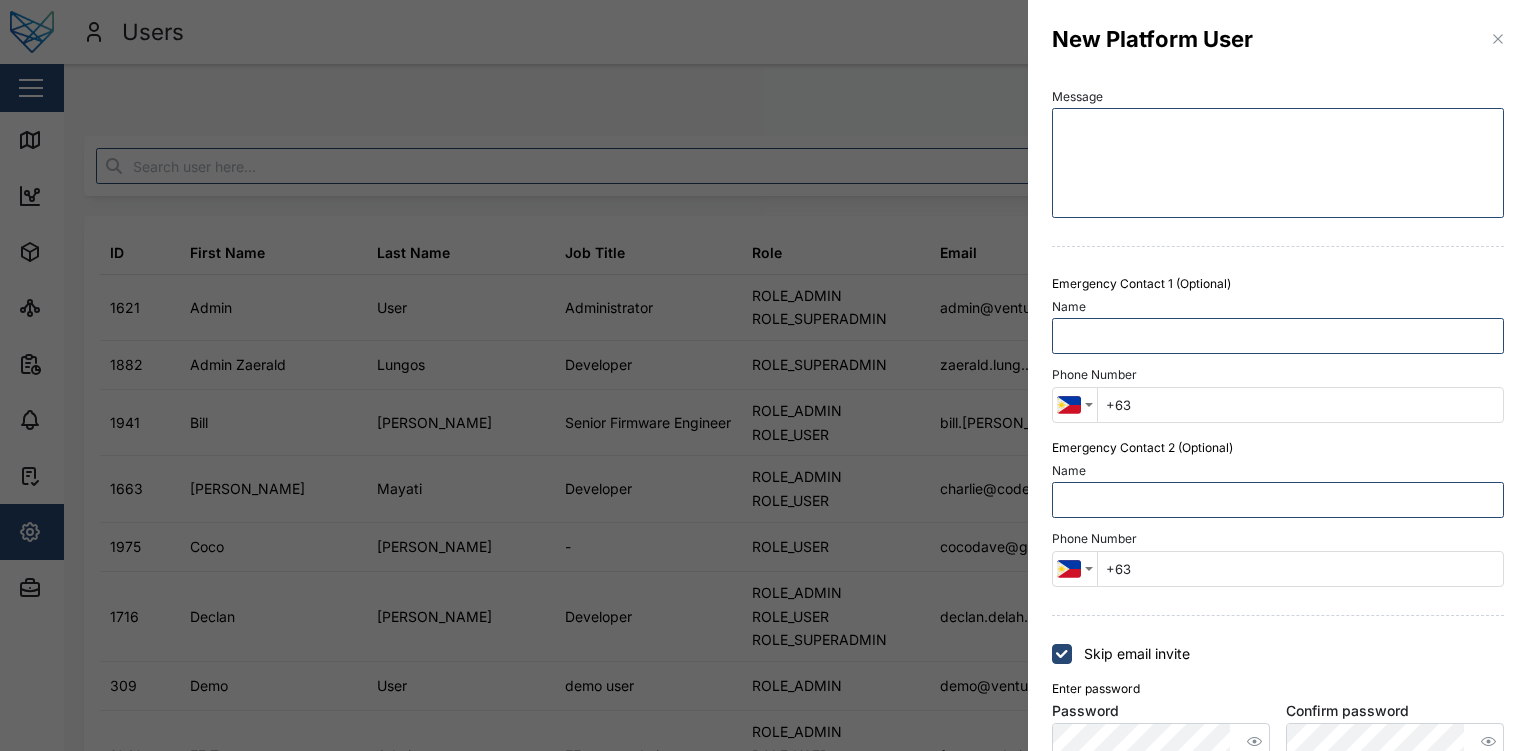 scroll, scrollTop: 549, scrollLeft: 0, axis: vertical 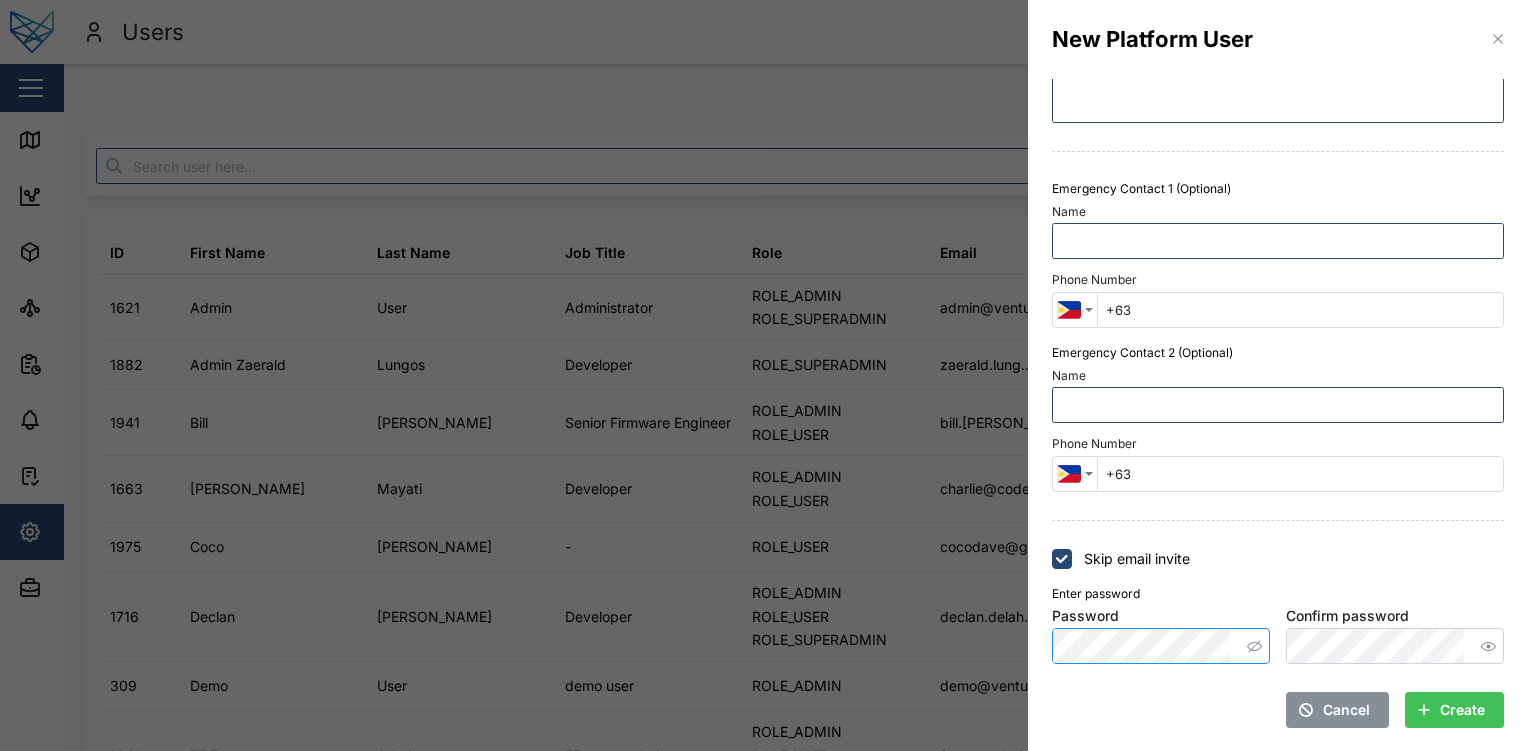click 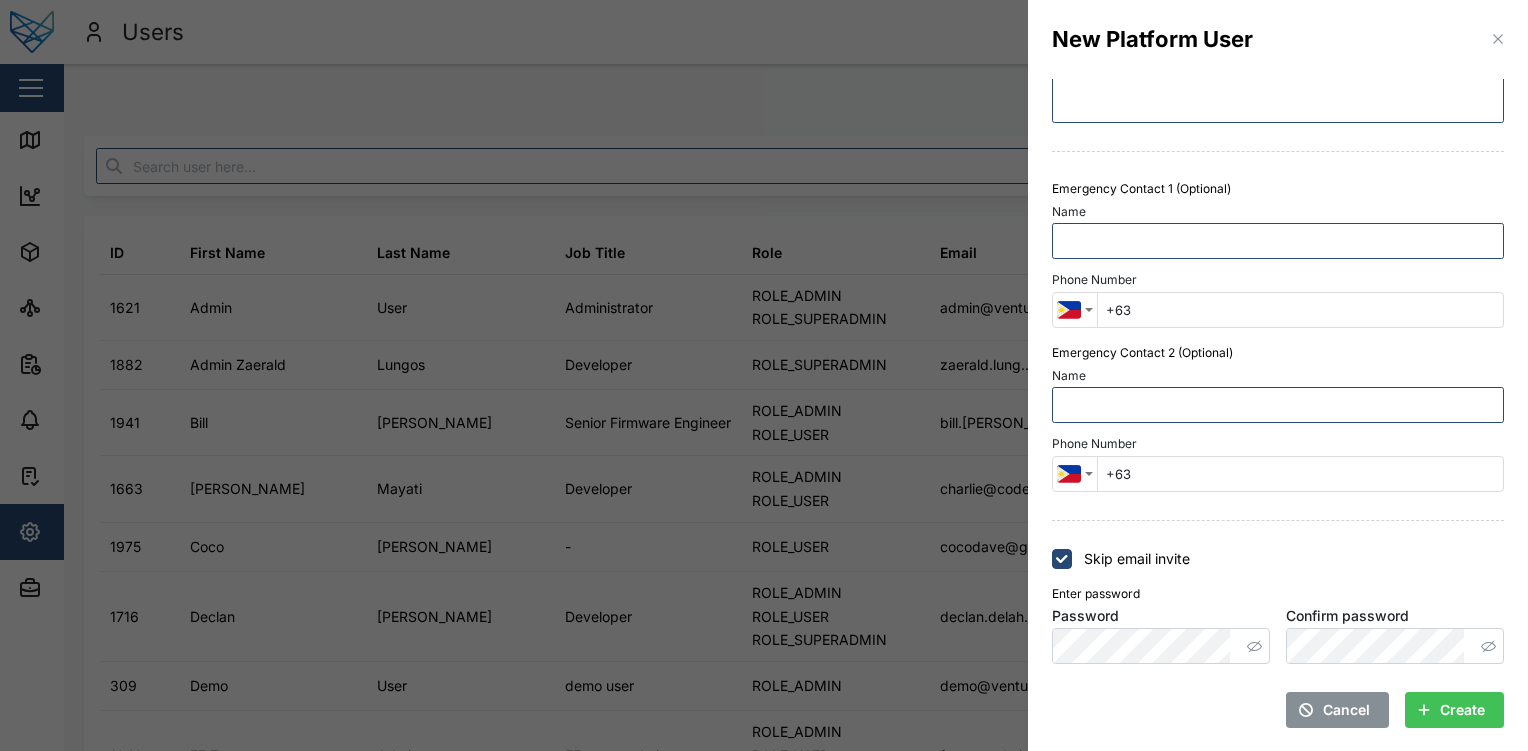 click on "Create" at bounding box center (1462, 710) 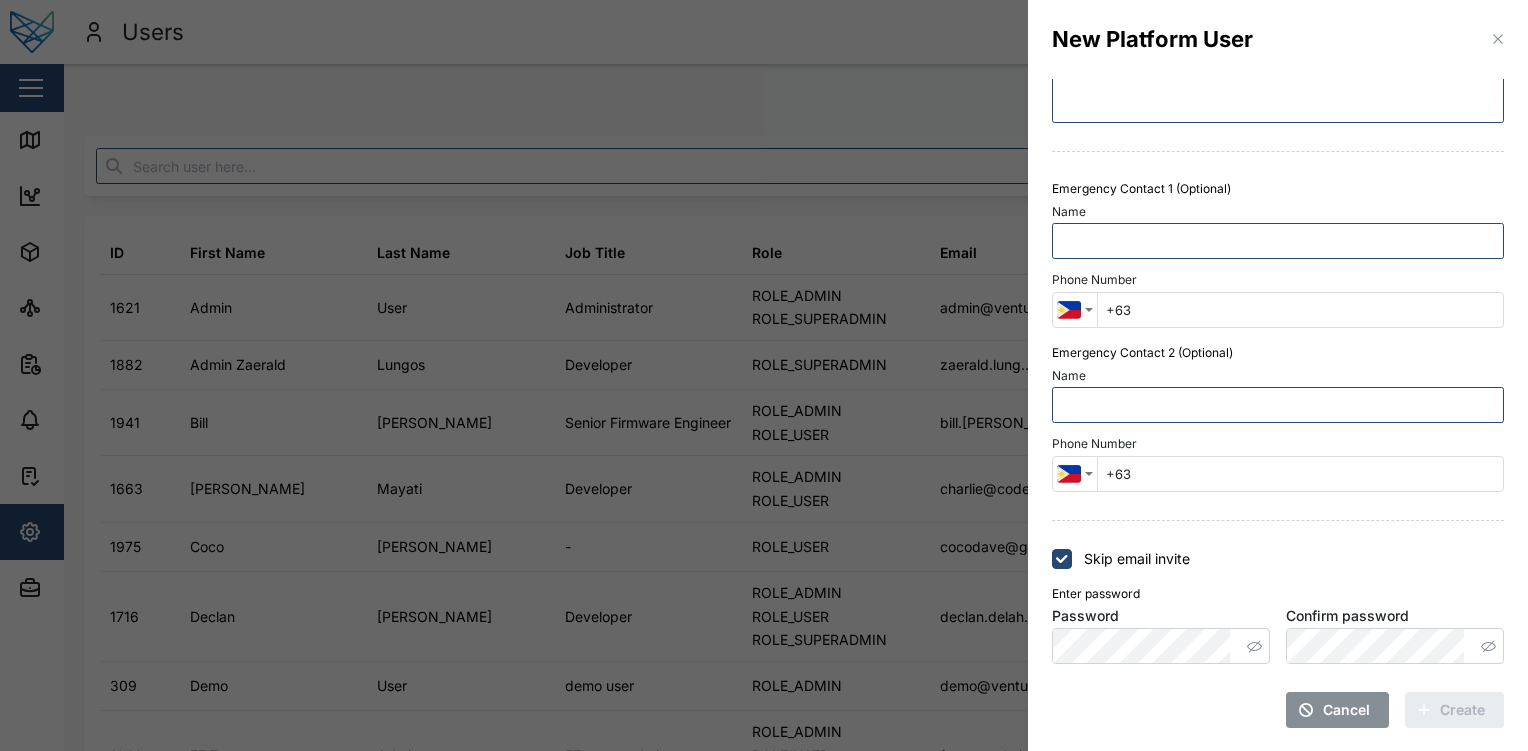 type 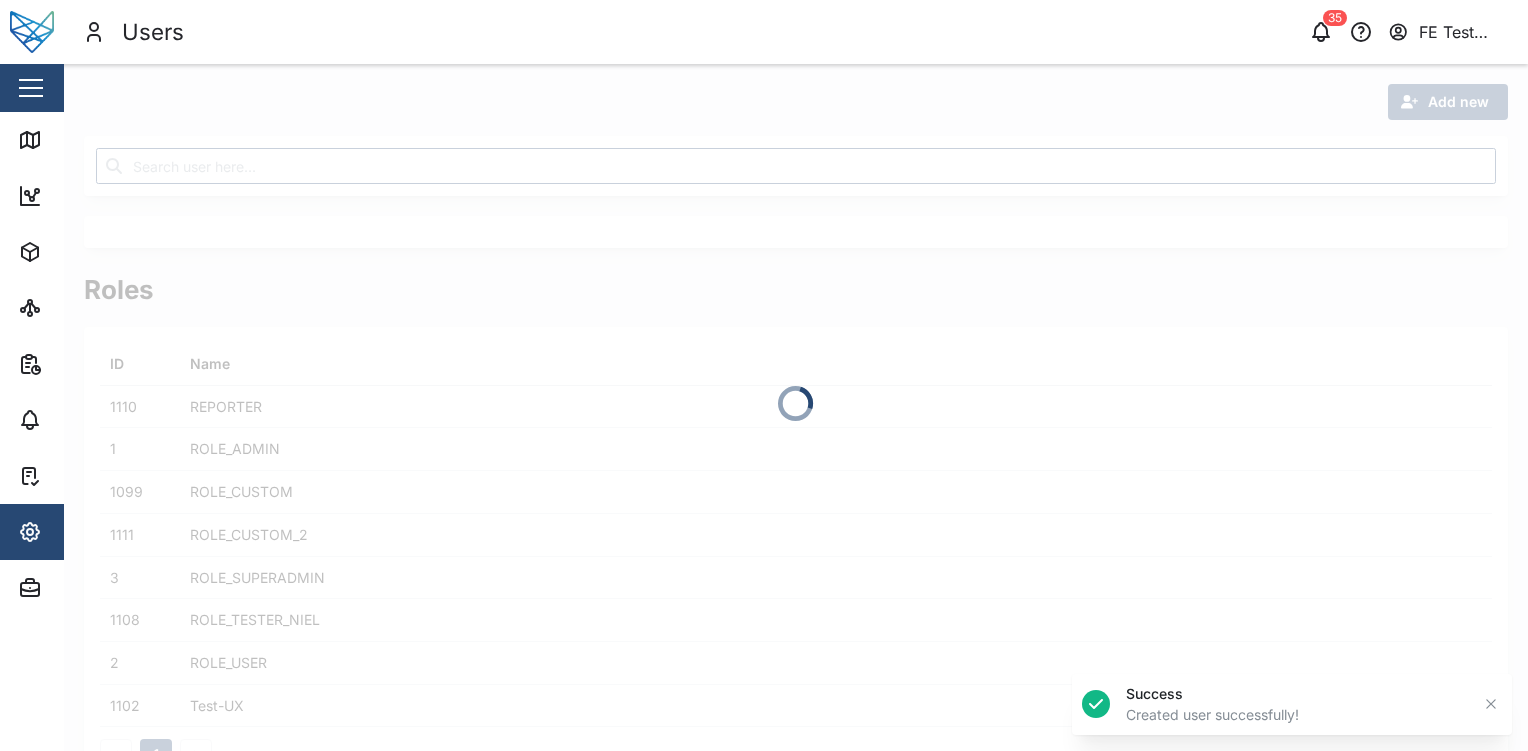 scroll, scrollTop: 454, scrollLeft: 0, axis: vertical 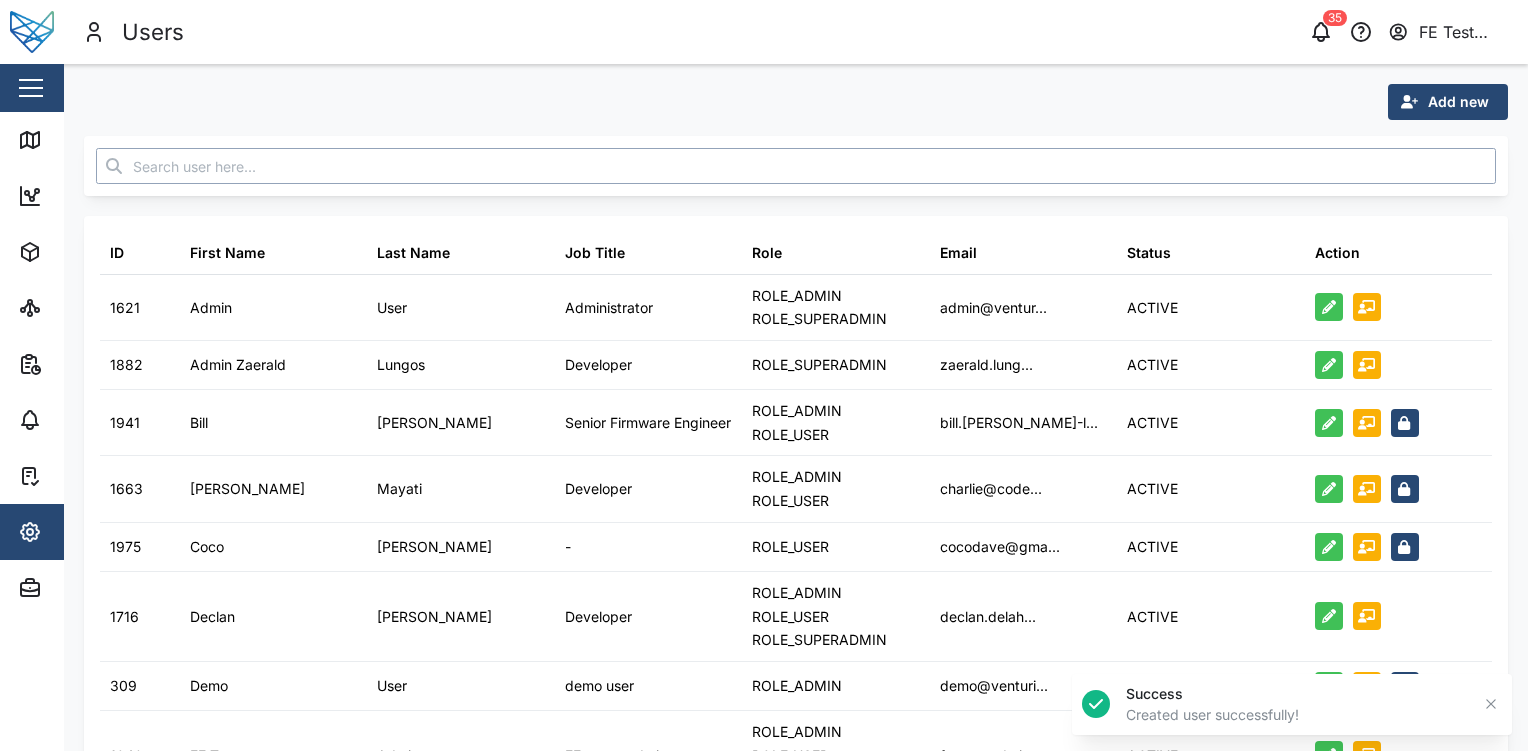 click at bounding box center [796, 166] 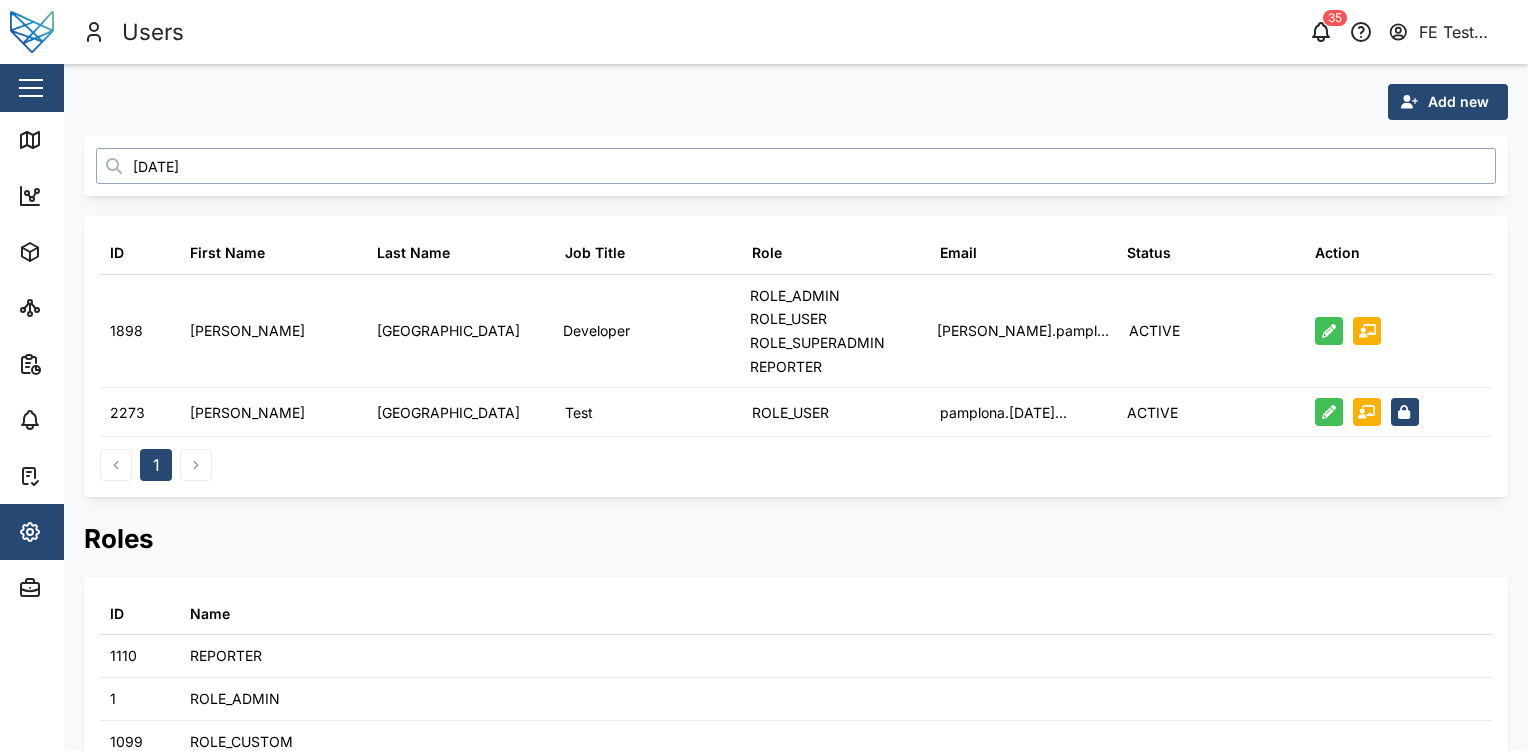 type on "jul" 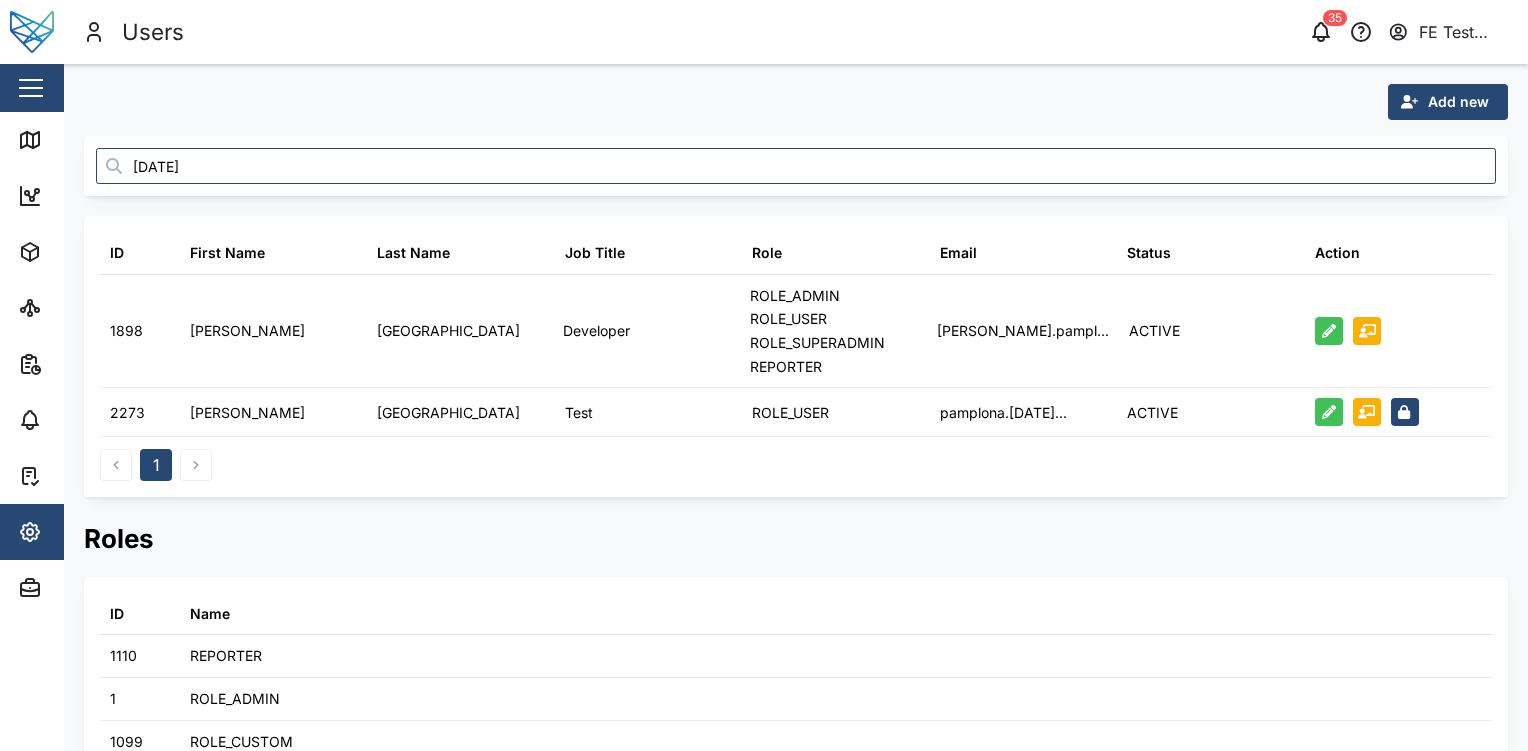 click on "Add new" at bounding box center [1458, 102] 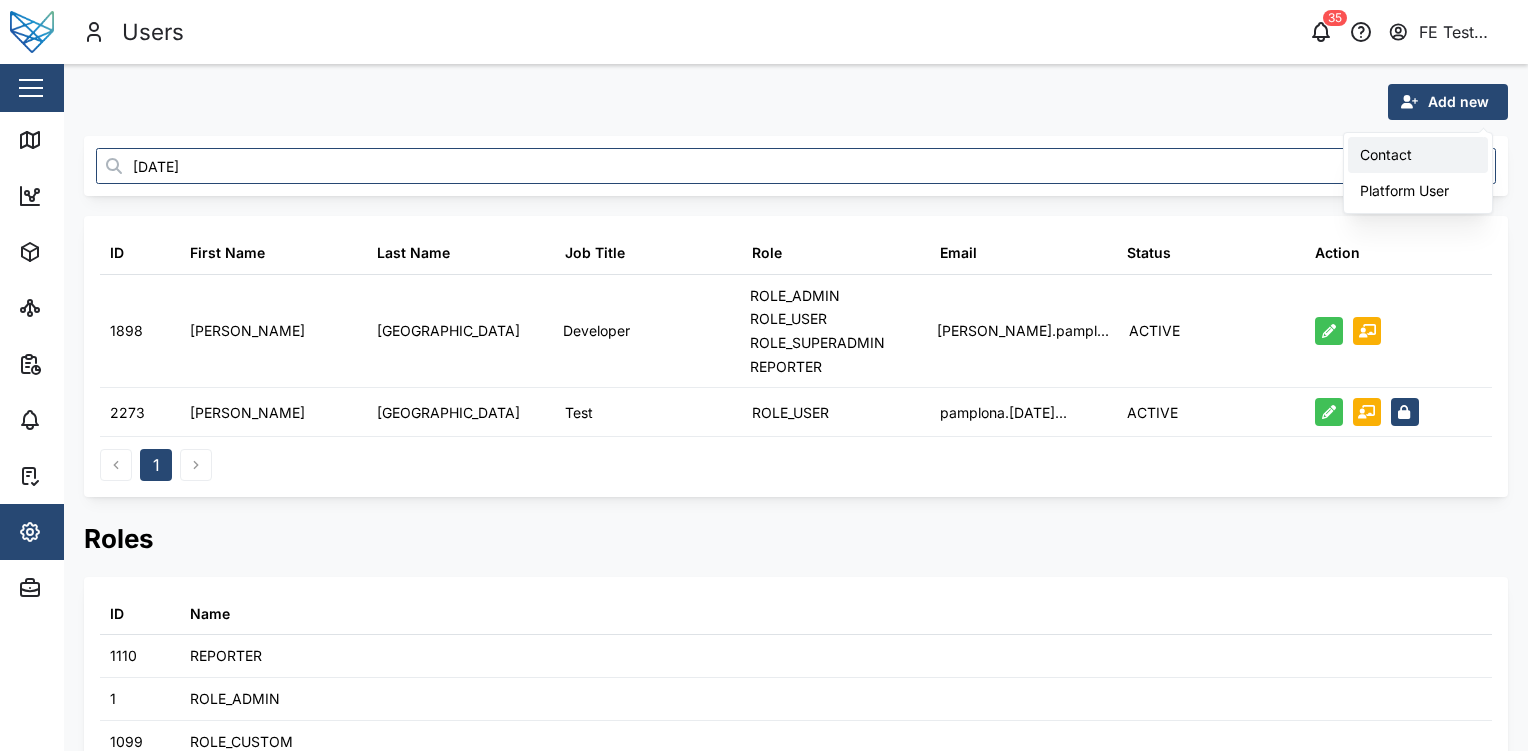 click on "Contact" at bounding box center (1418, 155) 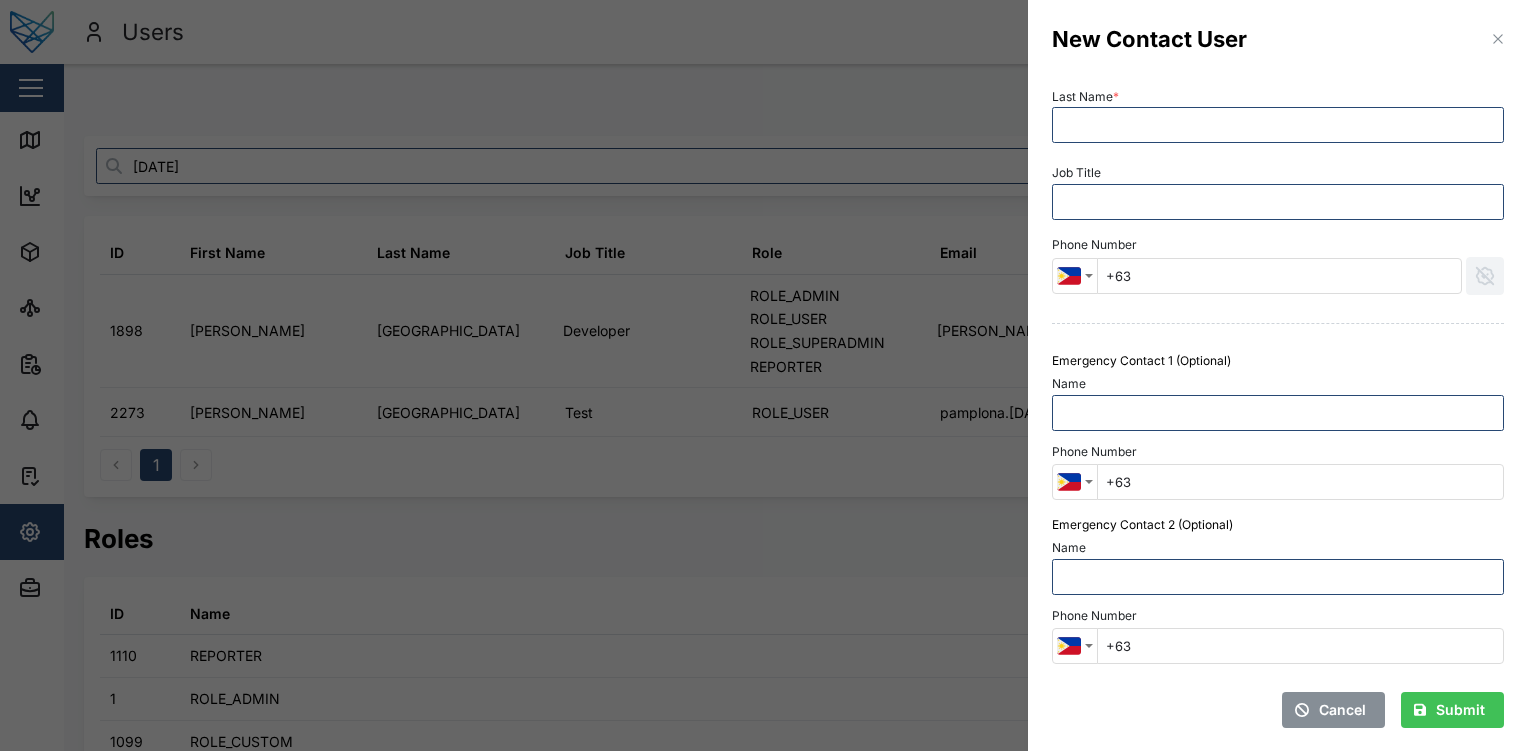 scroll, scrollTop: 0, scrollLeft: 0, axis: both 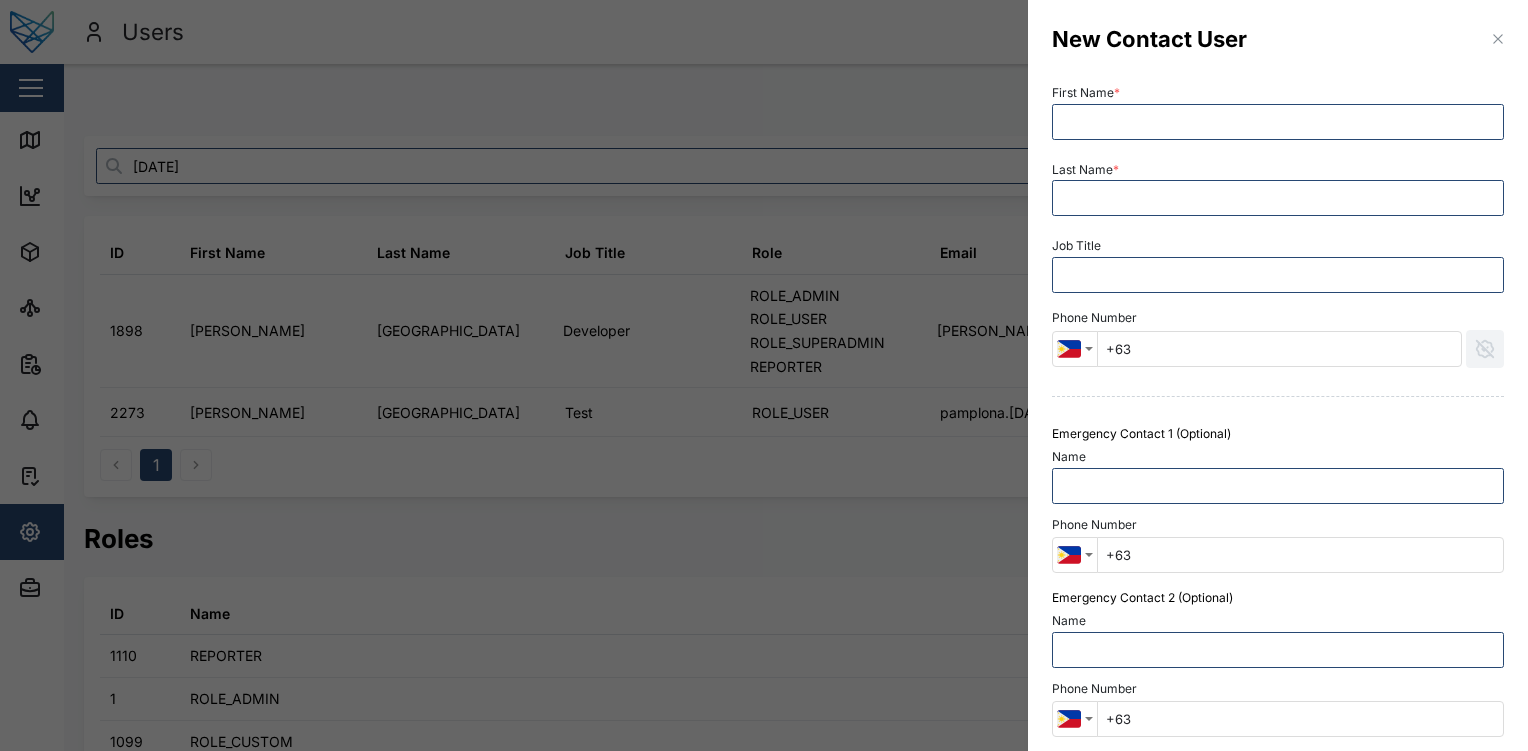 click at bounding box center [764, 375] 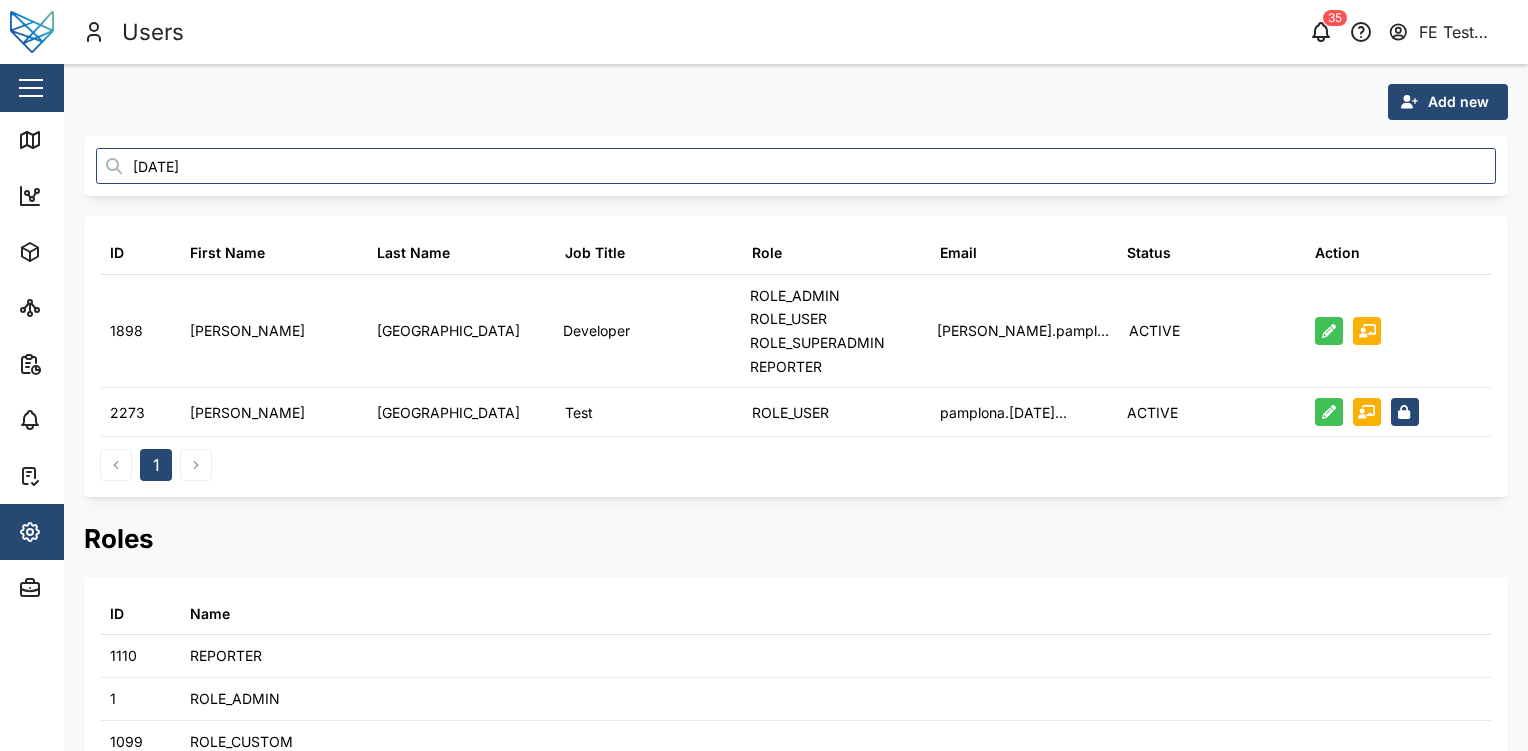 click on "FE Test Admin" at bounding box center [1465, 32] 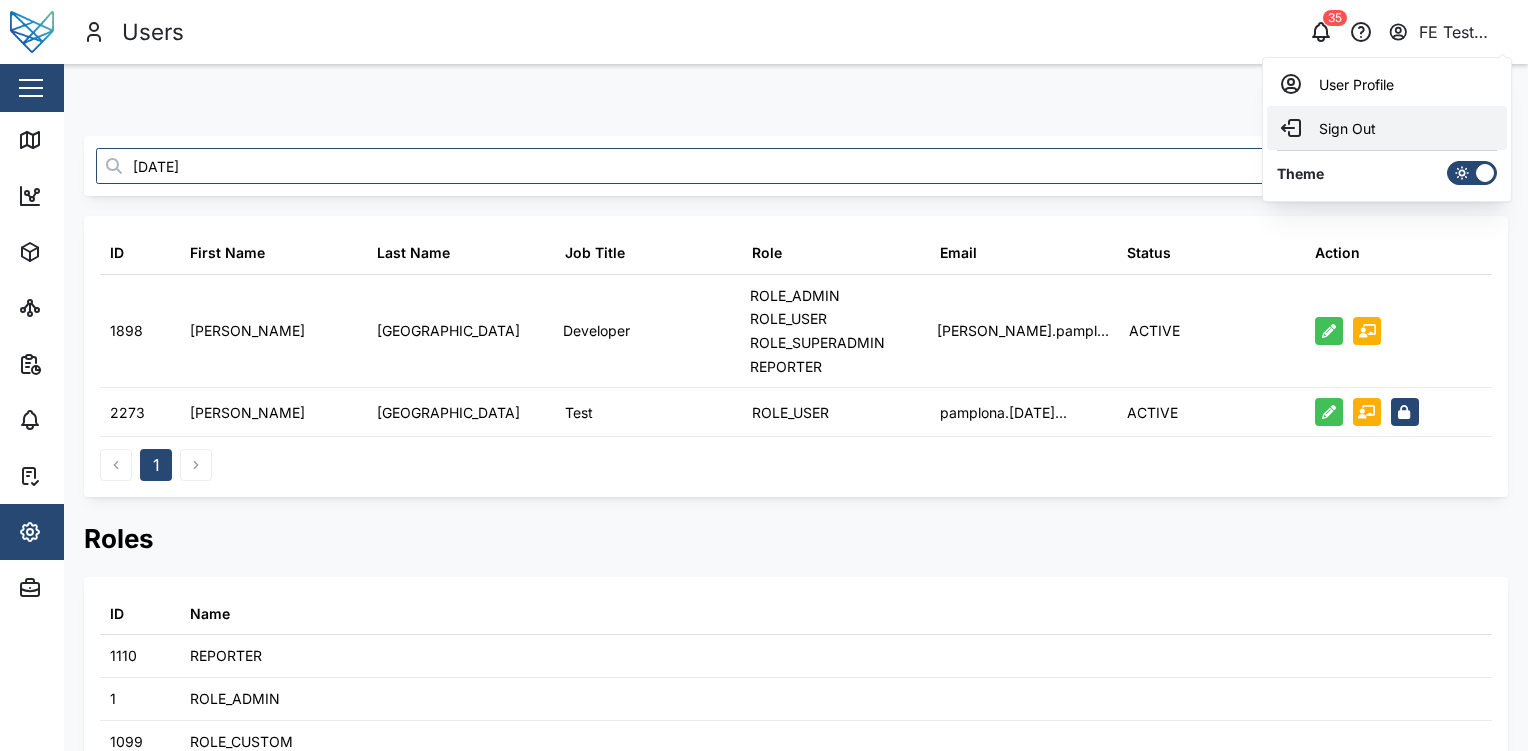 click on "Sign Out" at bounding box center (1387, 128) 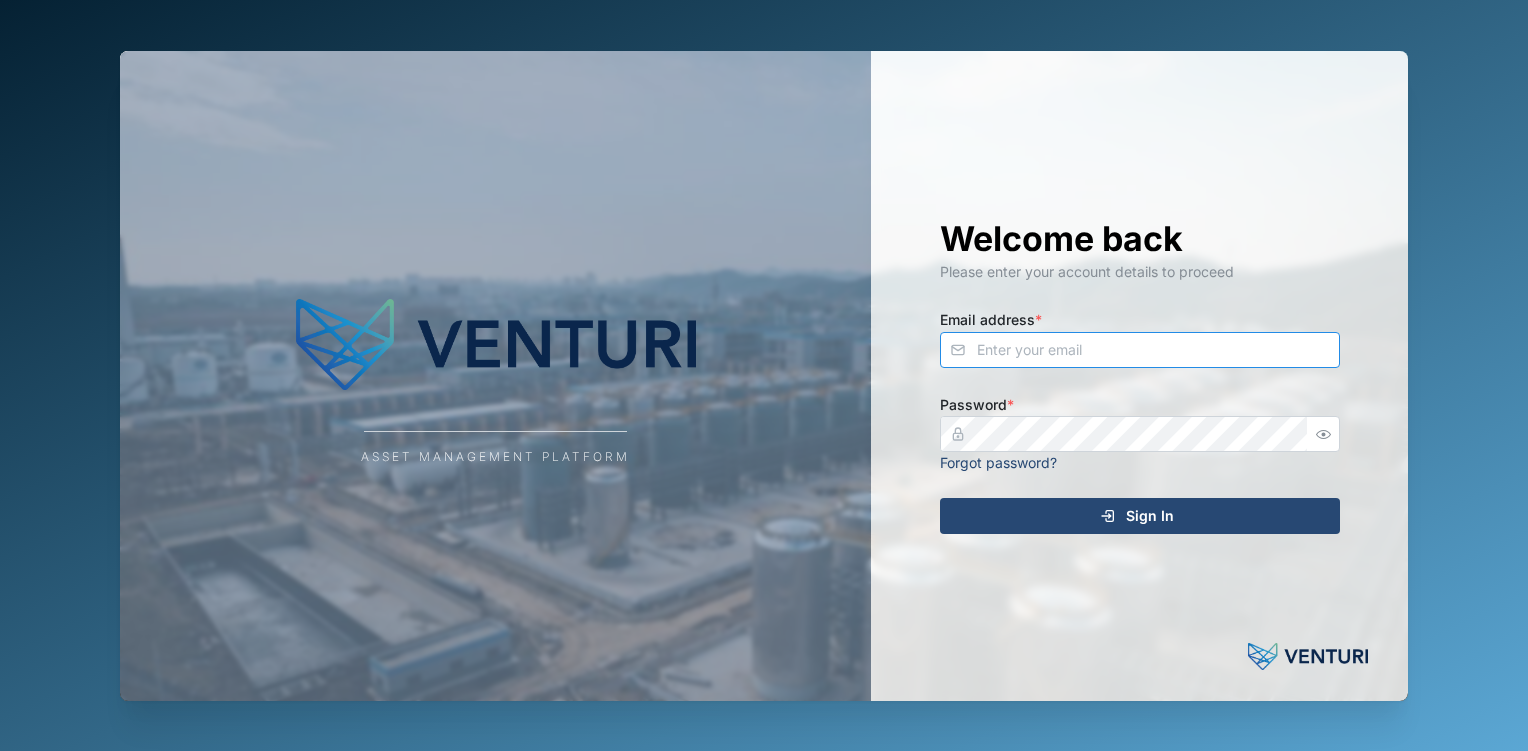 type on "fe-test-admin@venturi.io" 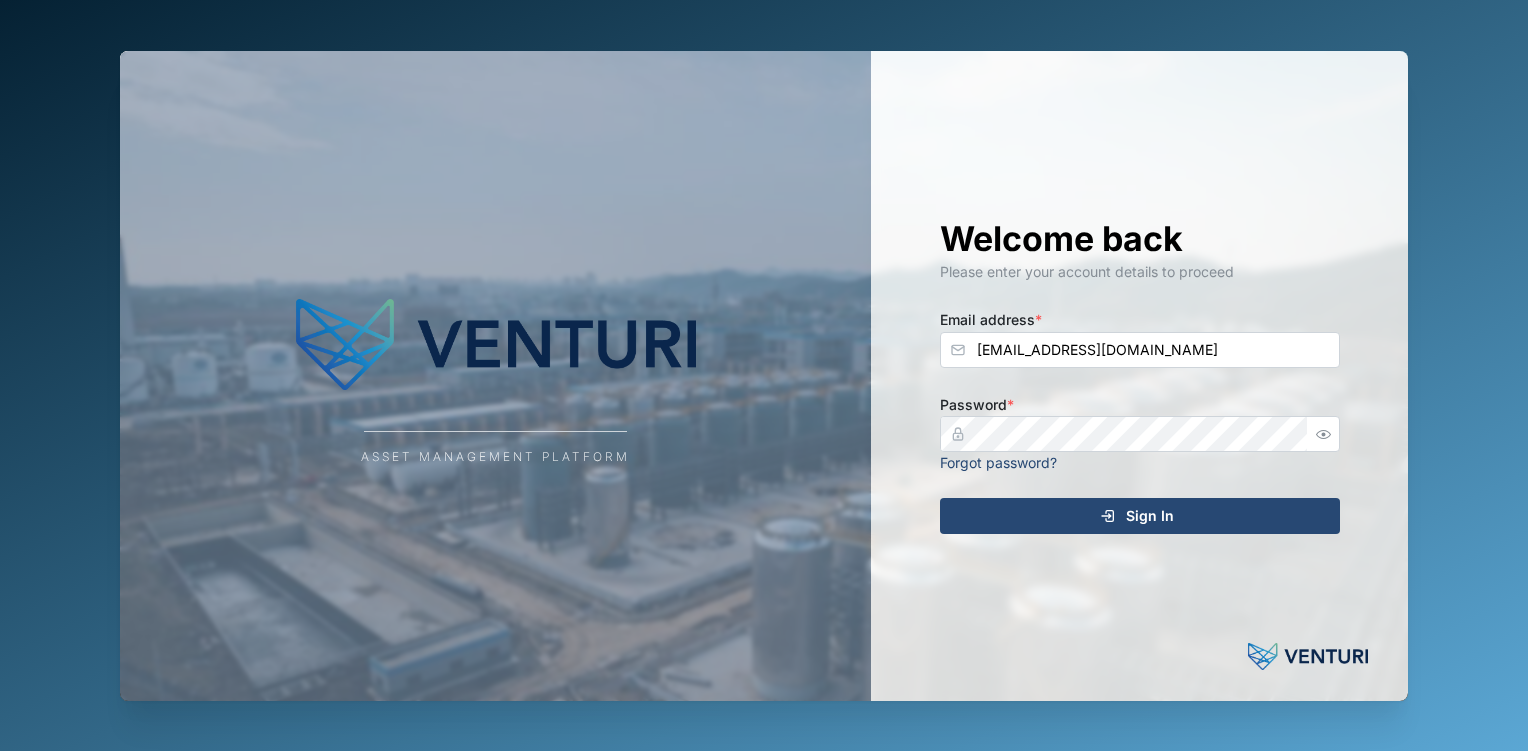 click on "Forgot password?" at bounding box center [998, 462] 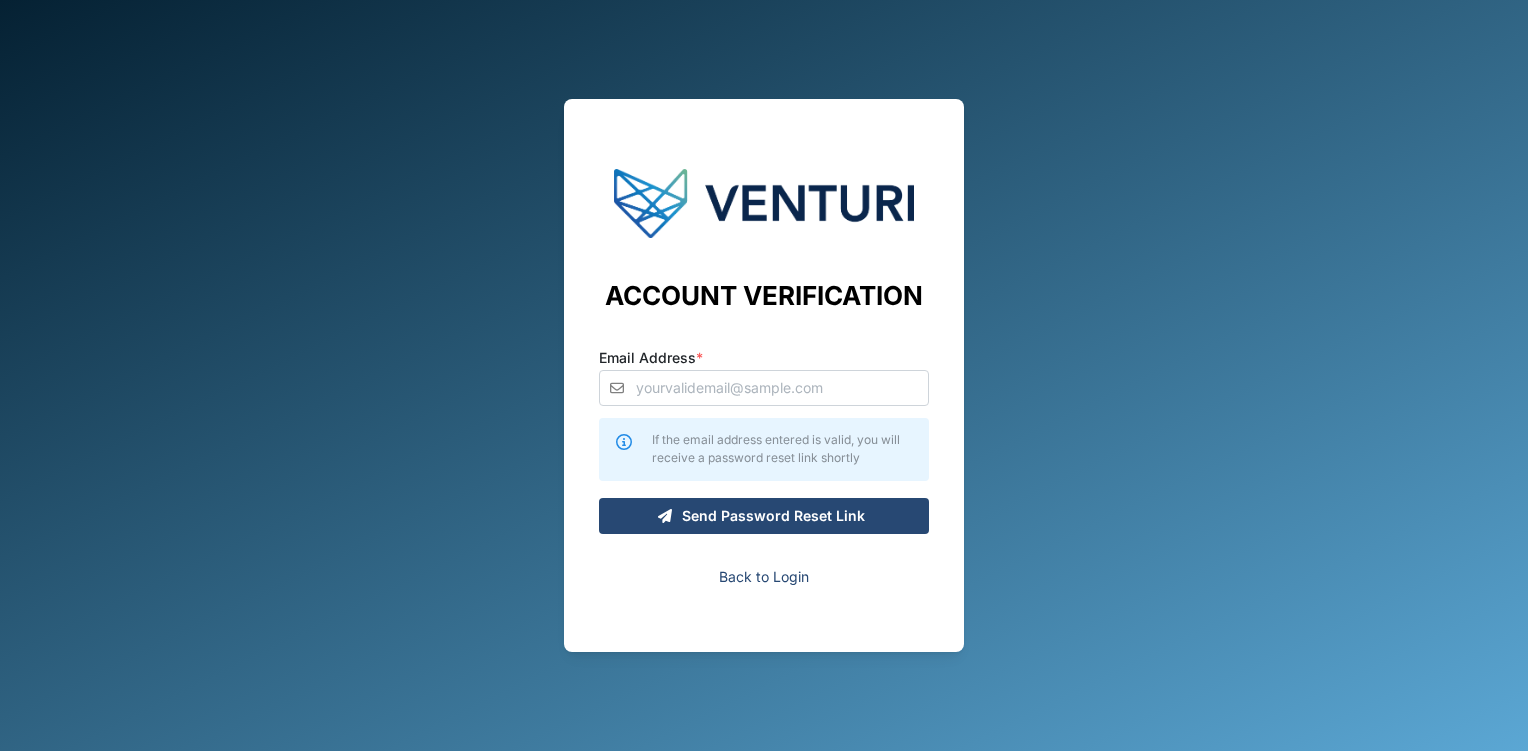 scroll, scrollTop: 0, scrollLeft: 0, axis: both 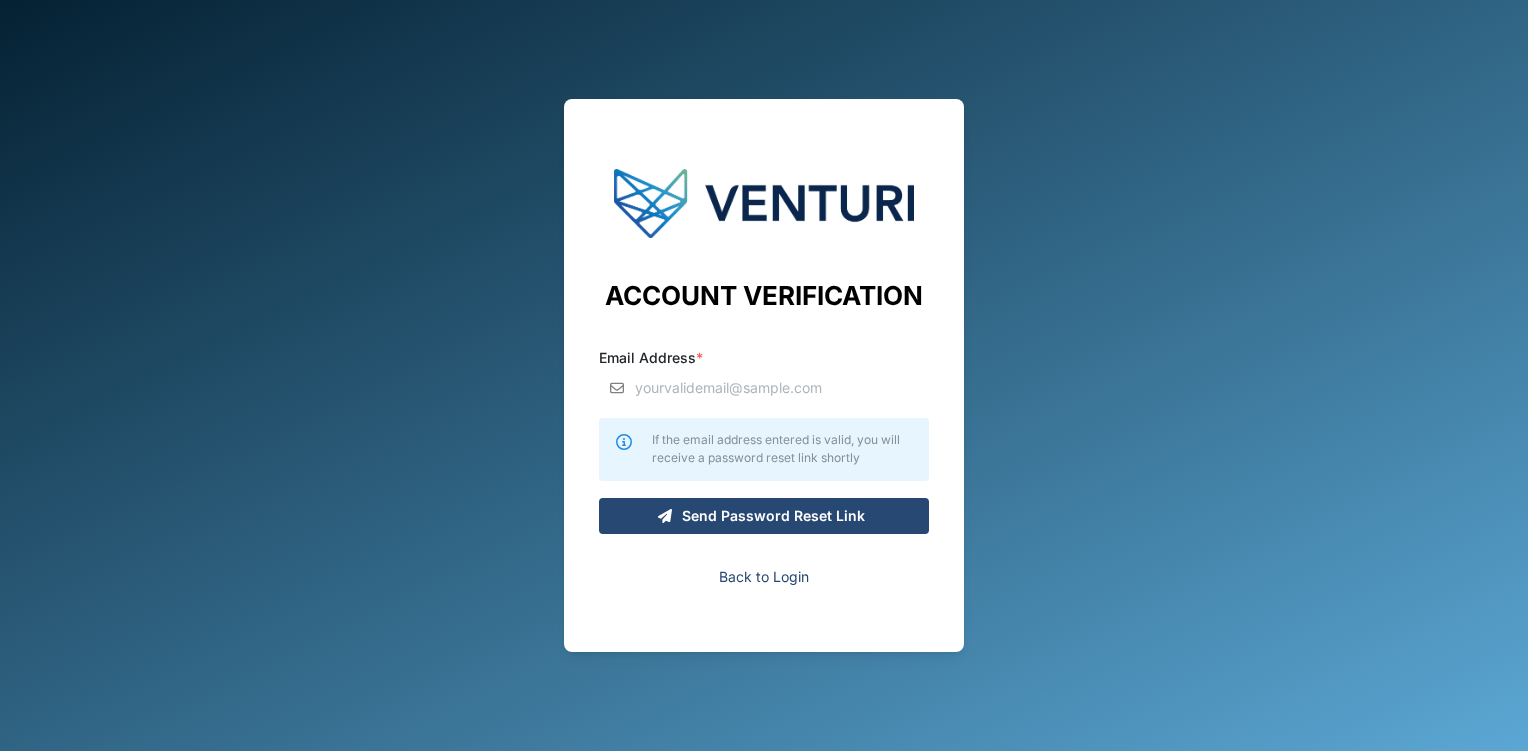 click on "Email Address  *" at bounding box center [764, 388] 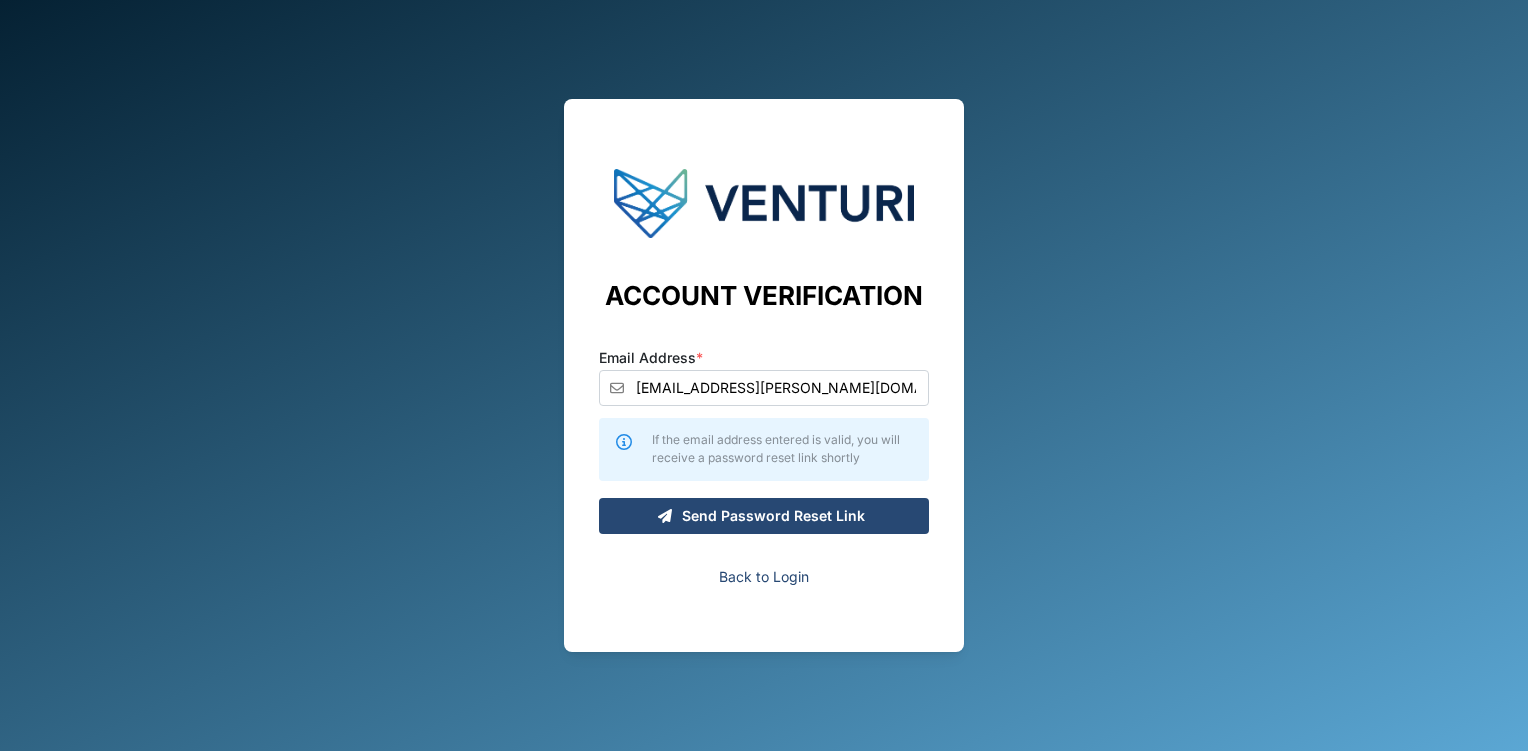 click on "Send Password Reset Link" at bounding box center [773, 516] 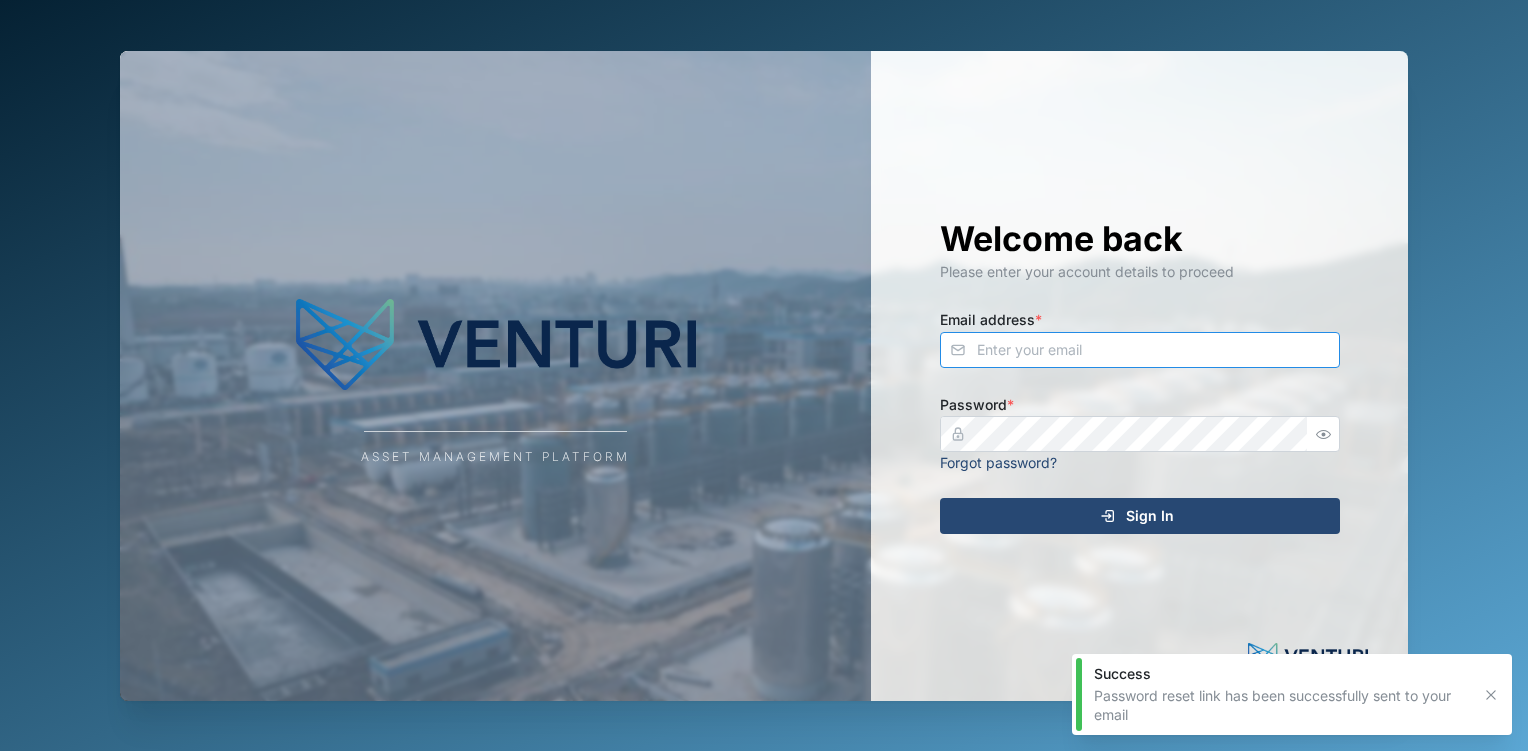 type on "[EMAIL_ADDRESS][DOMAIN_NAME]" 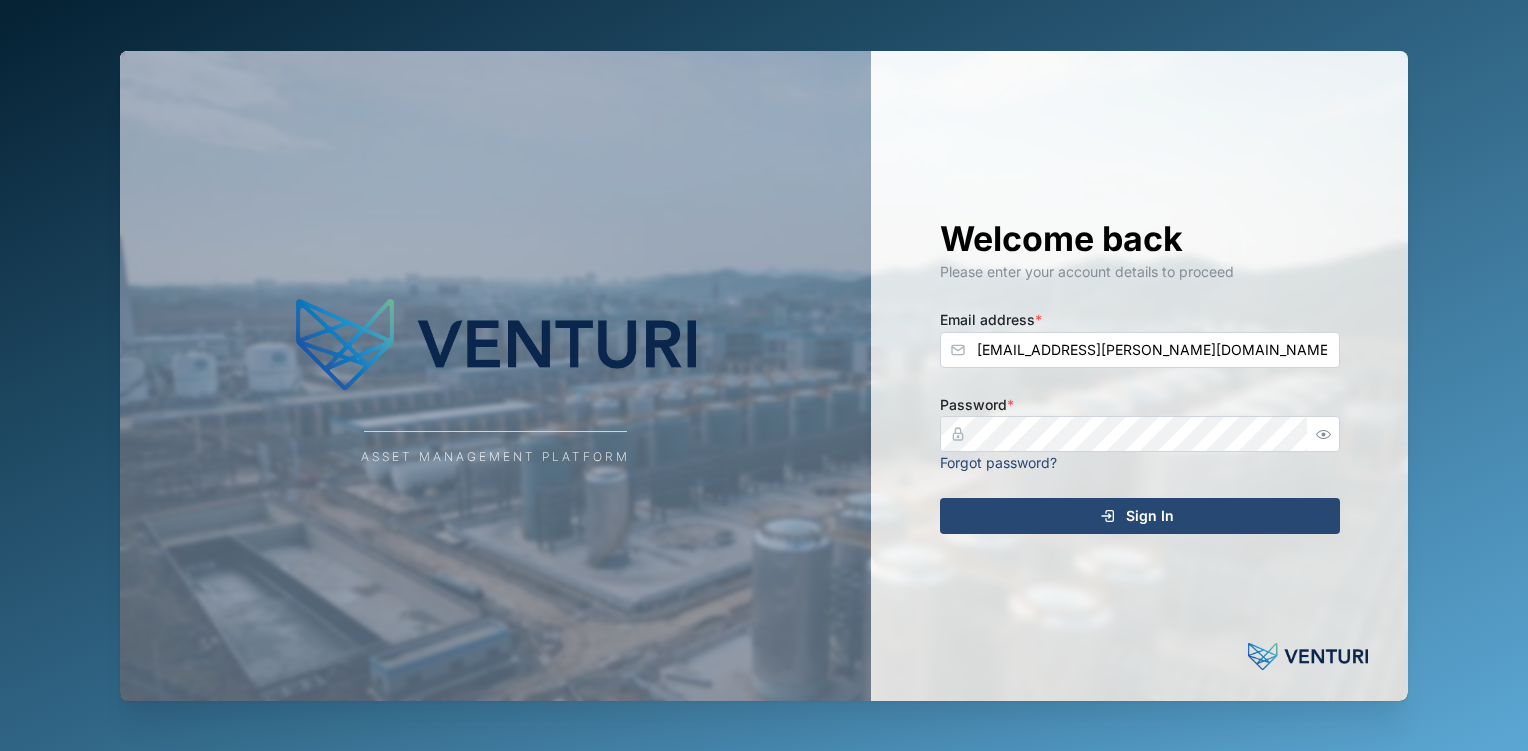click on "Sign In" at bounding box center (1150, 516) 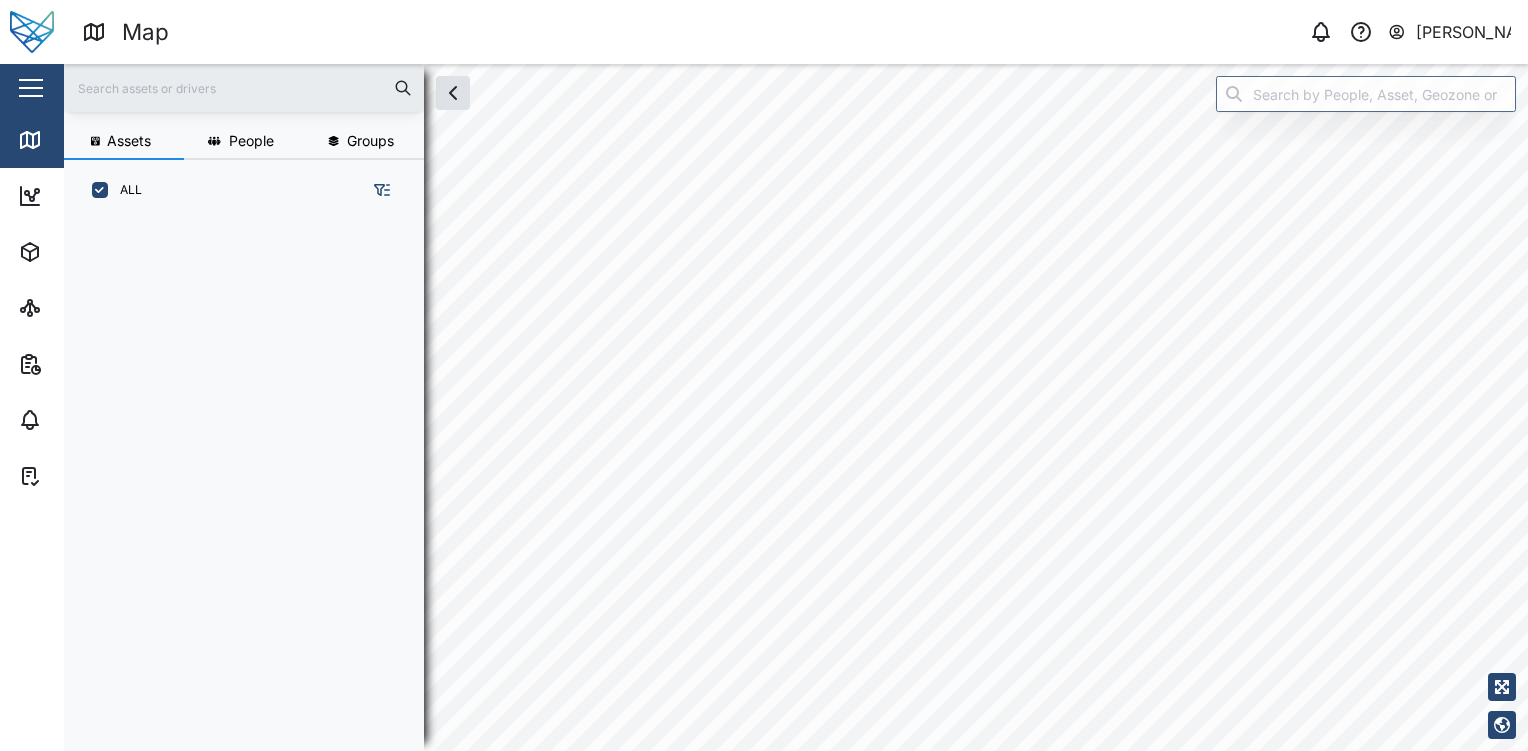 scroll, scrollTop: 16, scrollLeft: 16, axis: both 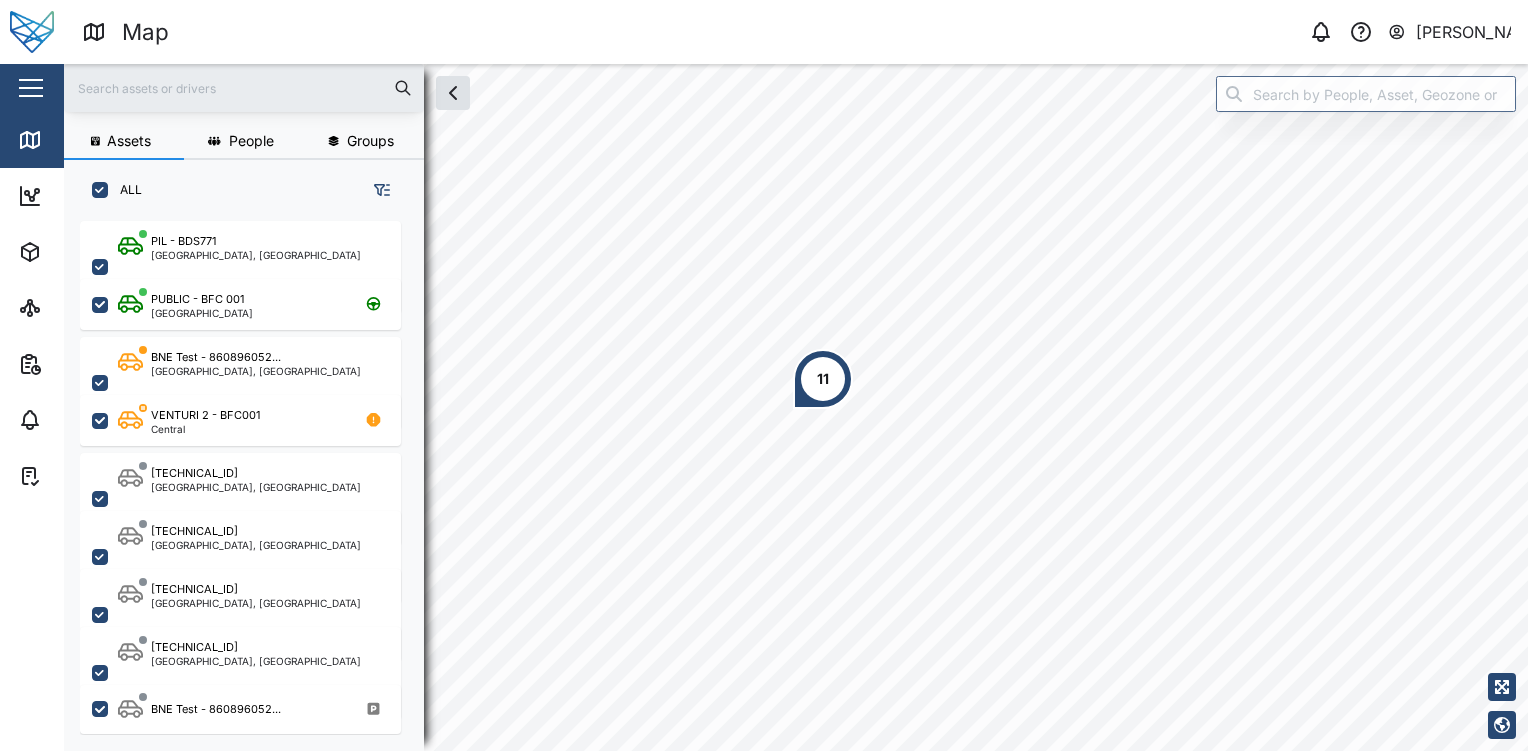 click on "[PERSON_NAME]" at bounding box center (1464, 32) 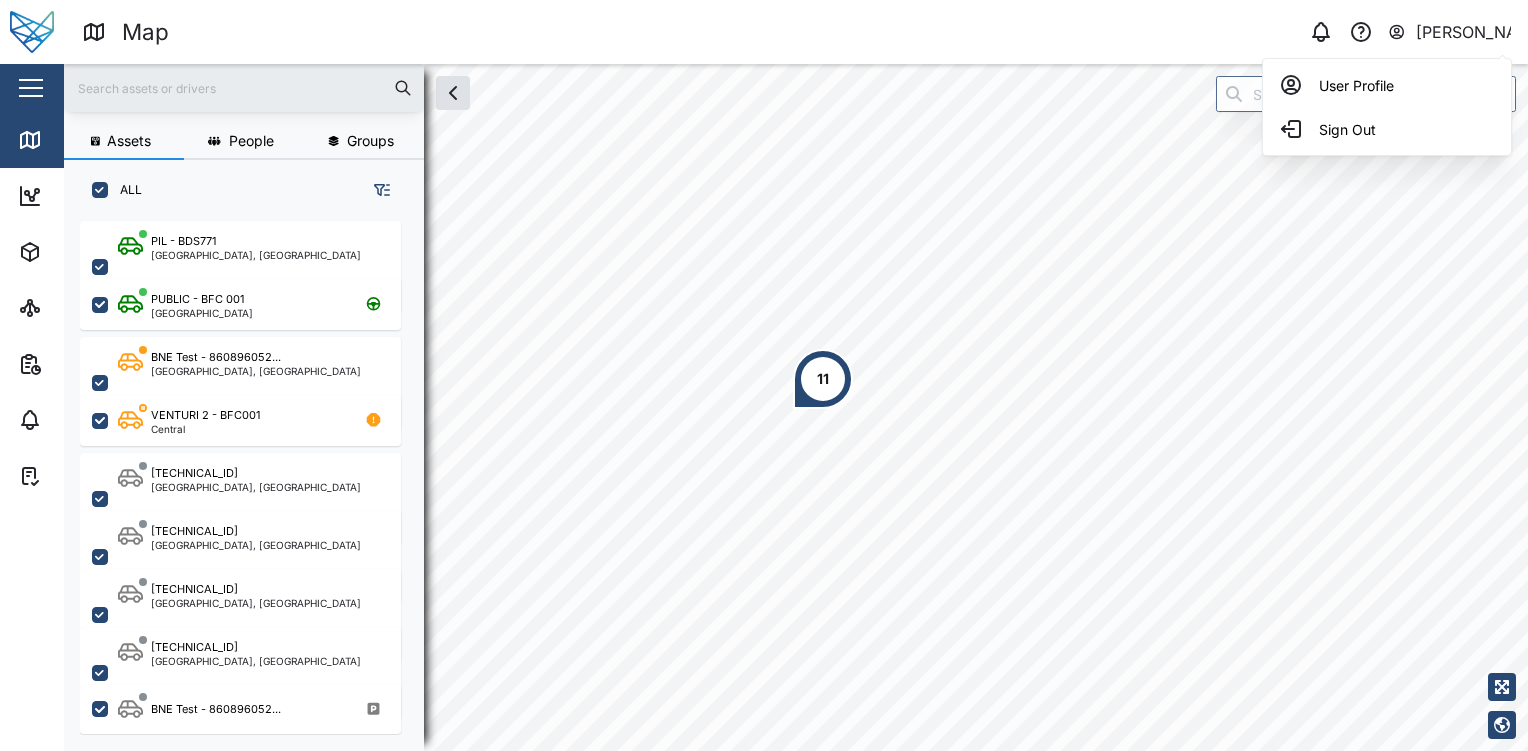 click on "[PERSON_NAME]" at bounding box center [1449, 32] 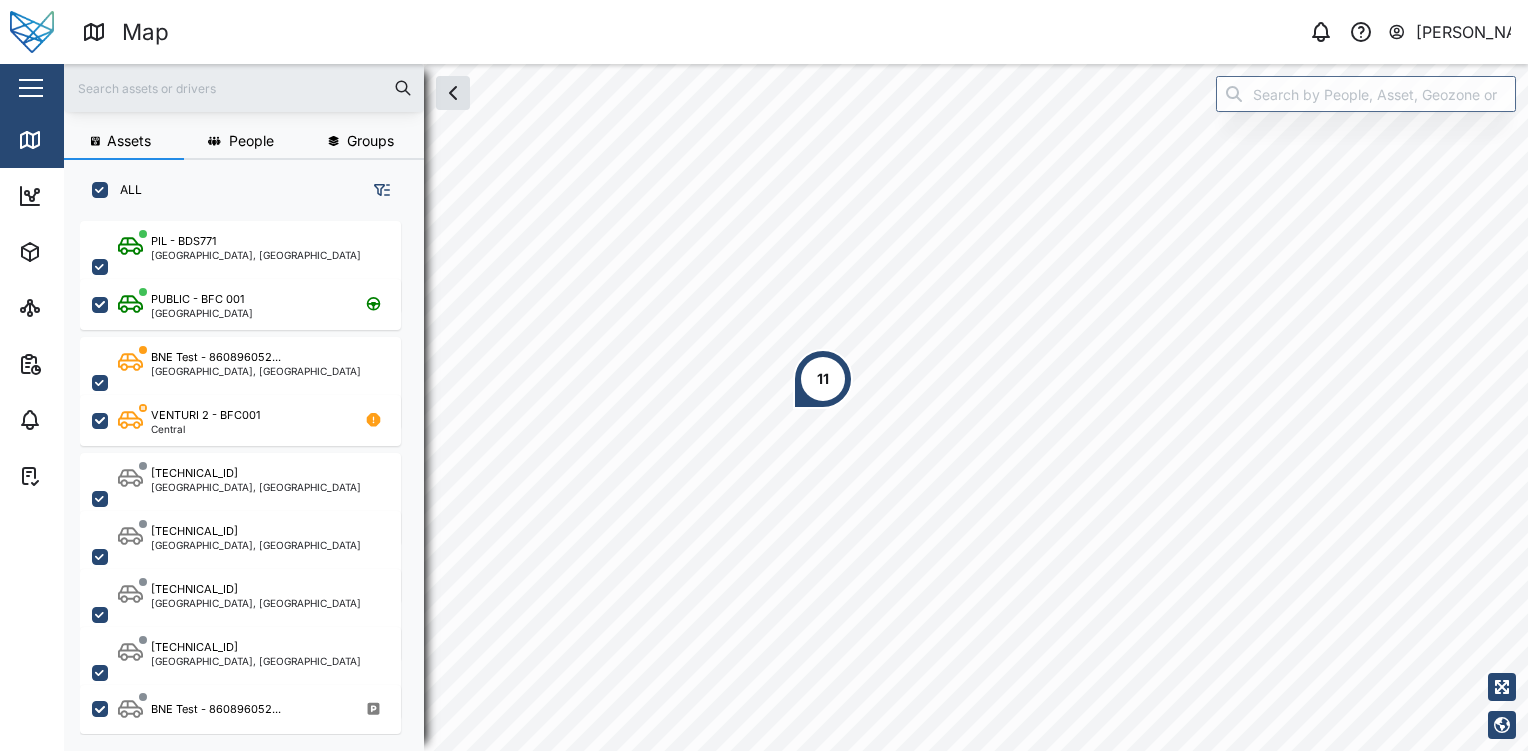 click on "Map 0 Julius Pamplona" at bounding box center (764, 32) 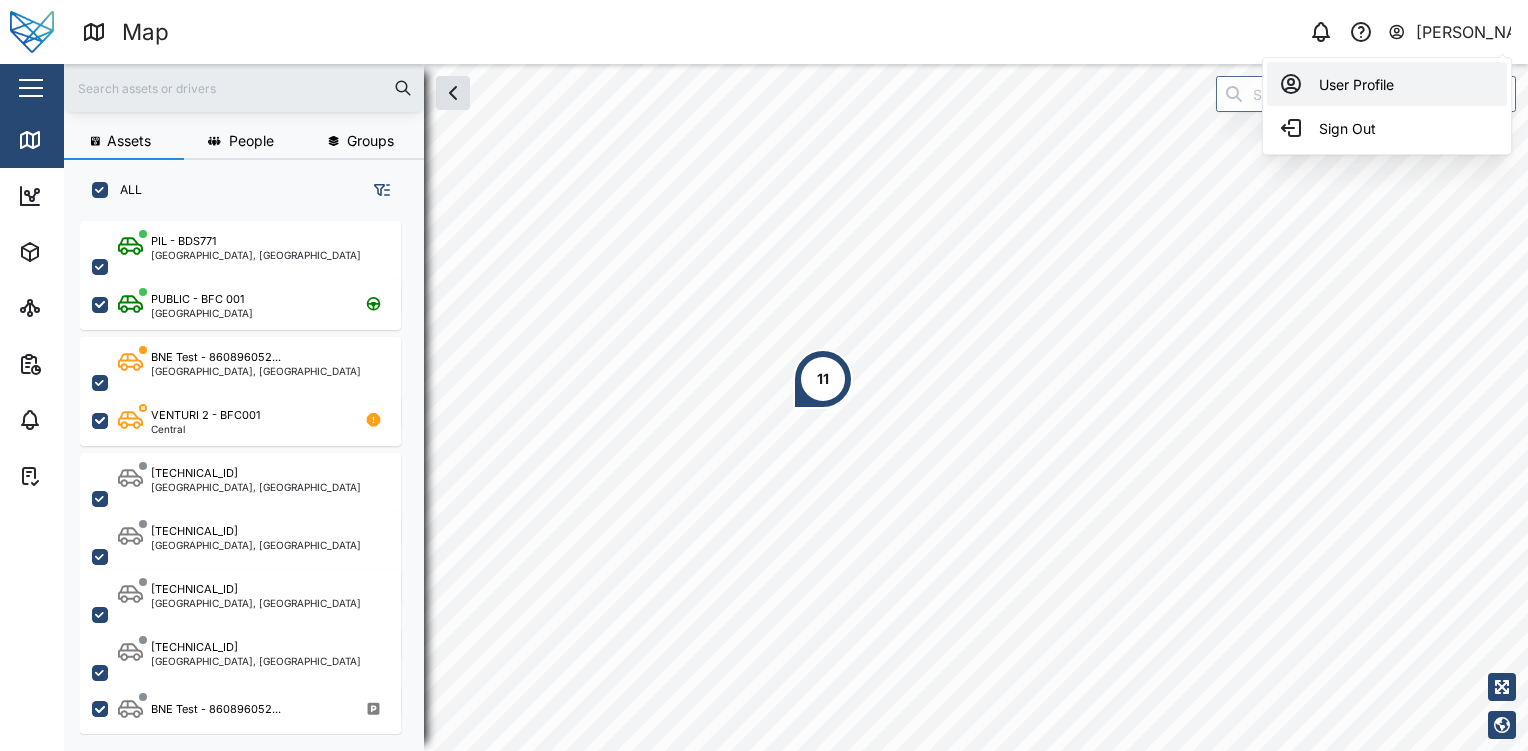 click on "User Profile" at bounding box center (1387, 84) 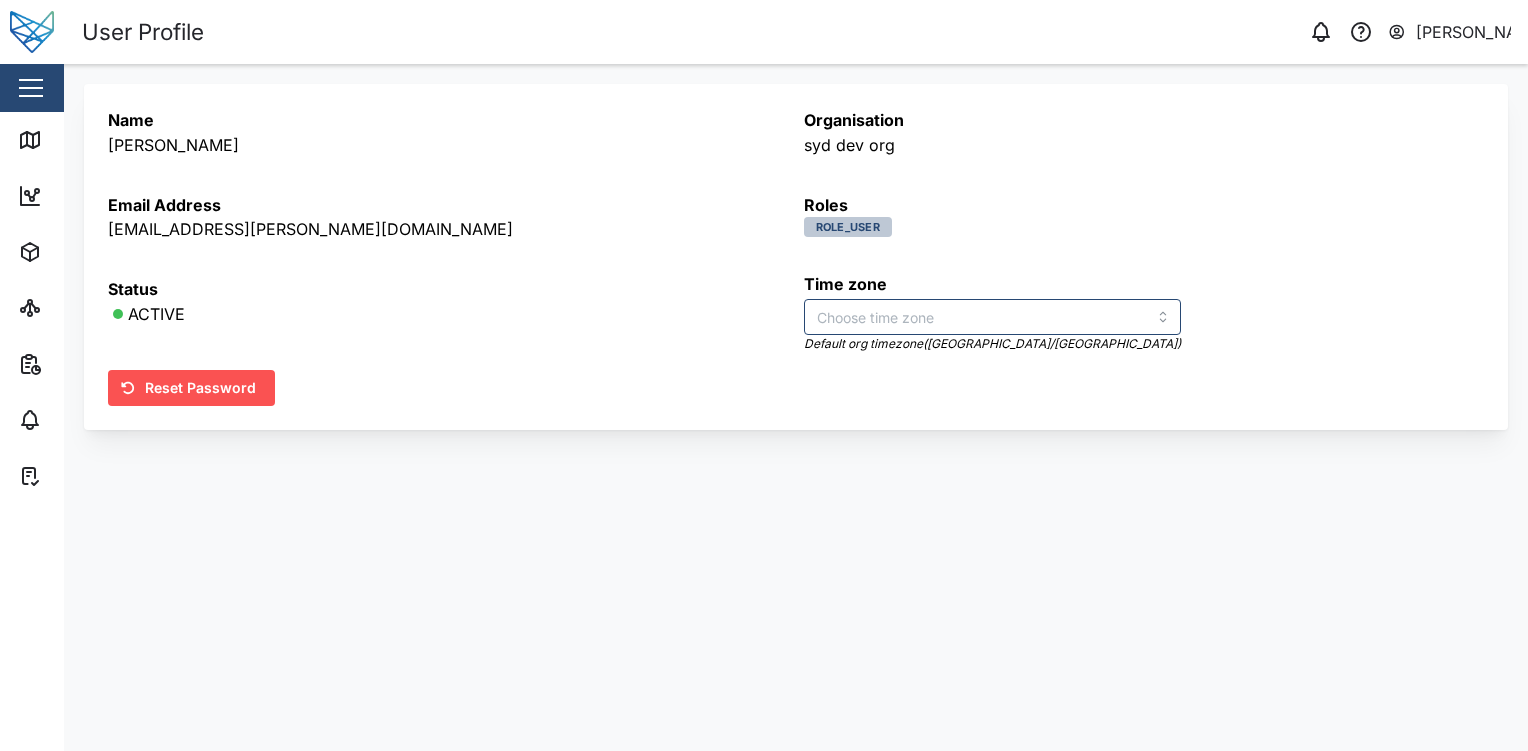 type on "Australia/Brisbane" 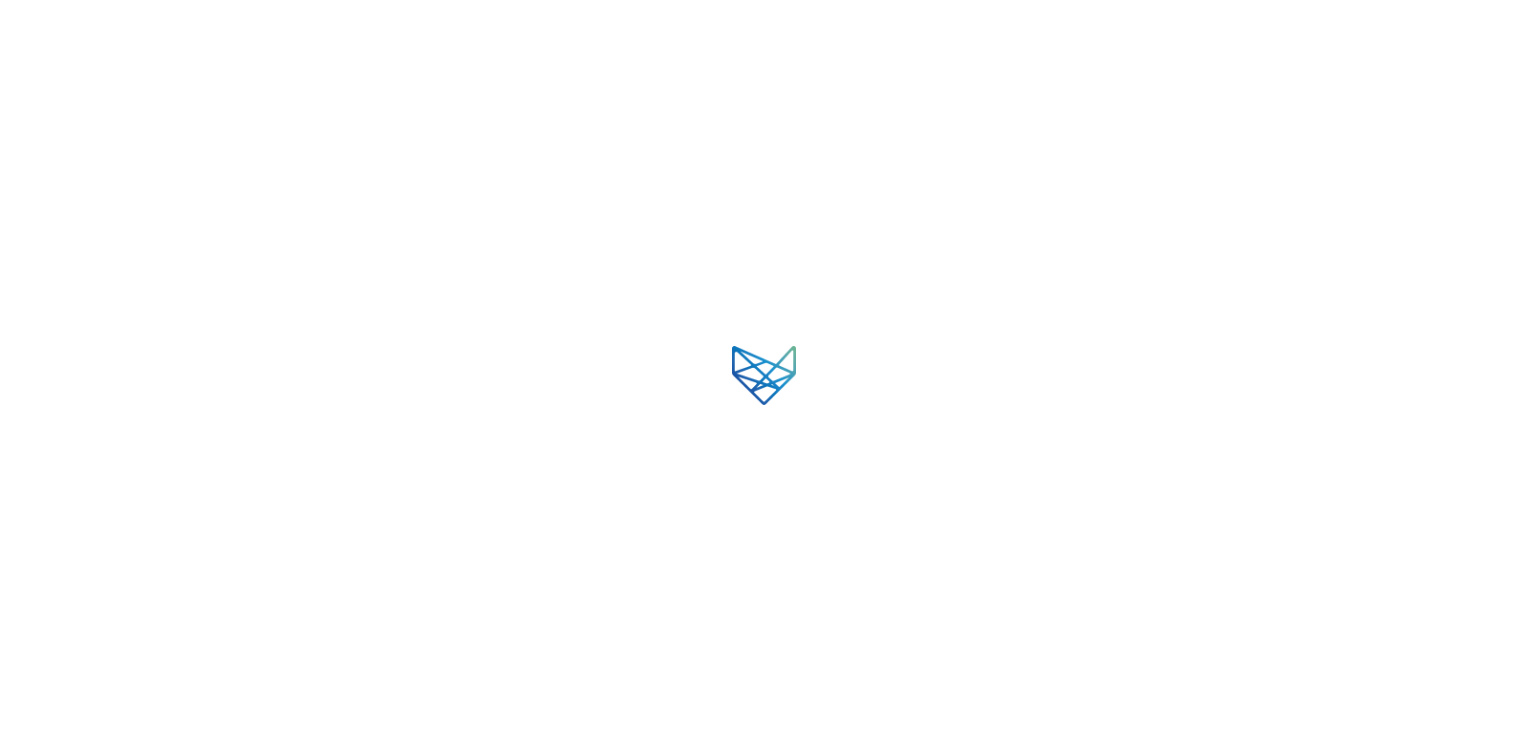 scroll, scrollTop: 0, scrollLeft: 0, axis: both 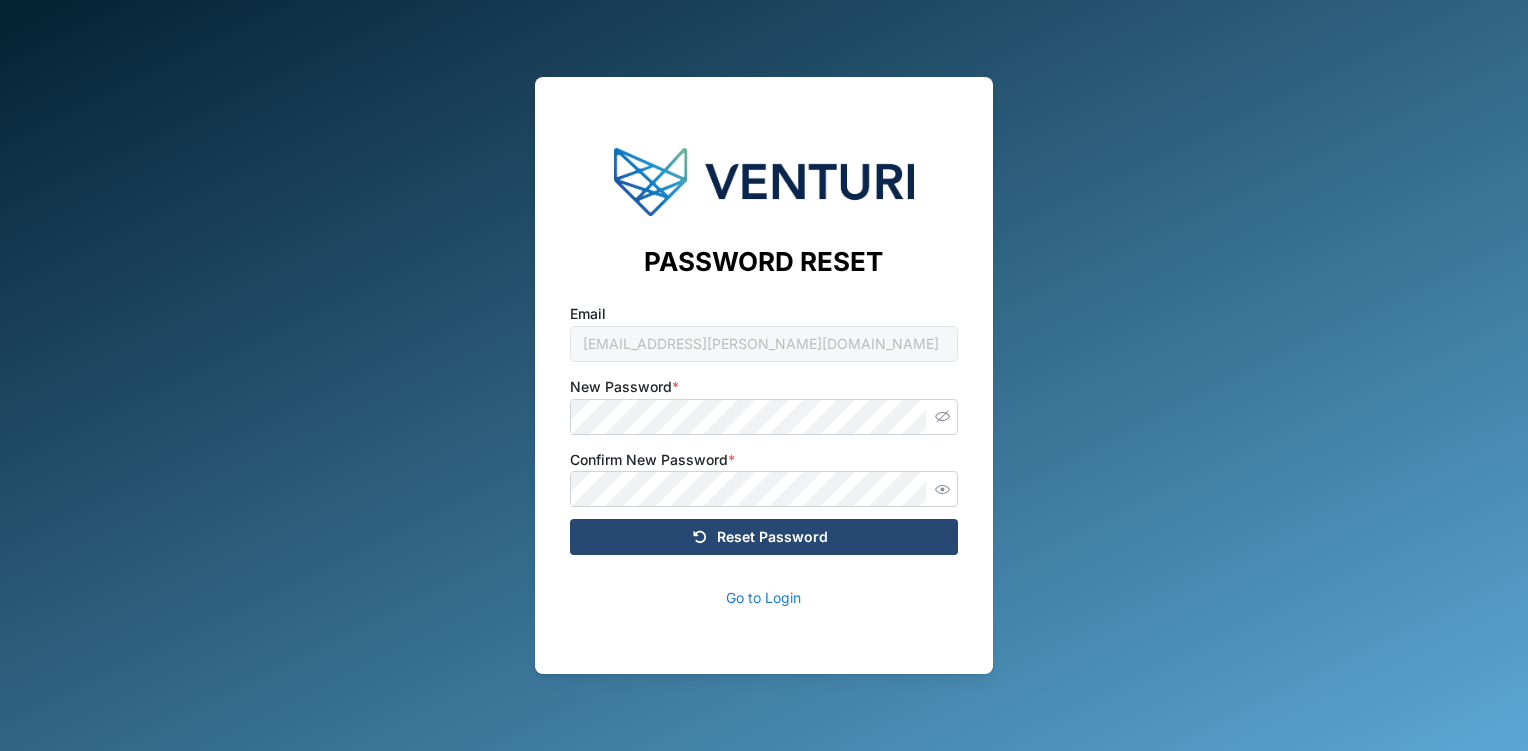 click 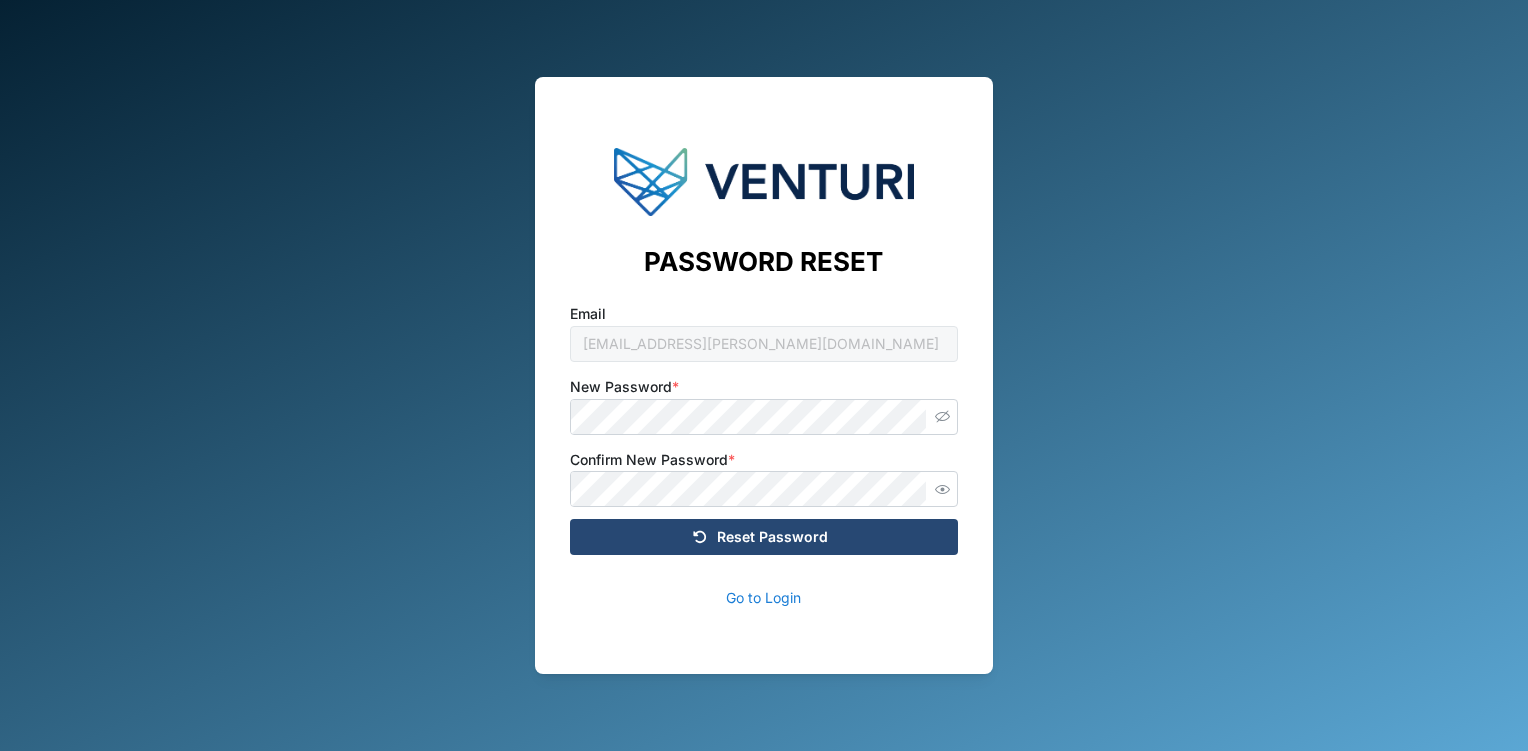 click on "Reset Password" at bounding box center [772, 537] 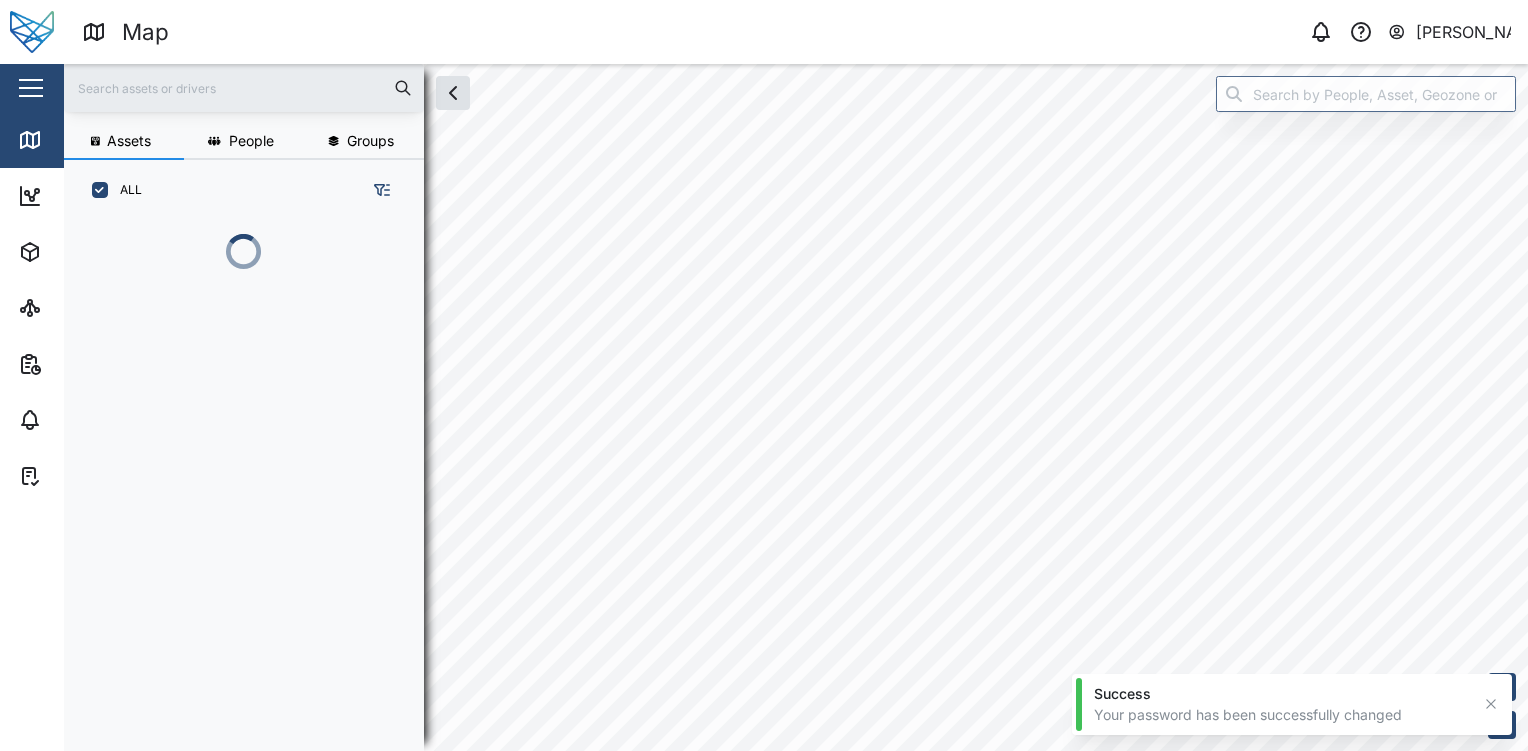scroll, scrollTop: 16, scrollLeft: 16, axis: both 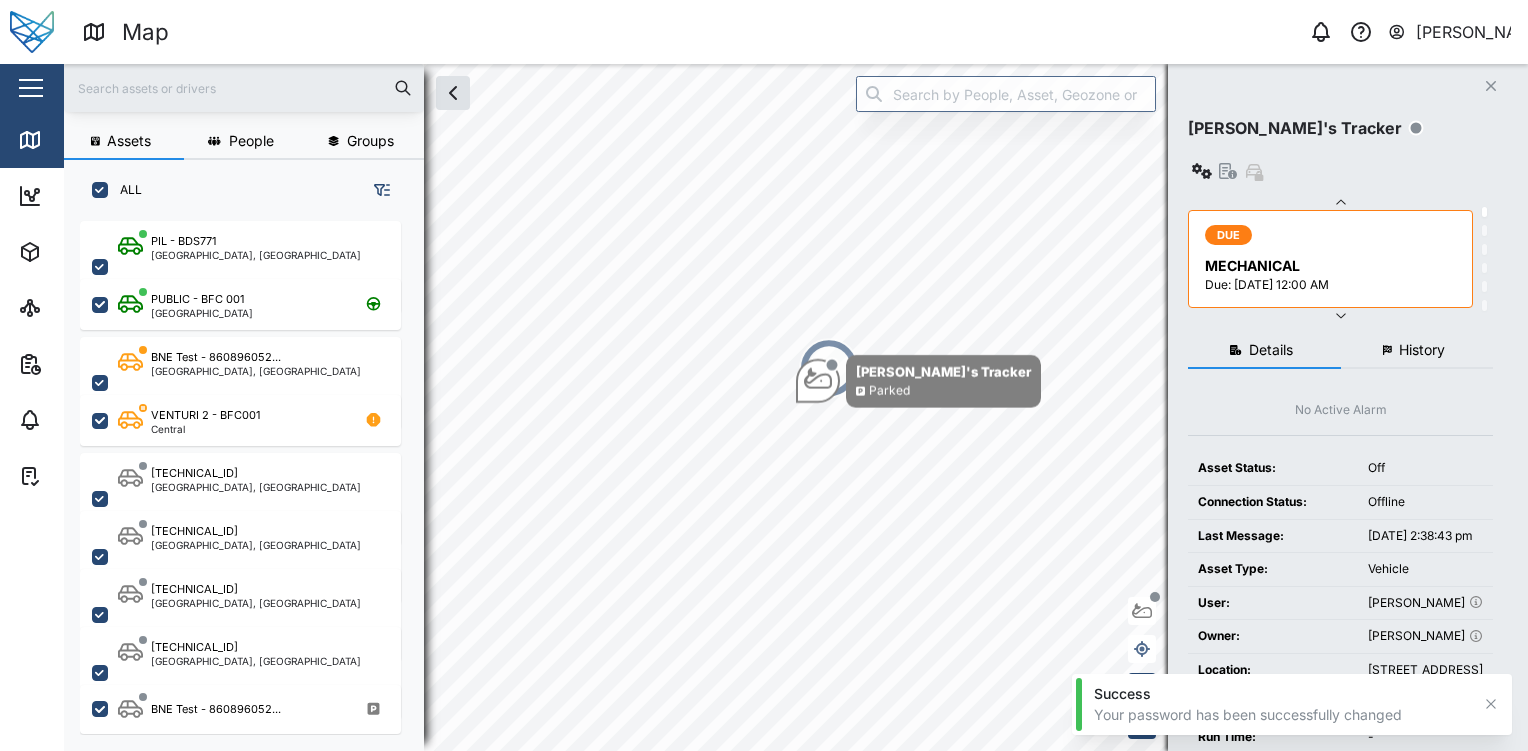 click on "Close" at bounding box center [130, 88] 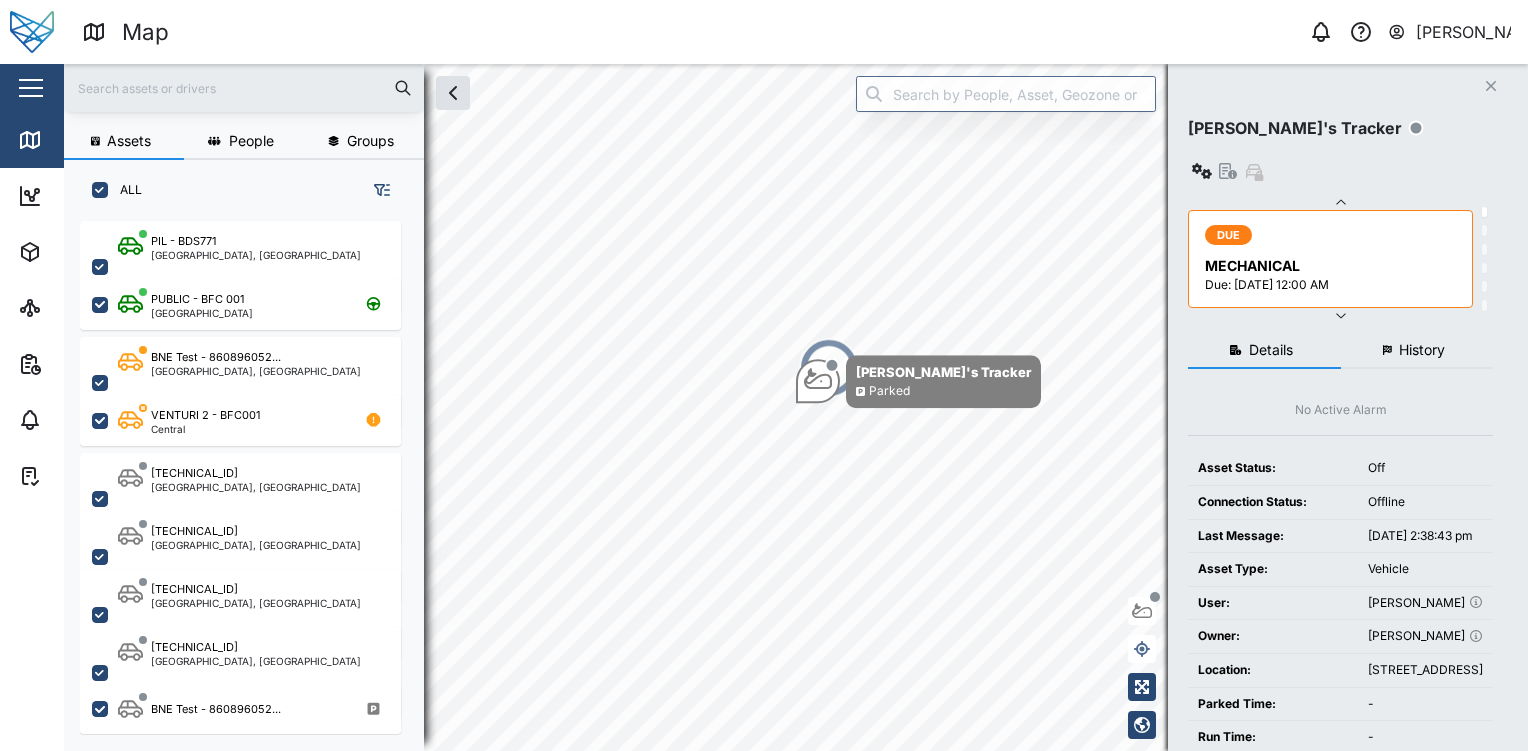 click on "Julius Pamplona" at bounding box center (1464, 32) 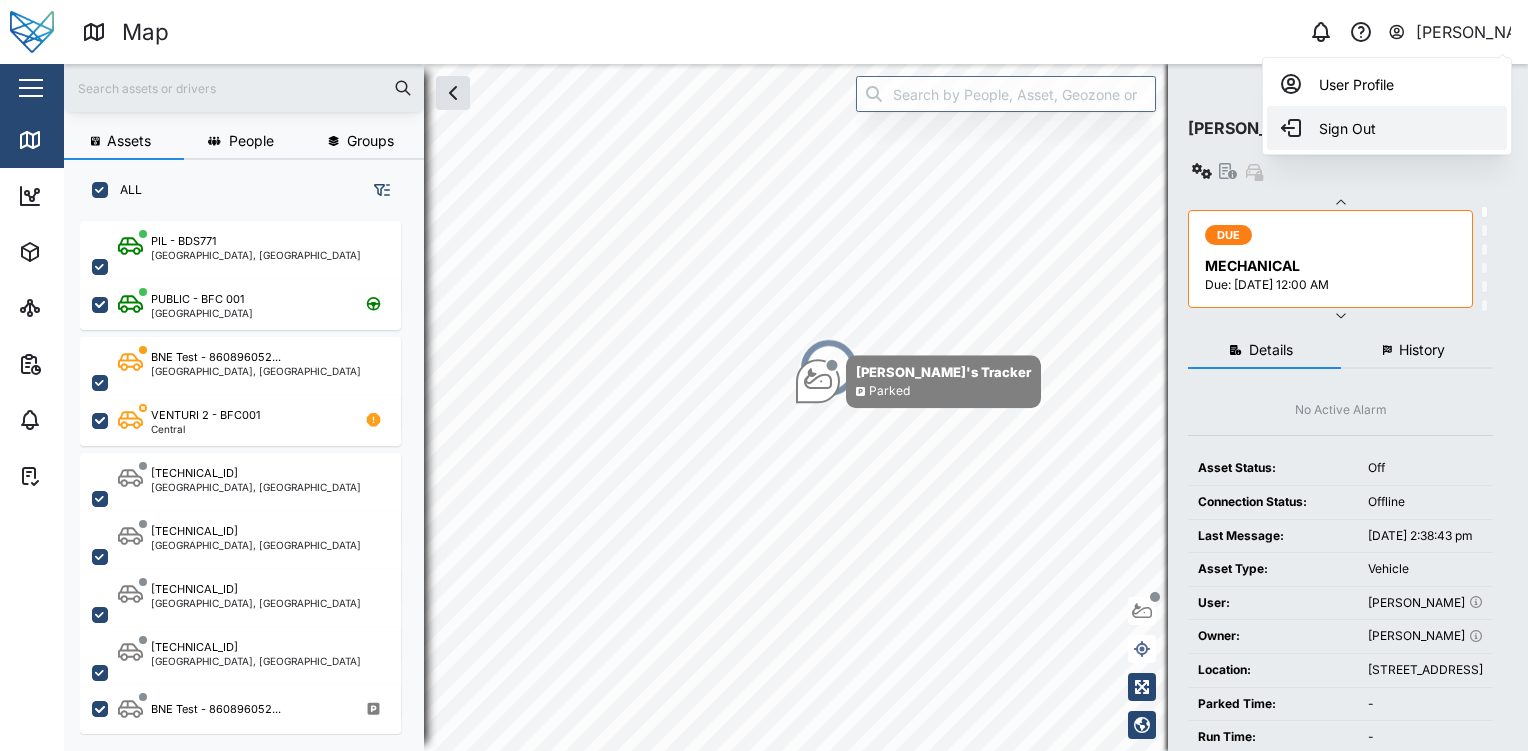 click on "Sign Out" at bounding box center [1387, 128] 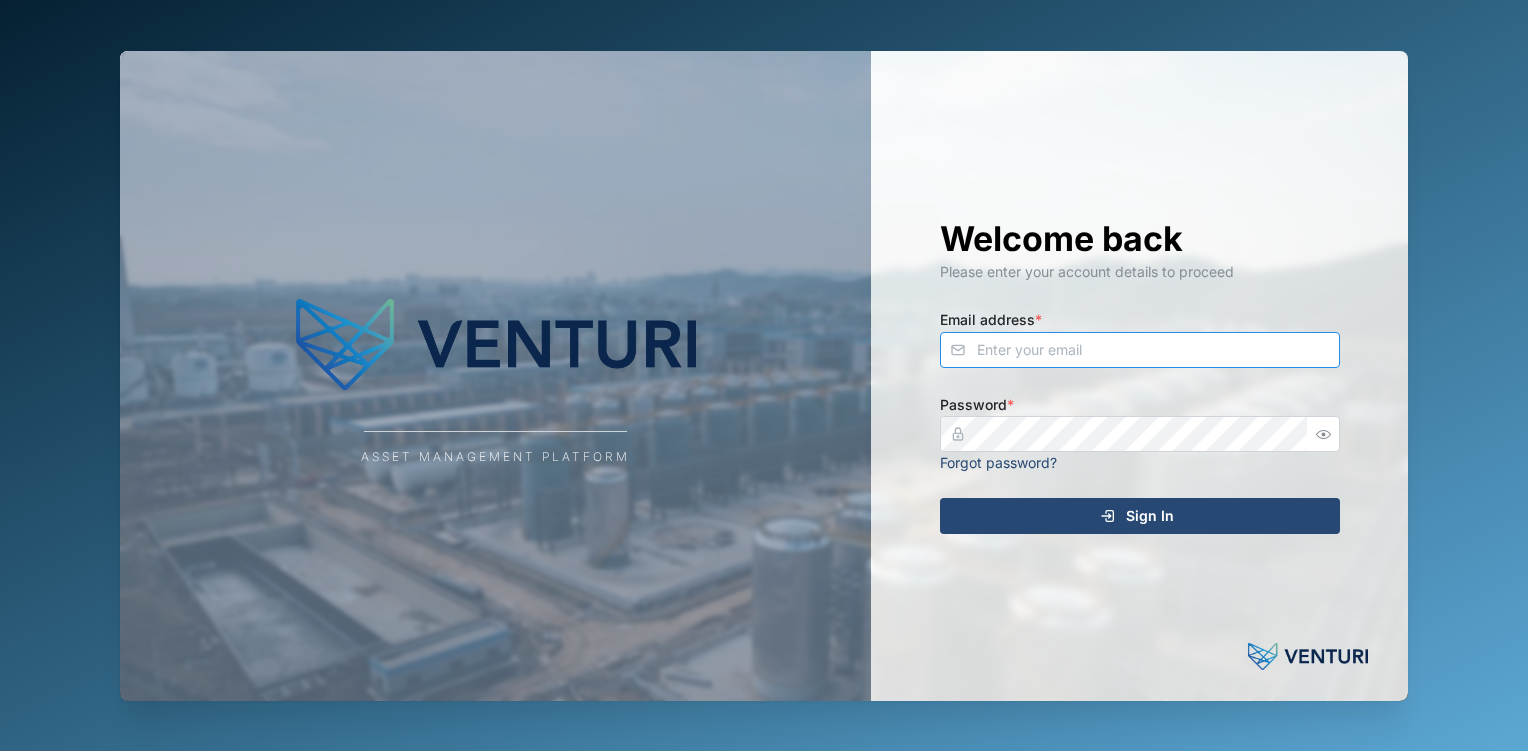 type on "[EMAIL_ADDRESS][PERSON_NAME][DOMAIN_NAME]" 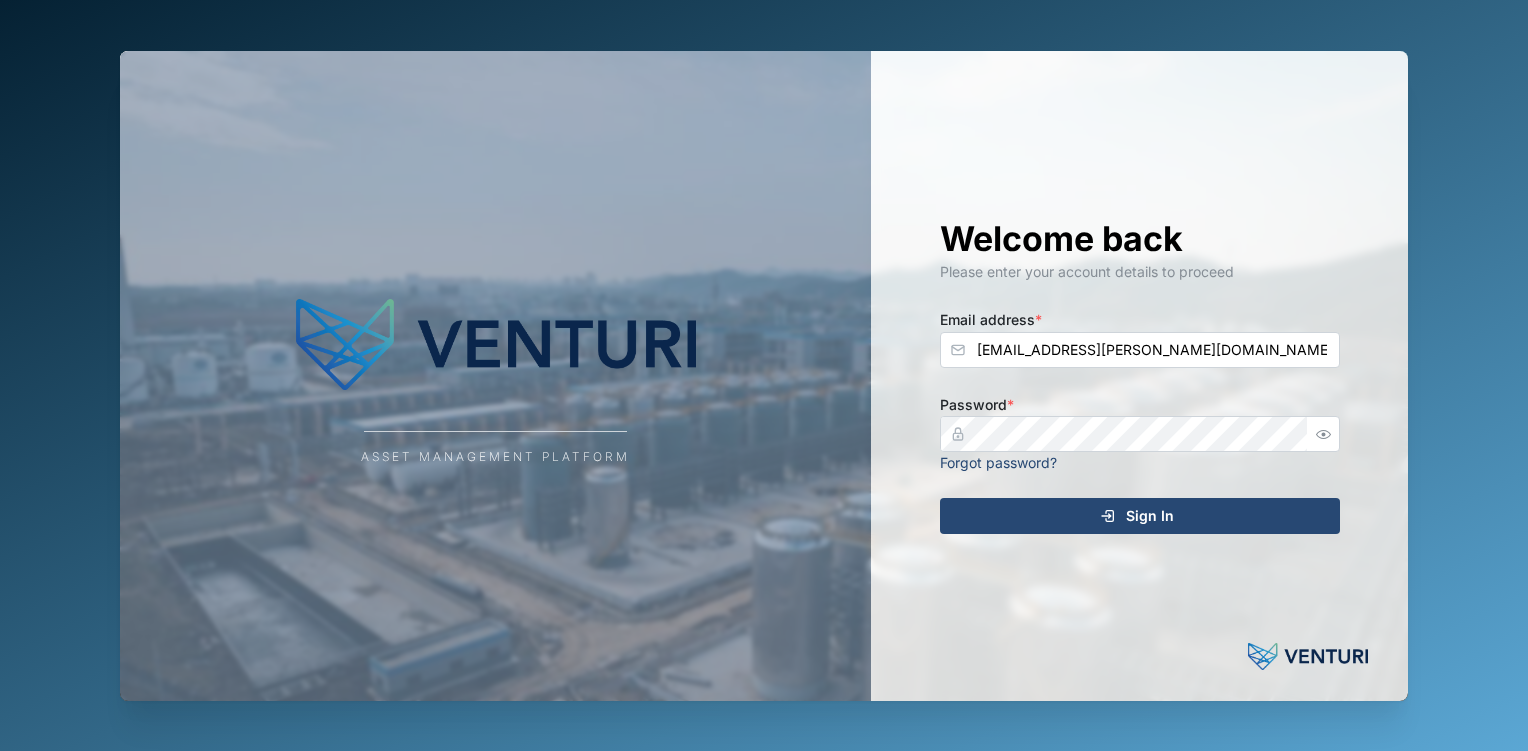 click at bounding box center (1324, 434) 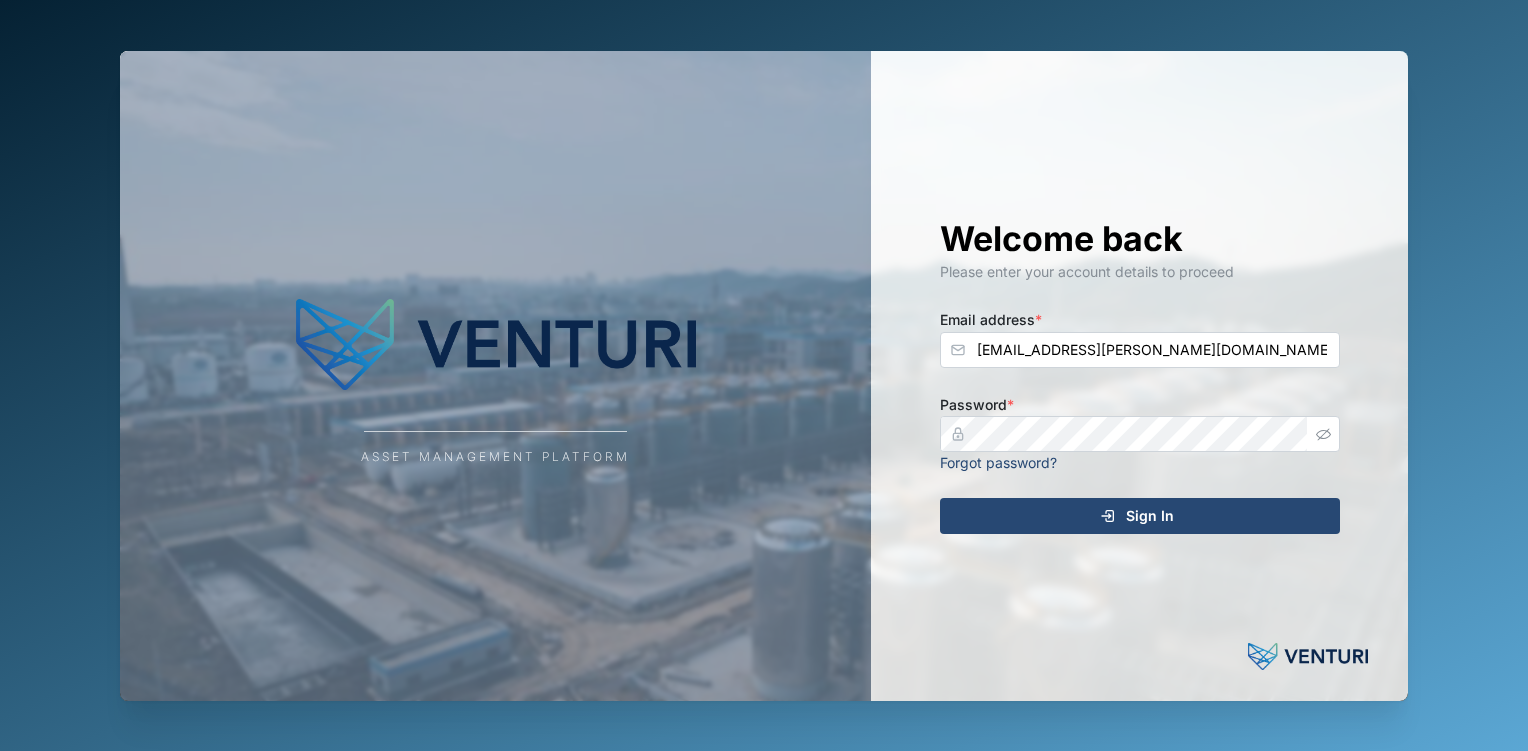 click 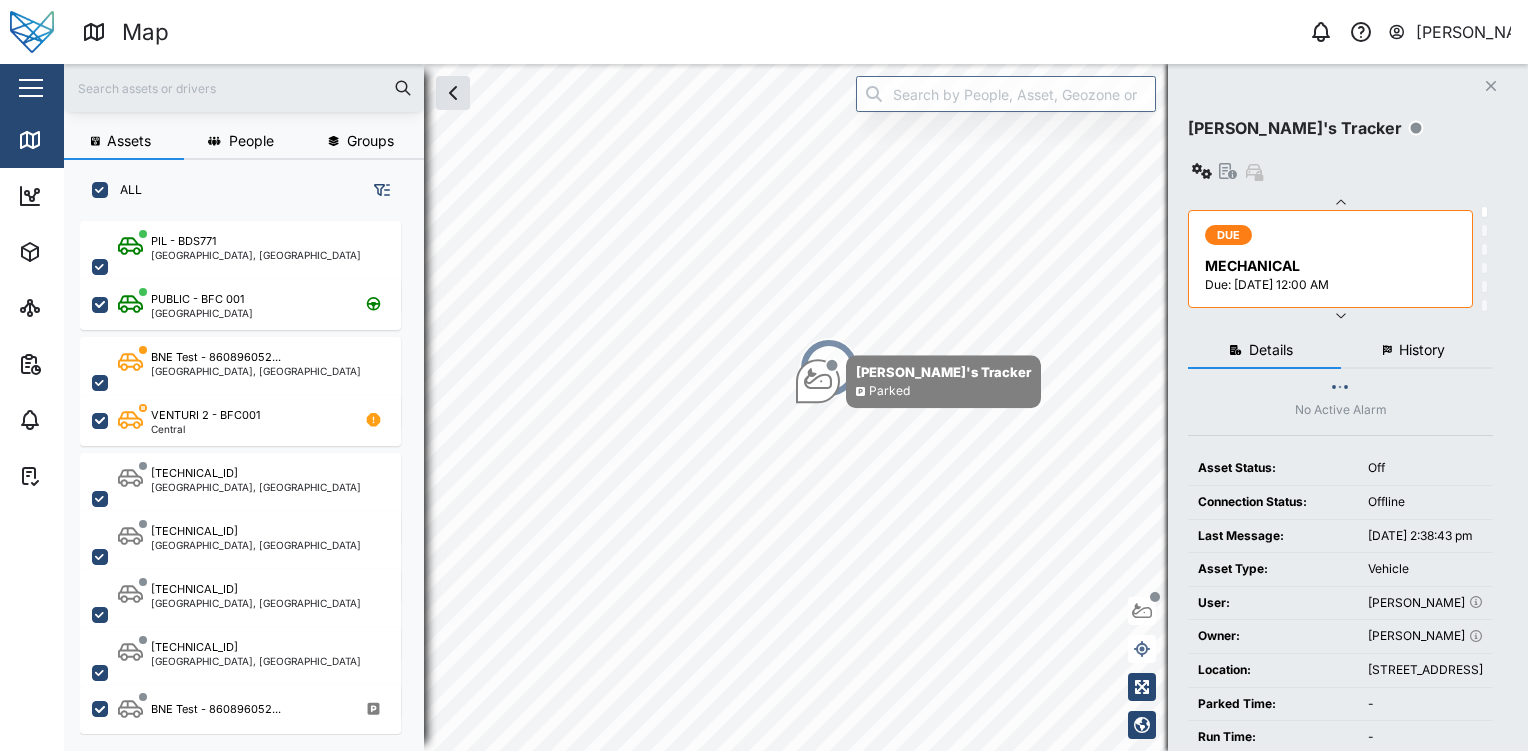 scroll, scrollTop: 505, scrollLeft: 312, axis: both 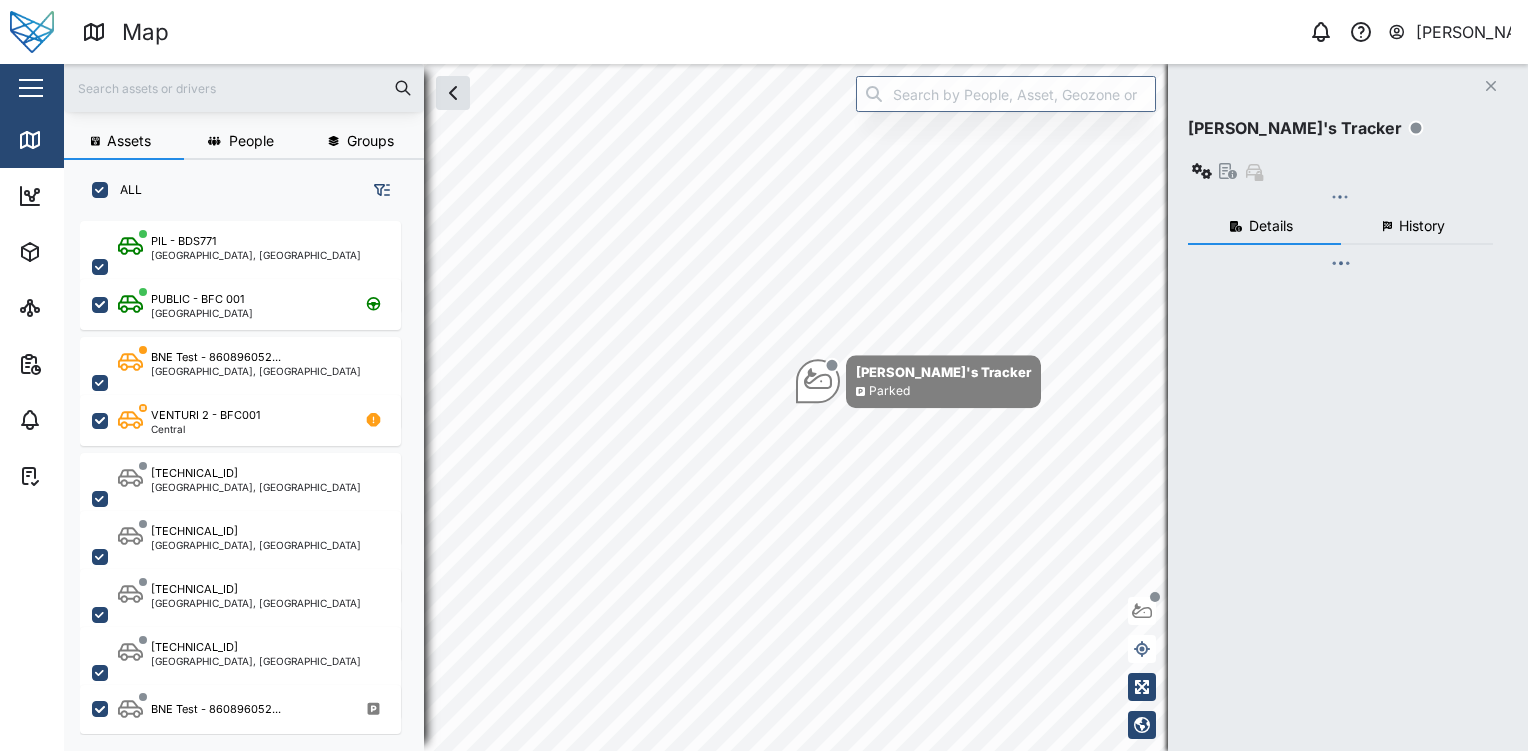 checkbox on "true" 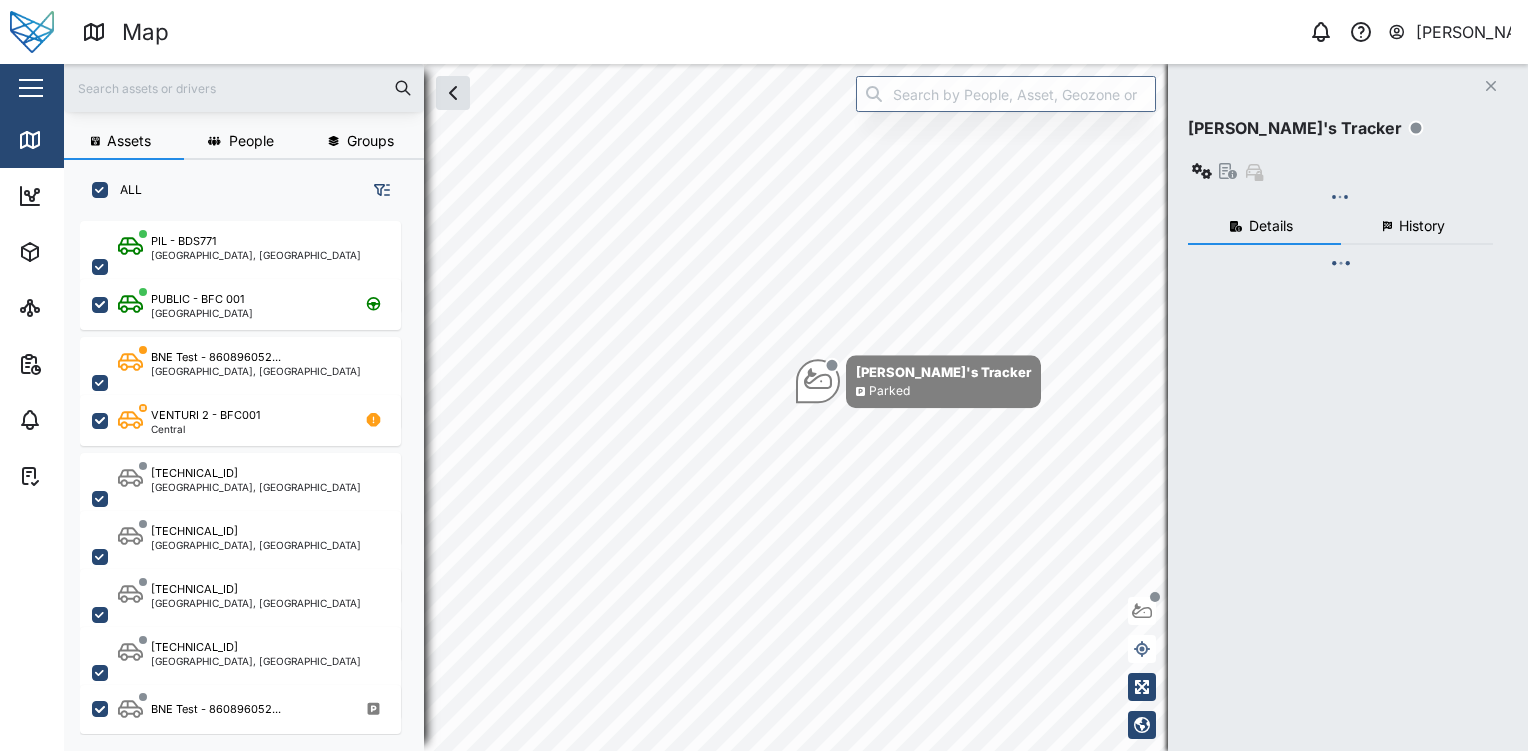 checkbox on "true" 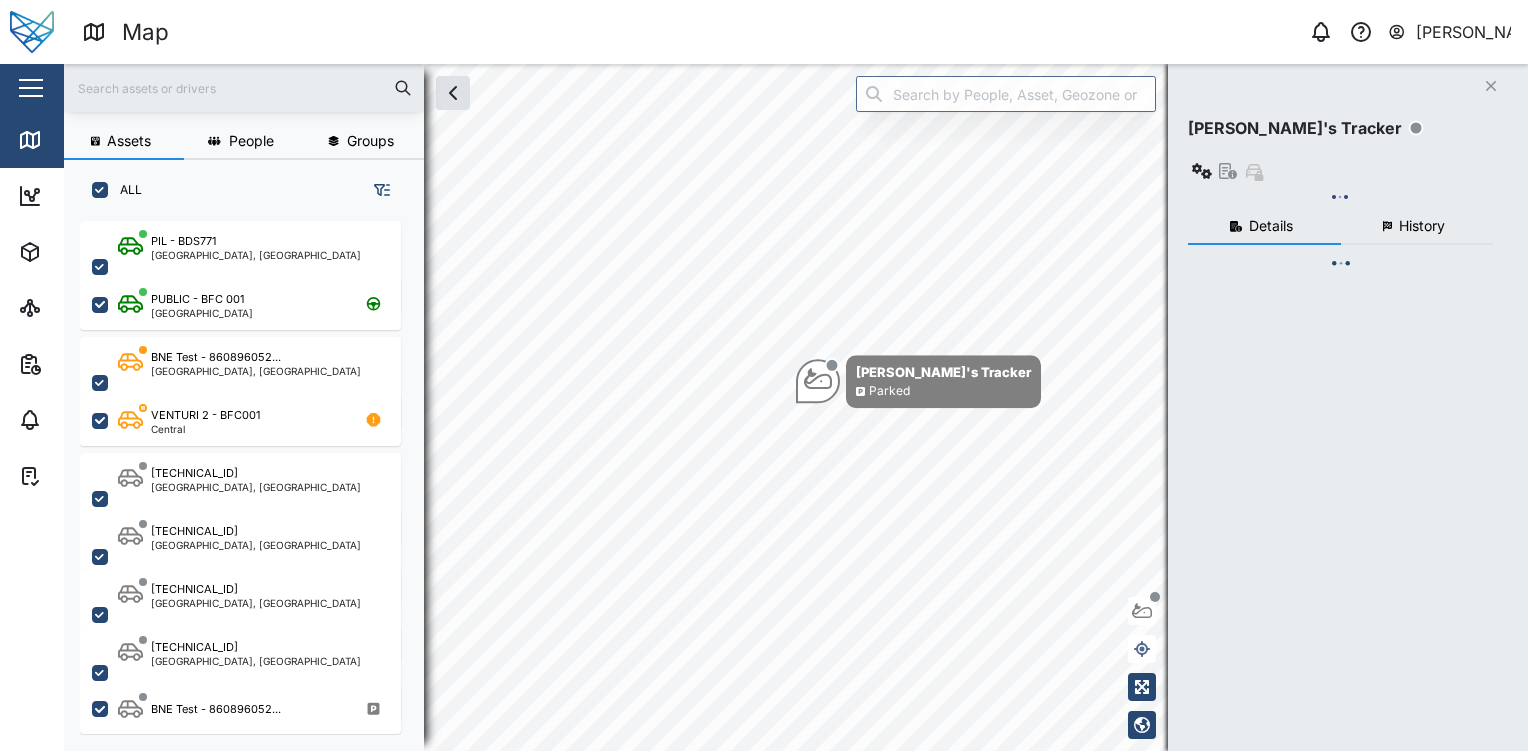 checkbox on "true" 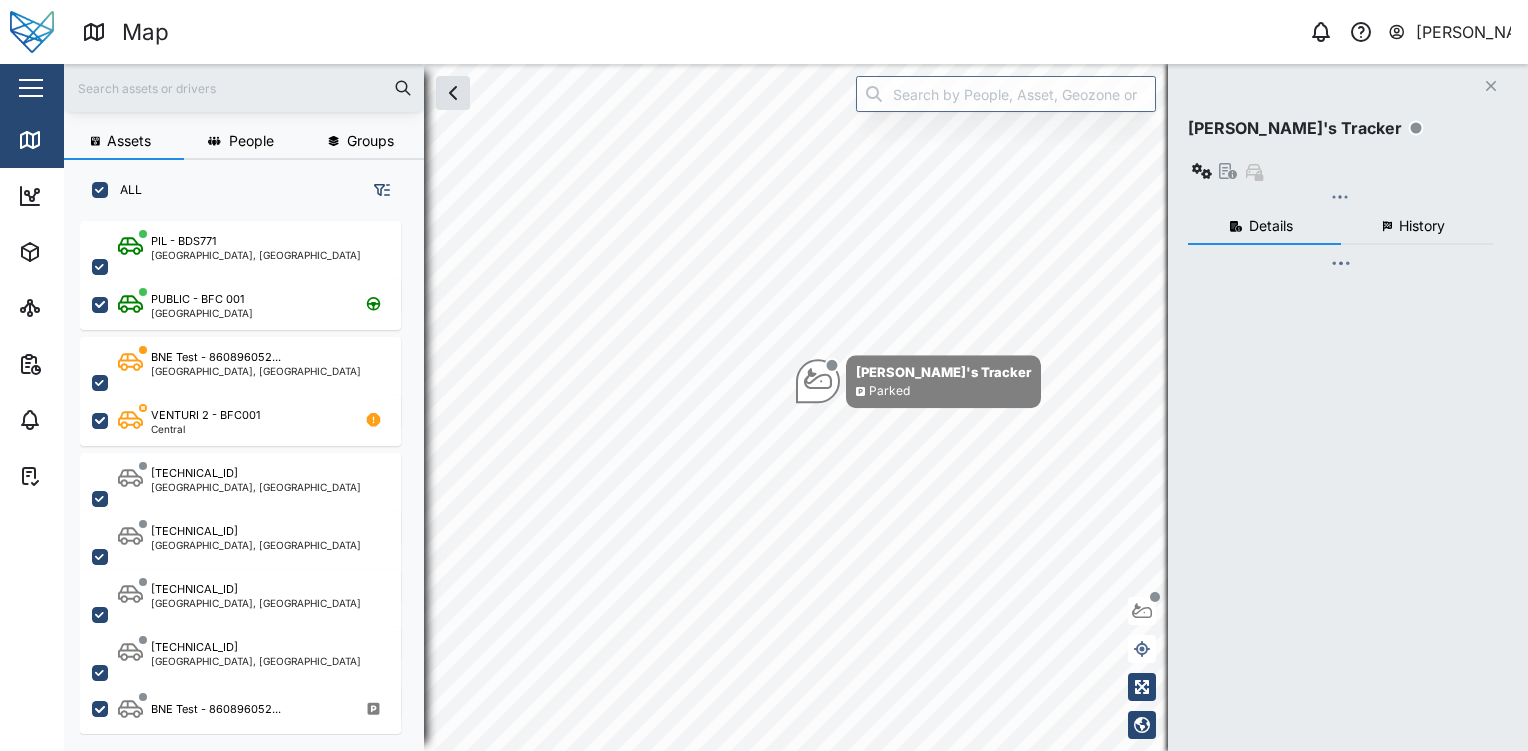 checkbox on "true" 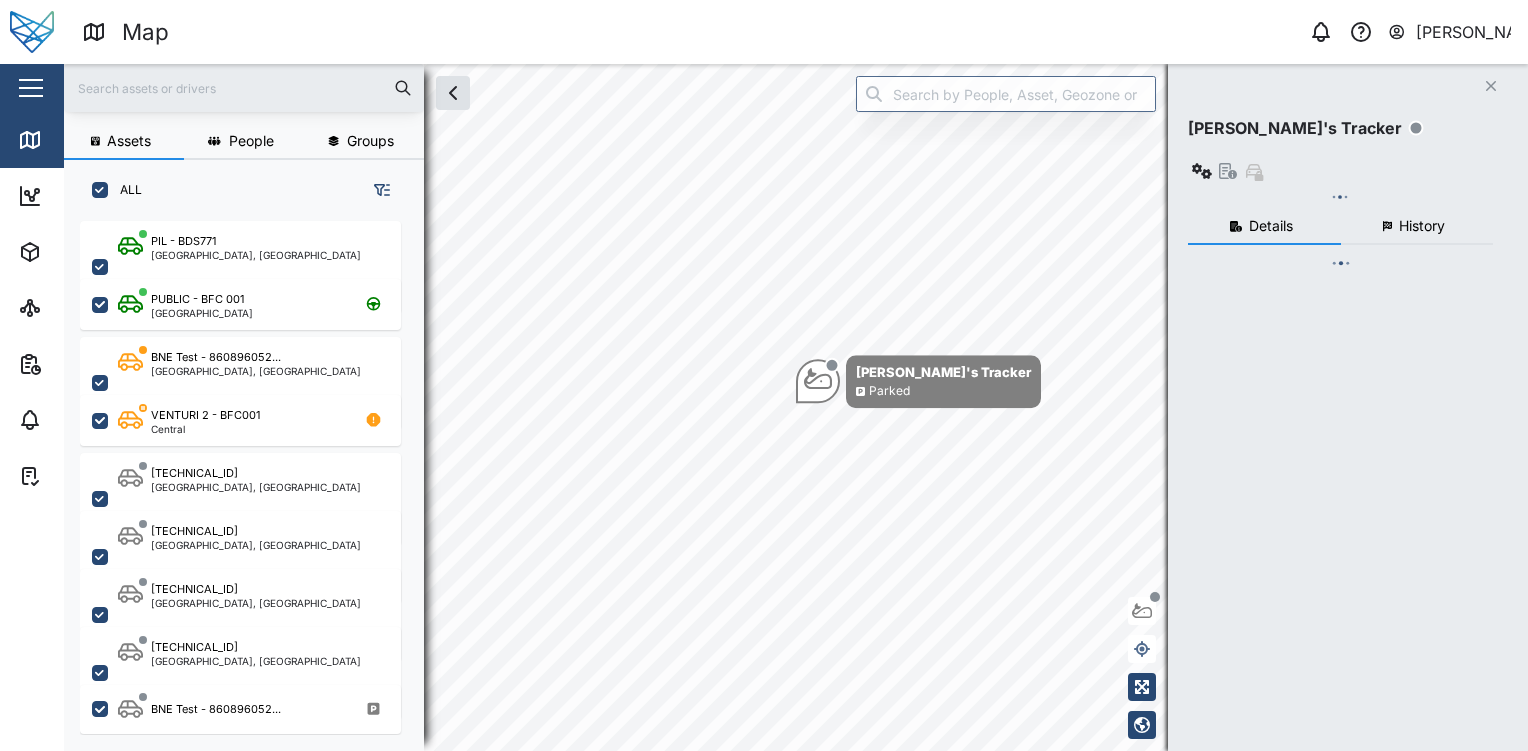 checkbox on "true" 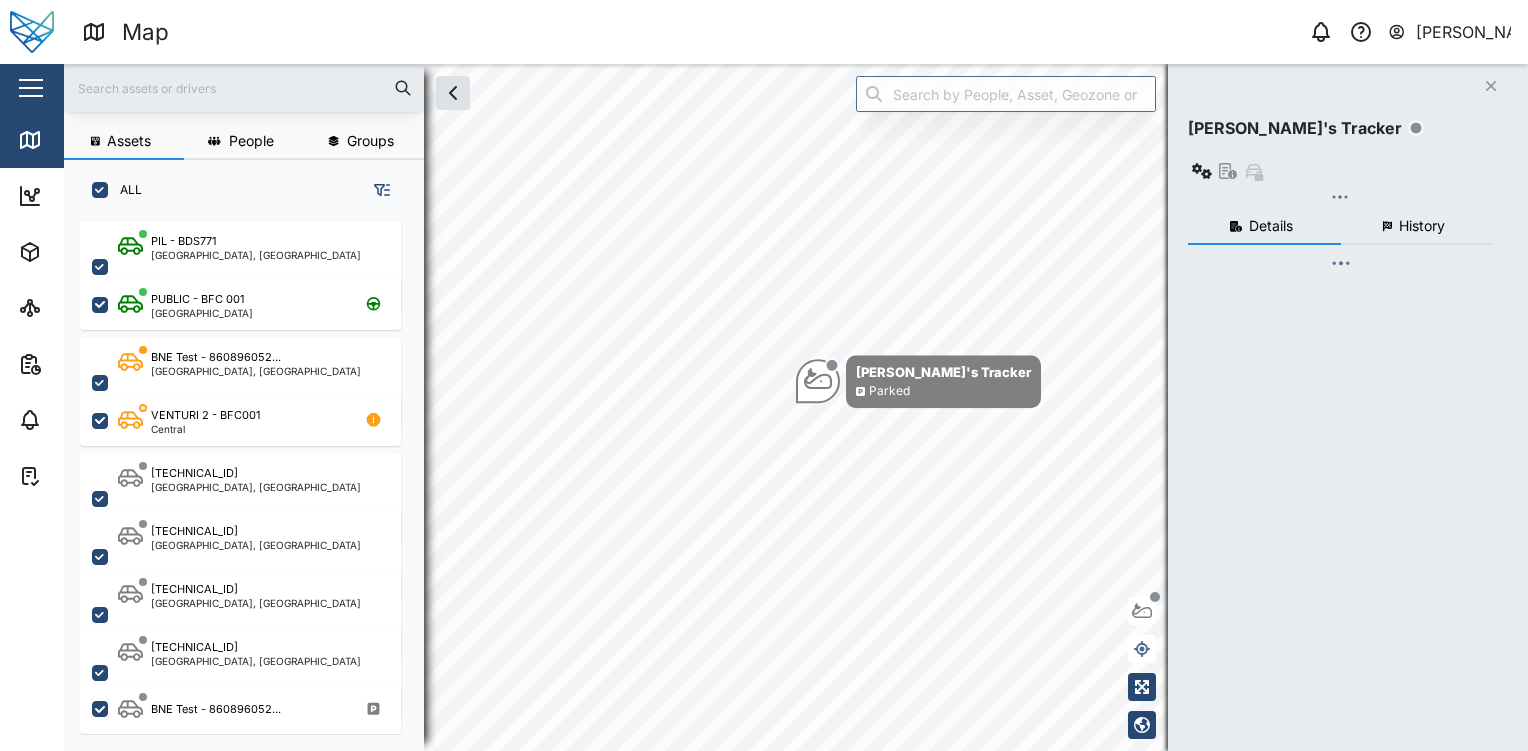 checkbox on "true" 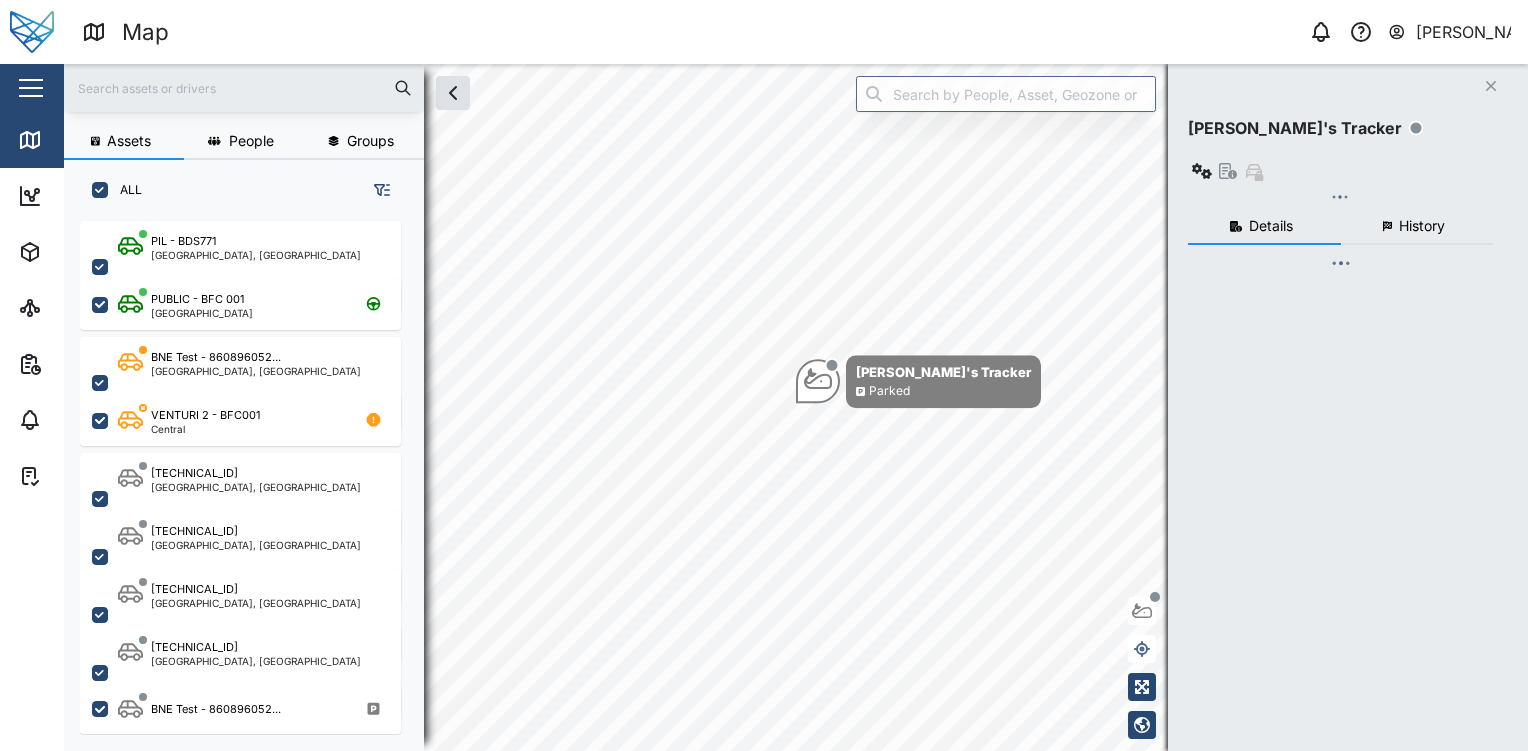 checkbox on "true" 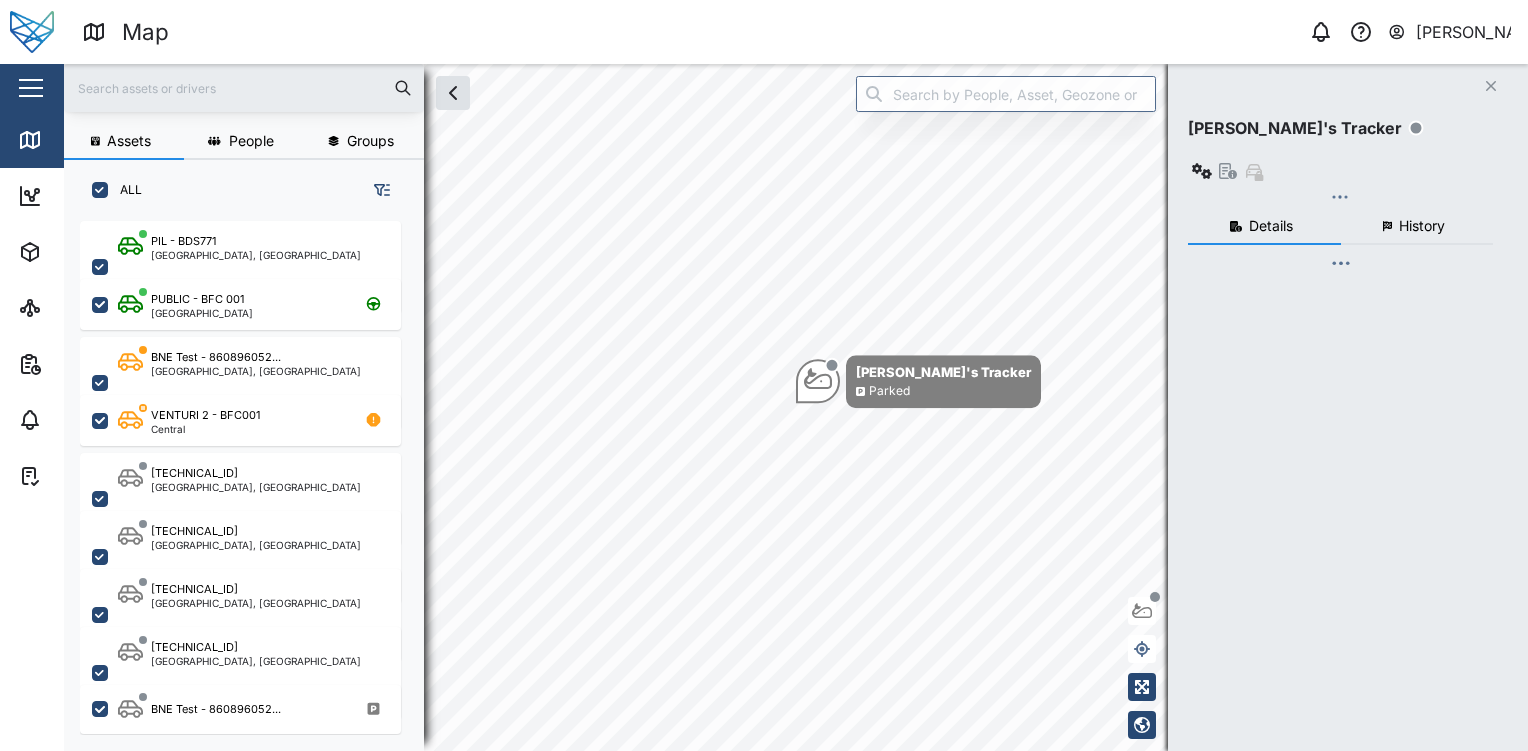 checkbox on "true" 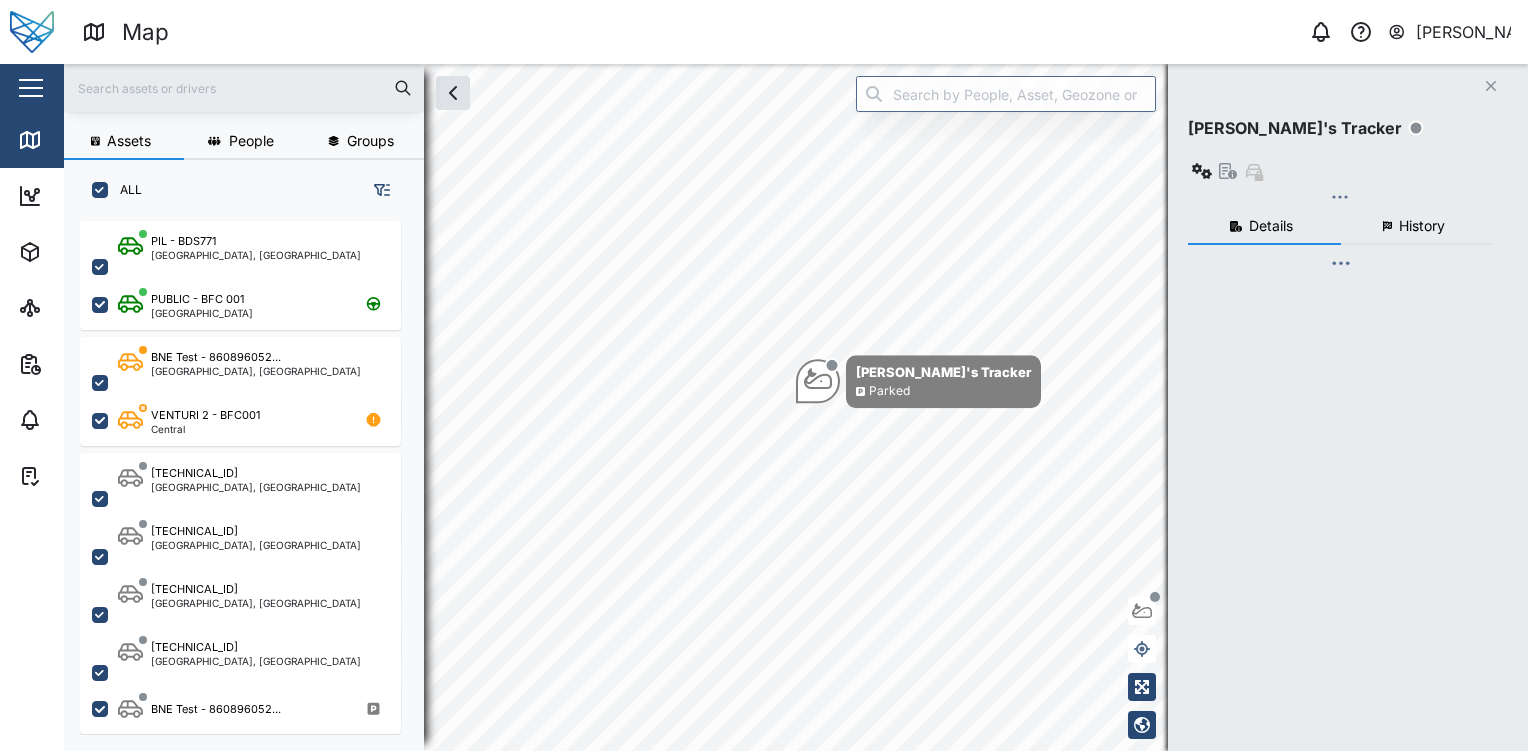 checkbox on "true" 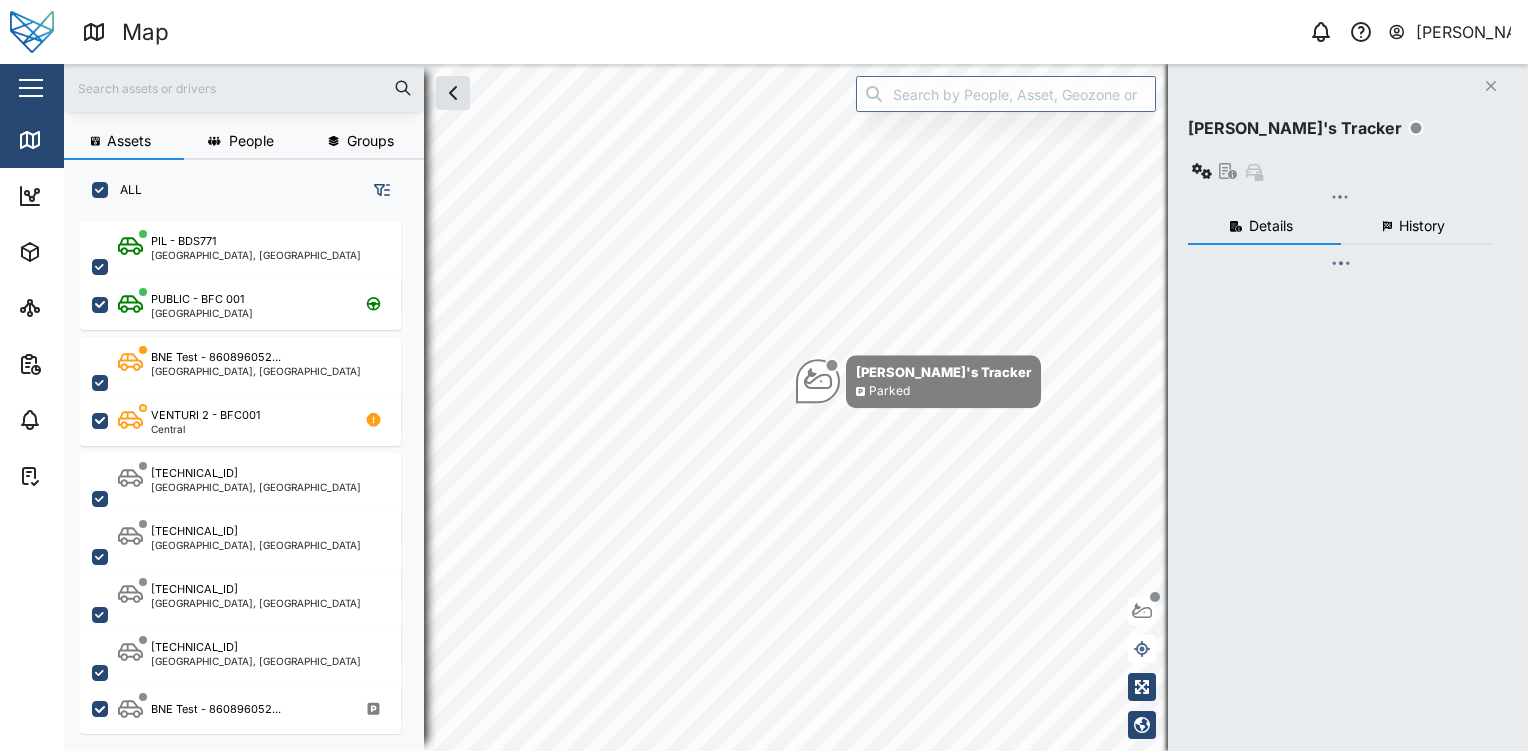 checkbox on "true" 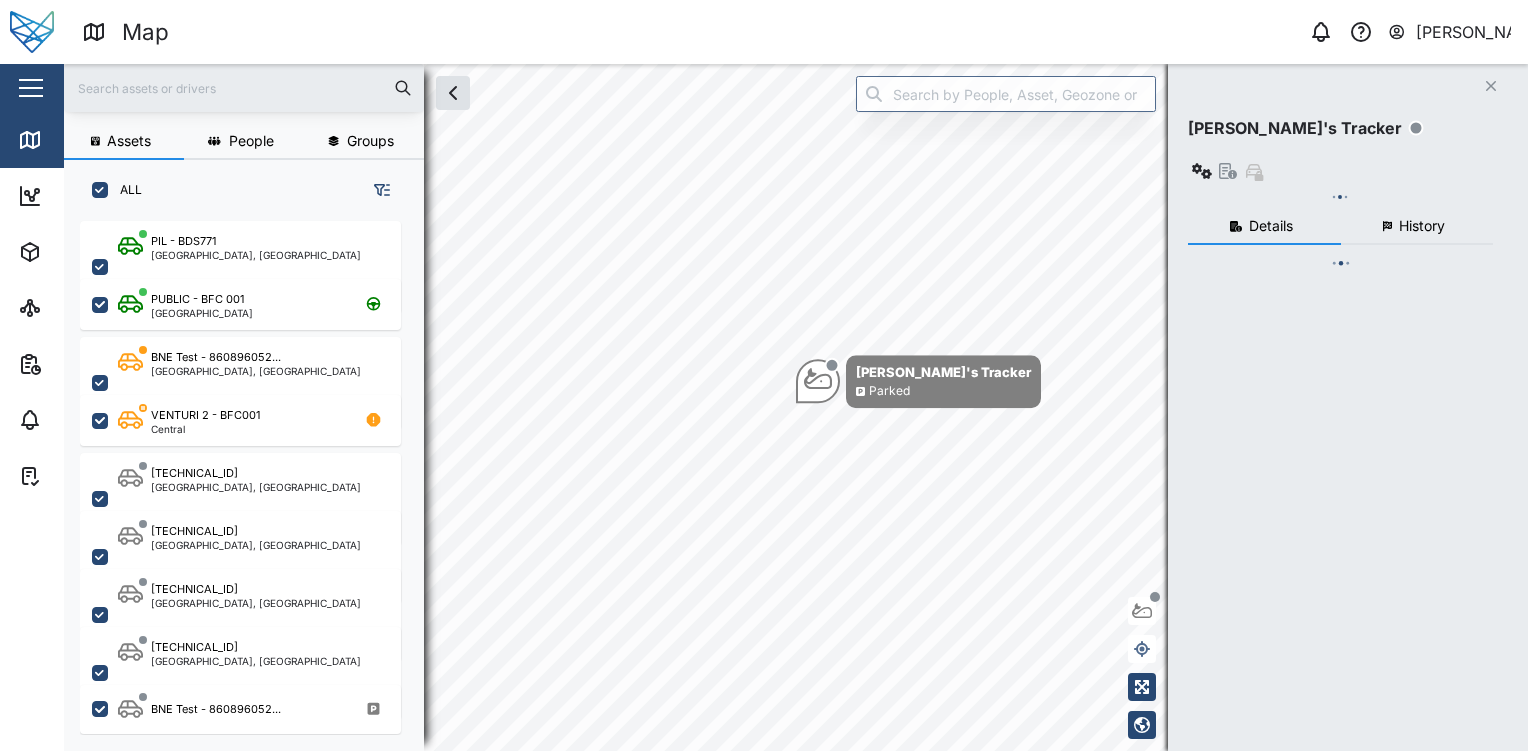 checkbox on "true" 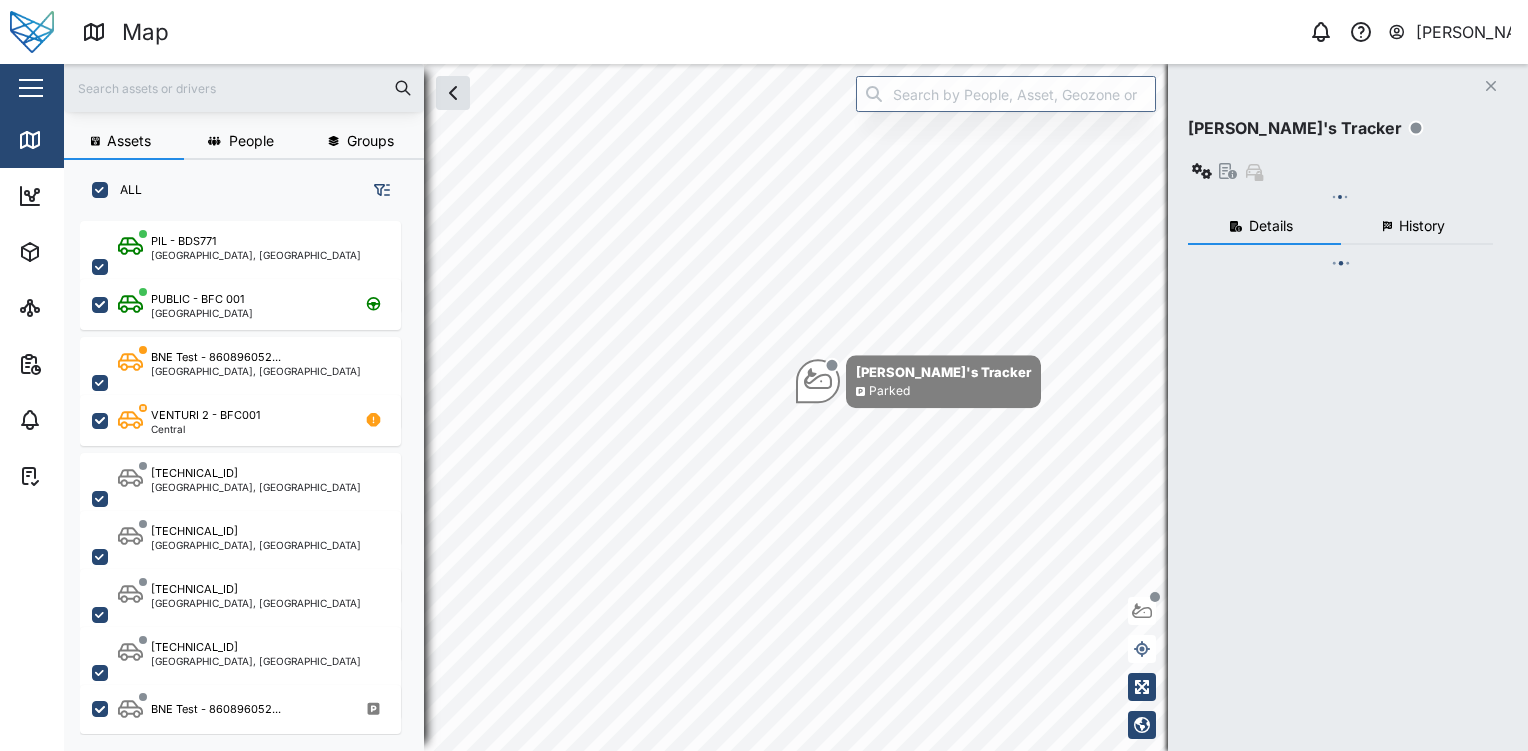 checkbox on "true" 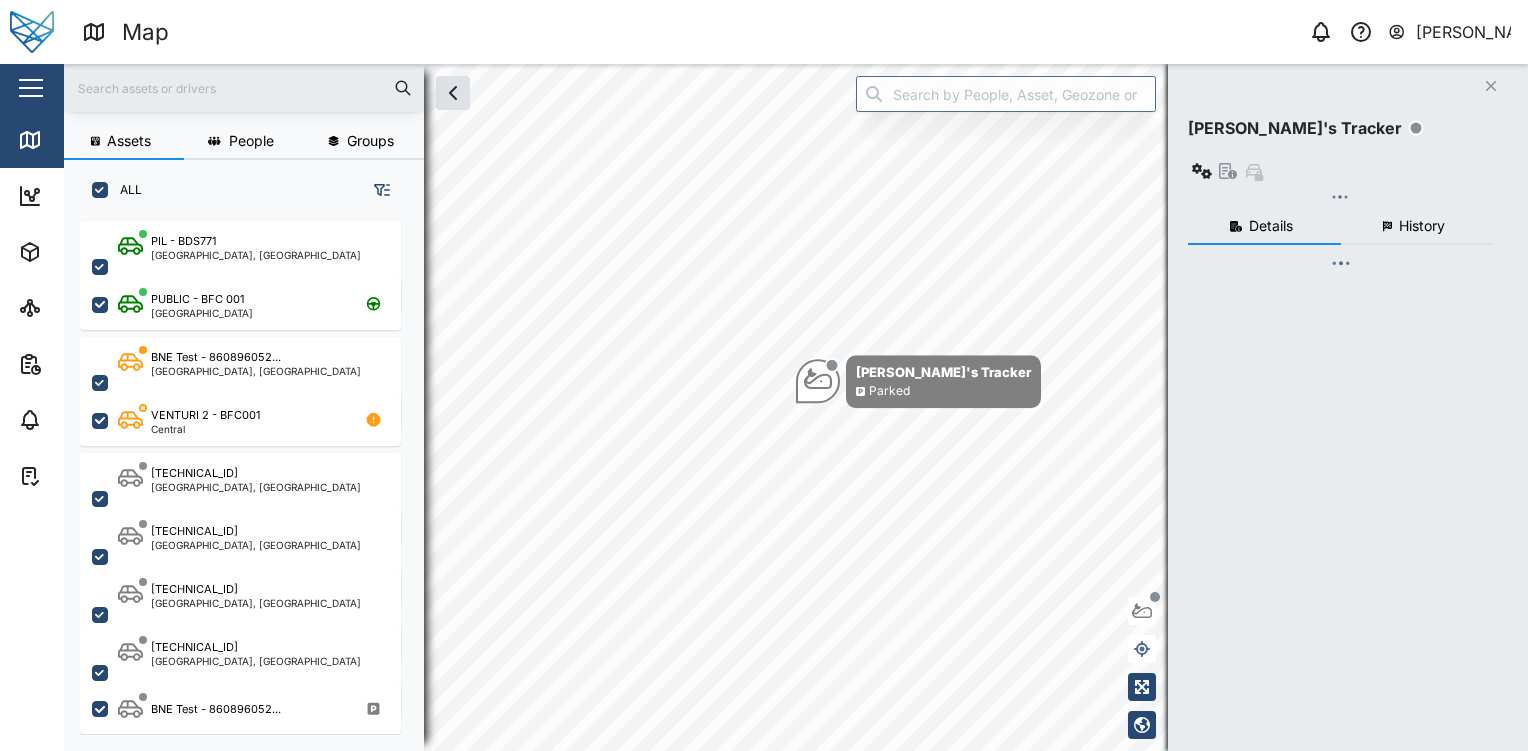checkbox on "true" 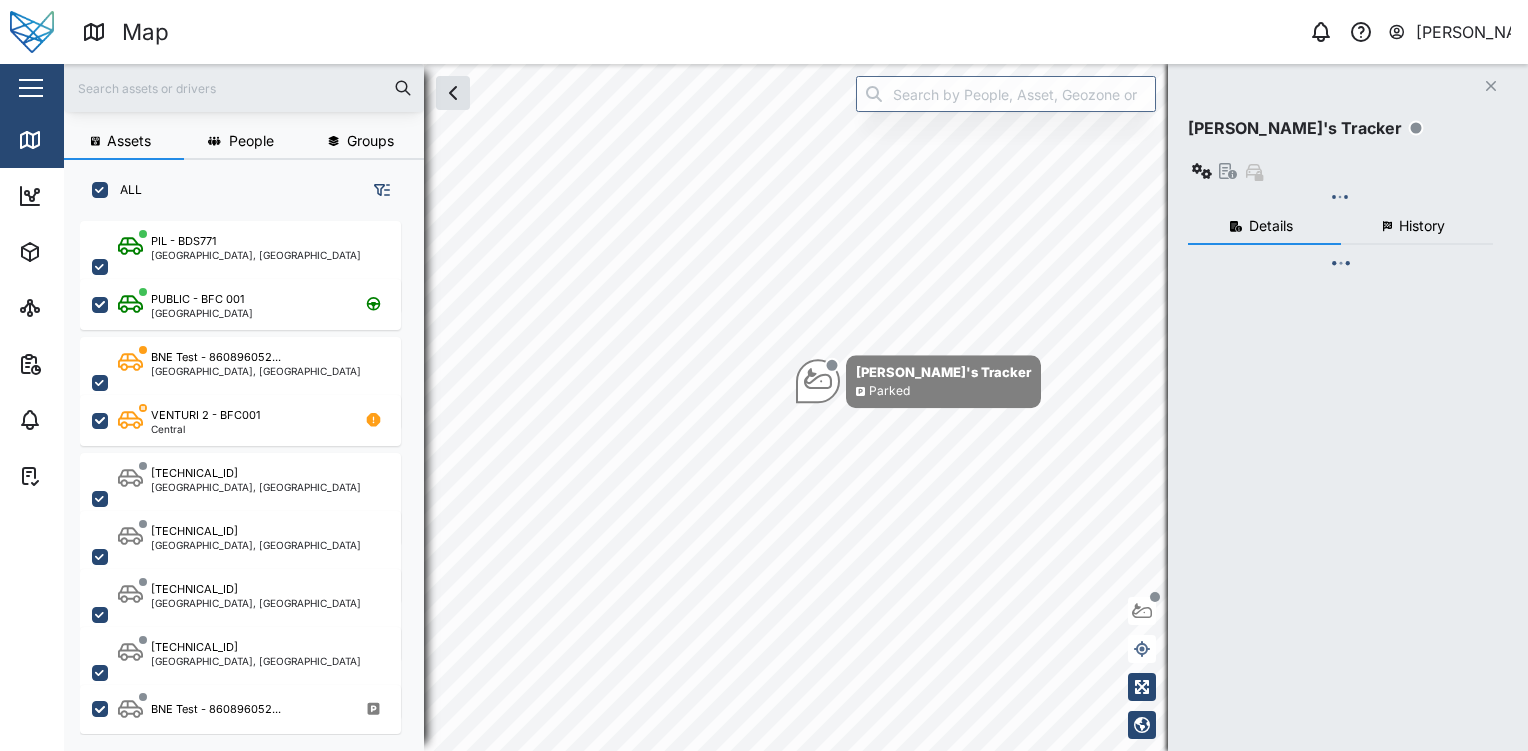 checkbox on "true" 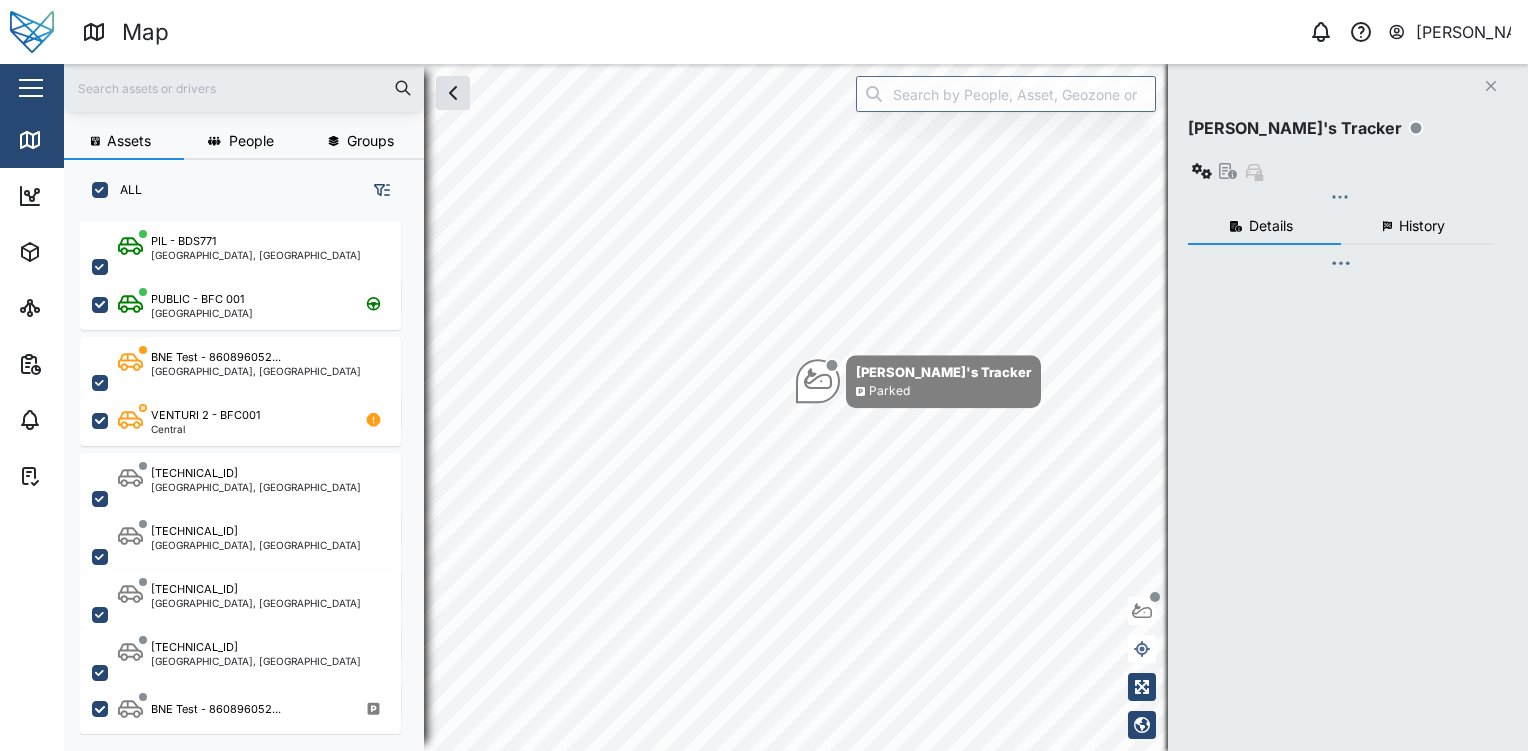 checkbox on "true" 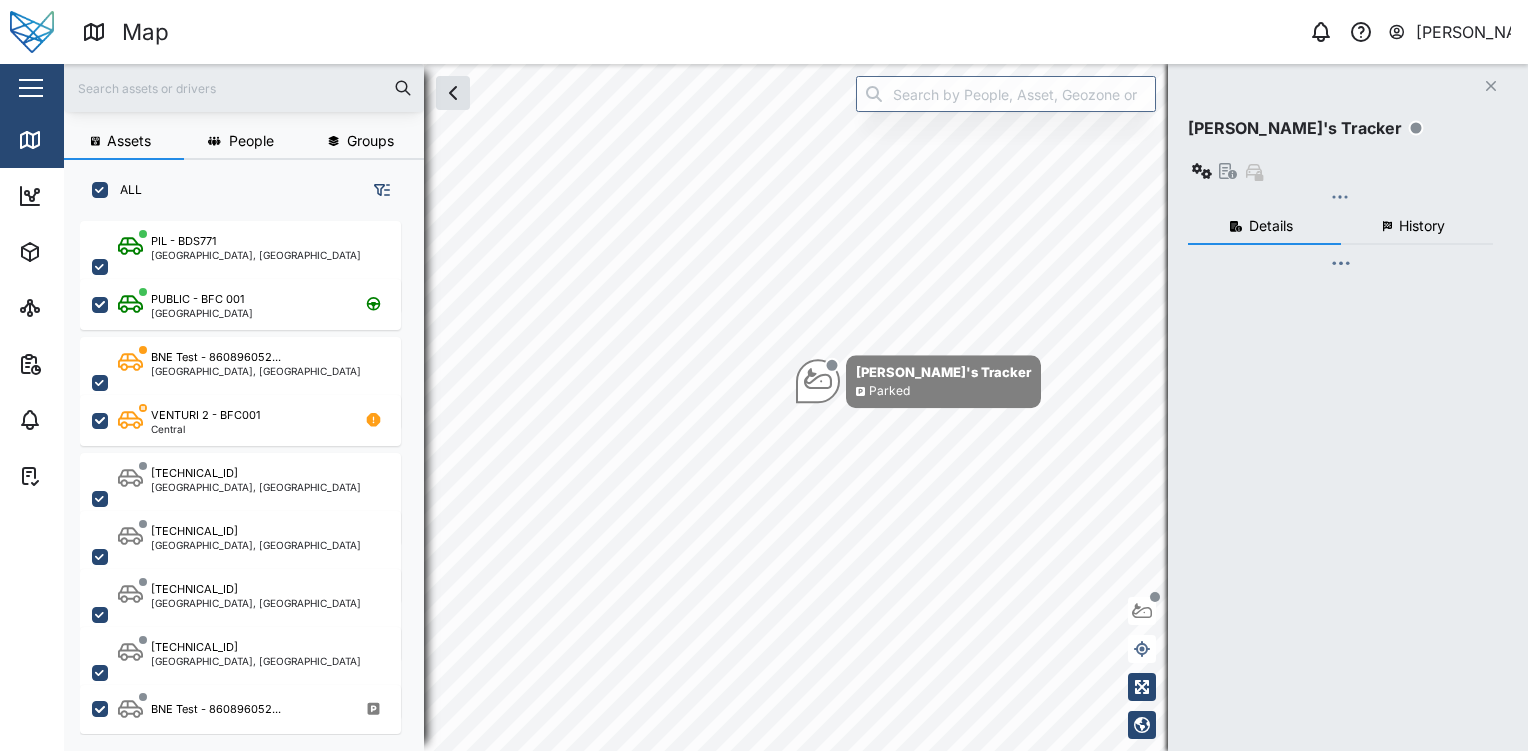 checkbox on "true" 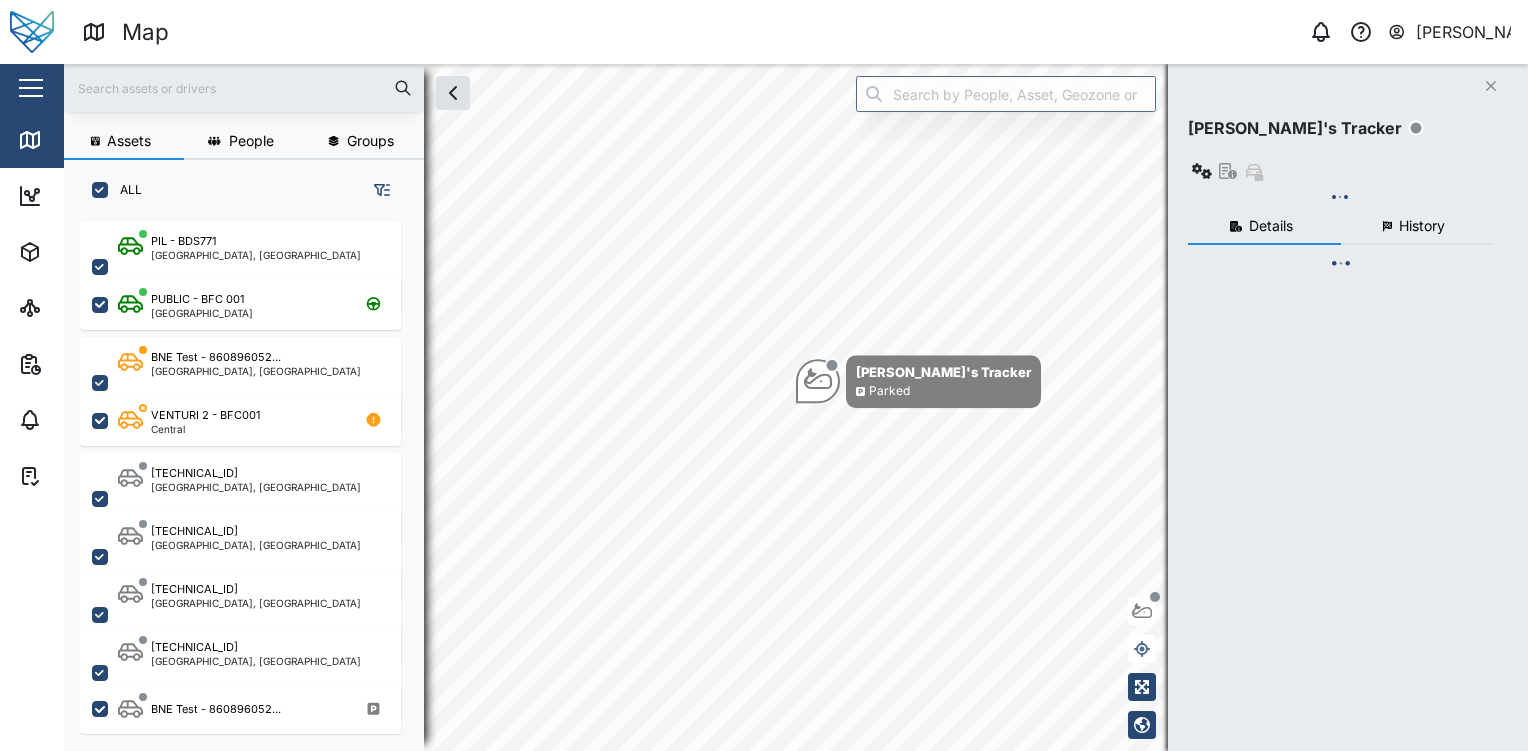 checkbox on "true" 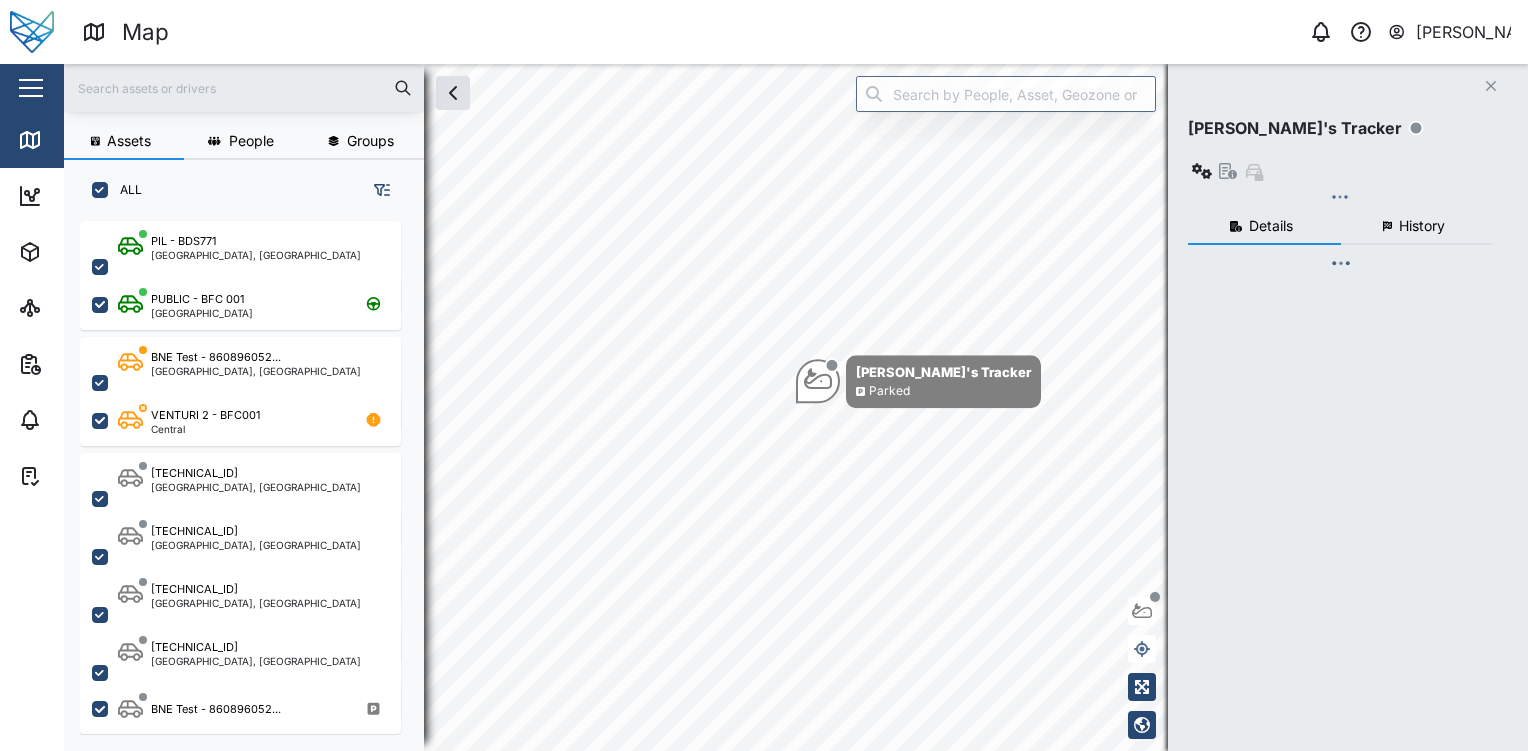 checkbox on "true" 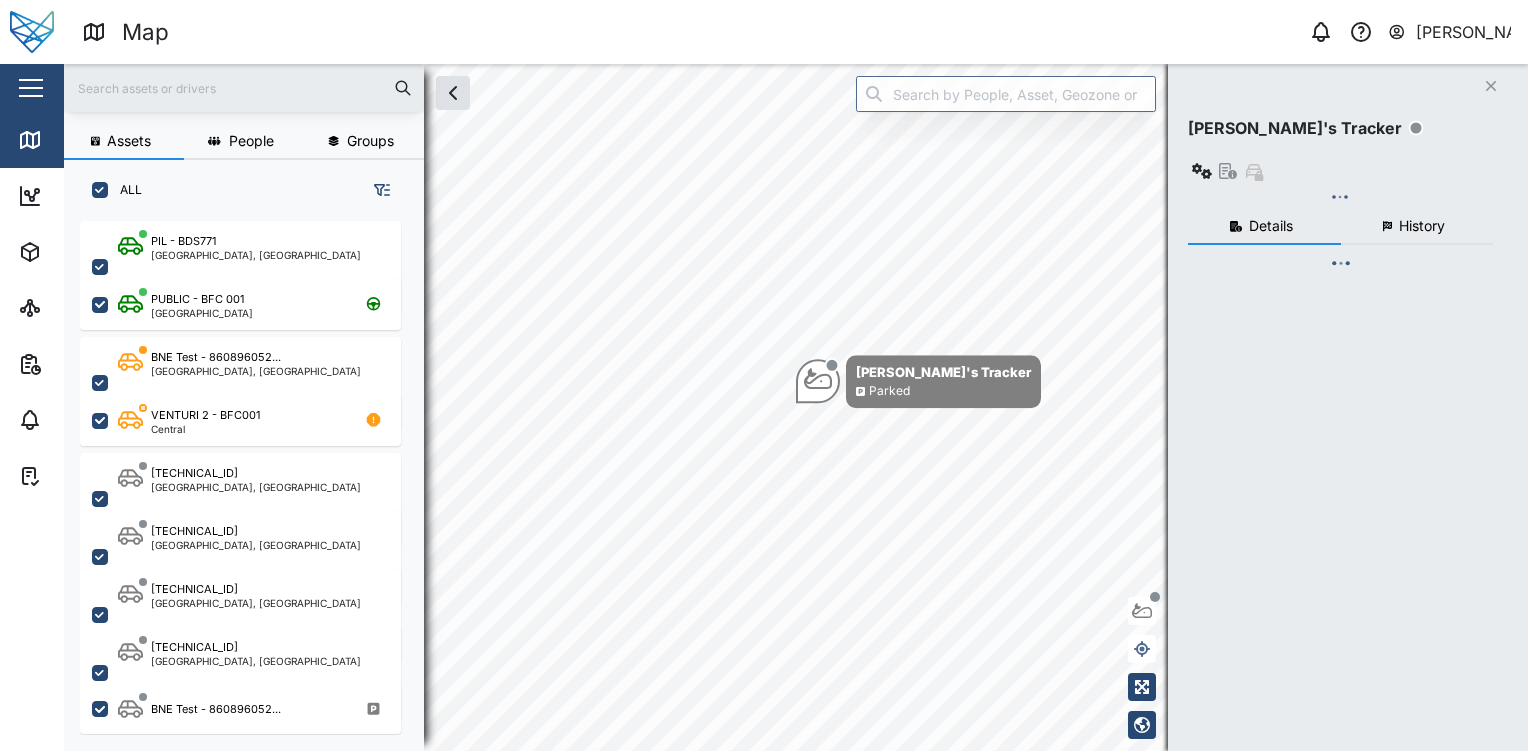 checkbox on "true" 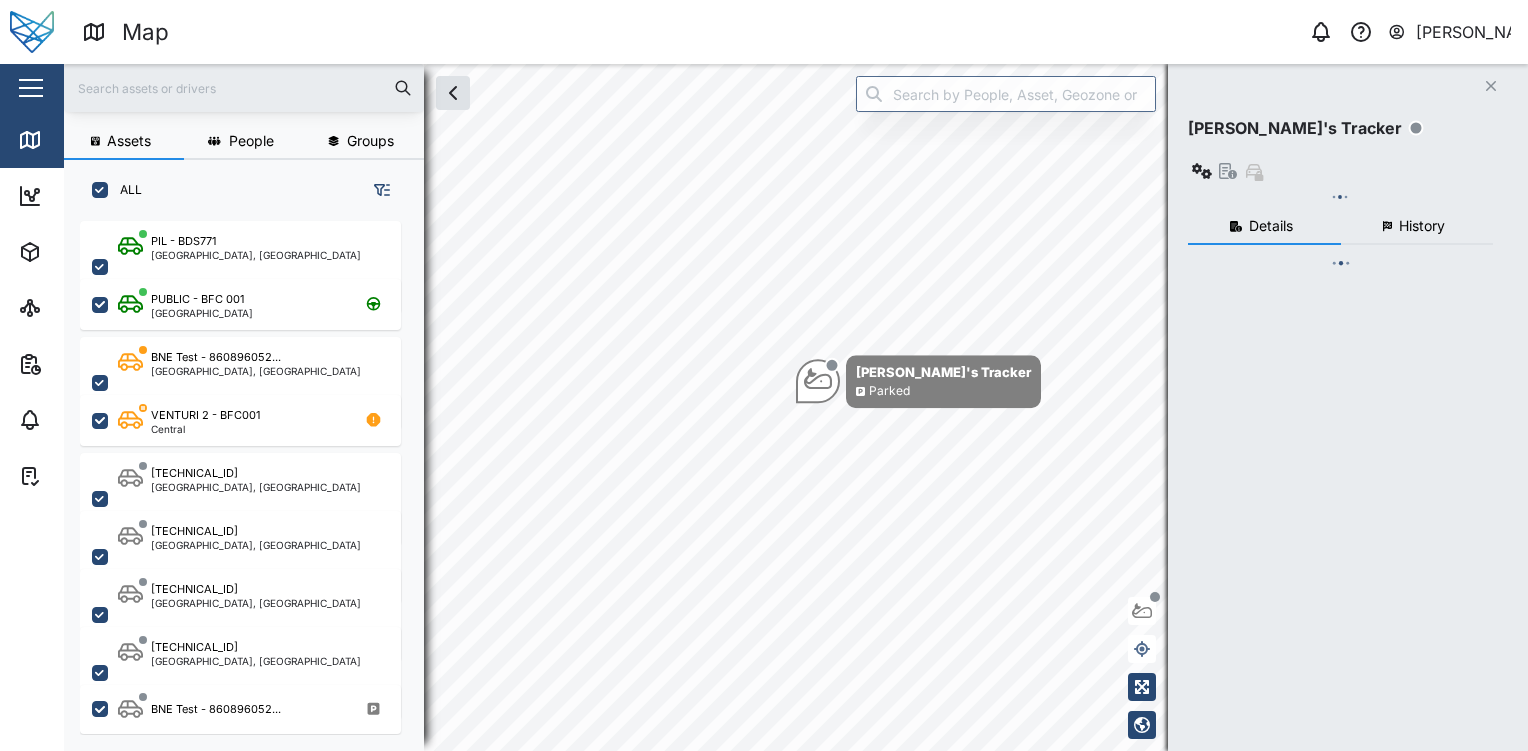 checkbox on "true" 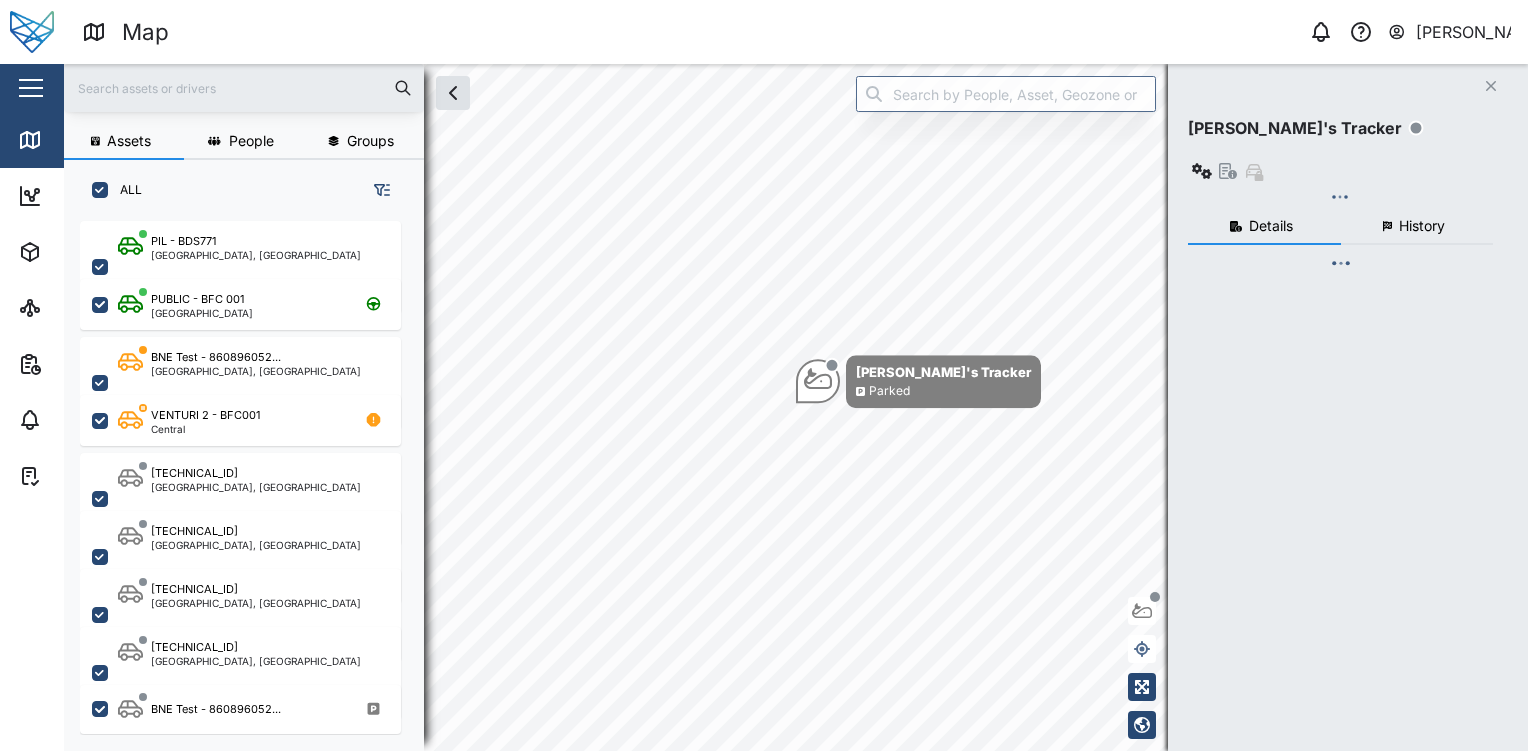 checkbox on "true" 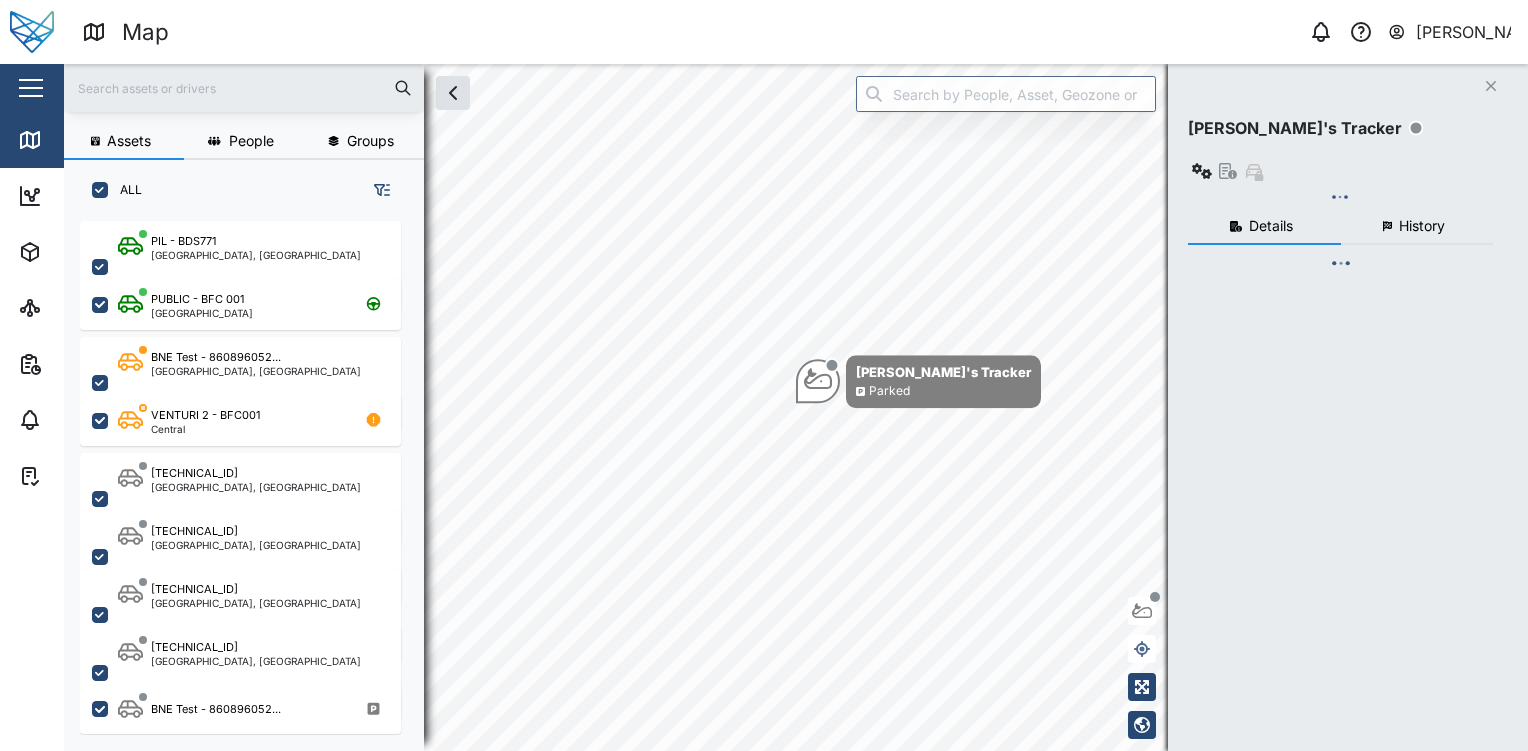 checkbox on "true" 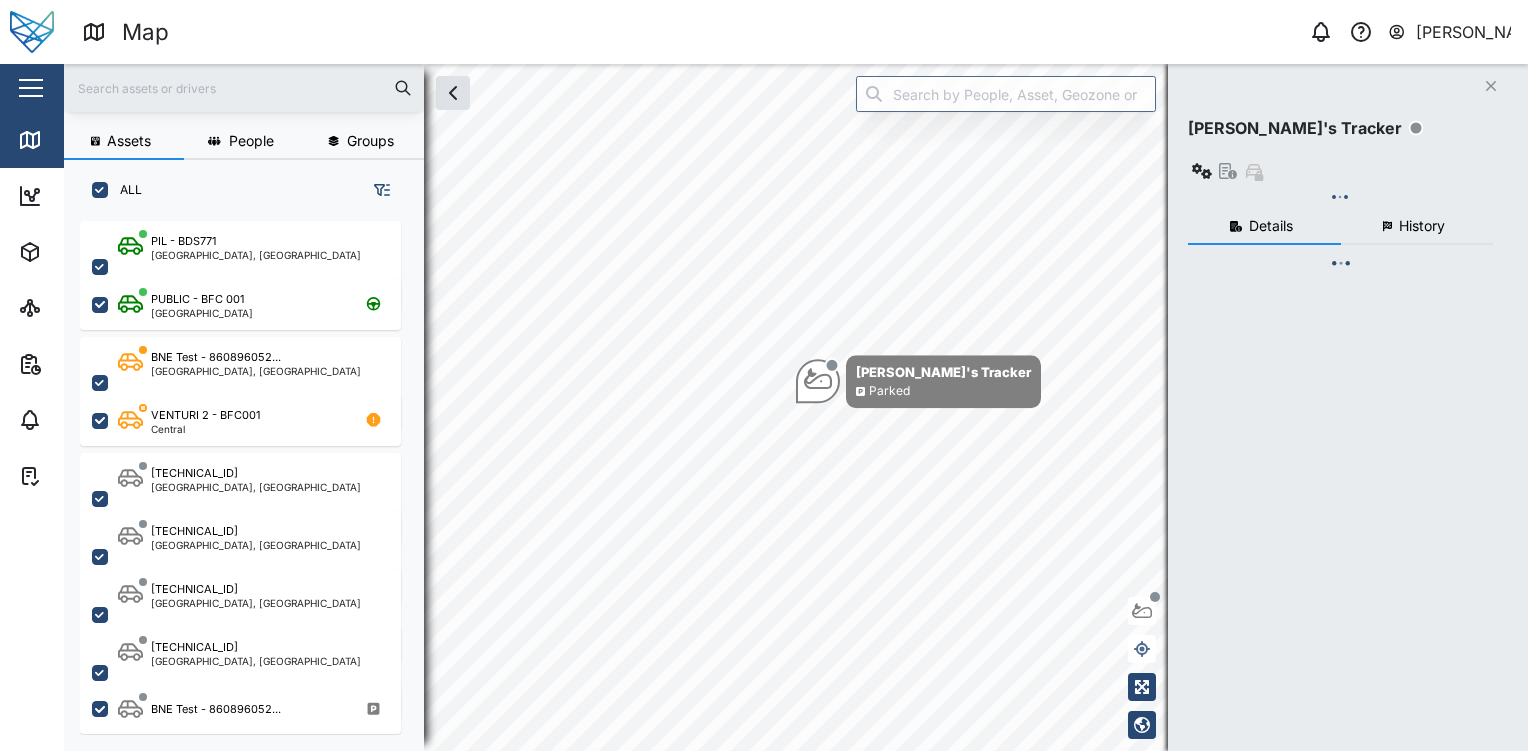 checkbox on "true" 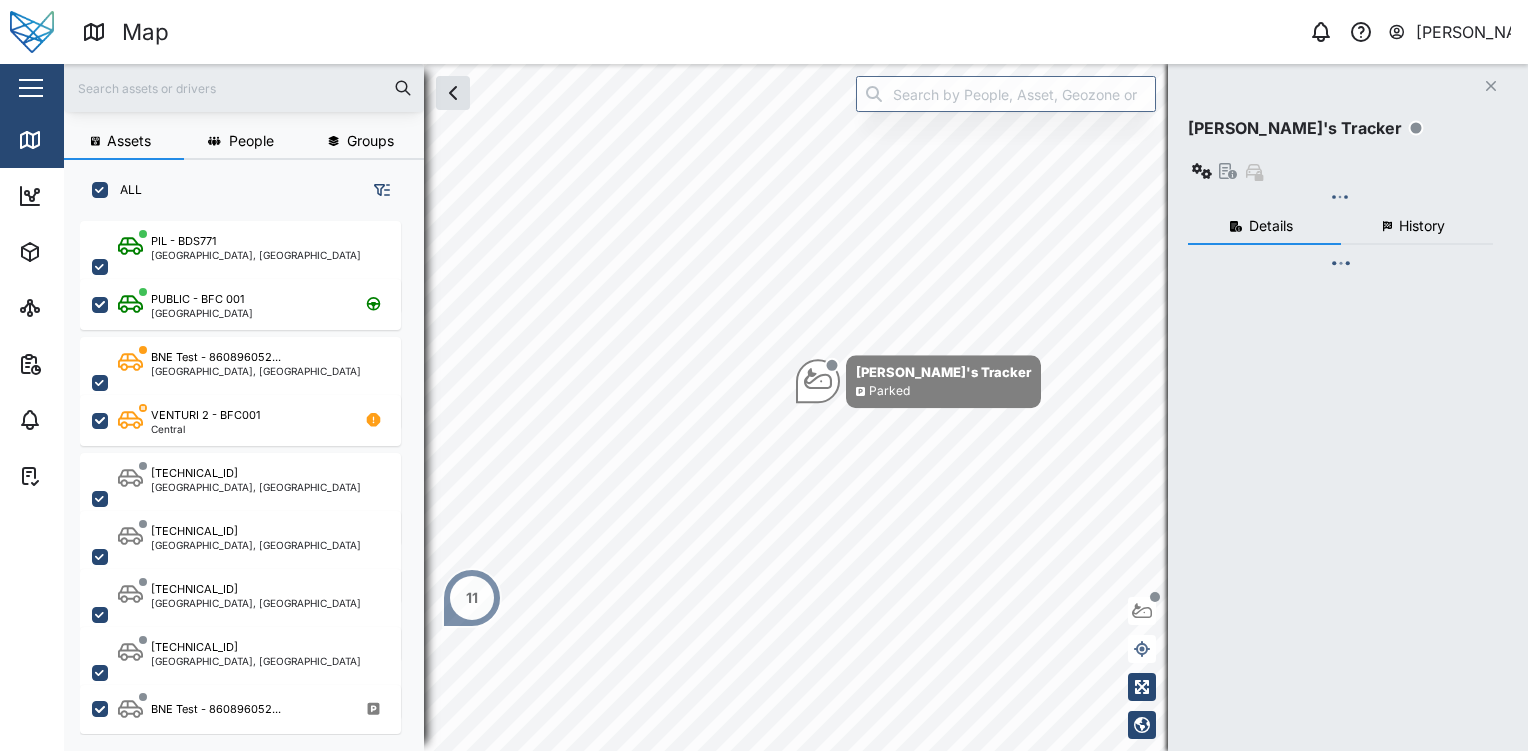 click at bounding box center (31, 88) 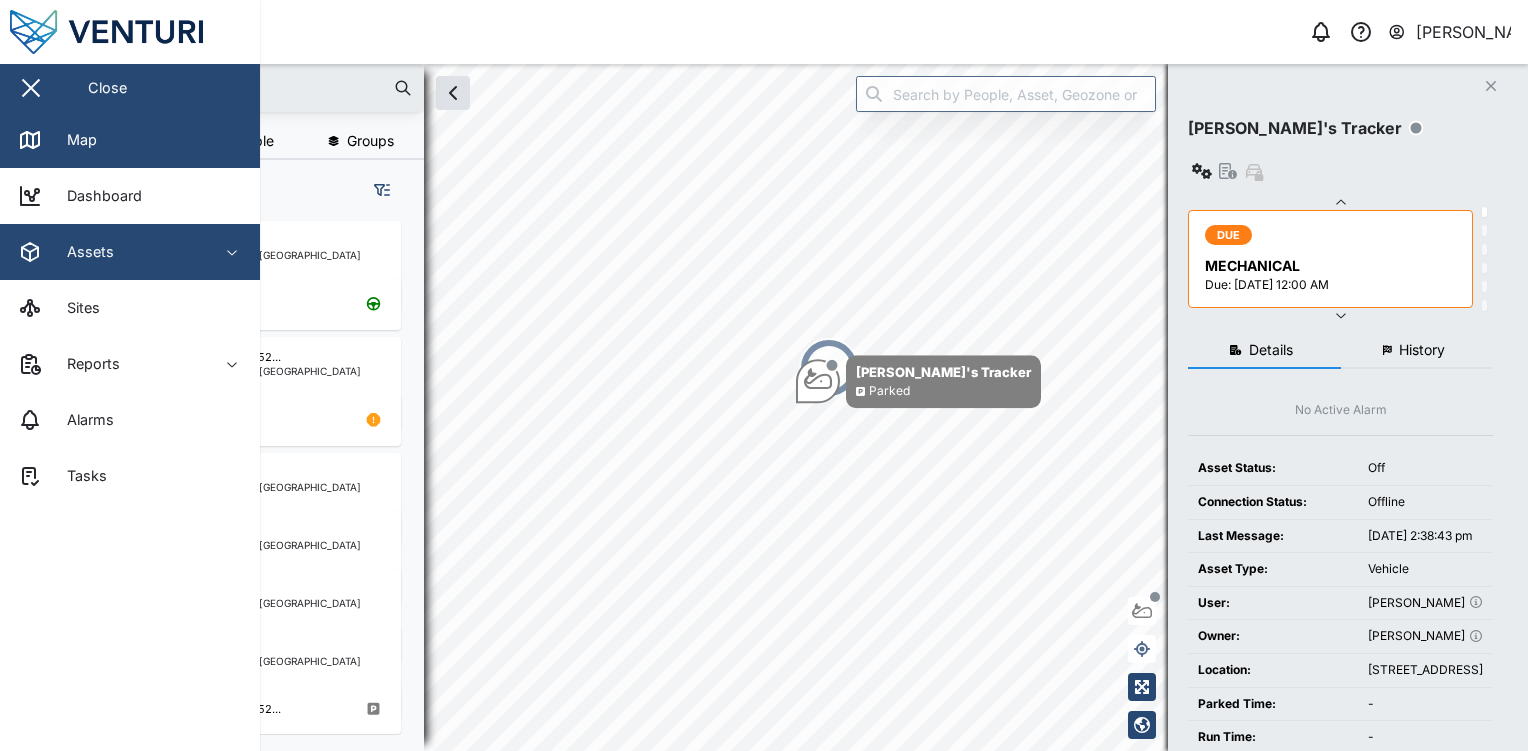 click on "Assets" at bounding box center (109, 252) 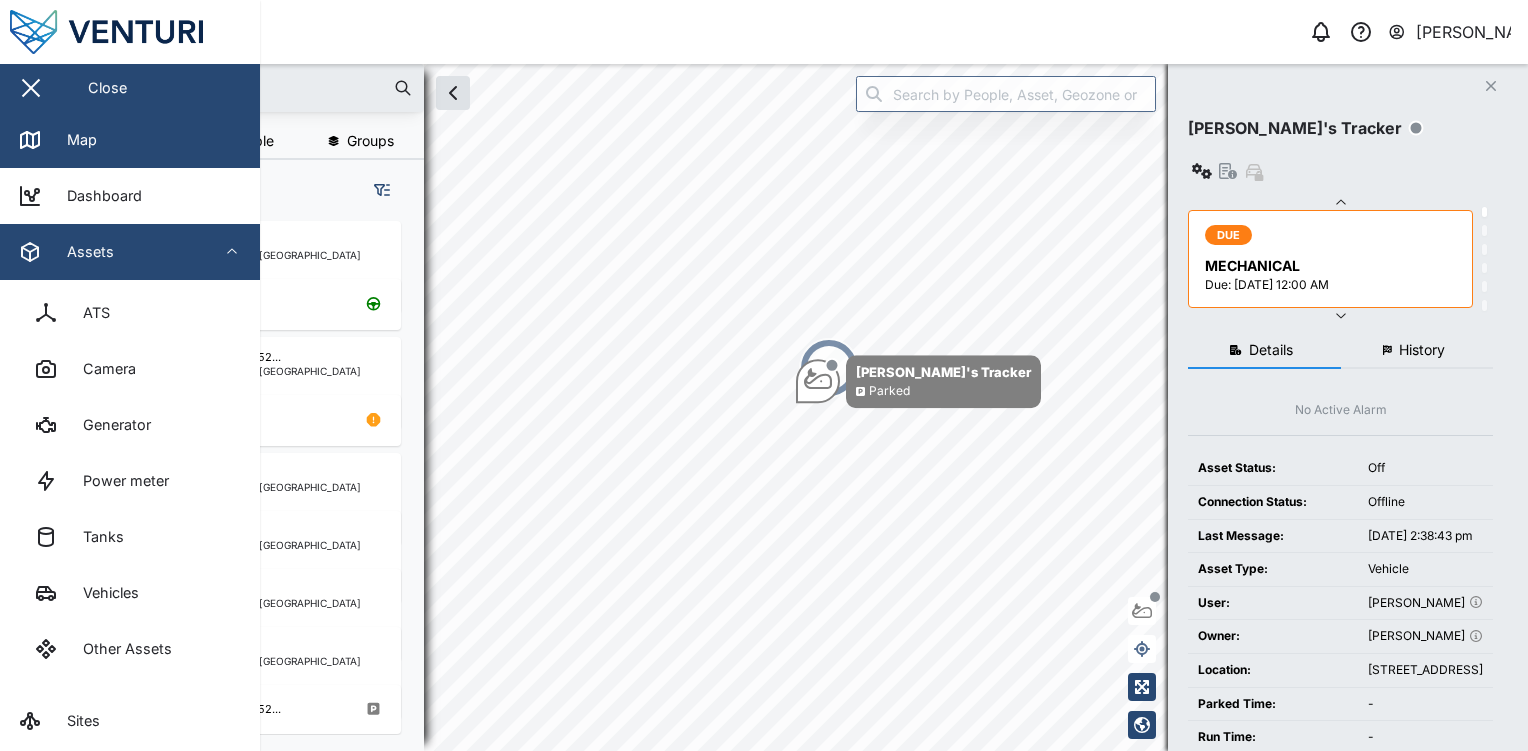 scroll, scrollTop: 165, scrollLeft: 0, axis: vertical 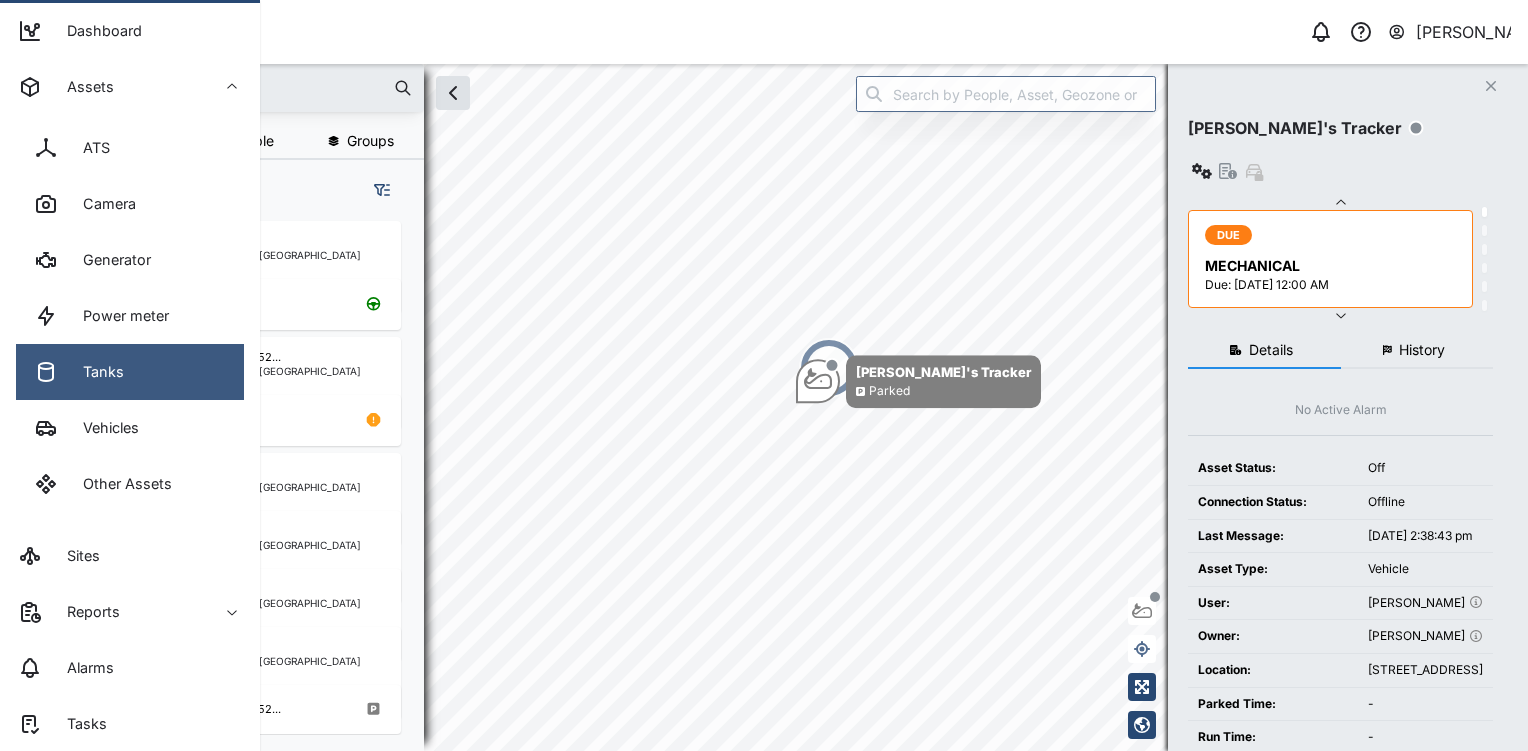 click on "Tanks" at bounding box center (130, 372) 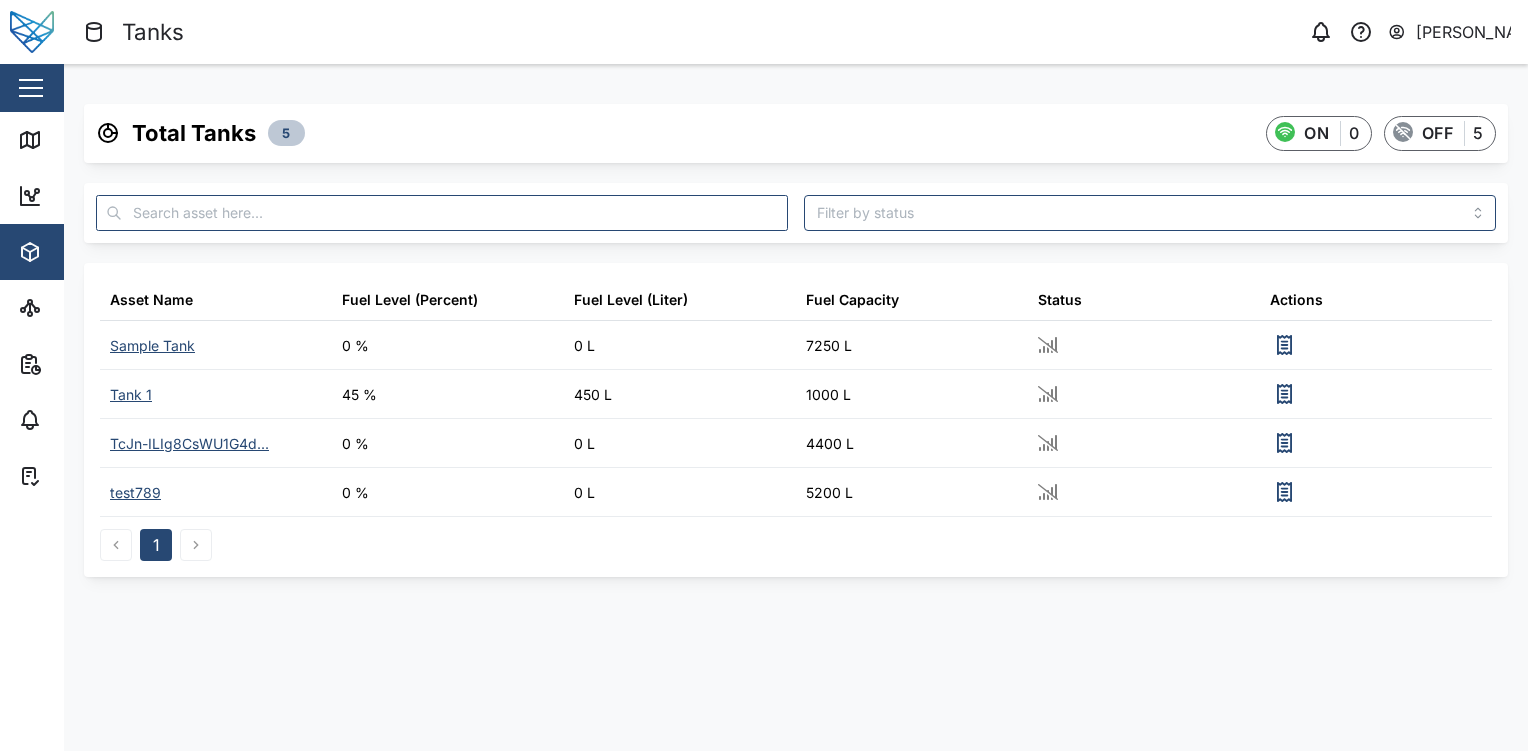 click on "1" at bounding box center (796, 539) 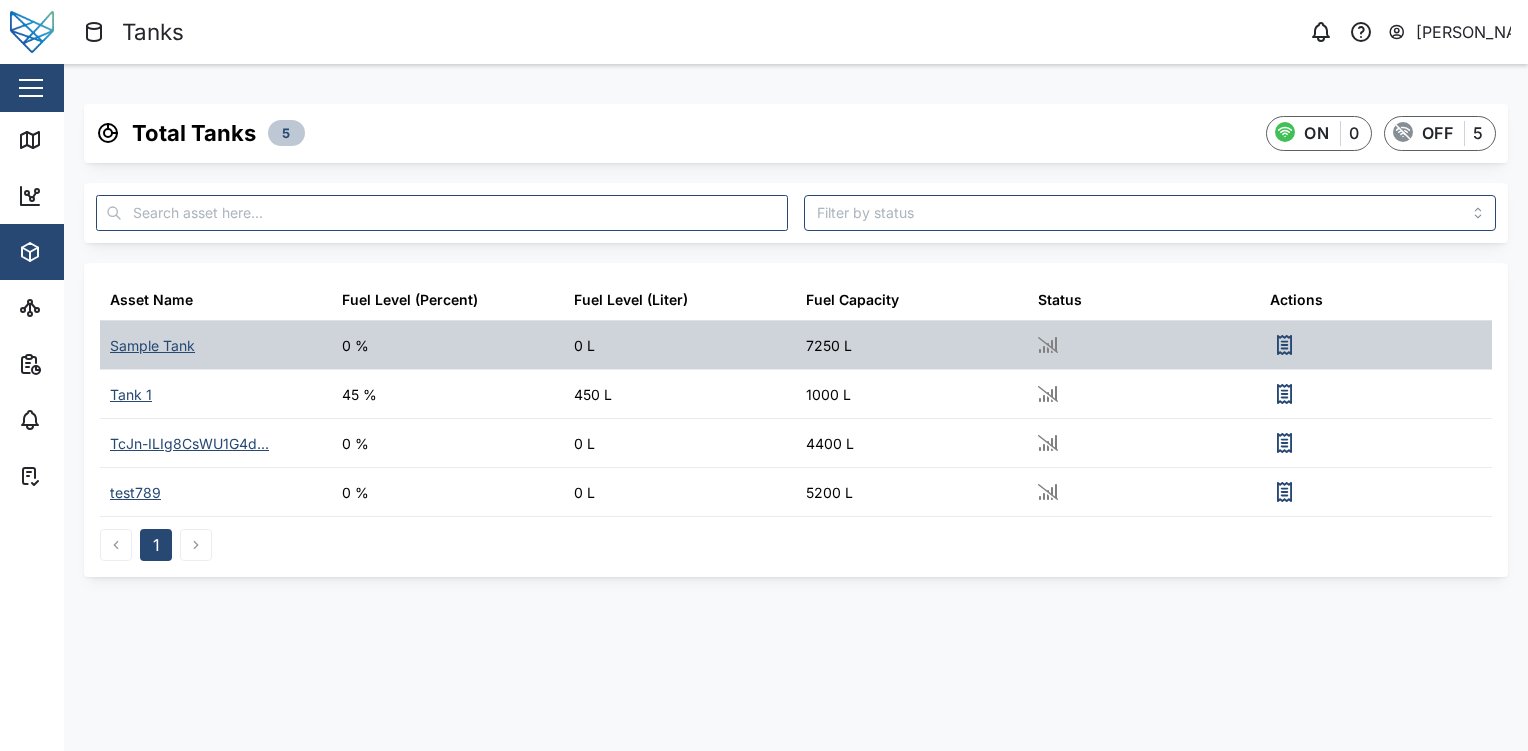 click on "Sample Tank" at bounding box center [152, 346] 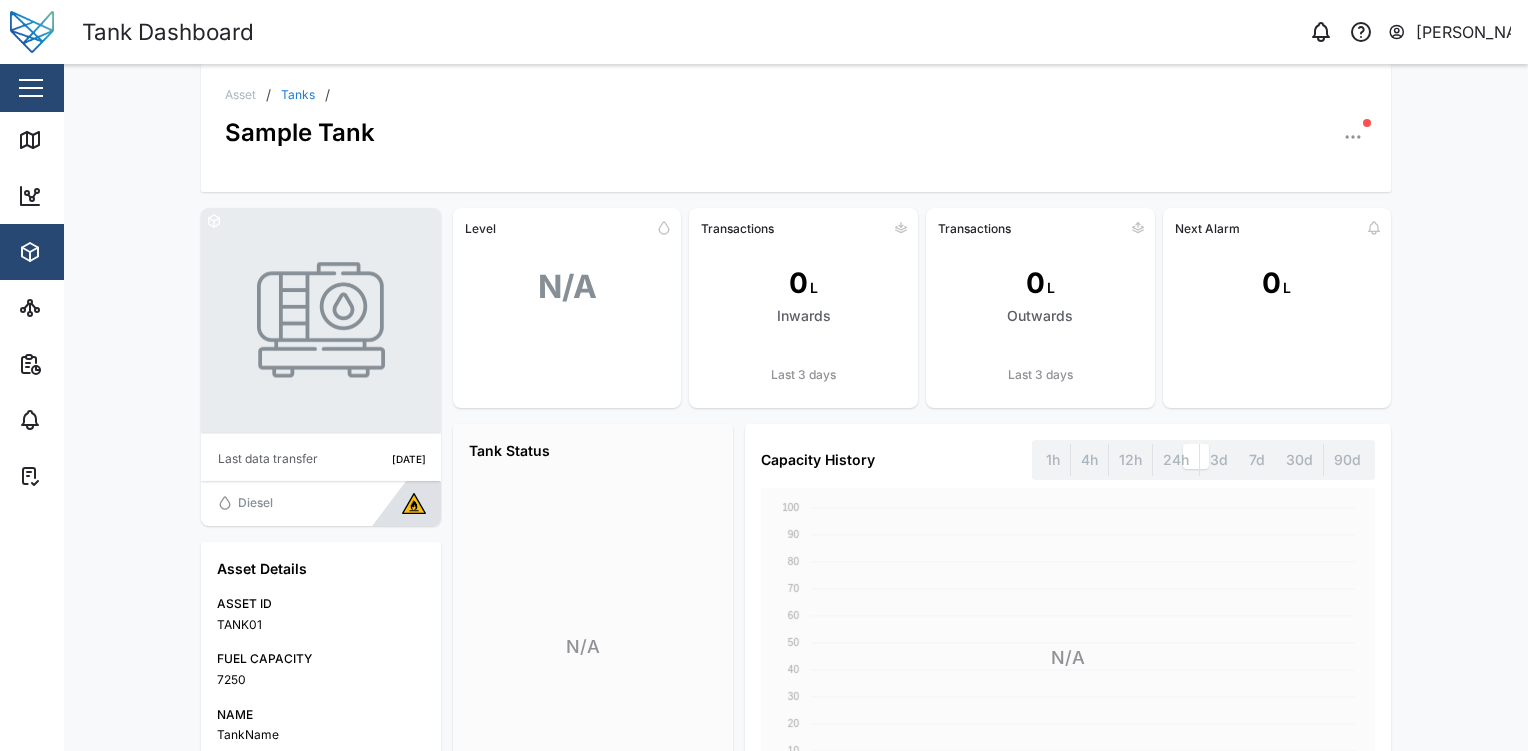 scroll, scrollTop: 0, scrollLeft: 0, axis: both 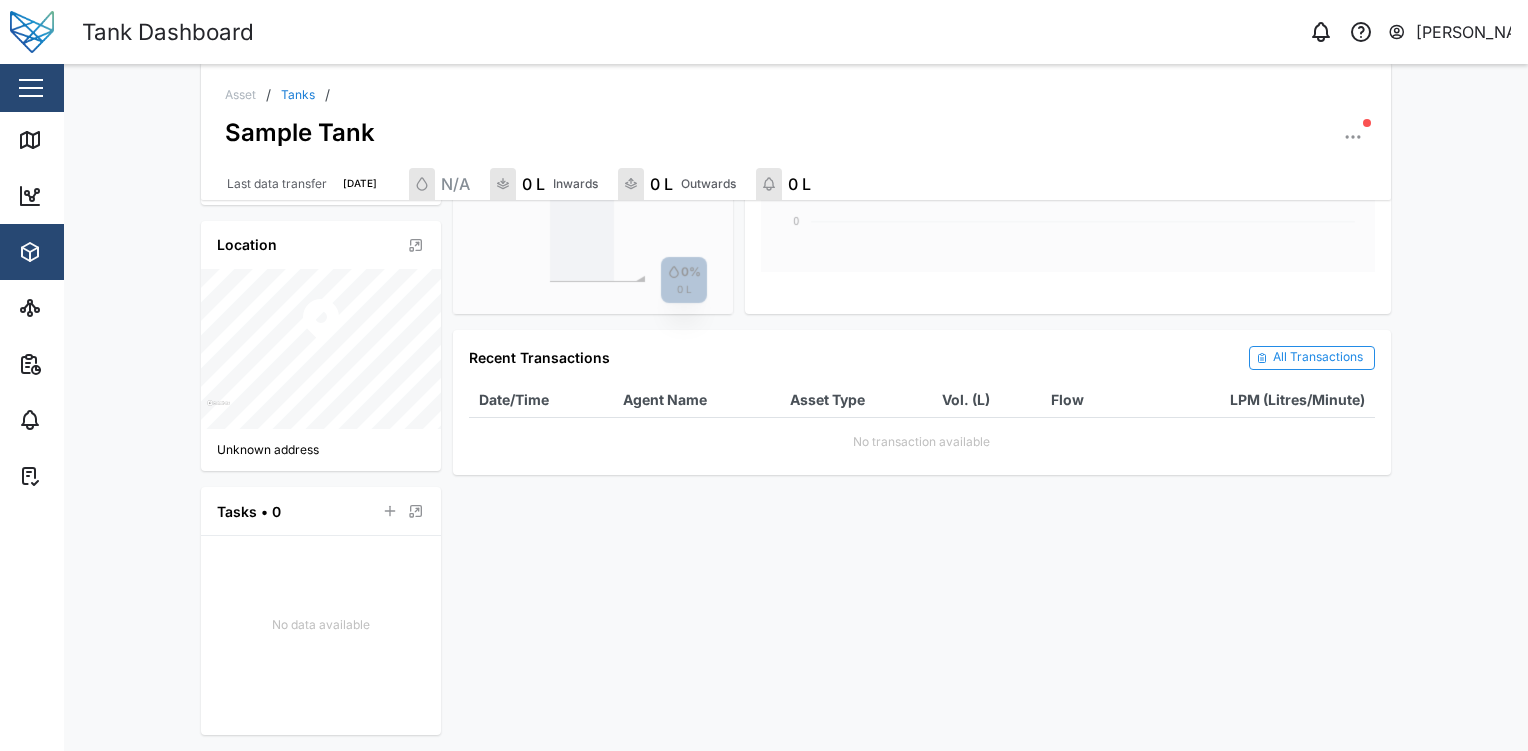 click at bounding box center [31, 88] 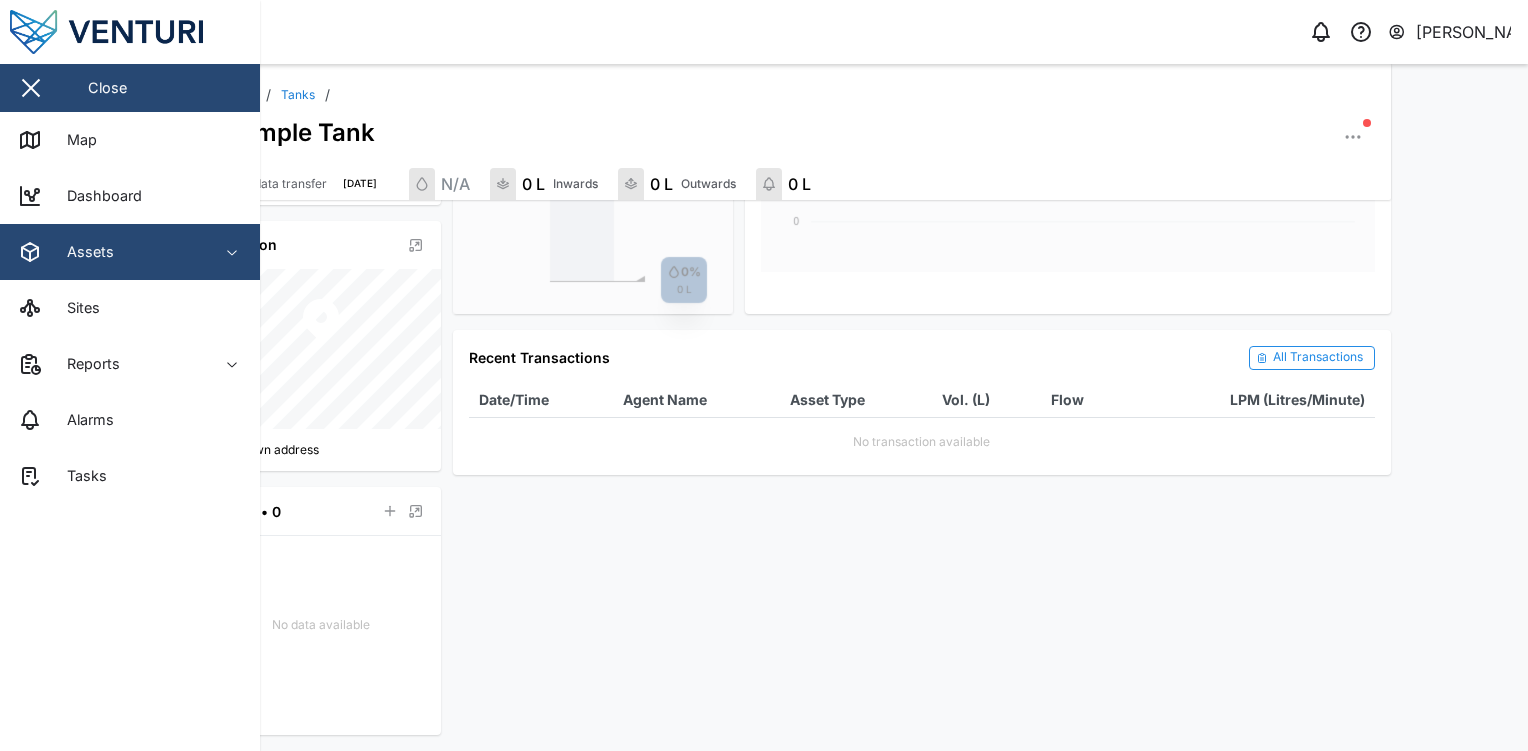 click on "Assets" at bounding box center [109, 252] 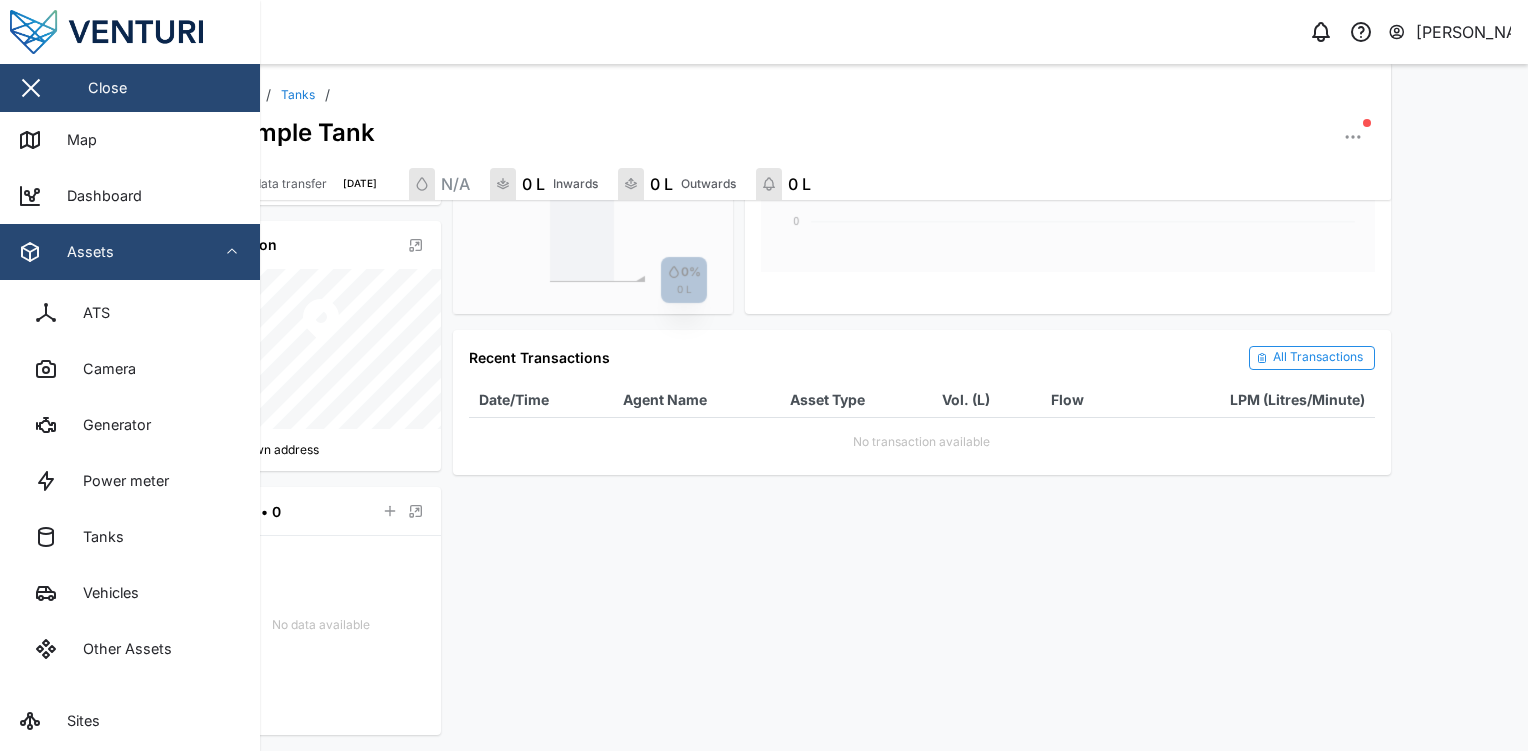 scroll, scrollTop: 165, scrollLeft: 0, axis: vertical 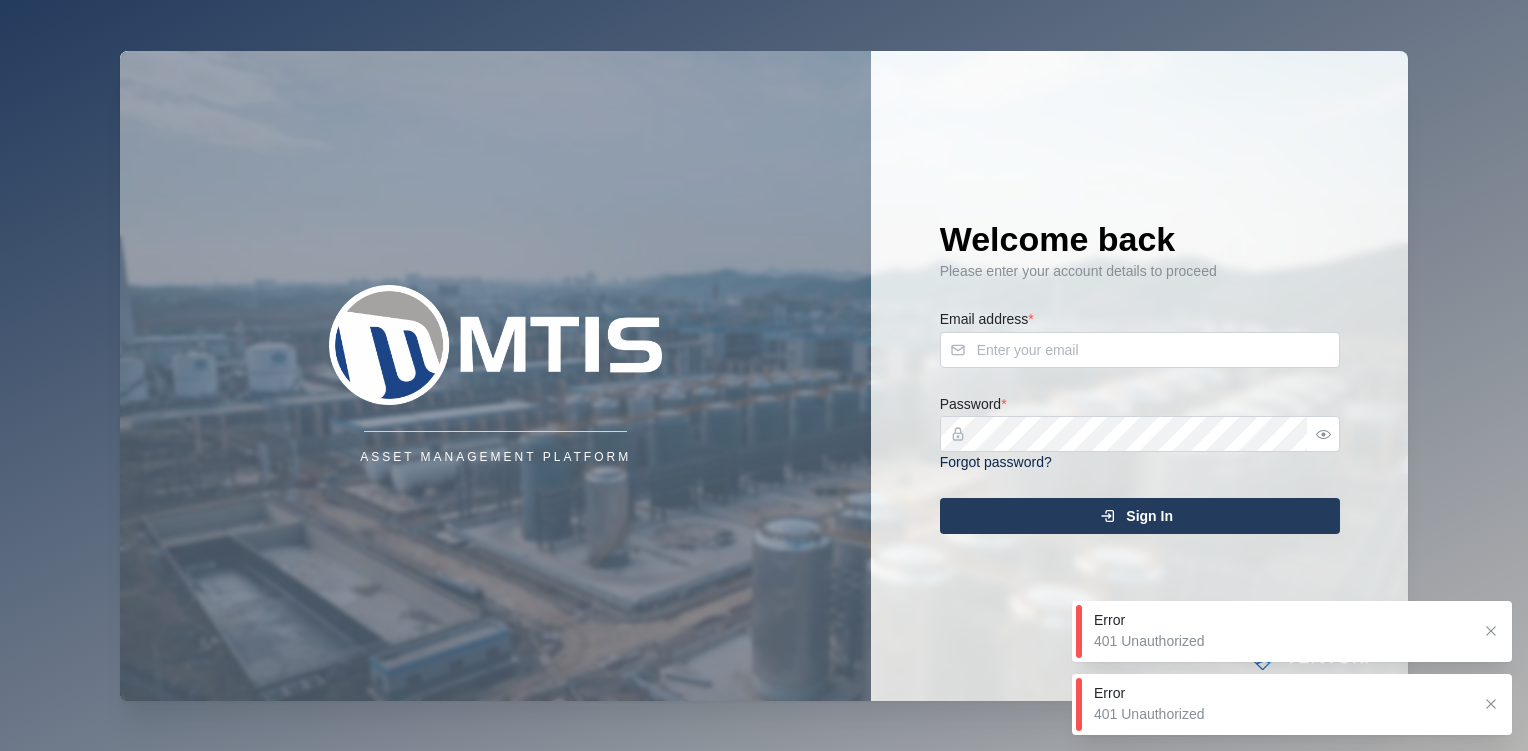 click on "Asset Management Platform Welcome back Please enter your account details to proceed Email address  * Password  * Forgot password? Sign In" at bounding box center [764, 375] 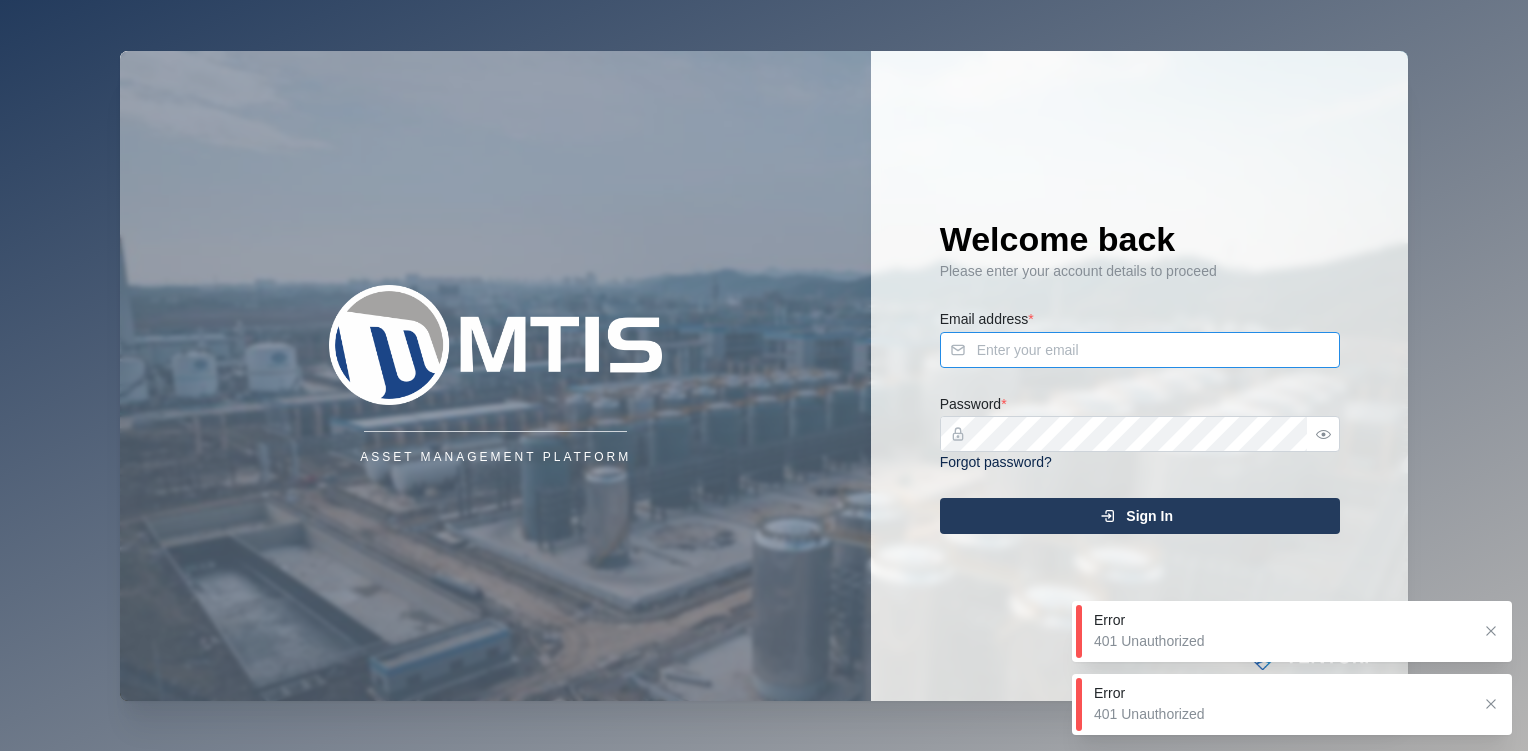 type on "admin@venturi.io" 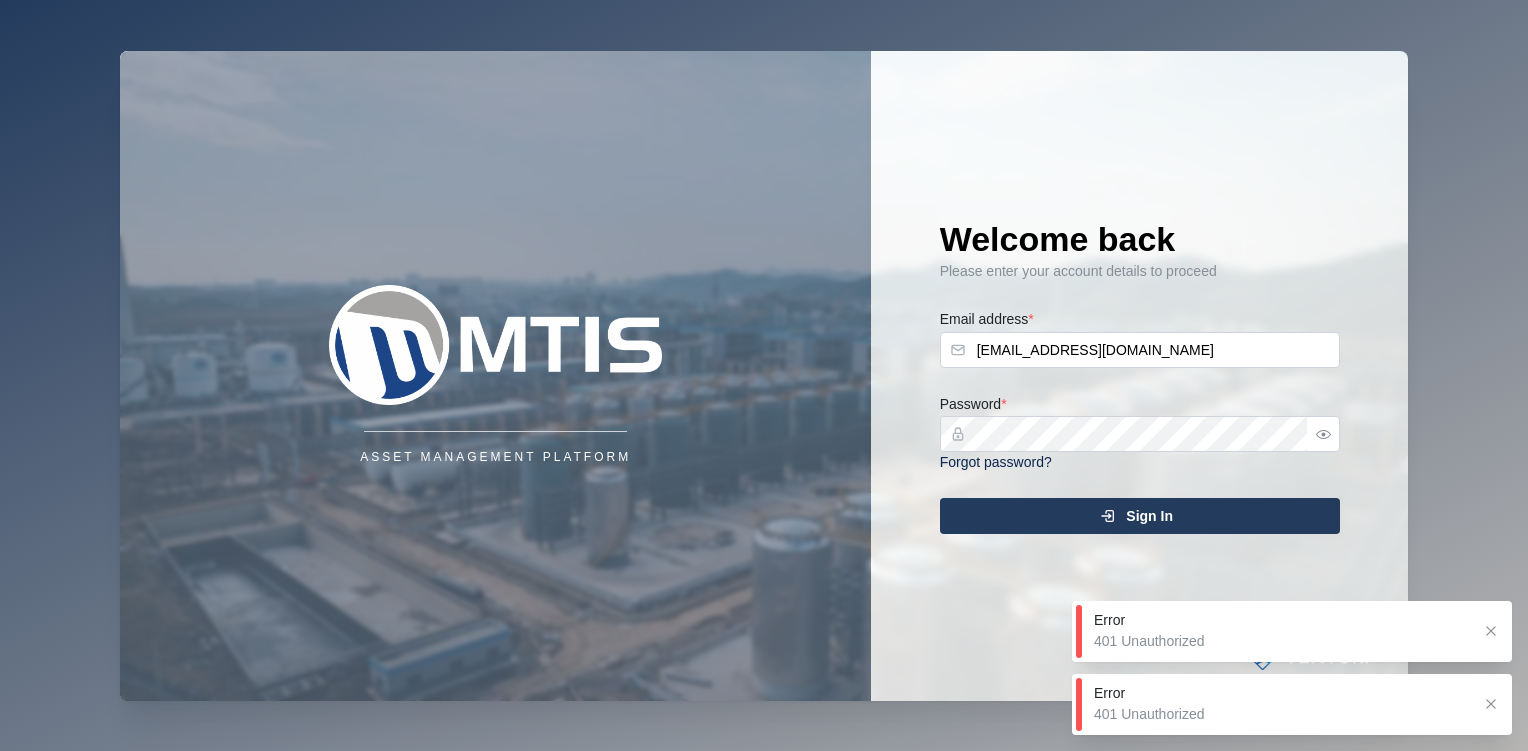 click on "Sign In" at bounding box center [1137, 516] 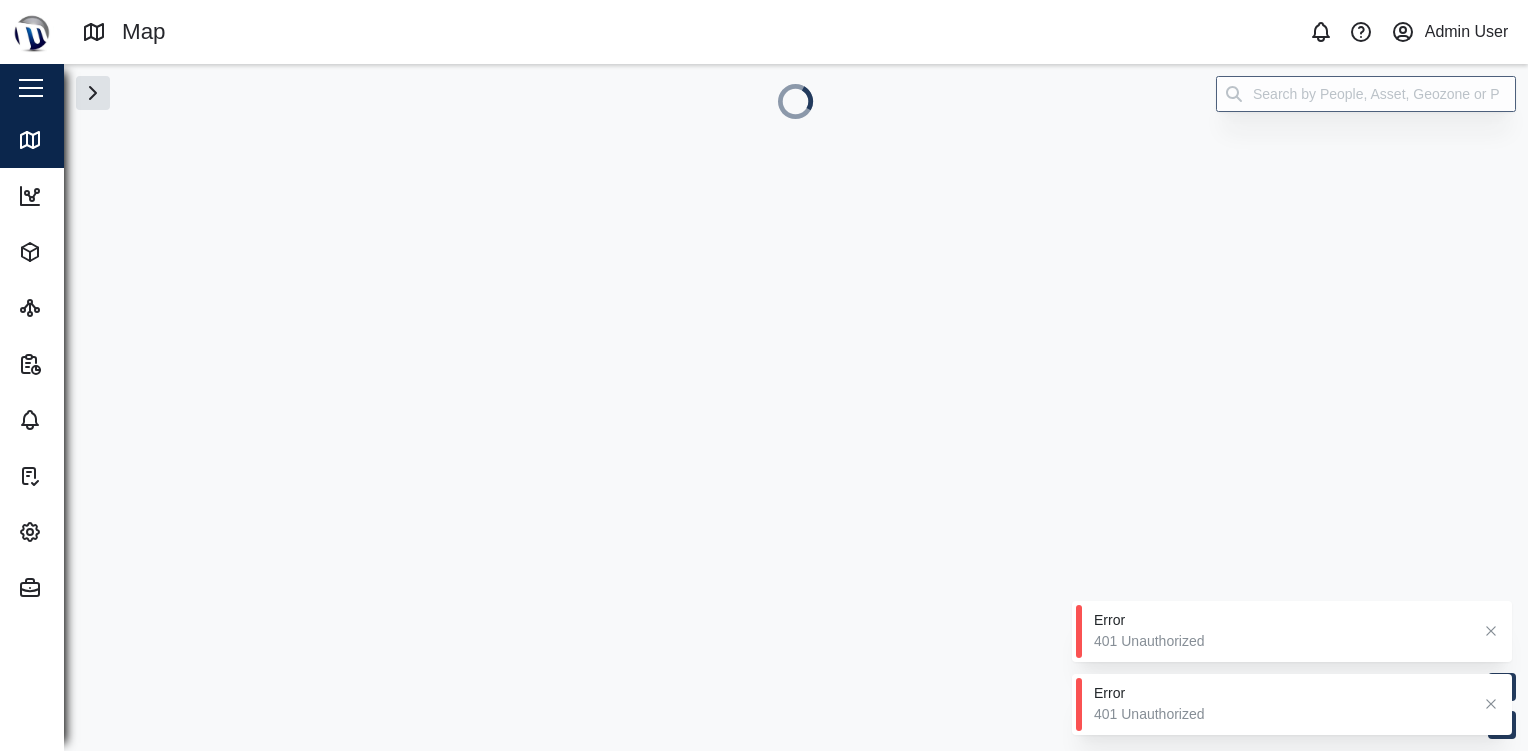 scroll, scrollTop: 0, scrollLeft: 0, axis: both 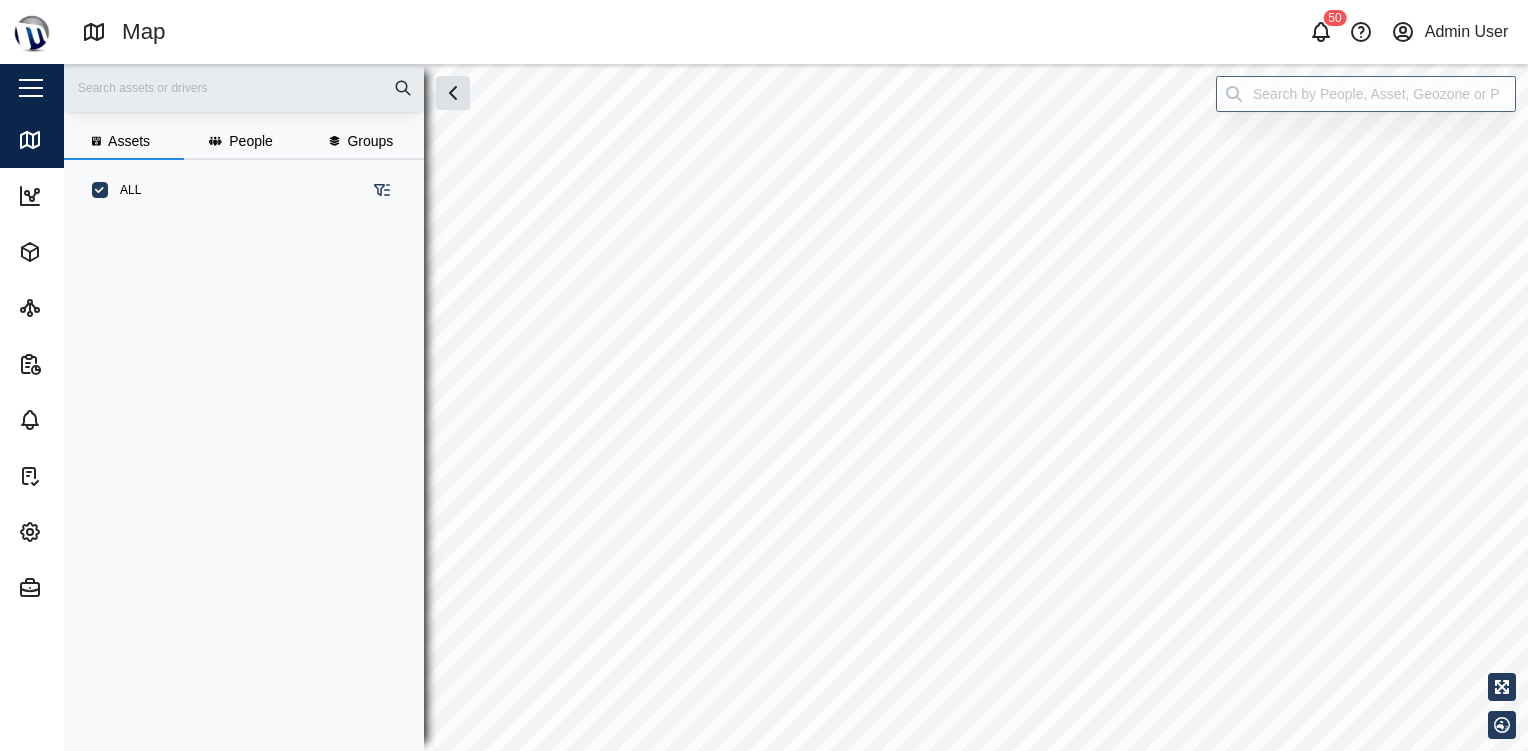 click on "Close" at bounding box center [130, 88] 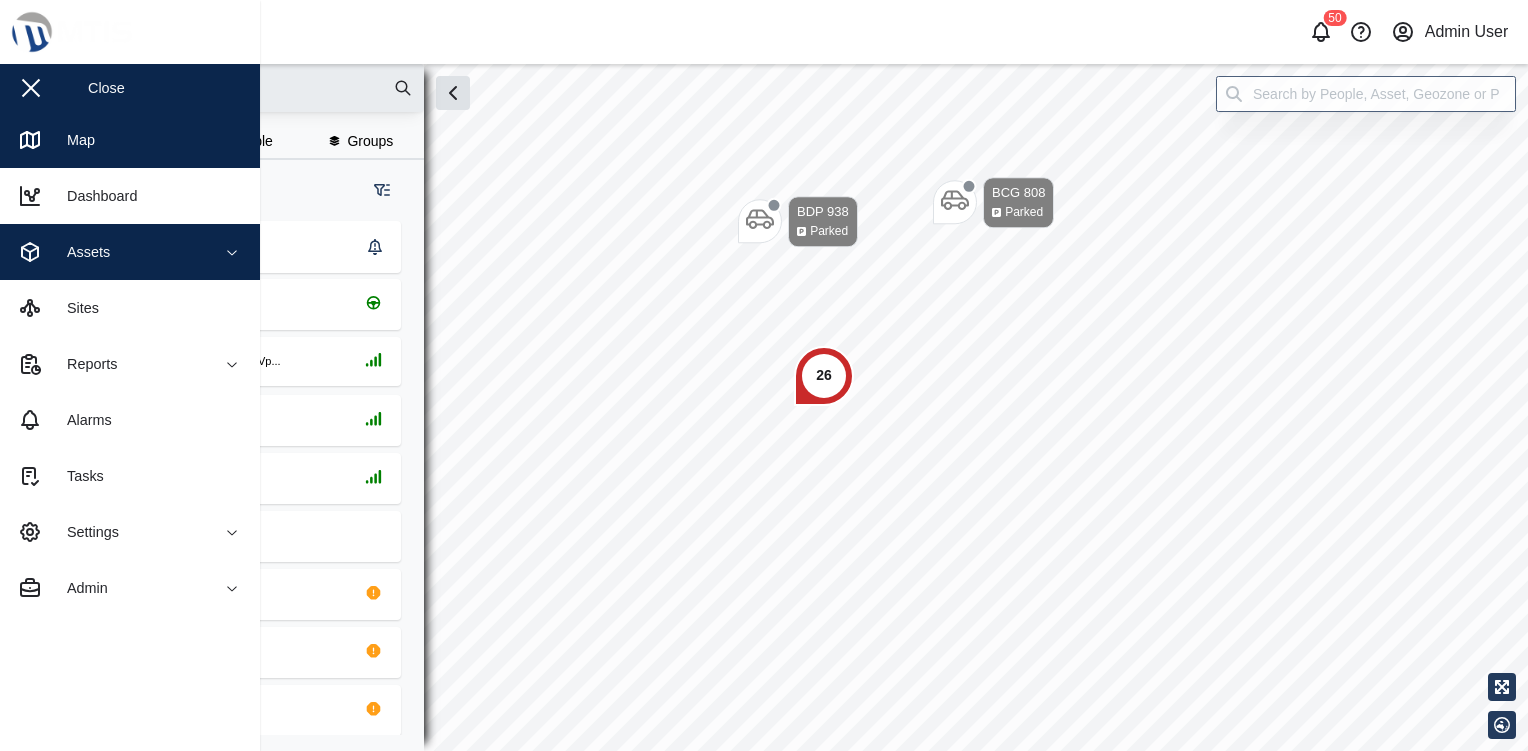 click on "Assets" at bounding box center [109, 252] 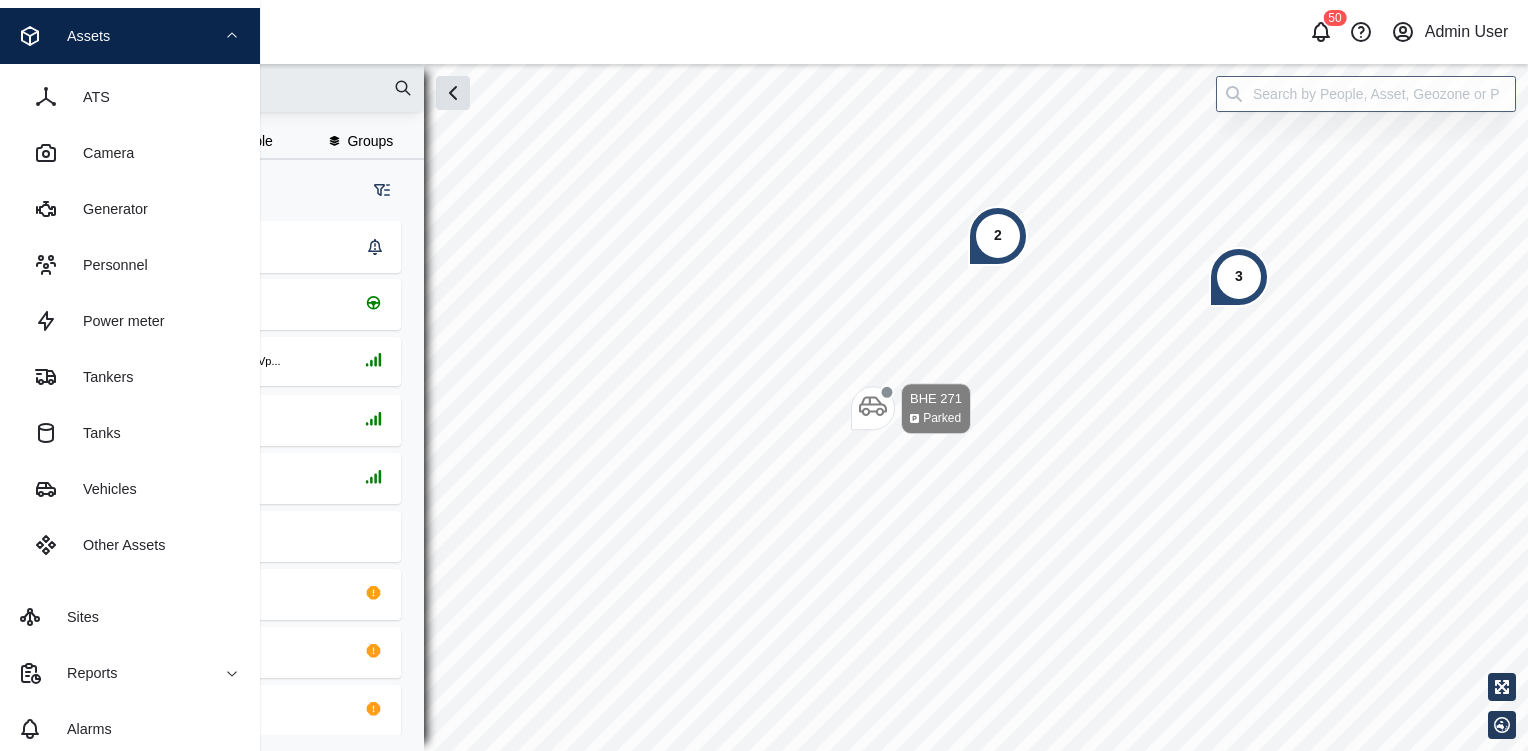 scroll, scrollTop: 228, scrollLeft: 0, axis: vertical 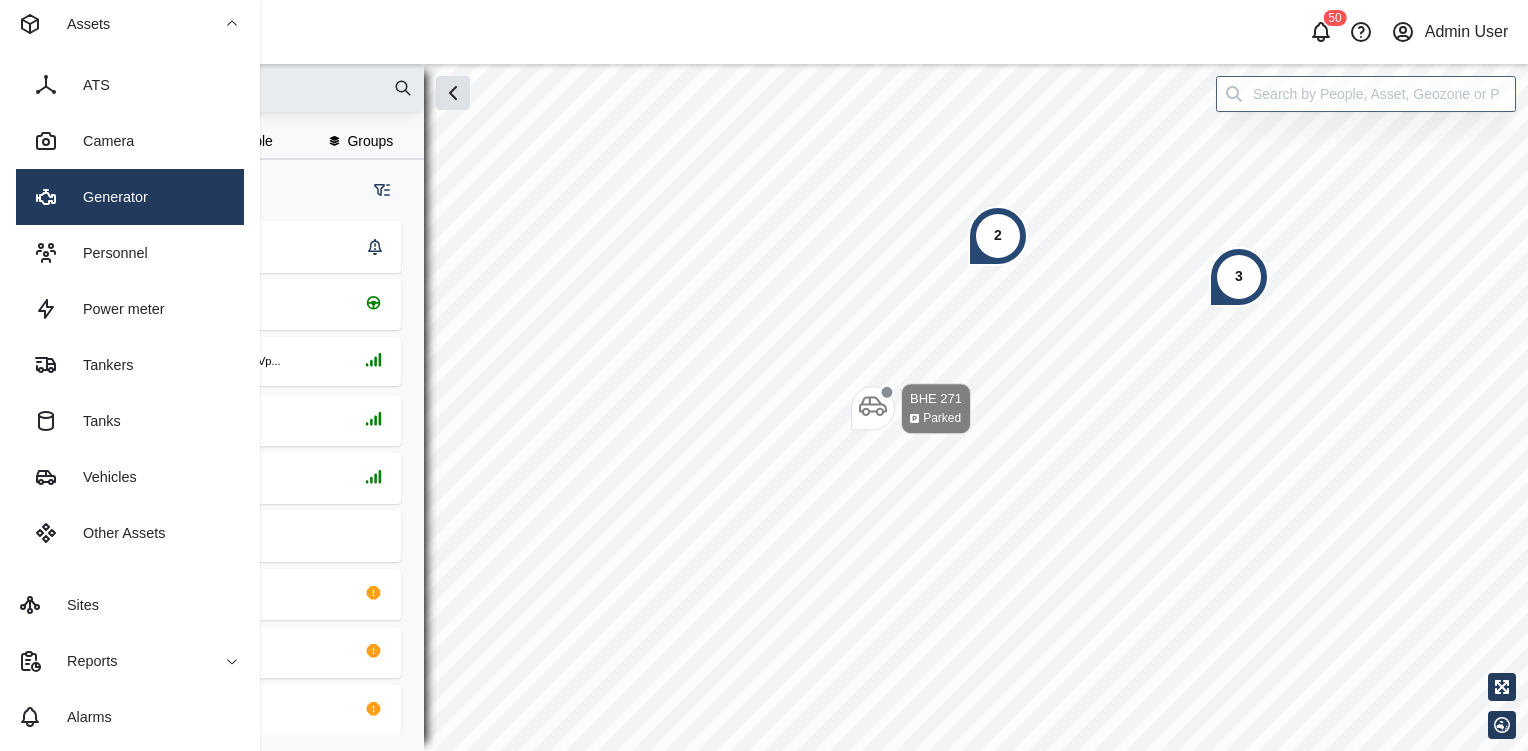 click on "Generator" at bounding box center (130, 197) 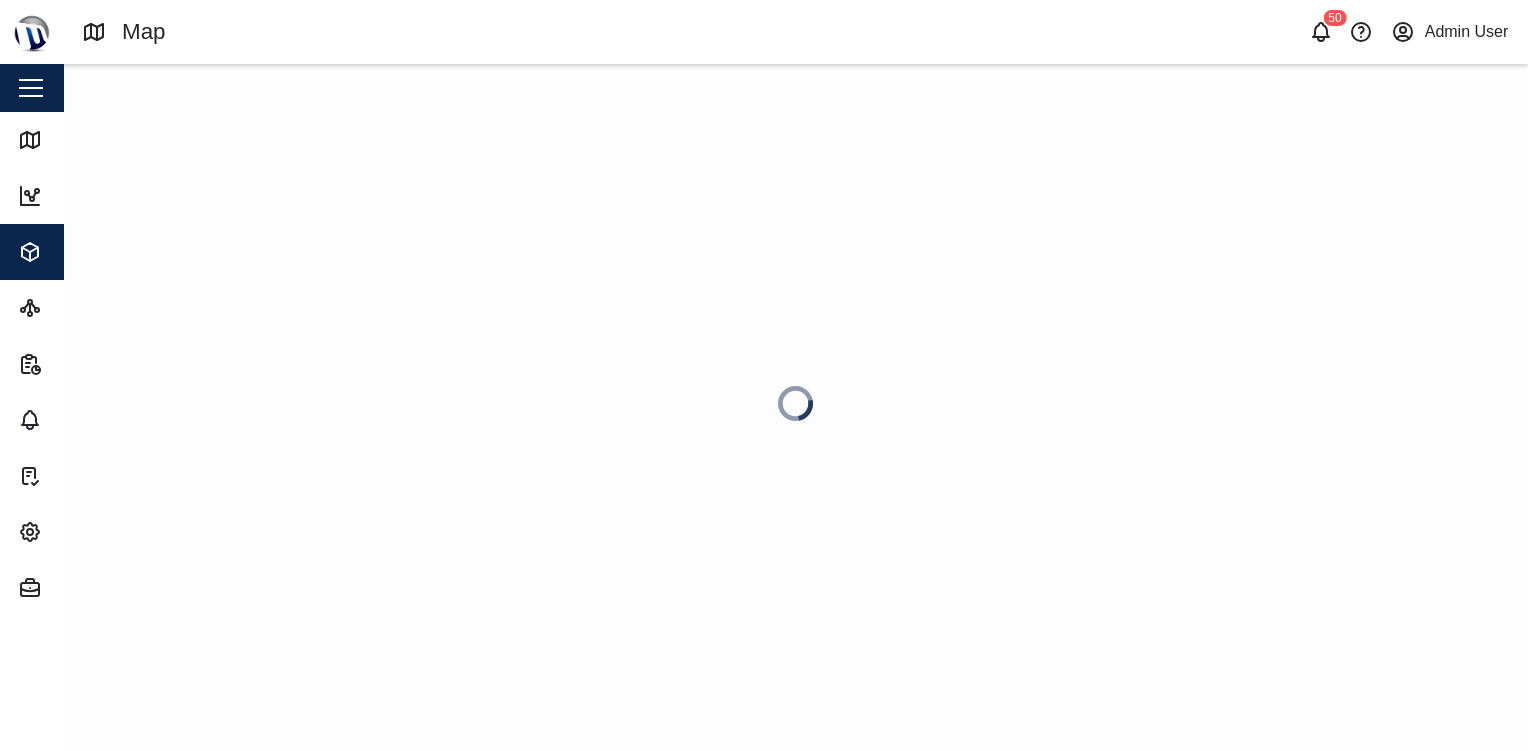 scroll, scrollTop: 0, scrollLeft: 0, axis: both 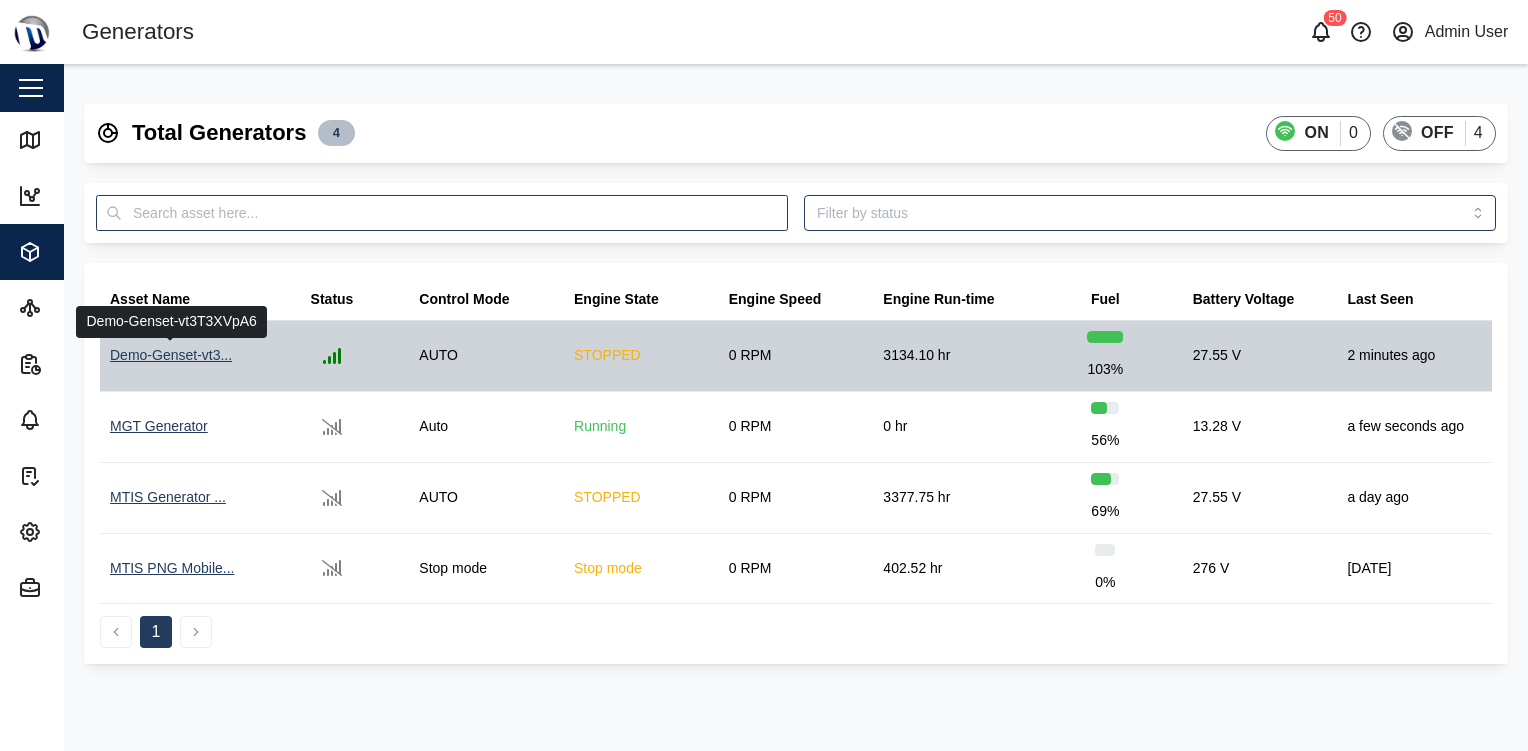 click on "Demo-Genset-vt3..." at bounding box center (171, 356) 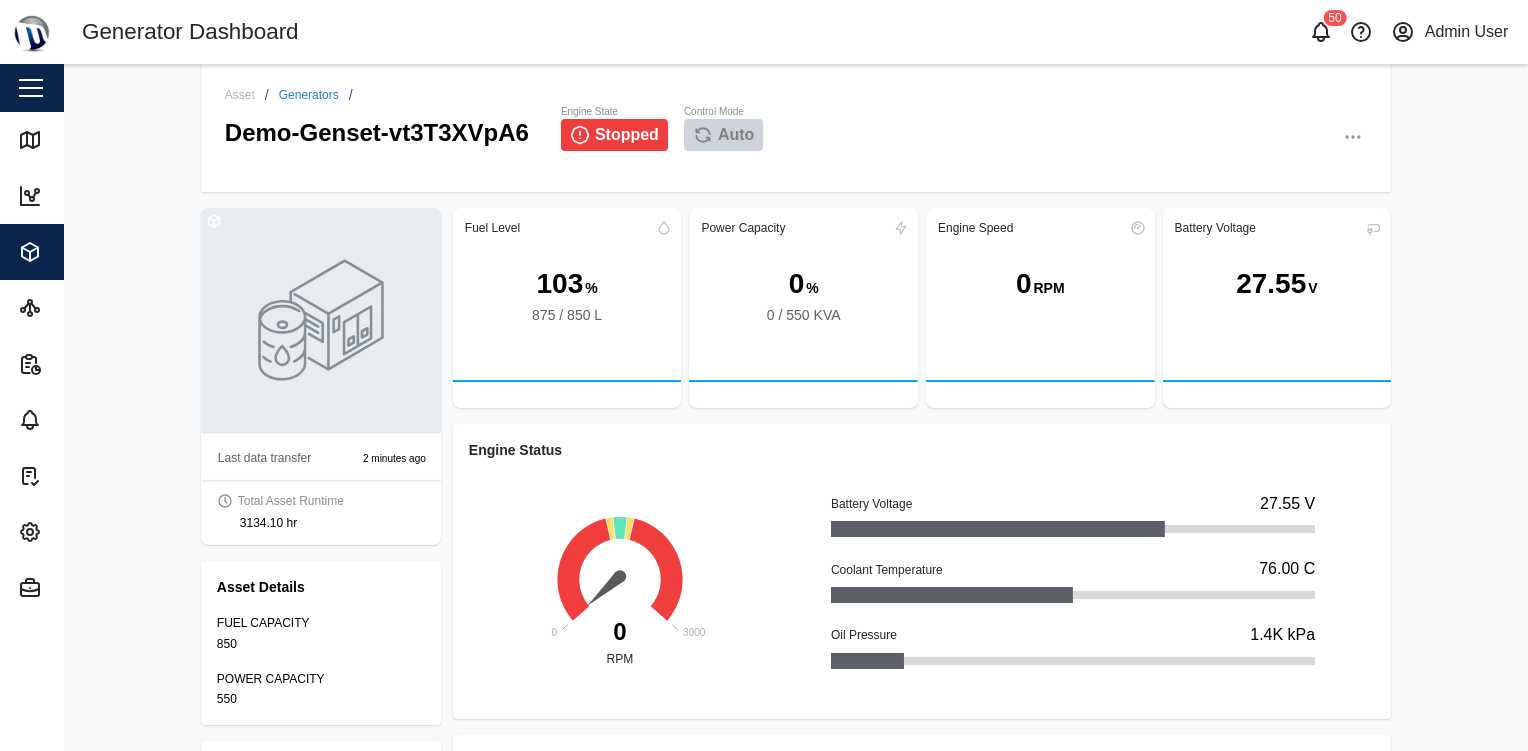 click on "Generators" at bounding box center [309, 95] 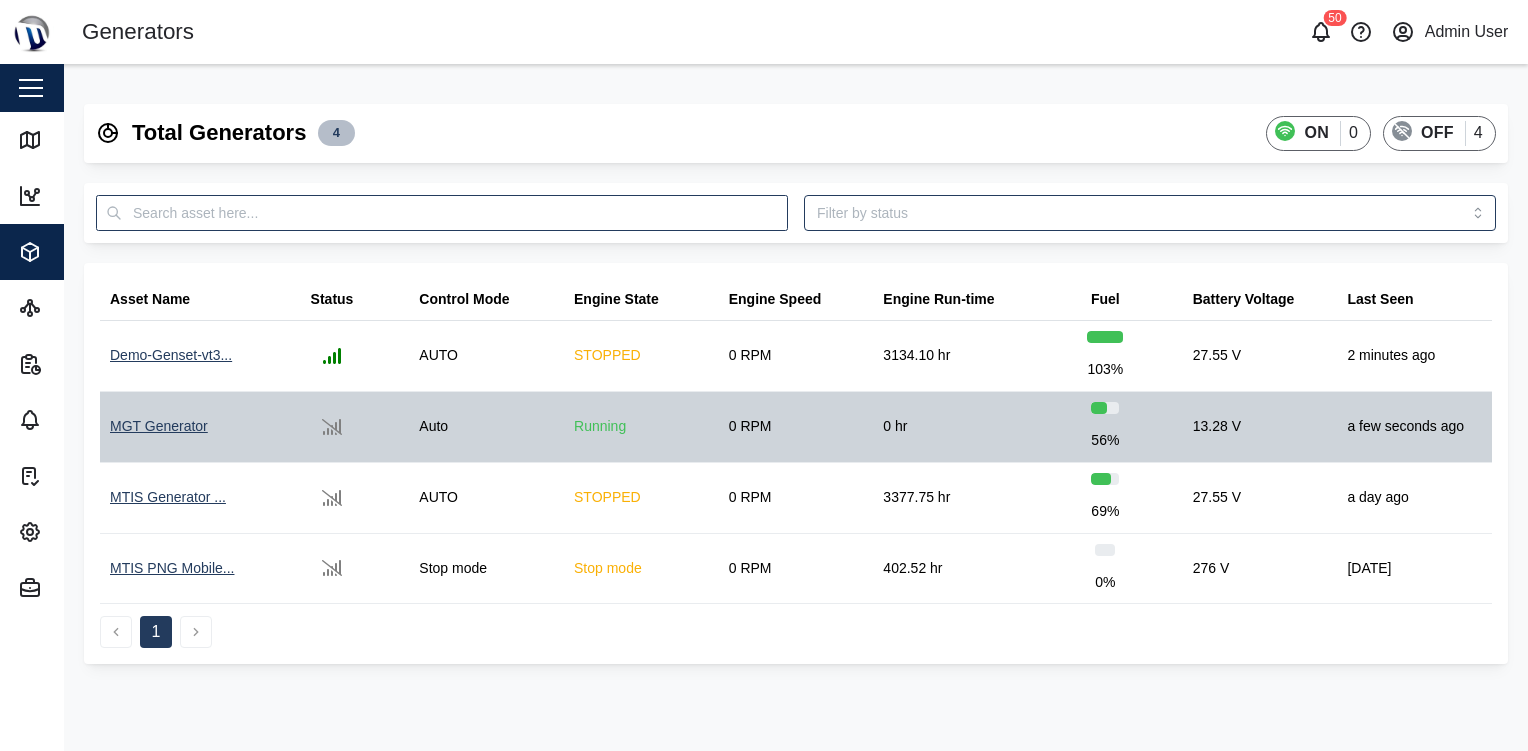 click on "MGT Generator" at bounding box center (159, 427) 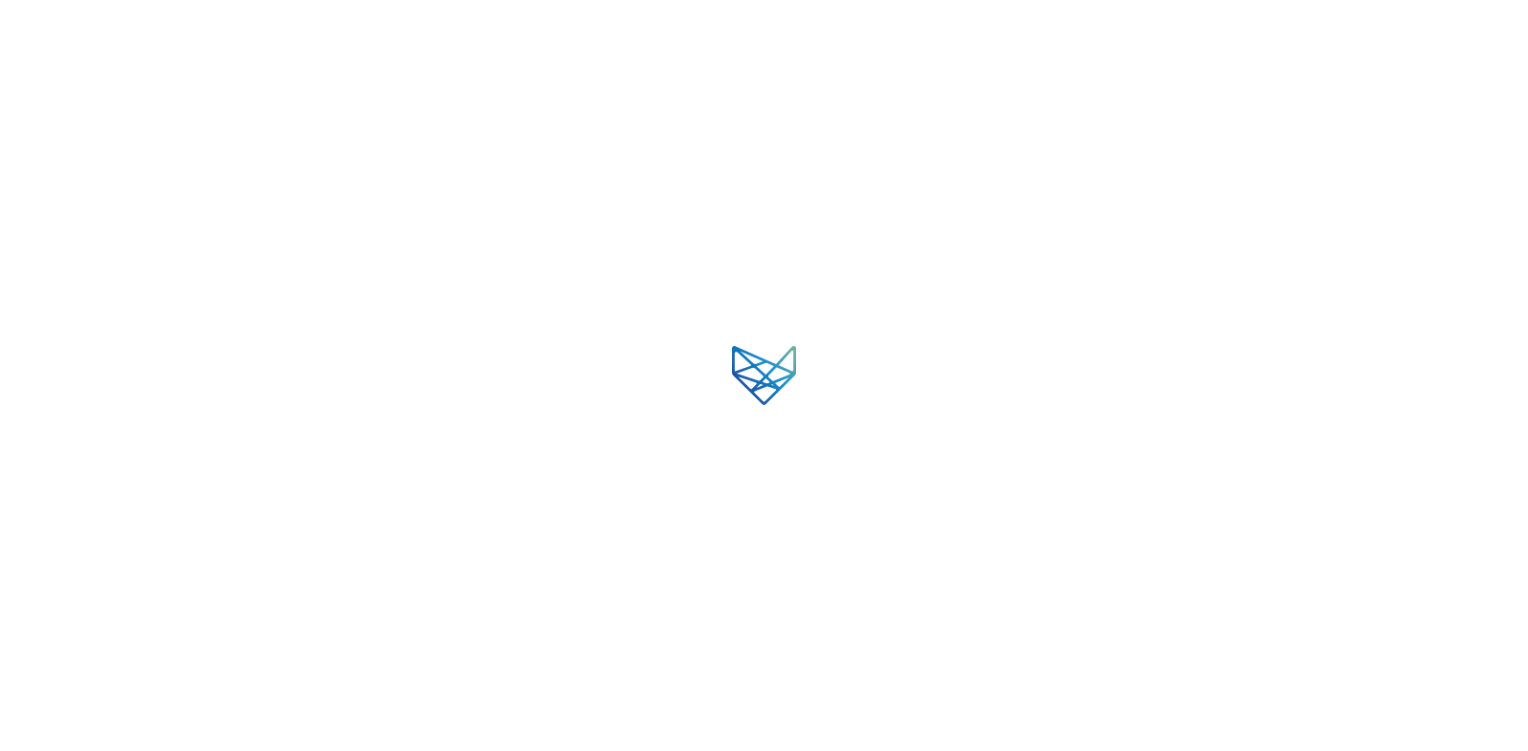 scroll, scrollTop: 0, scrollLeft: 0, axis: both 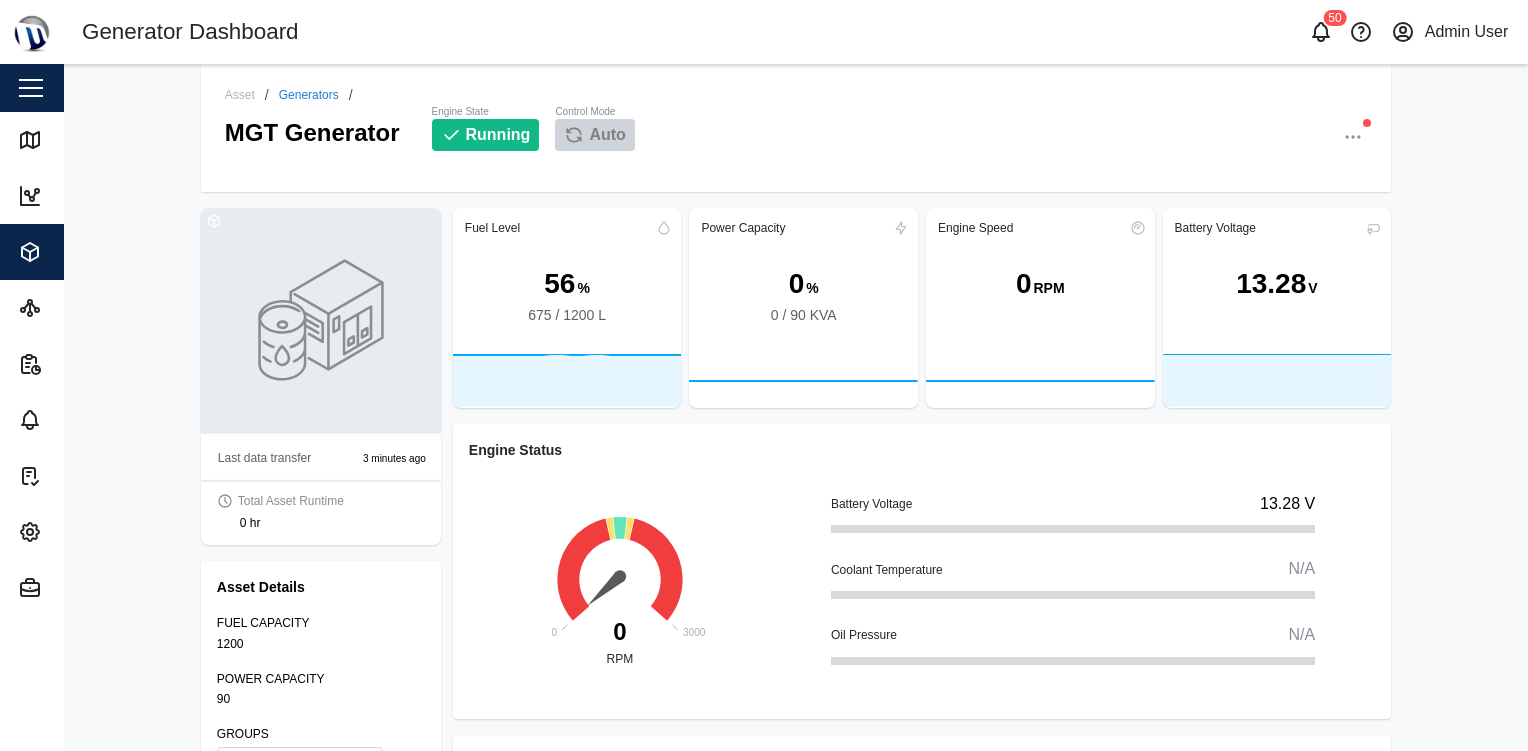 click on "Generators" at bounding box center (309, 95) 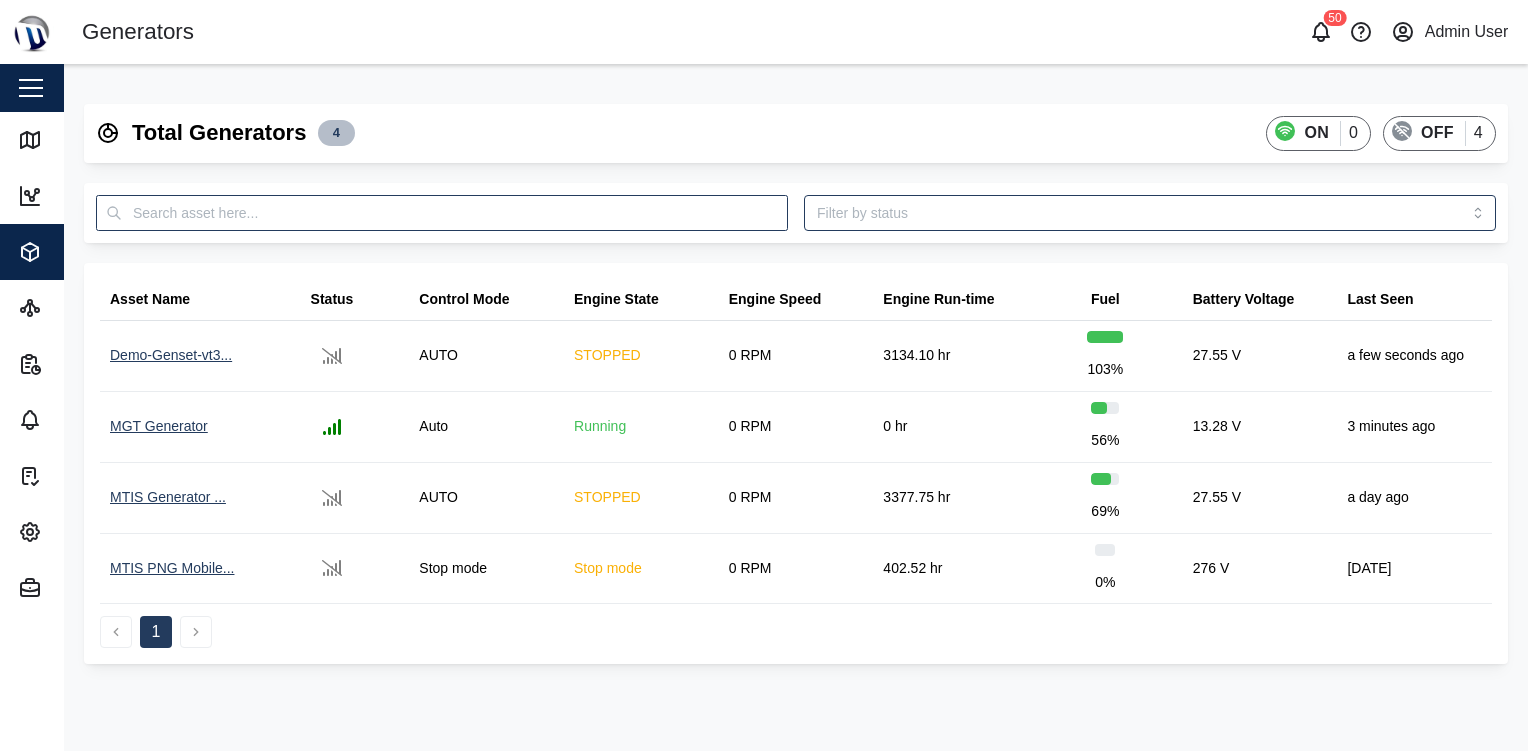 click at bounding box center (31, 88) 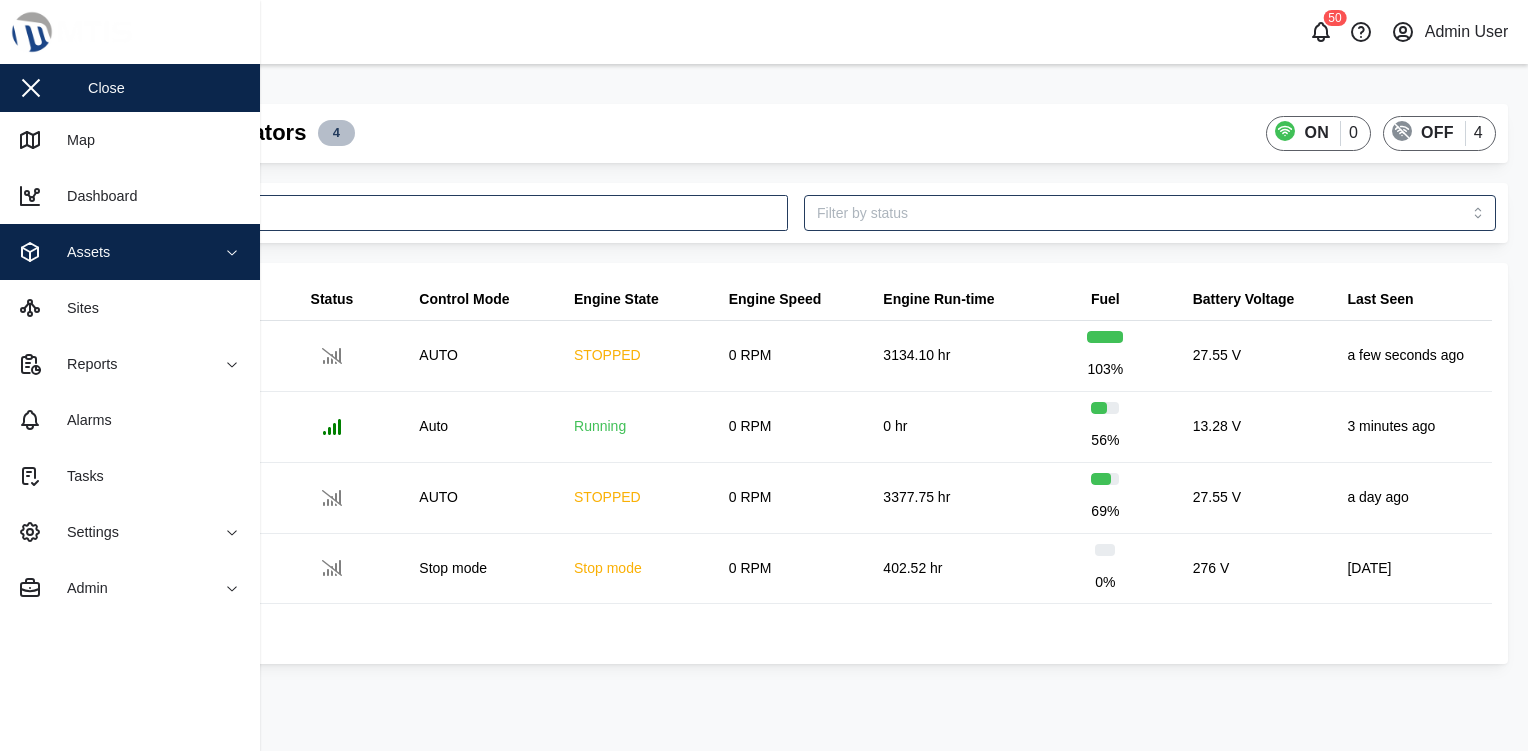 click on "Assets" at bounding box center [109, 252] 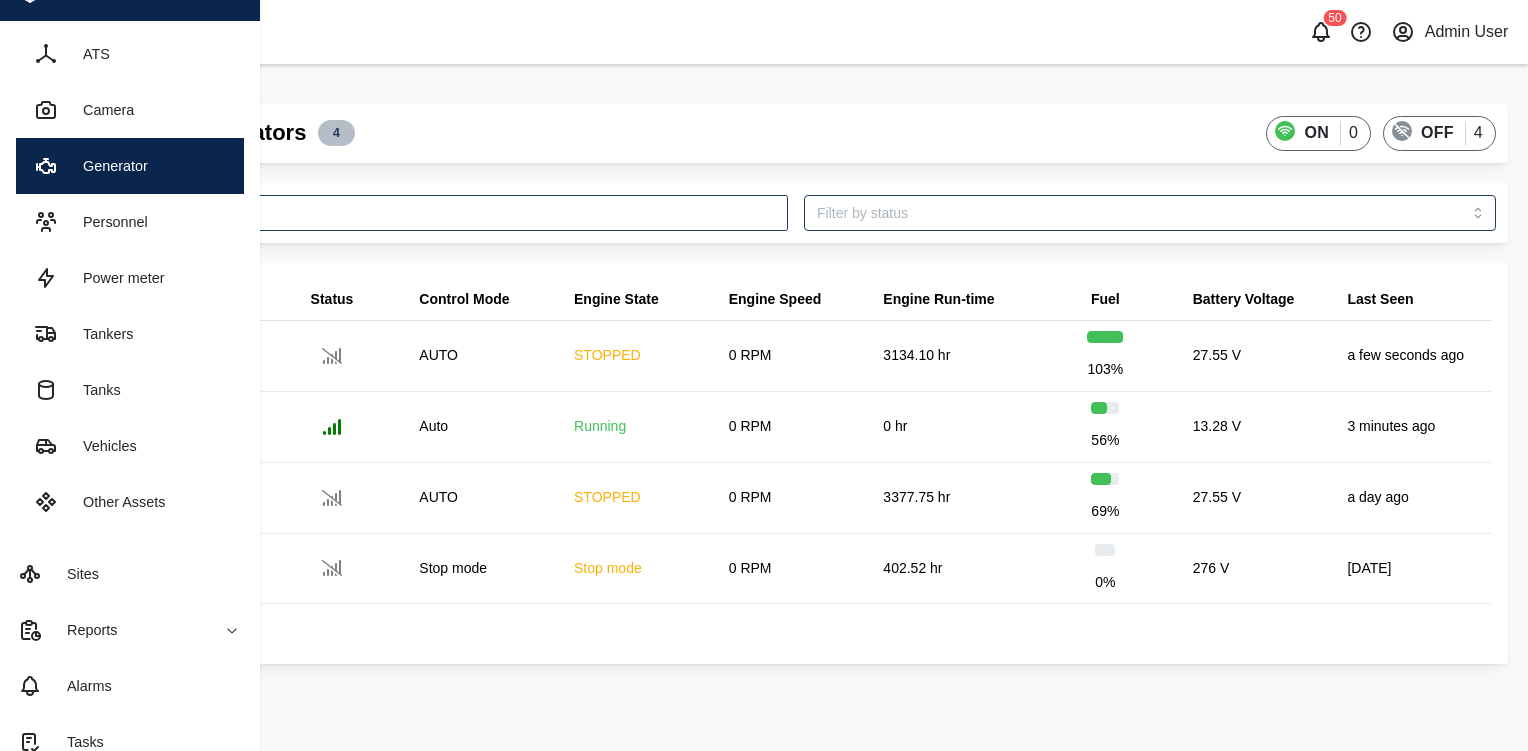 scroll, scrollTop: 264, scrollLeft: 0, axis: vertical 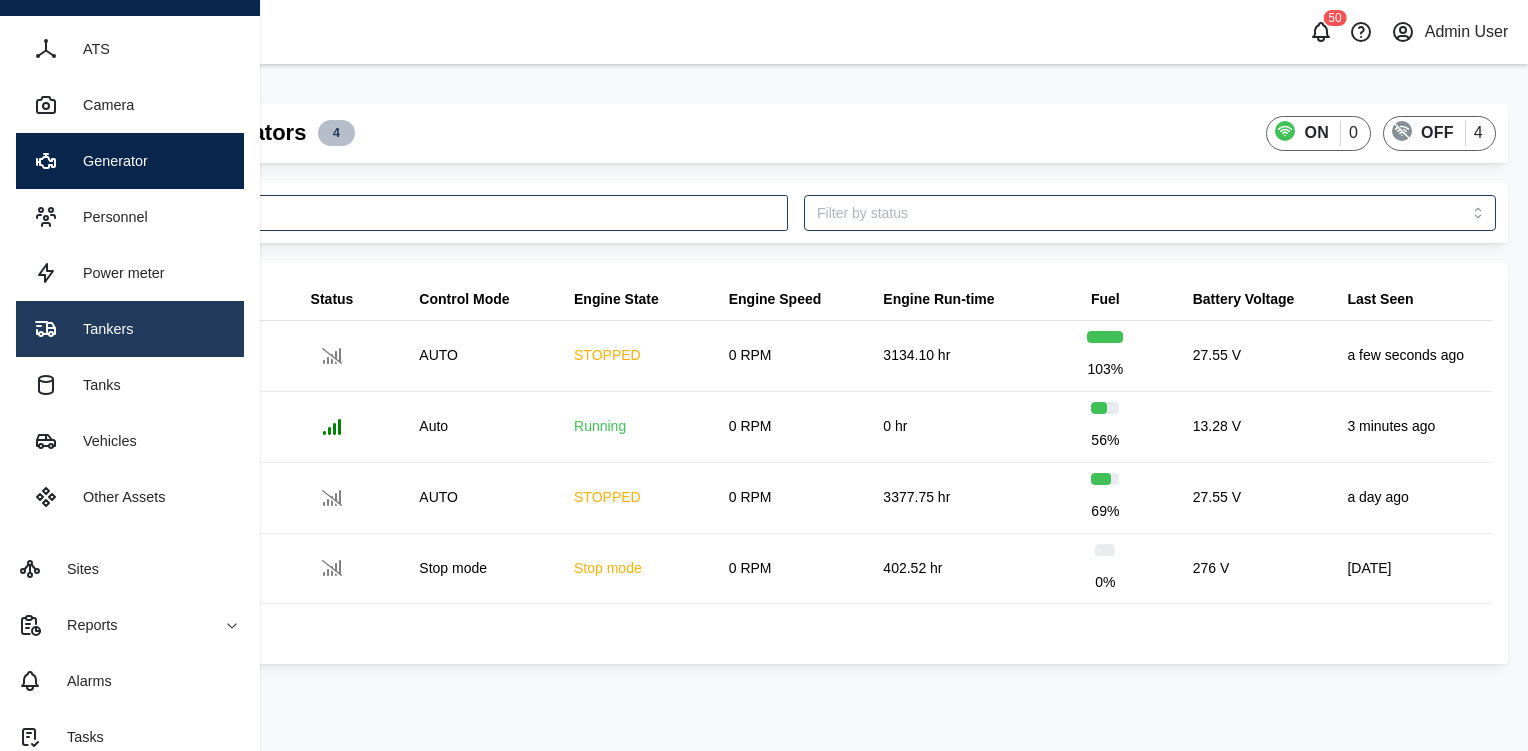 click on "Tankers" at bounding box center (100, 329) 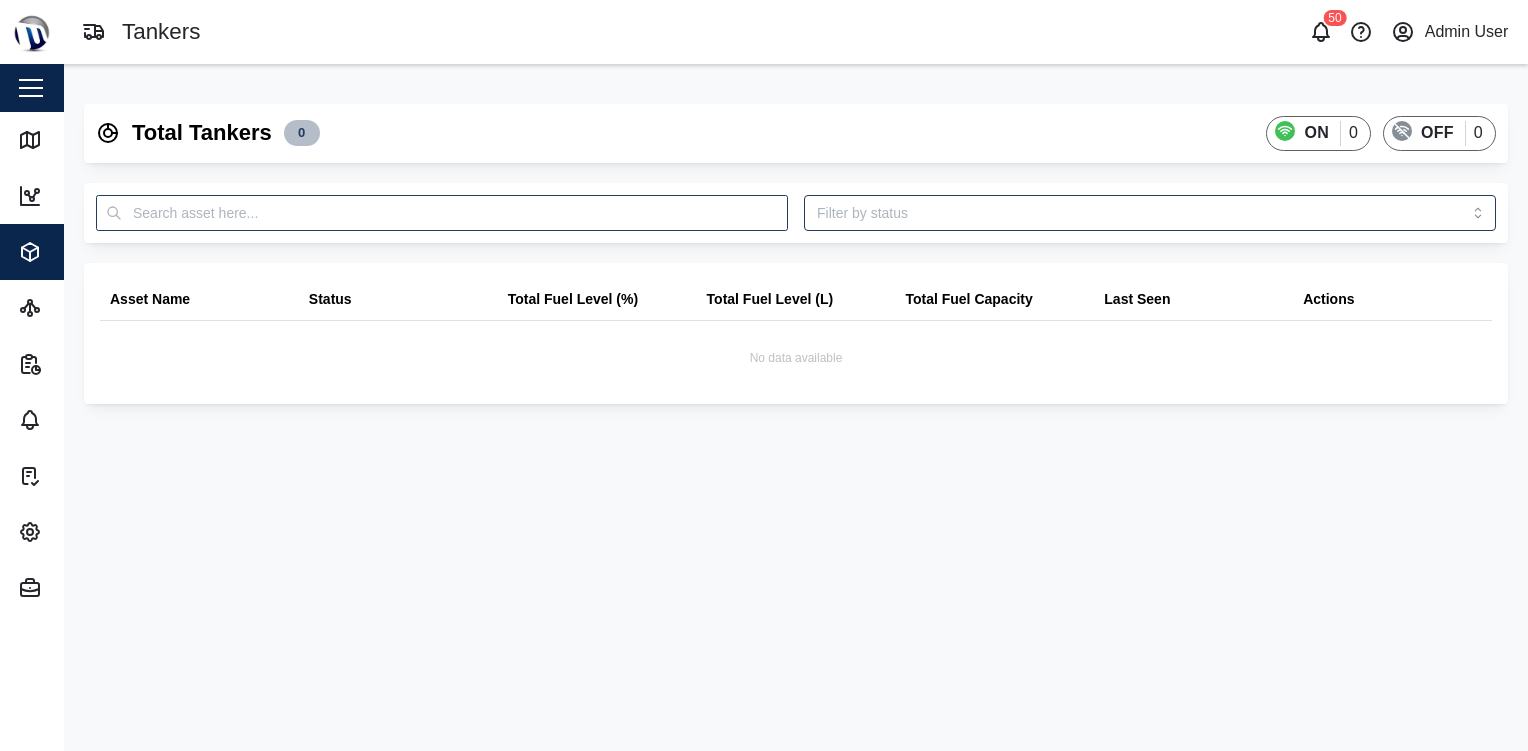 click at bounding box center (31, 88) 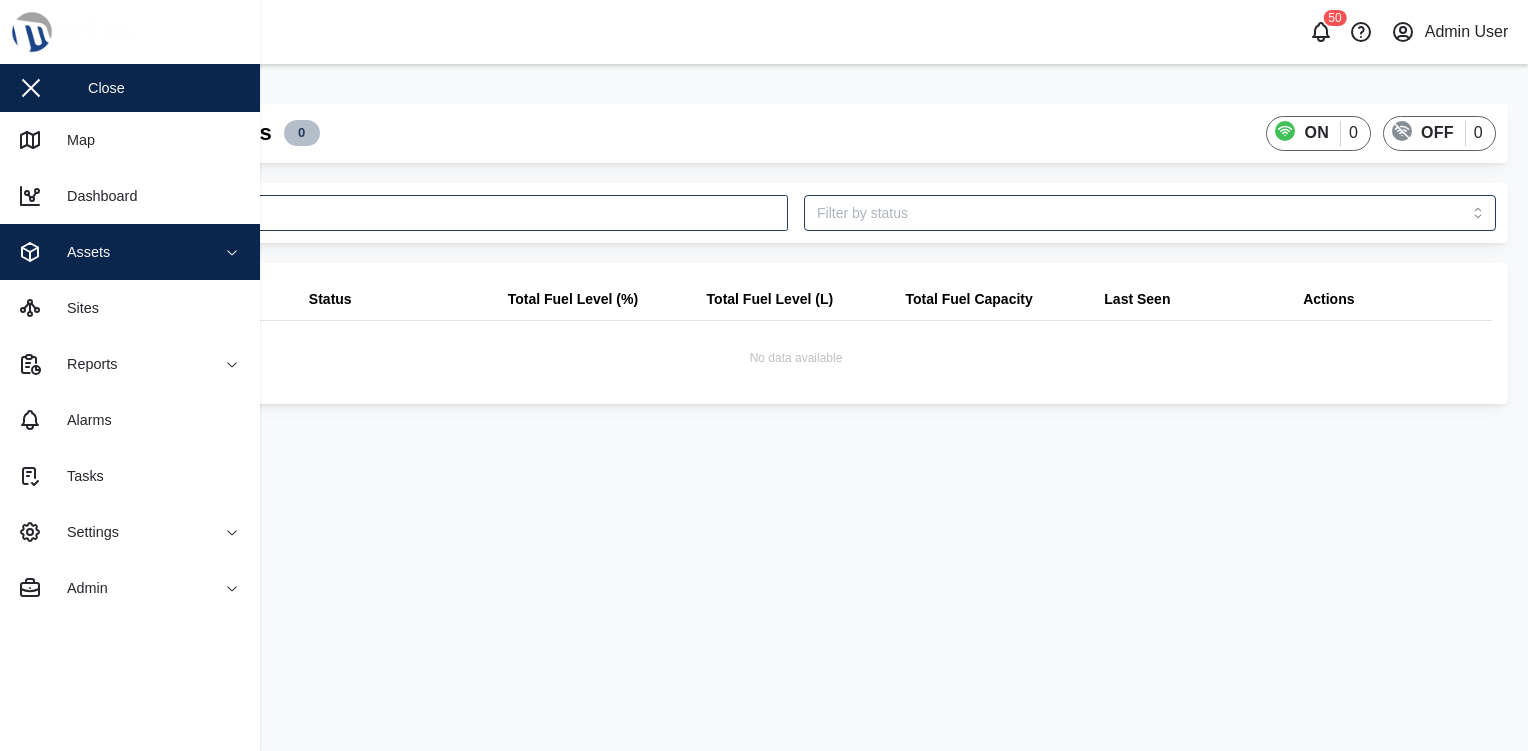click on "Assets" at bounding box center (109, 252) 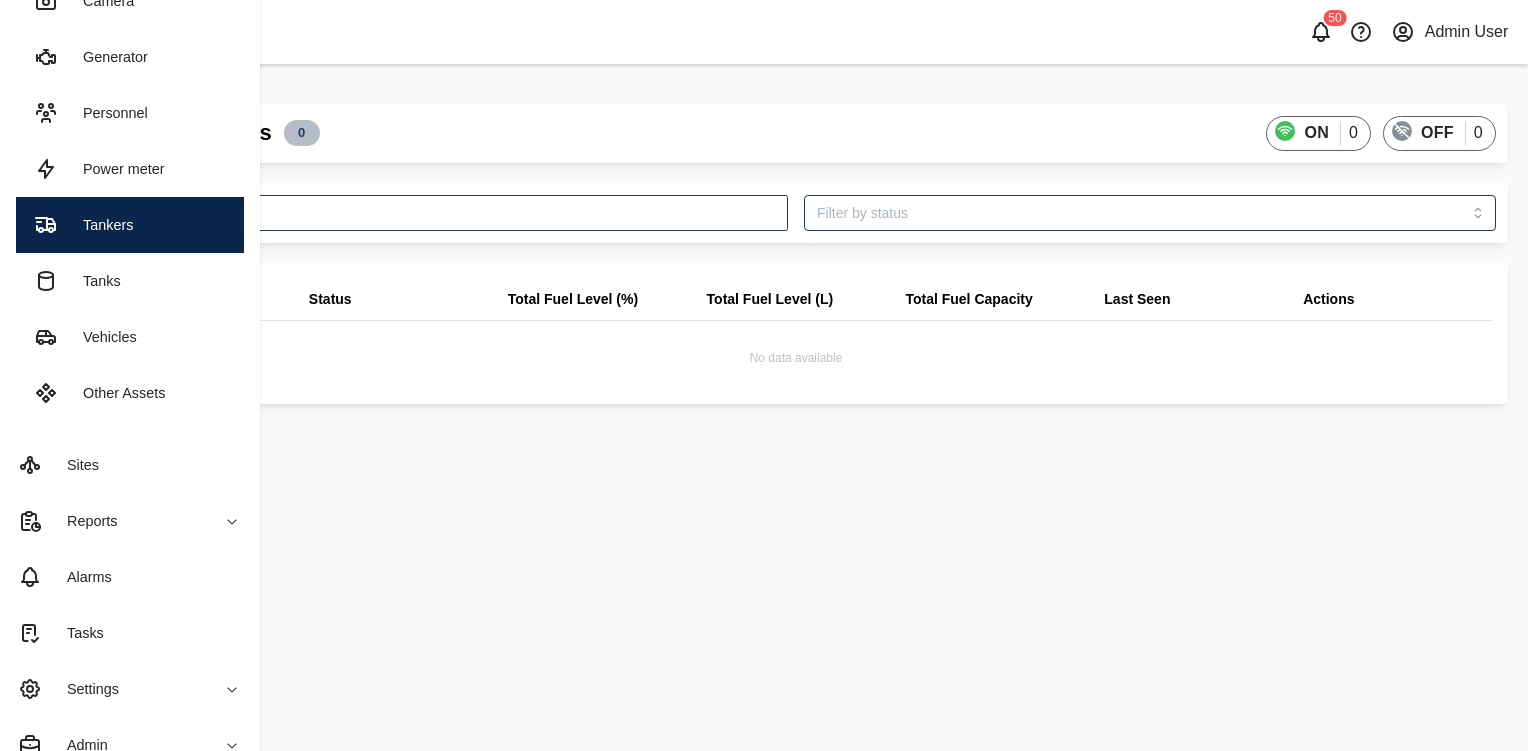 scroll, scrollTop: 384, scrollLeft: 0, axis: vertical 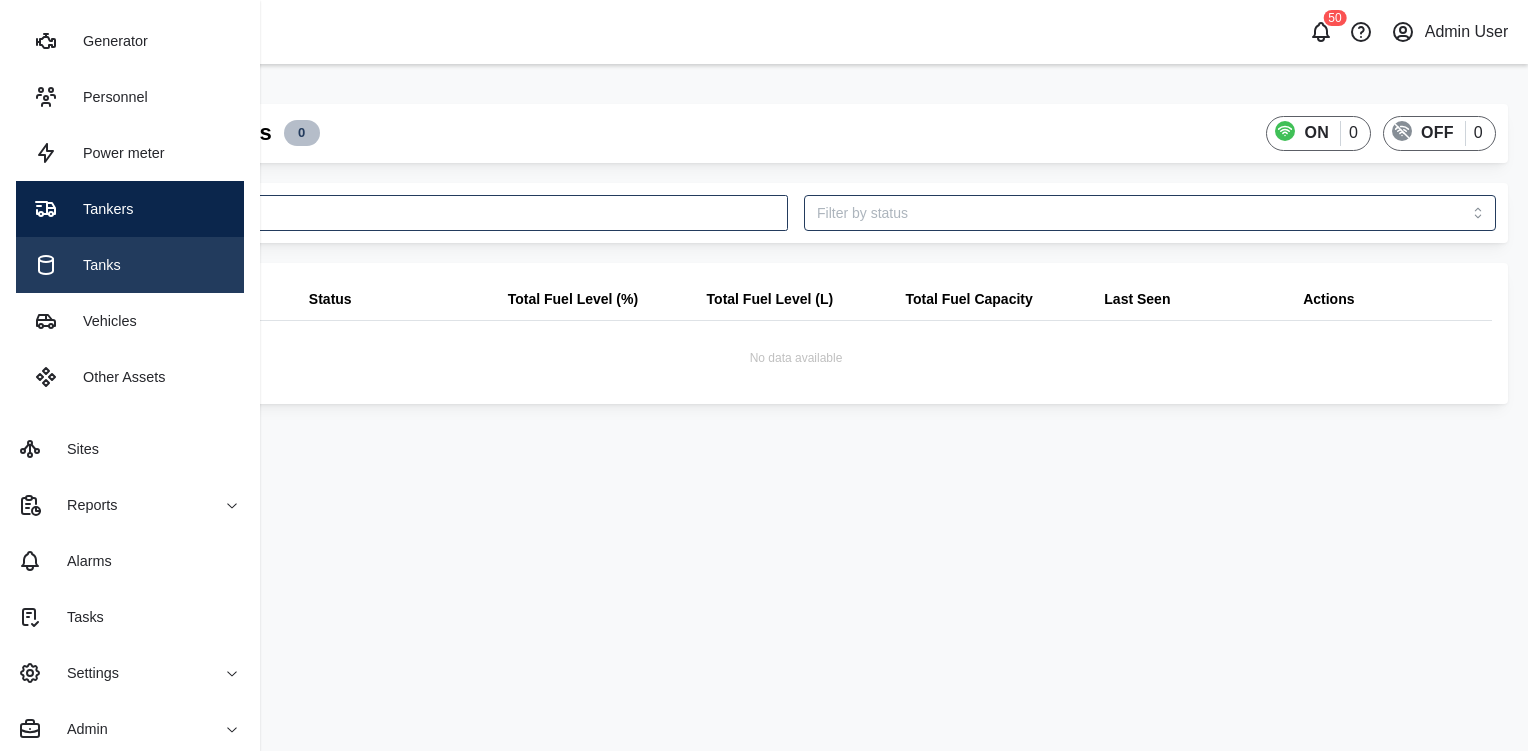 click on "Tanks" at bounding box center [130, 265] 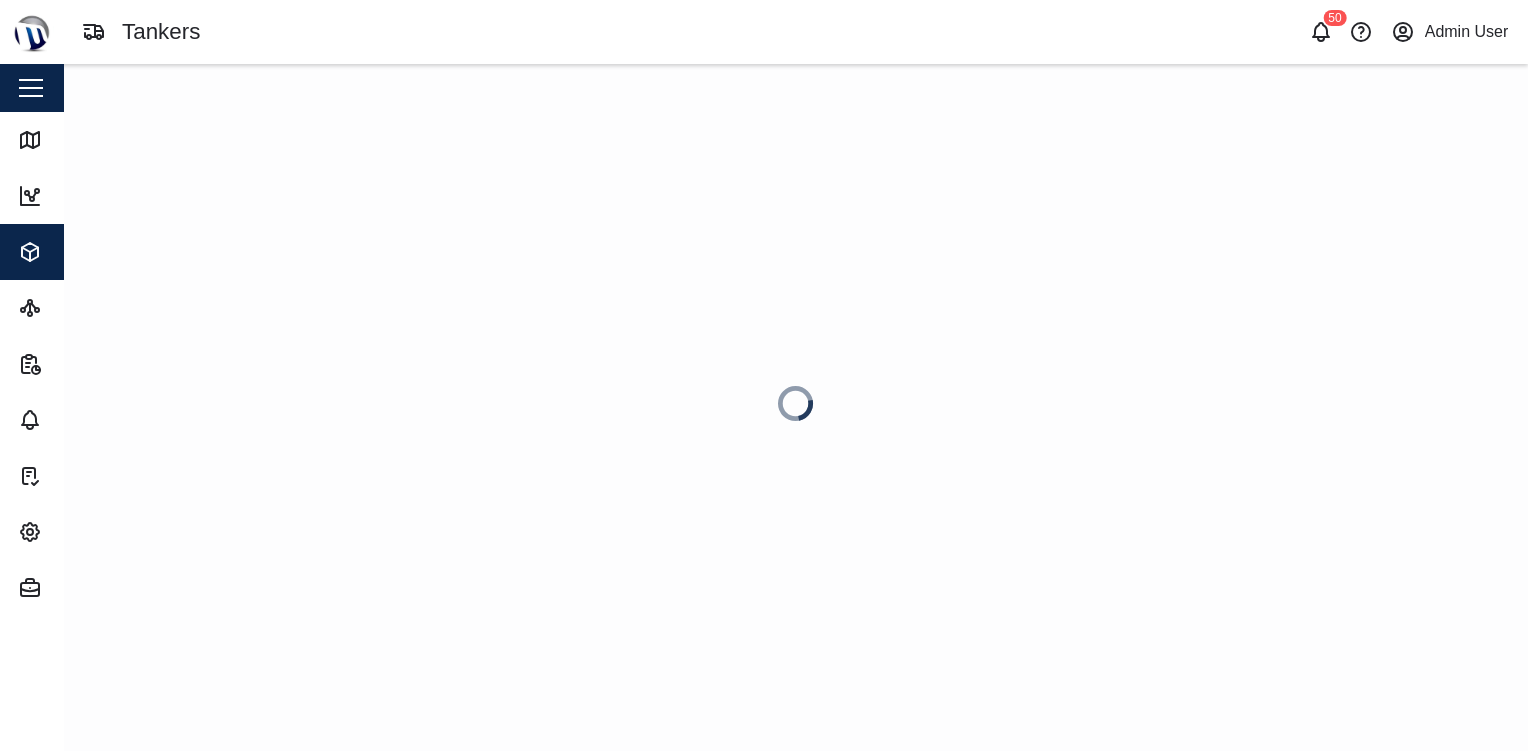 scroll, scrollTop: 0, scrollLeft: 0, axis: both 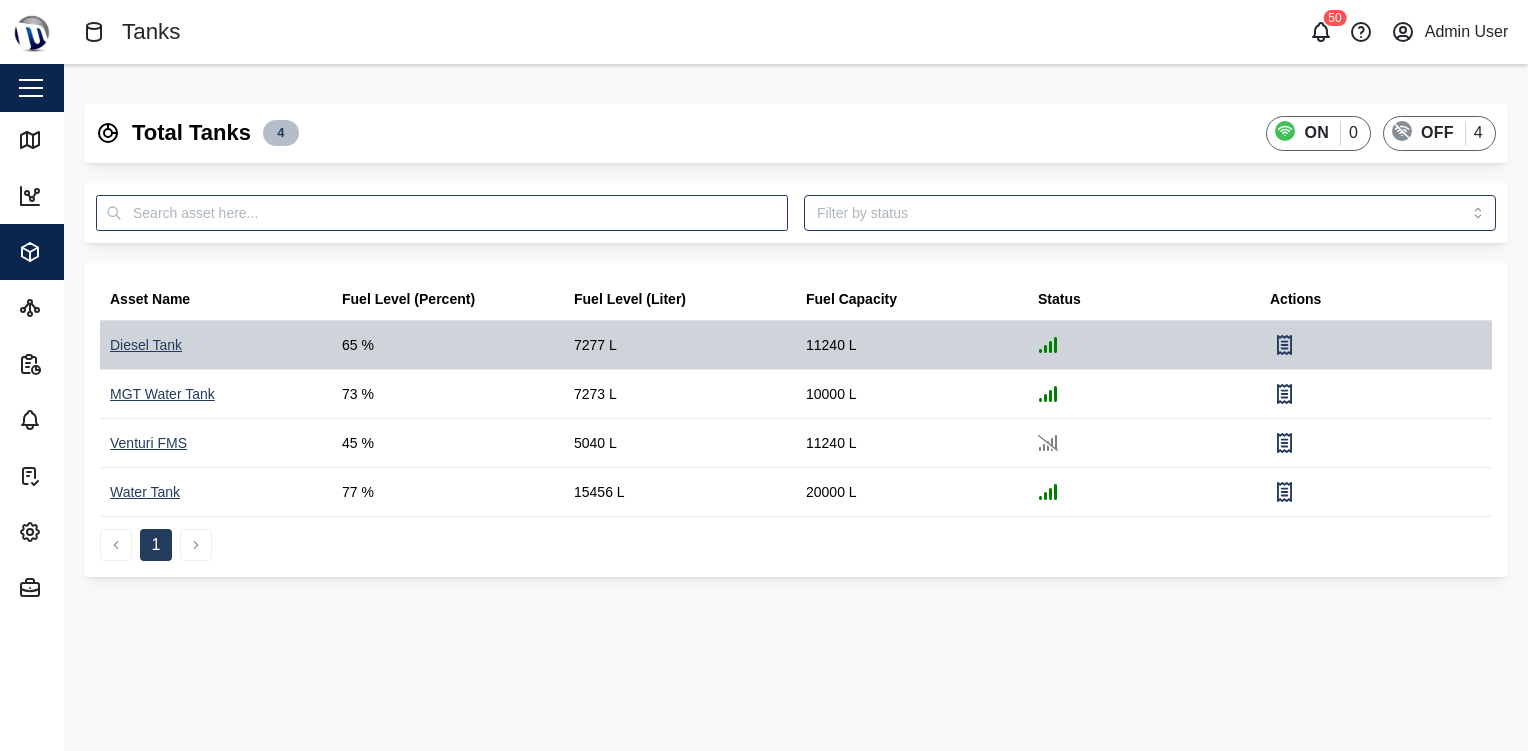 click on "Diesel Tank" at bounding box center [146, 346] 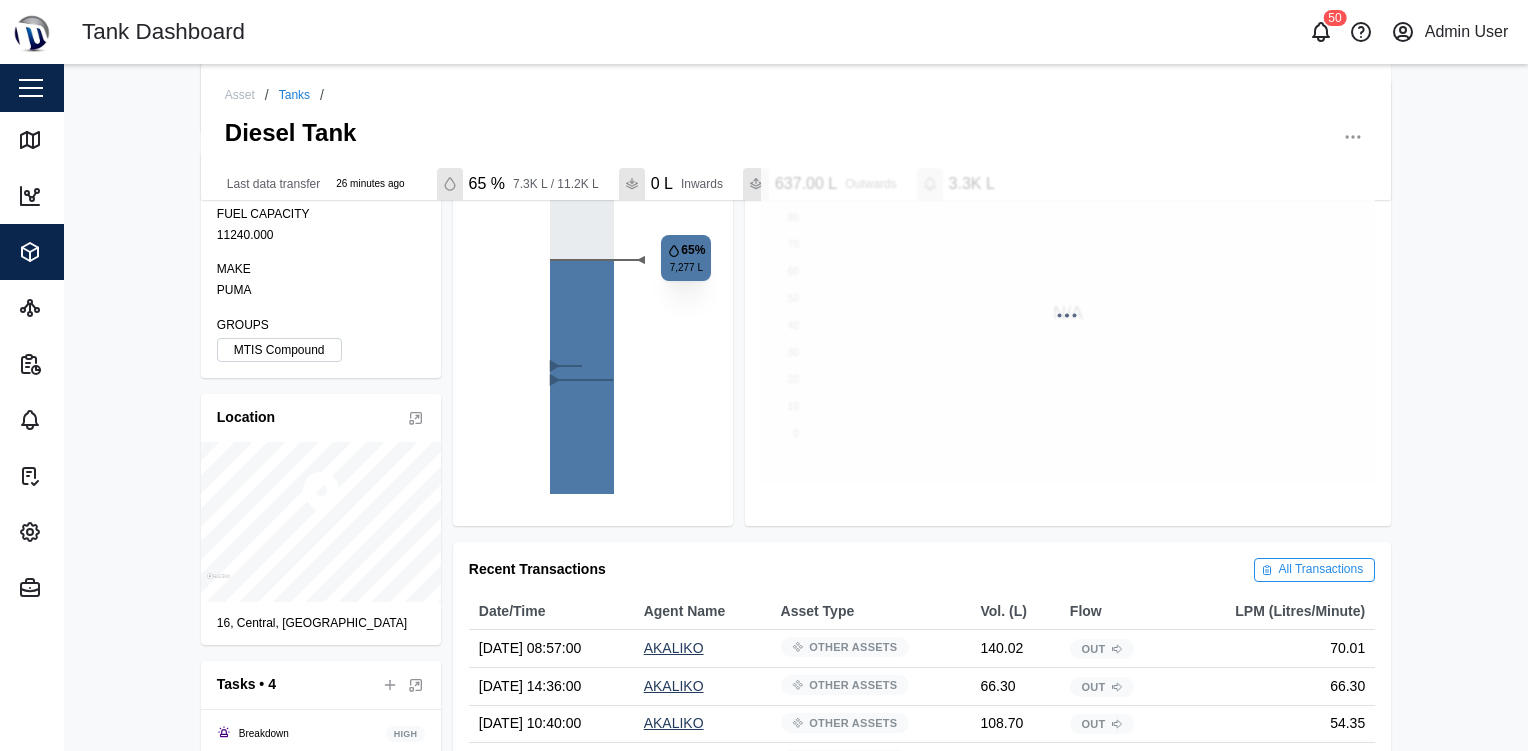 scroll, scrollTop: 352, scrollLeft: 0, axis: vertical 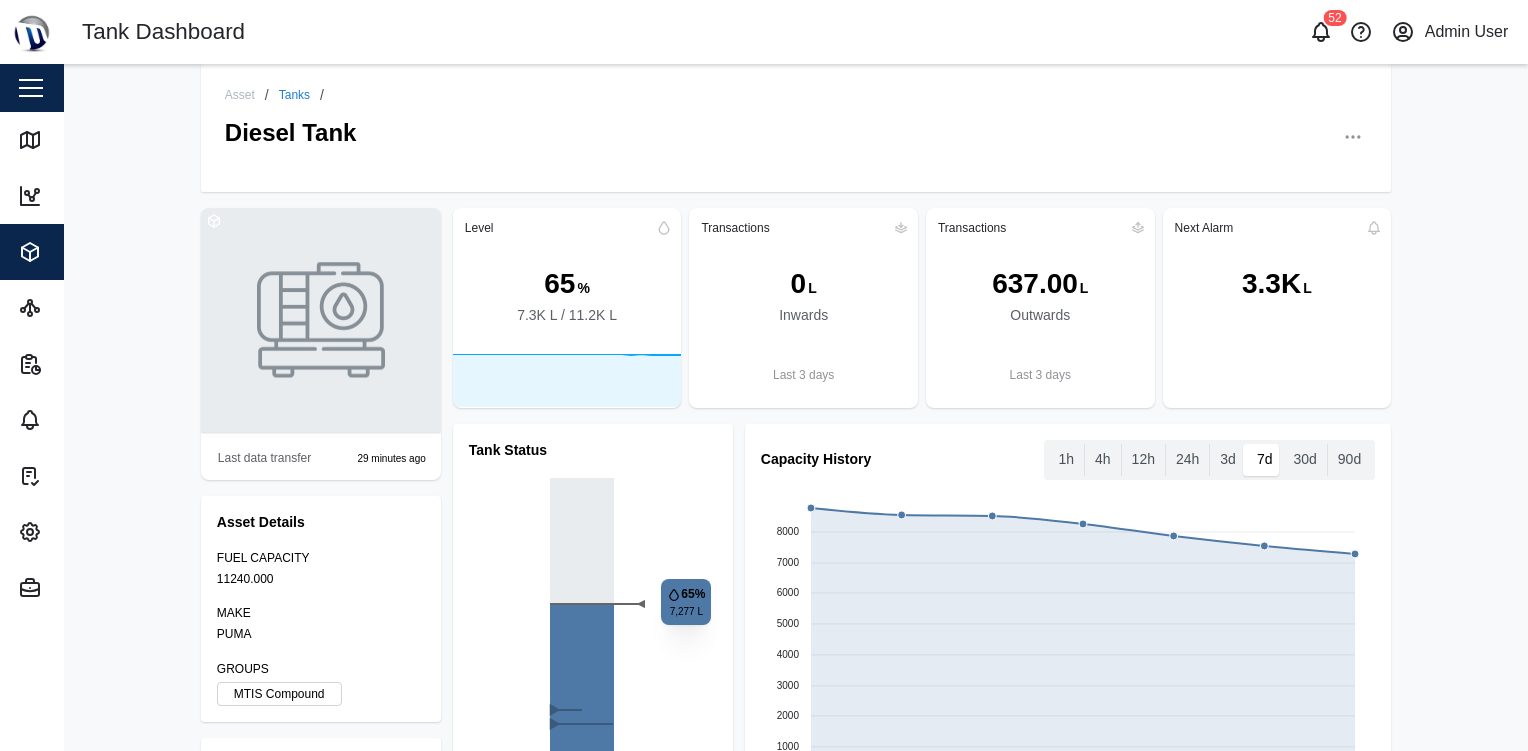 click on "Tanks" at bounding box center (294, 95) 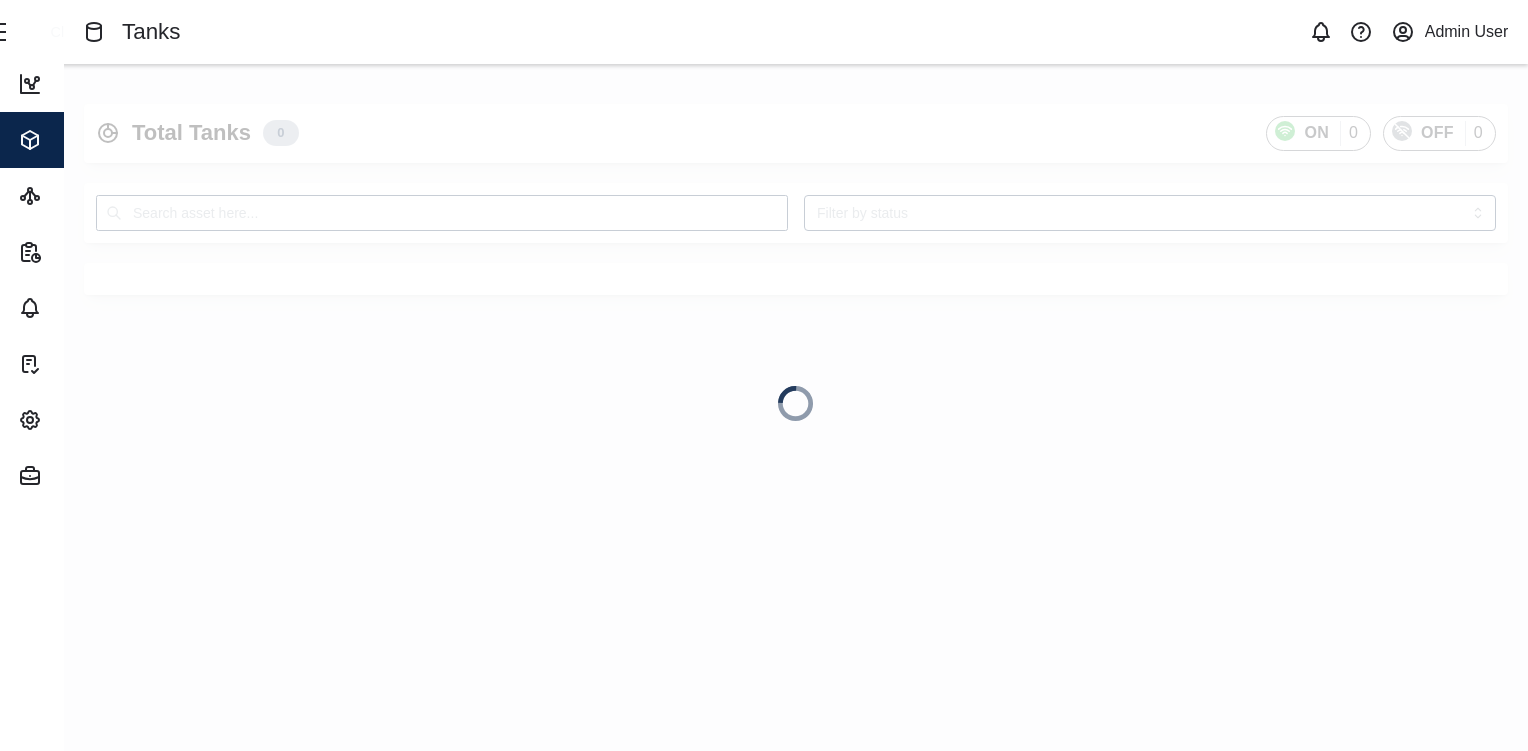 scroll, scrollTop: 0, scrollLeft: 0, axis: both 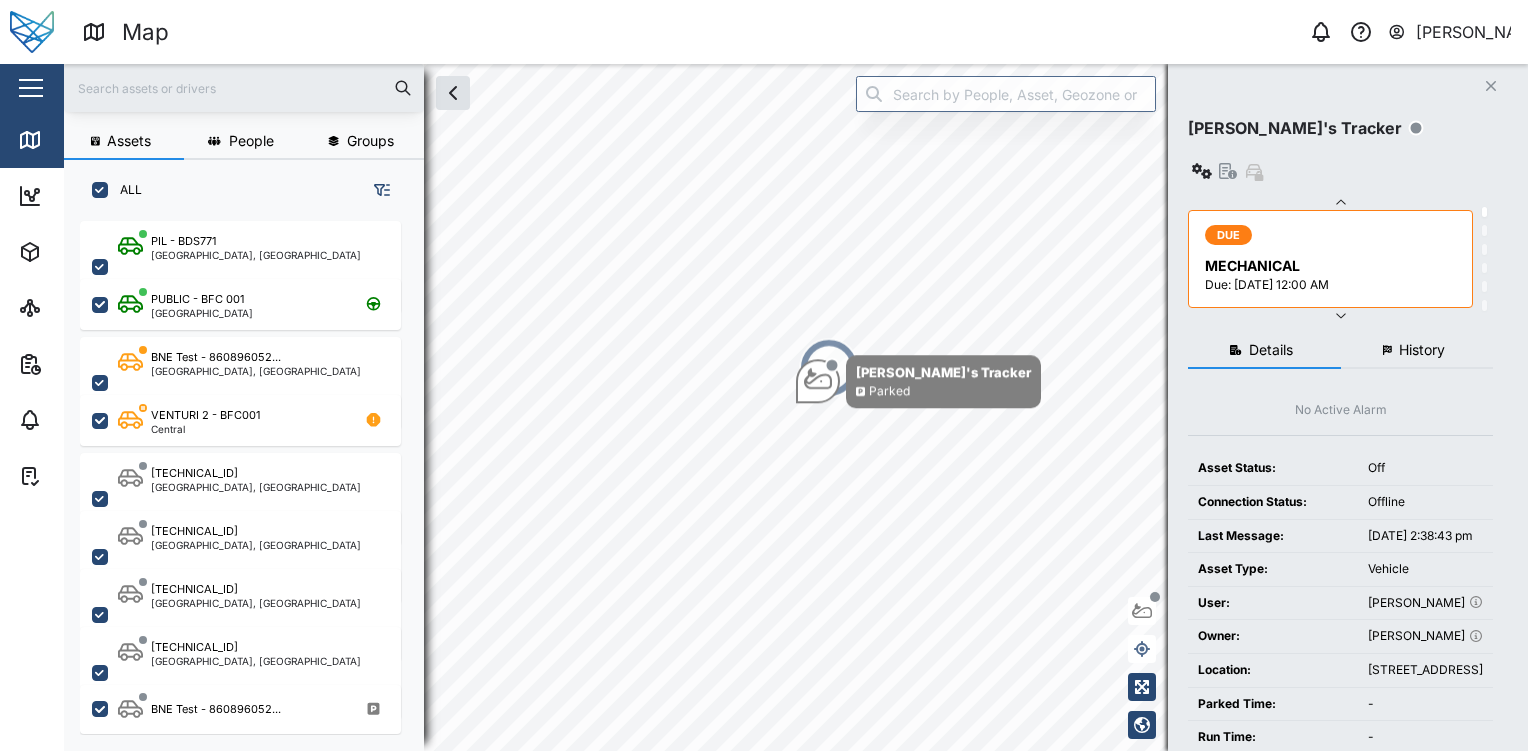 click at bounding box center [31, 88] 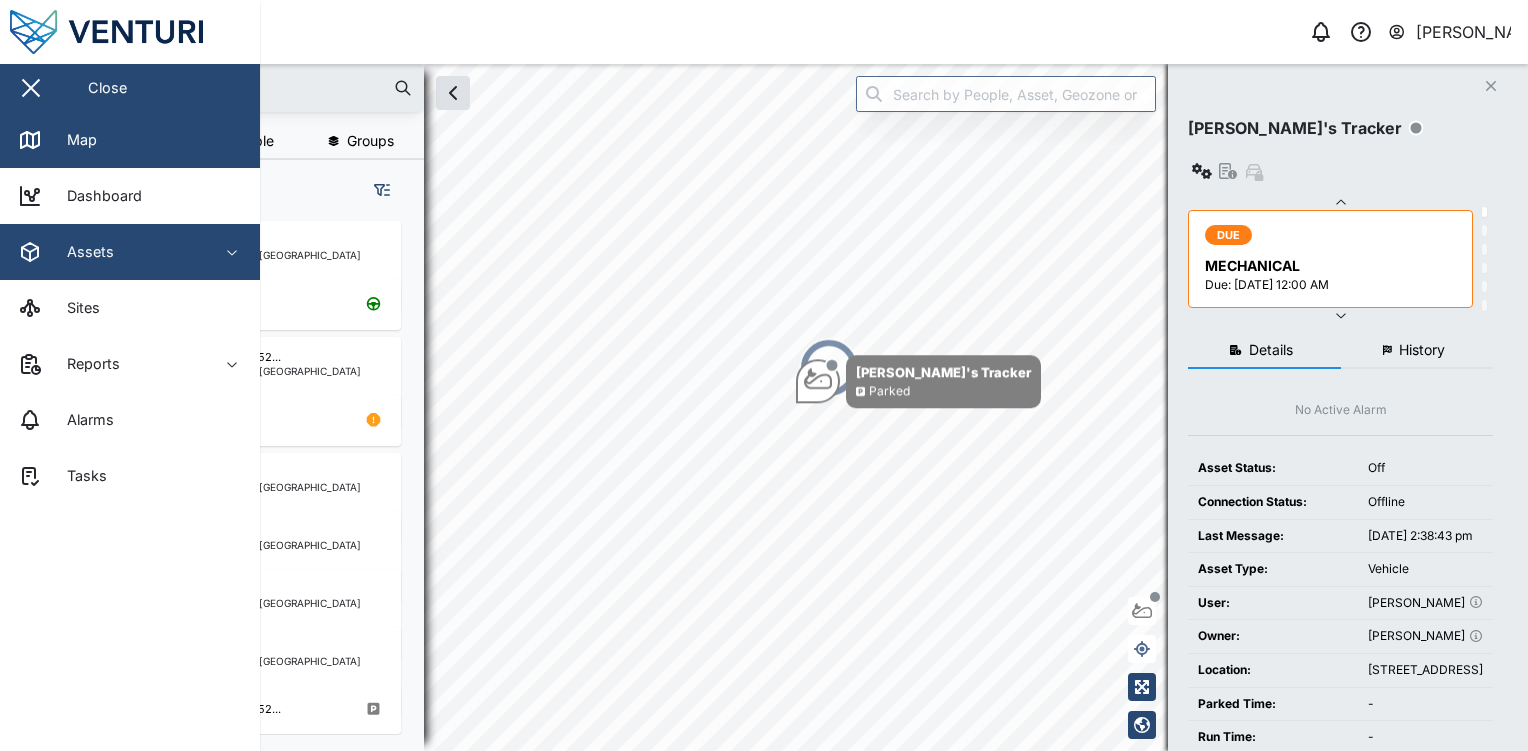 click on "Assets" at bounding box center [83, 252] 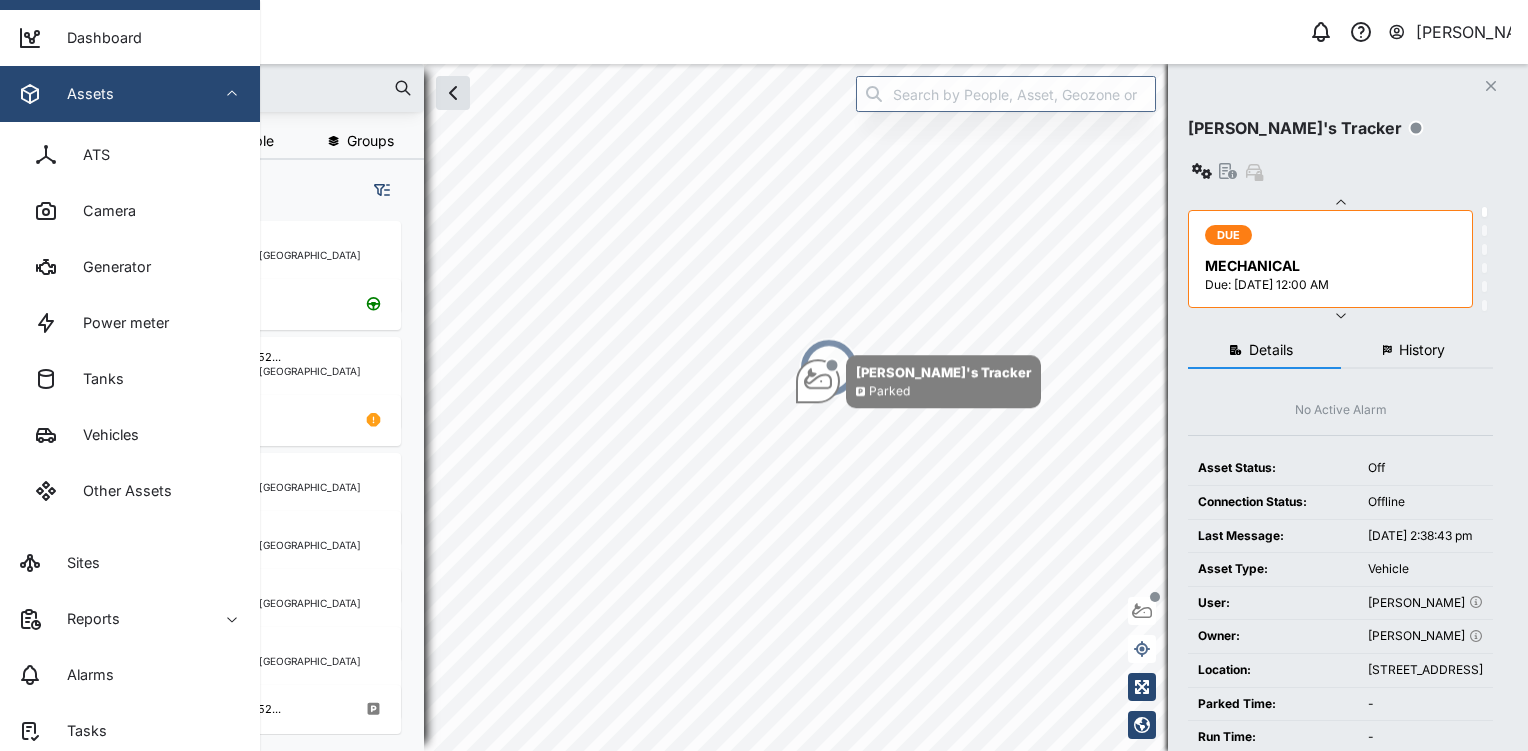scroll, scrollTop: 165, scrollLeft: 0, axis: vertical 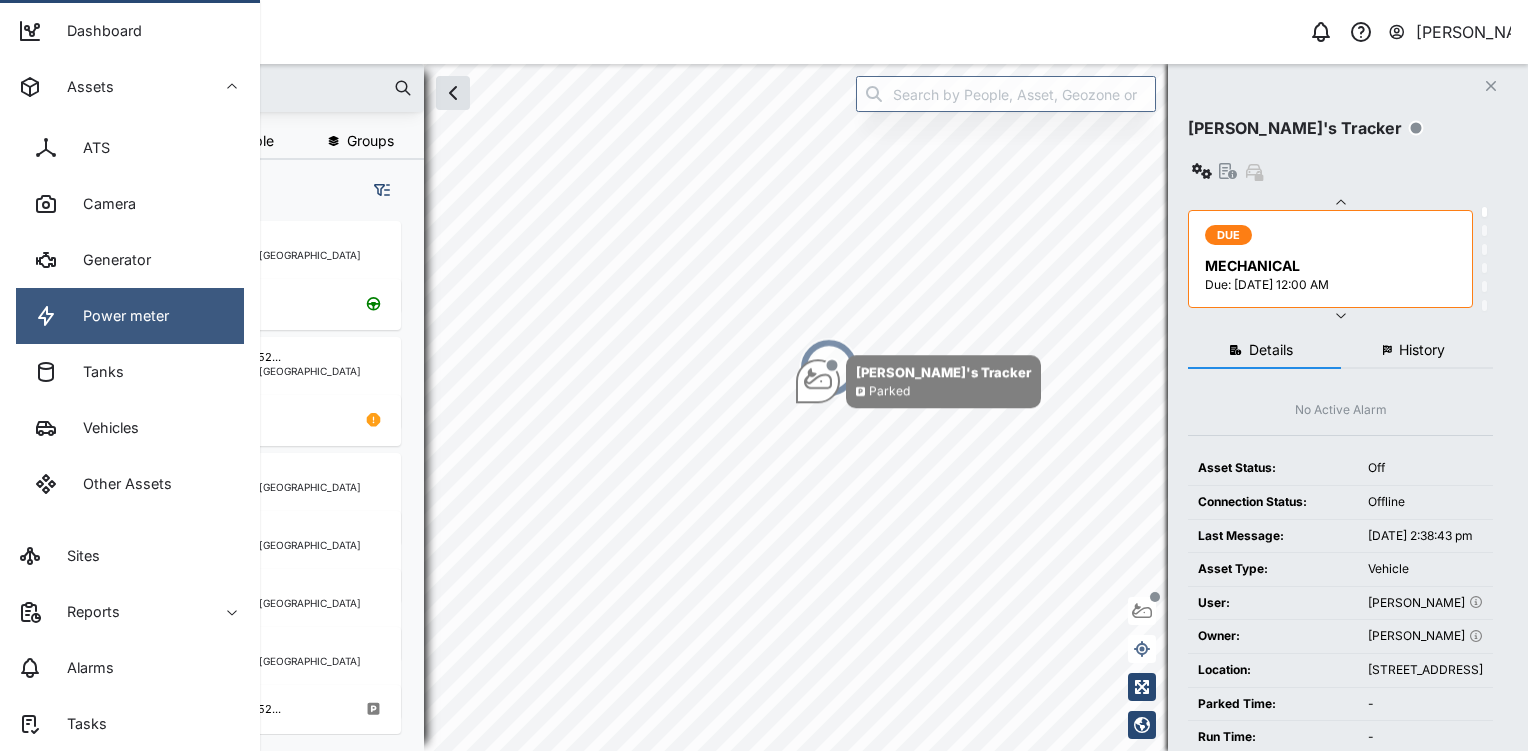 click on "Power meter" at bounding box center [130, 316] 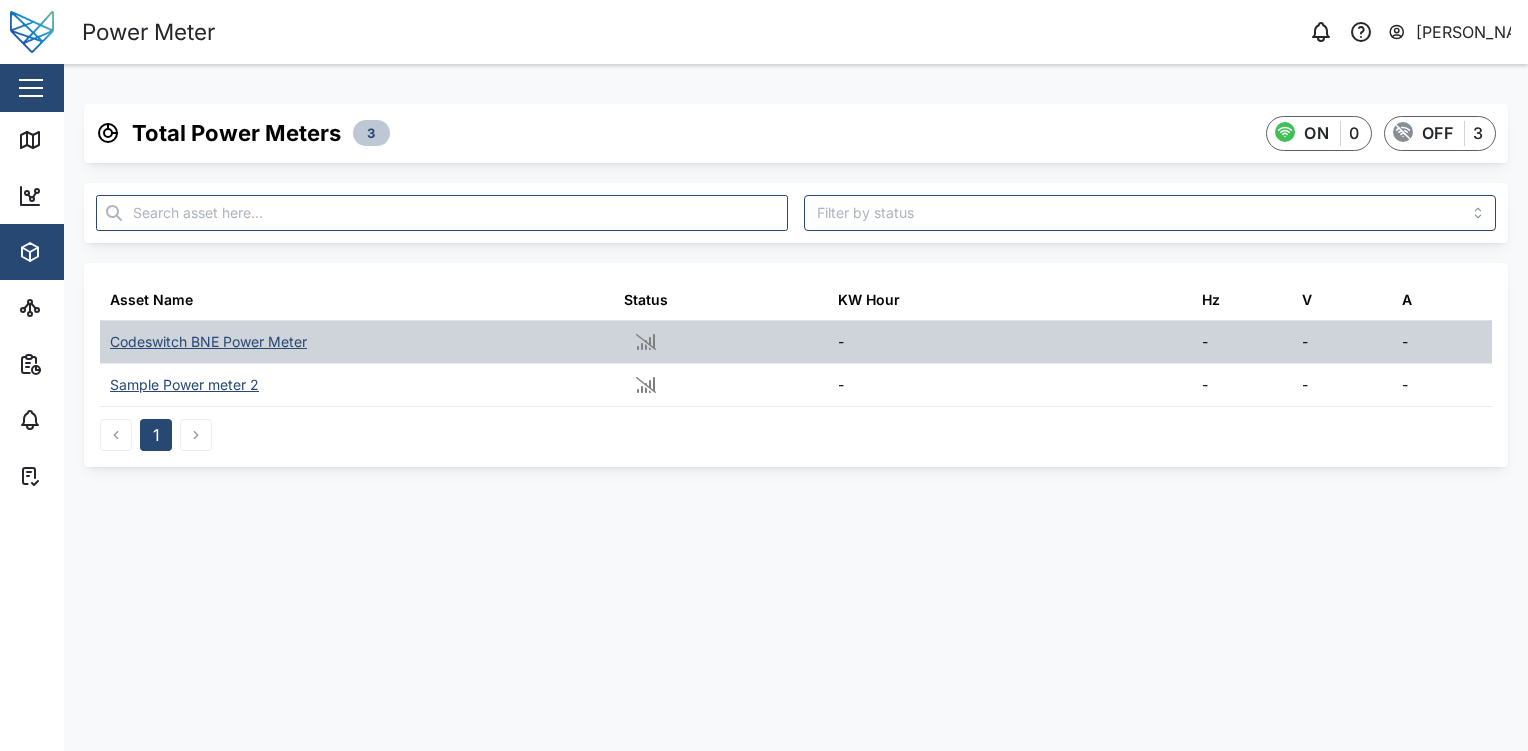 click on "Codeswitch BNE Power Meter" at bounding box center [208, 342] 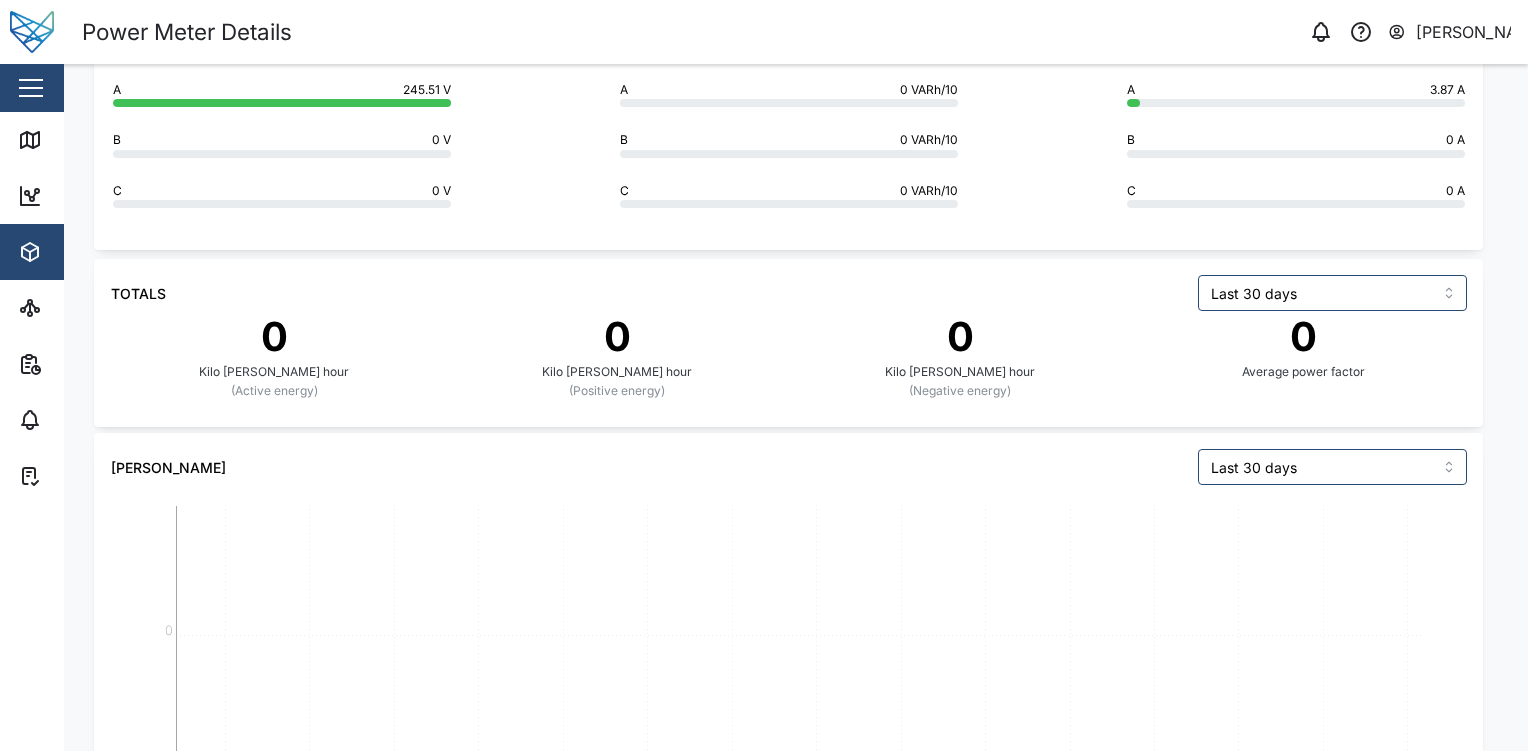 scroll, scrollTop: 926, scrollLeft: 0, axis: vertical 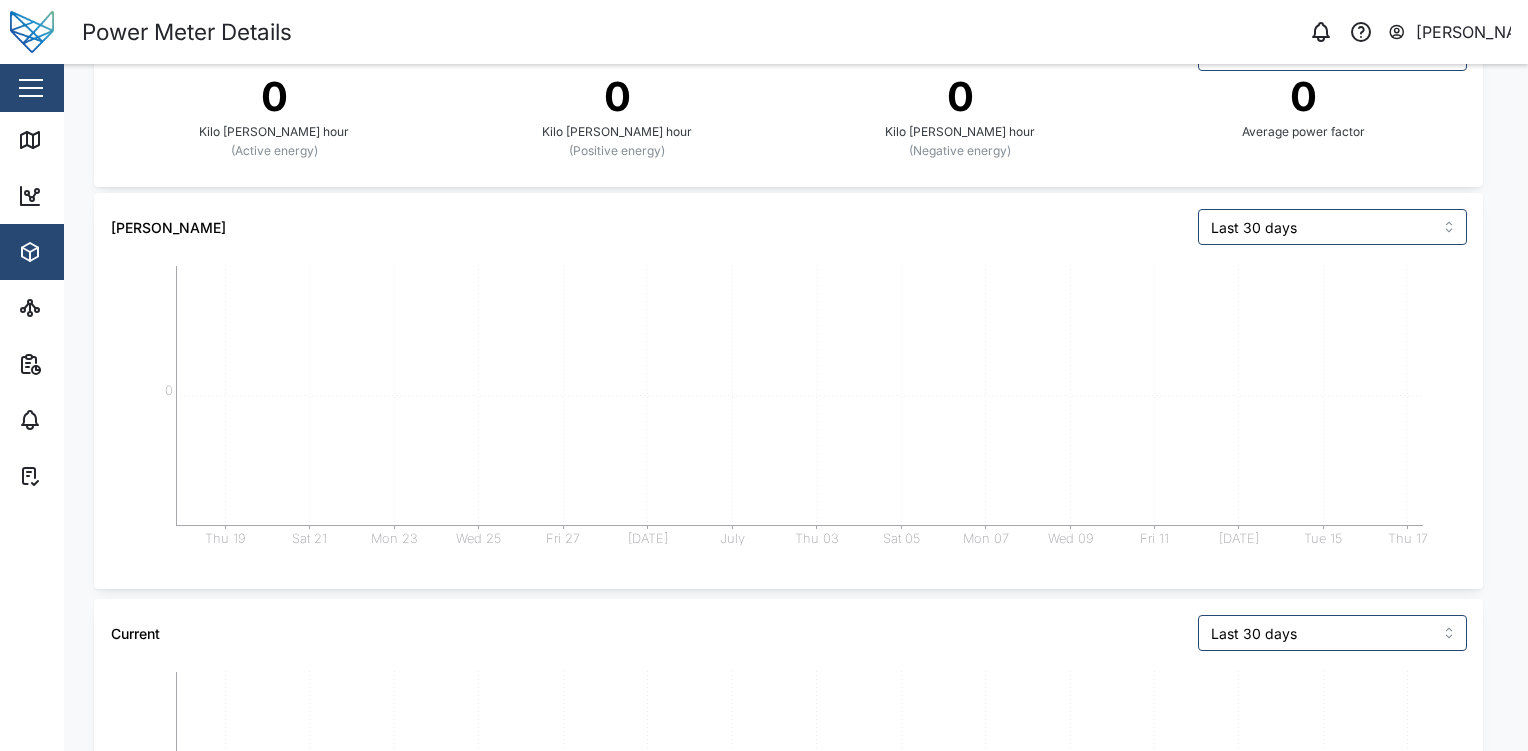 click on "Close" at bounding box center [130, 88] 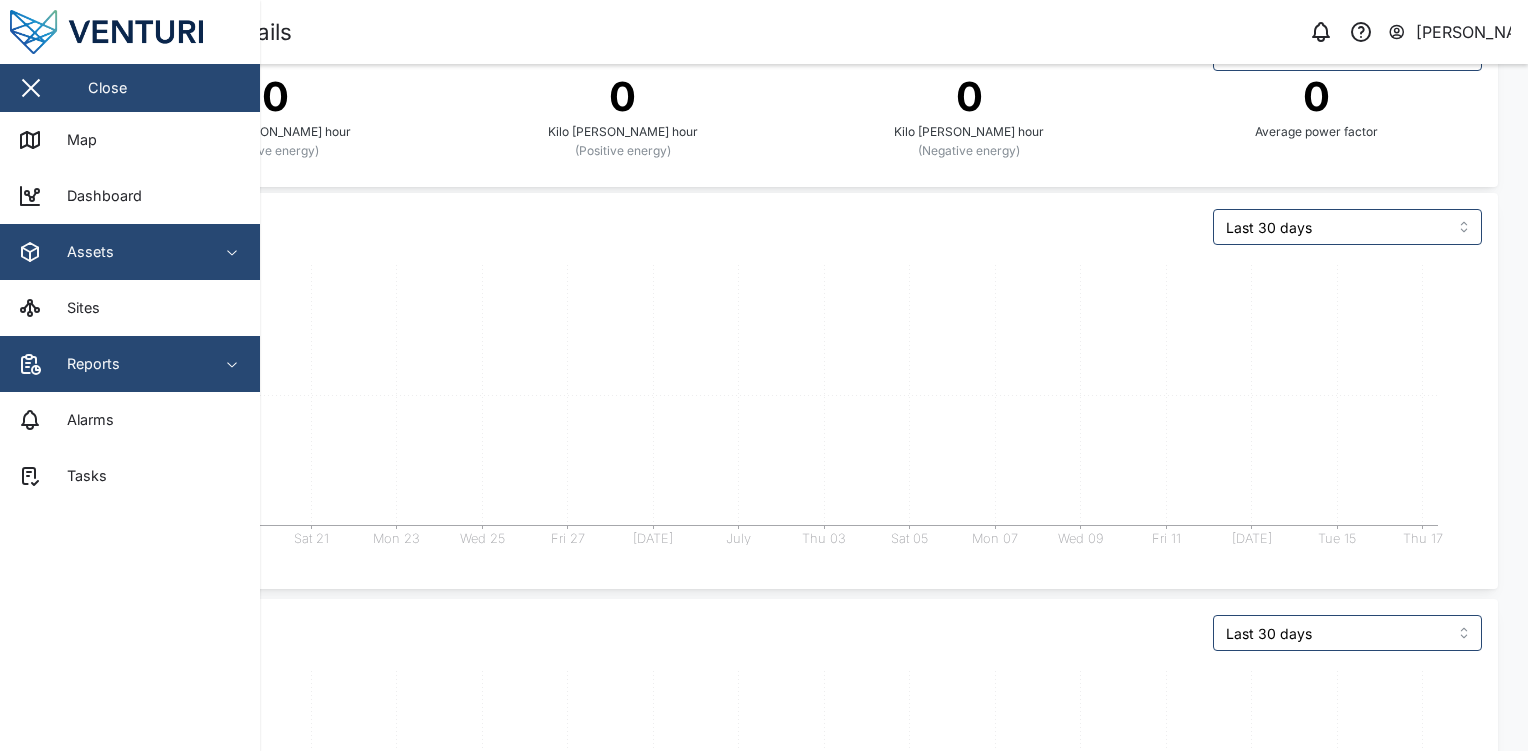 click on "Reports" at bounding box center (109, 364) 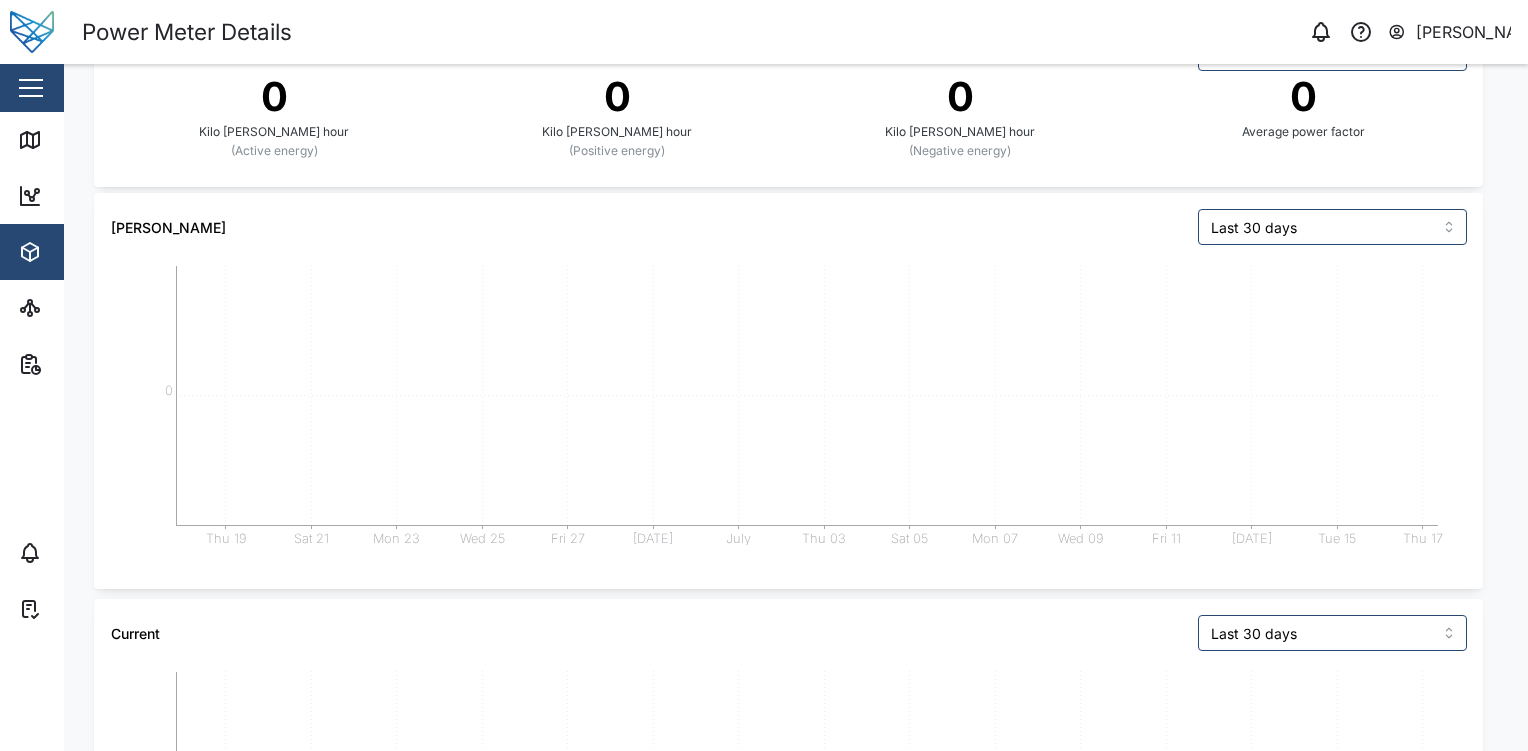 click on "Power Meter Details 0 Julius Pamplona" at bounding box center (764, 32) 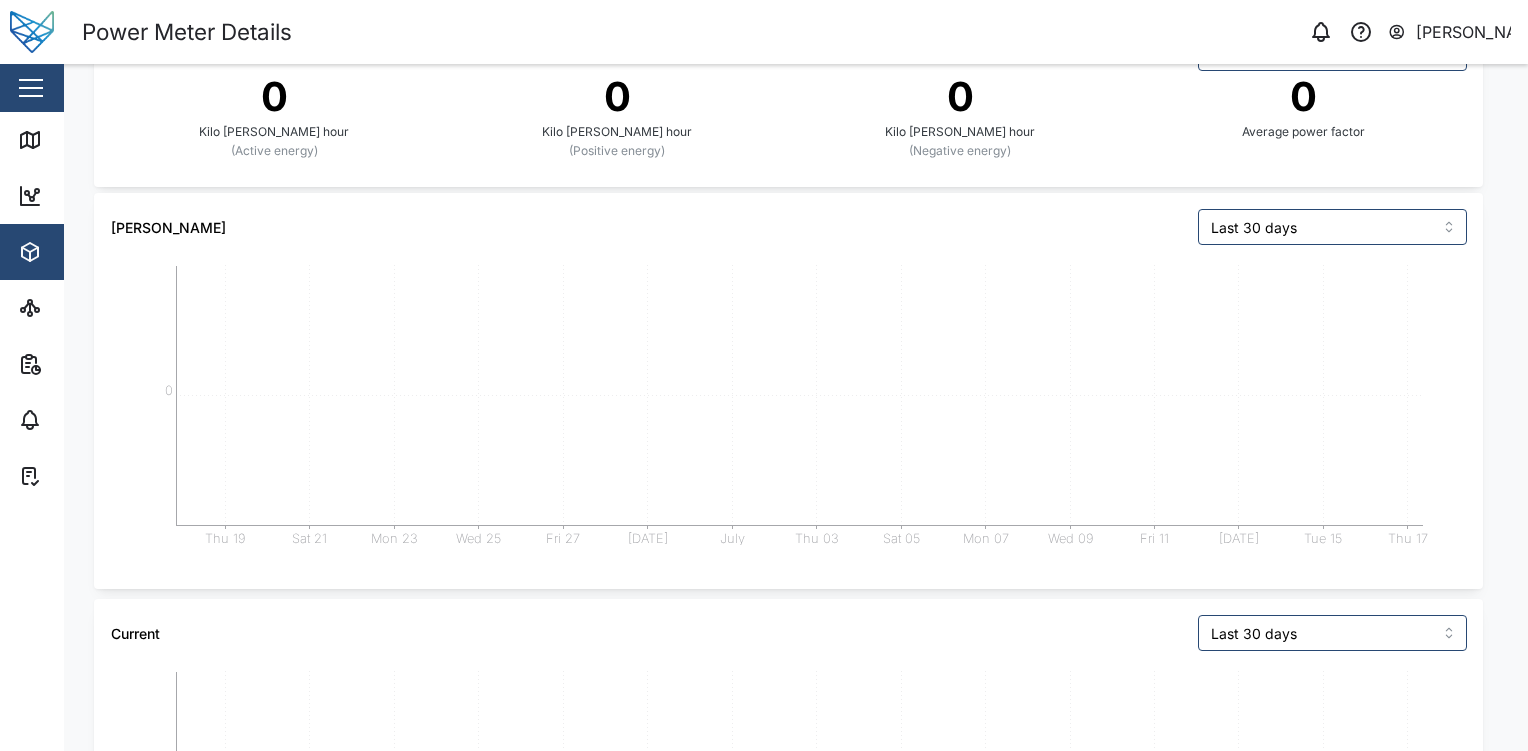 click on "Julius Pamplona" at bounding box center (1464, 32) 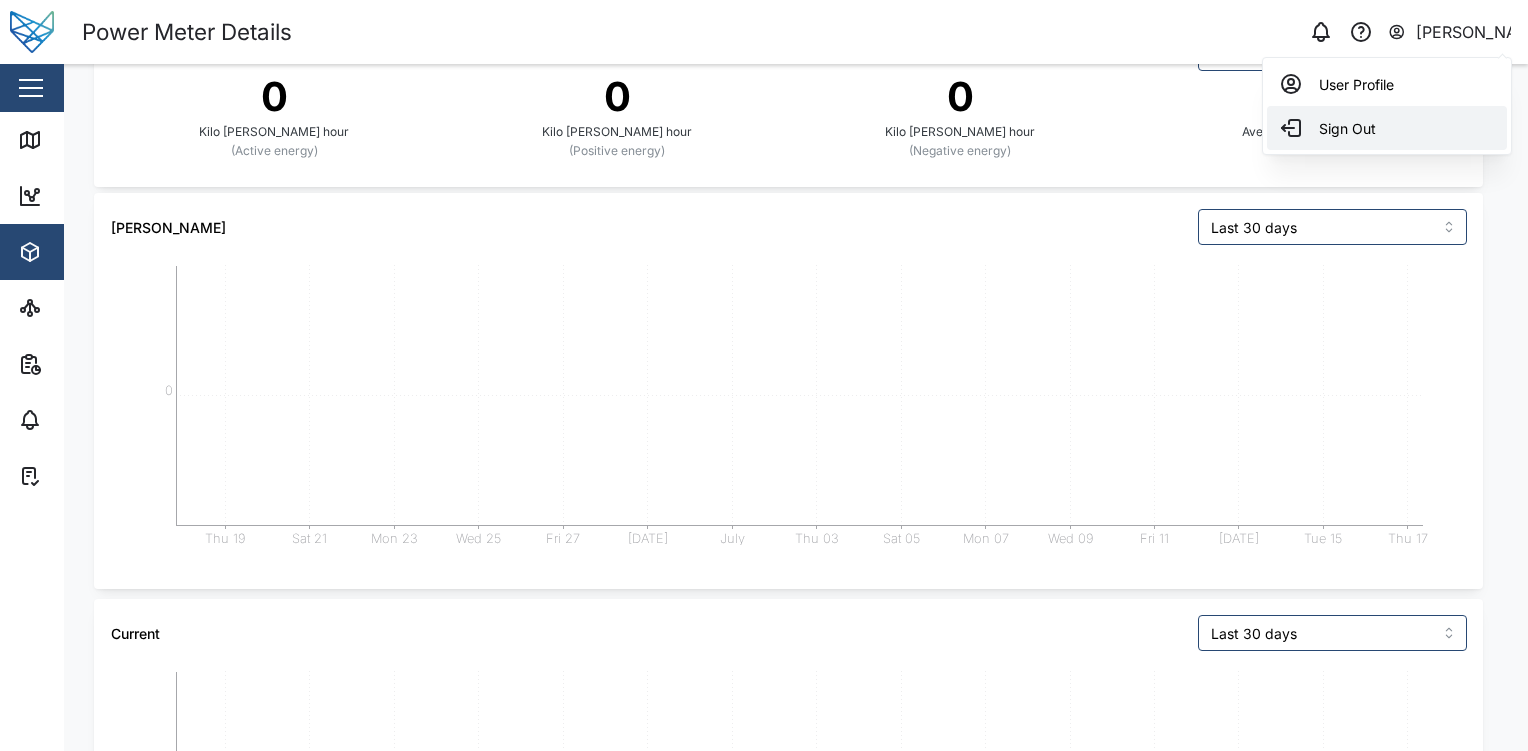 click on "Sign Out" at bounding box center (1387, 128) 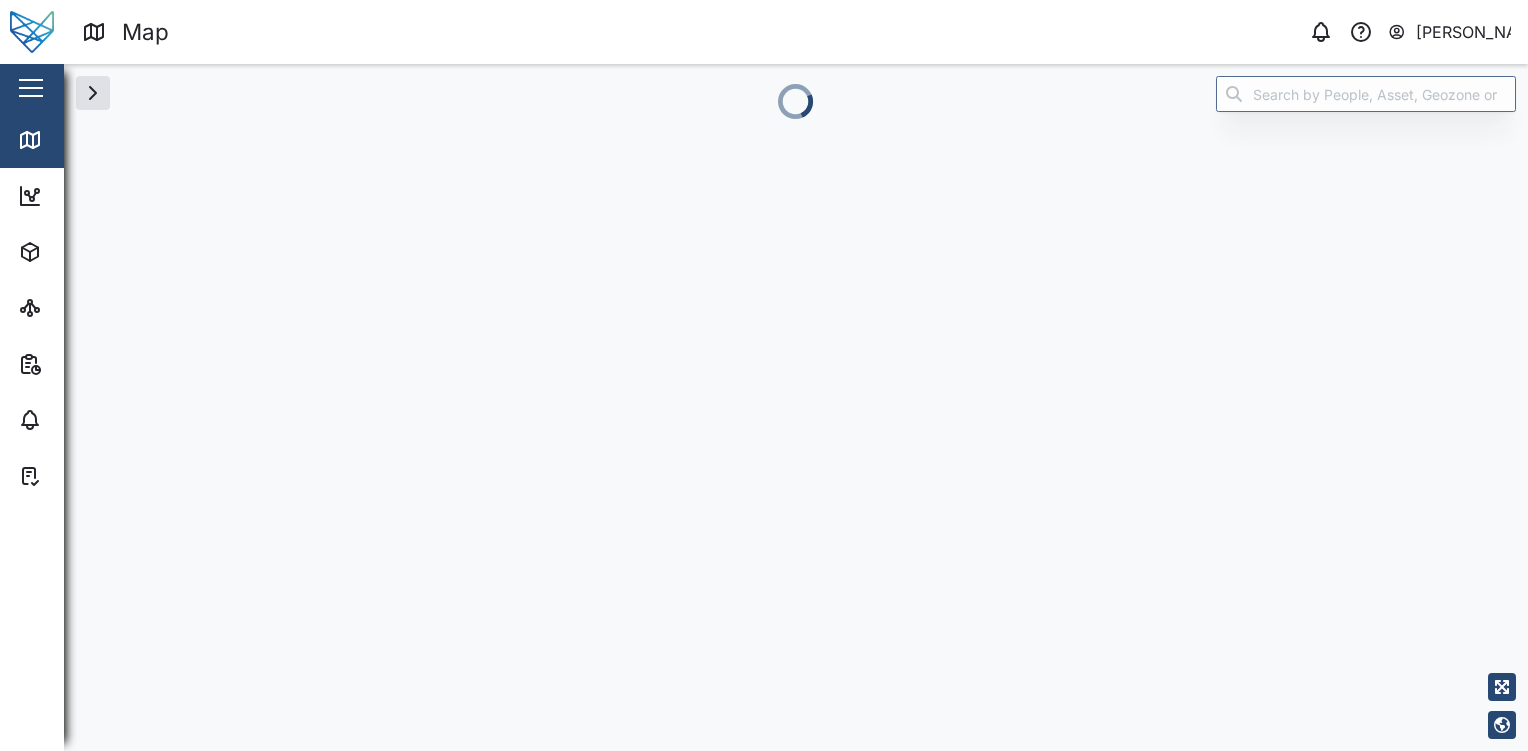 scroll, scrollTop: 0, scrollLeft: 0, axis: both 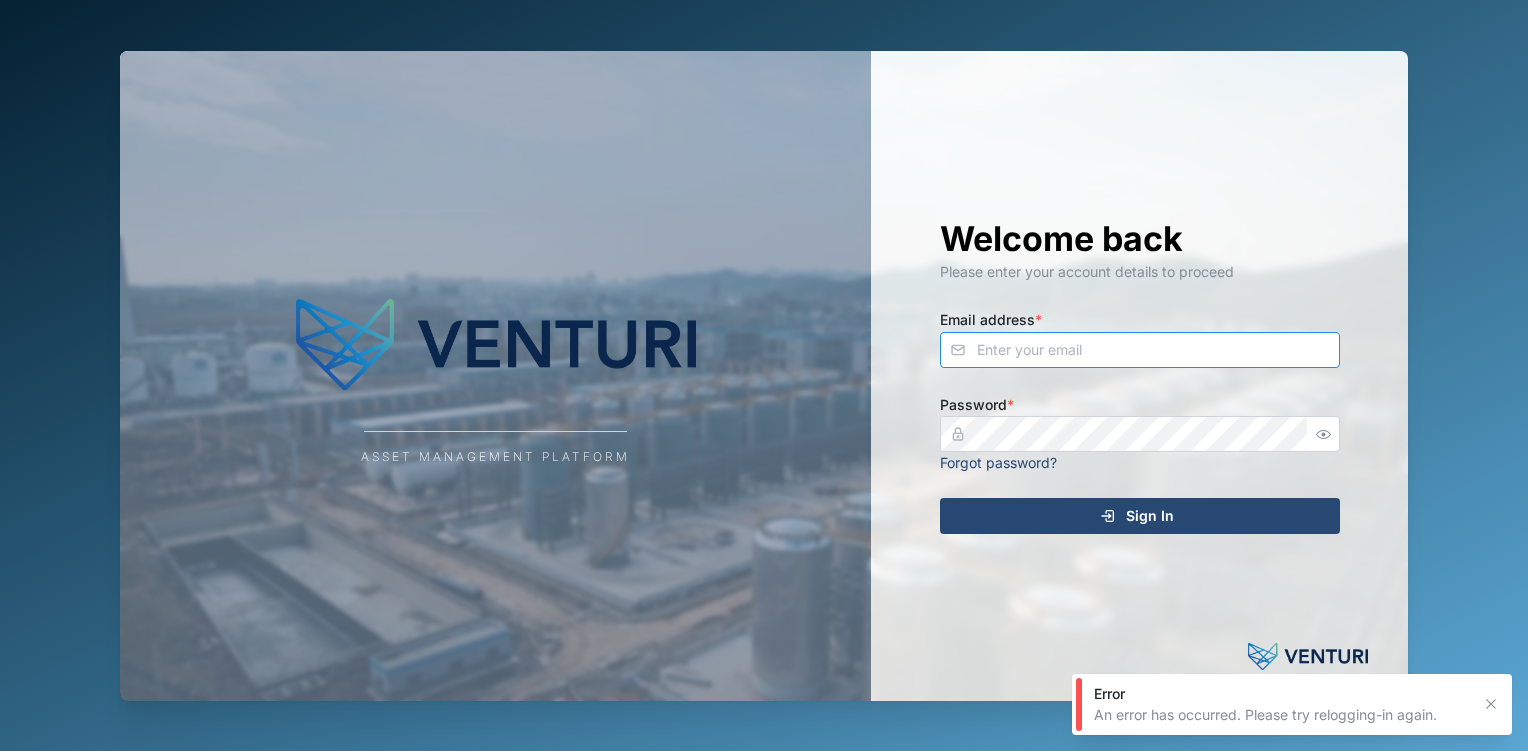 type on "pamplona.julius@gmail.com" 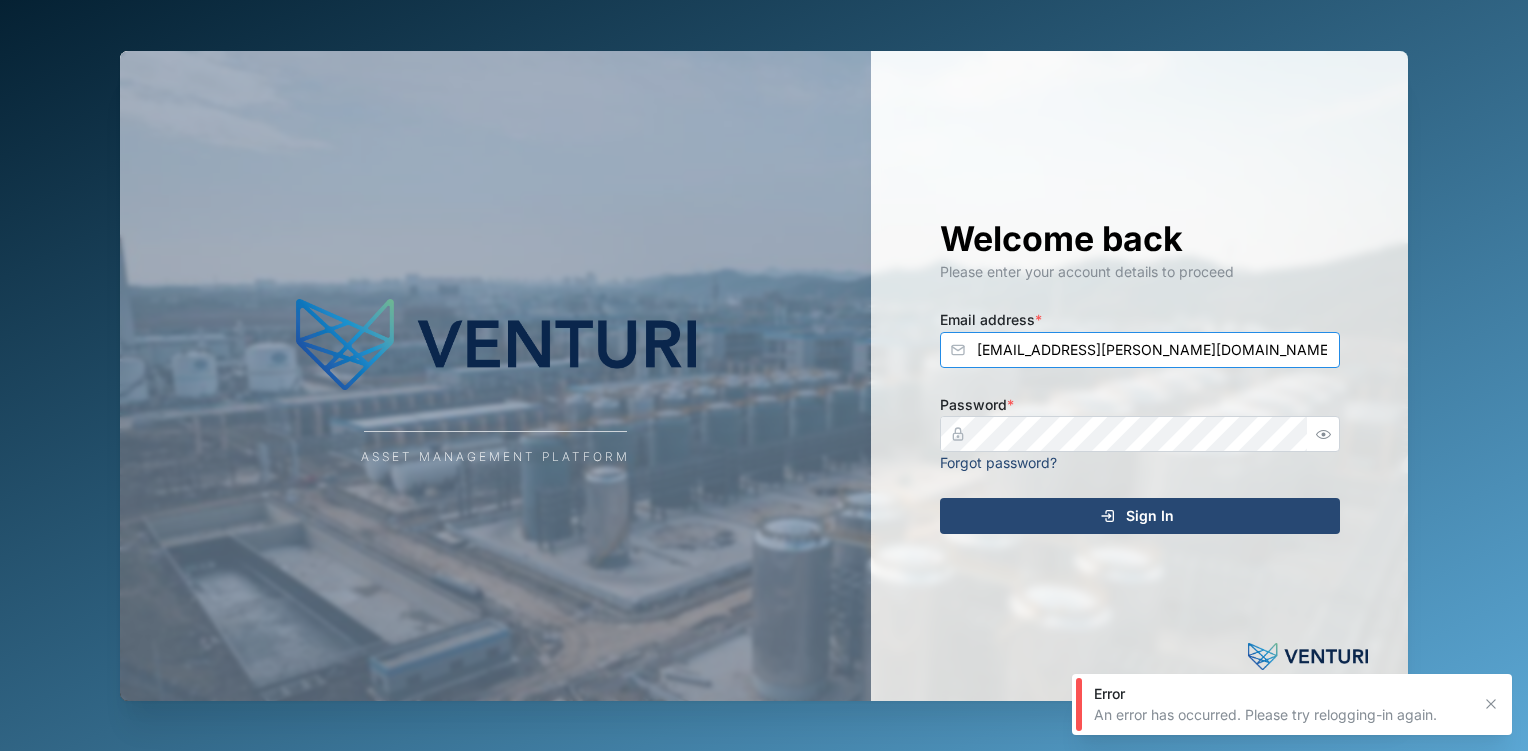 click on "pamplona.julius@gmail.com" at bounding box center (1140, 350) 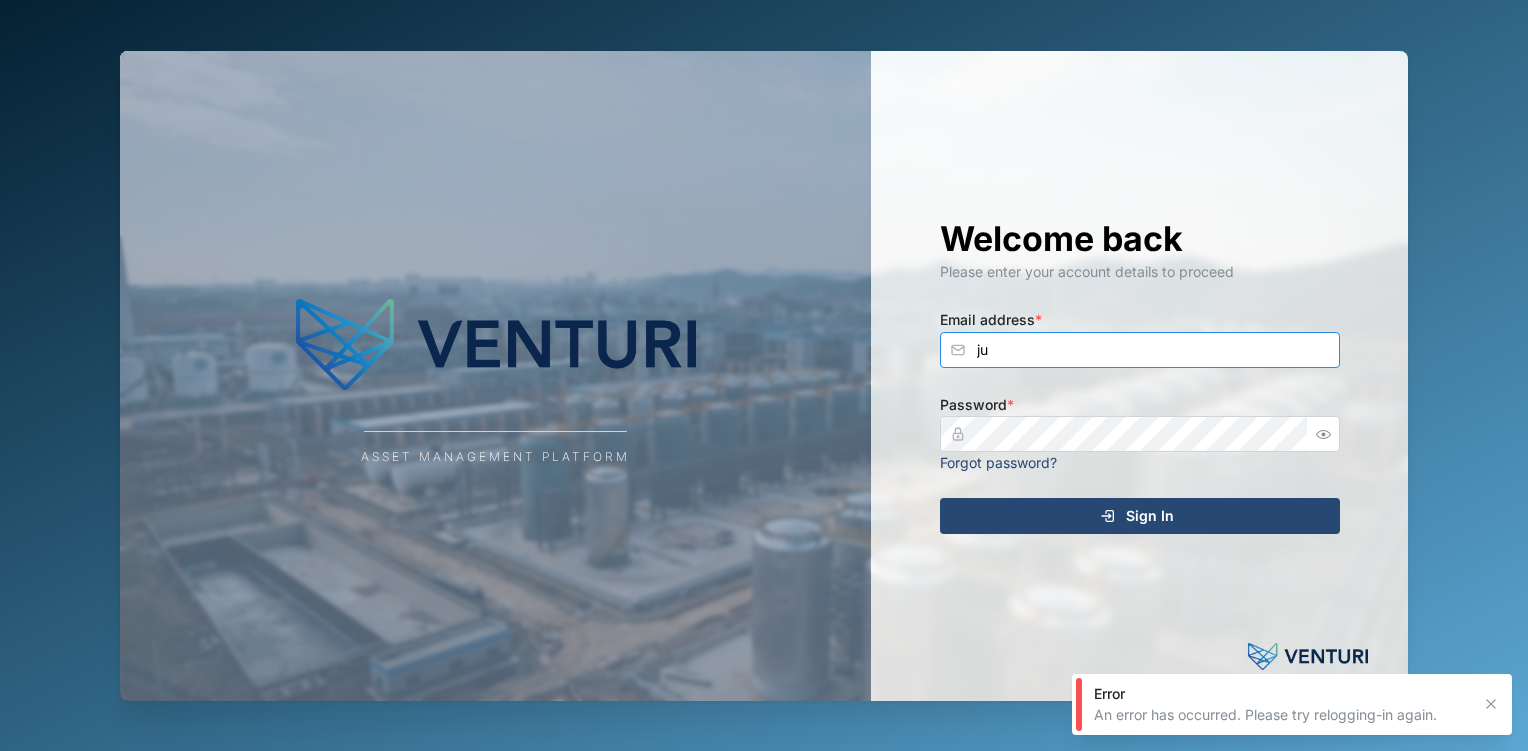 type on "j" 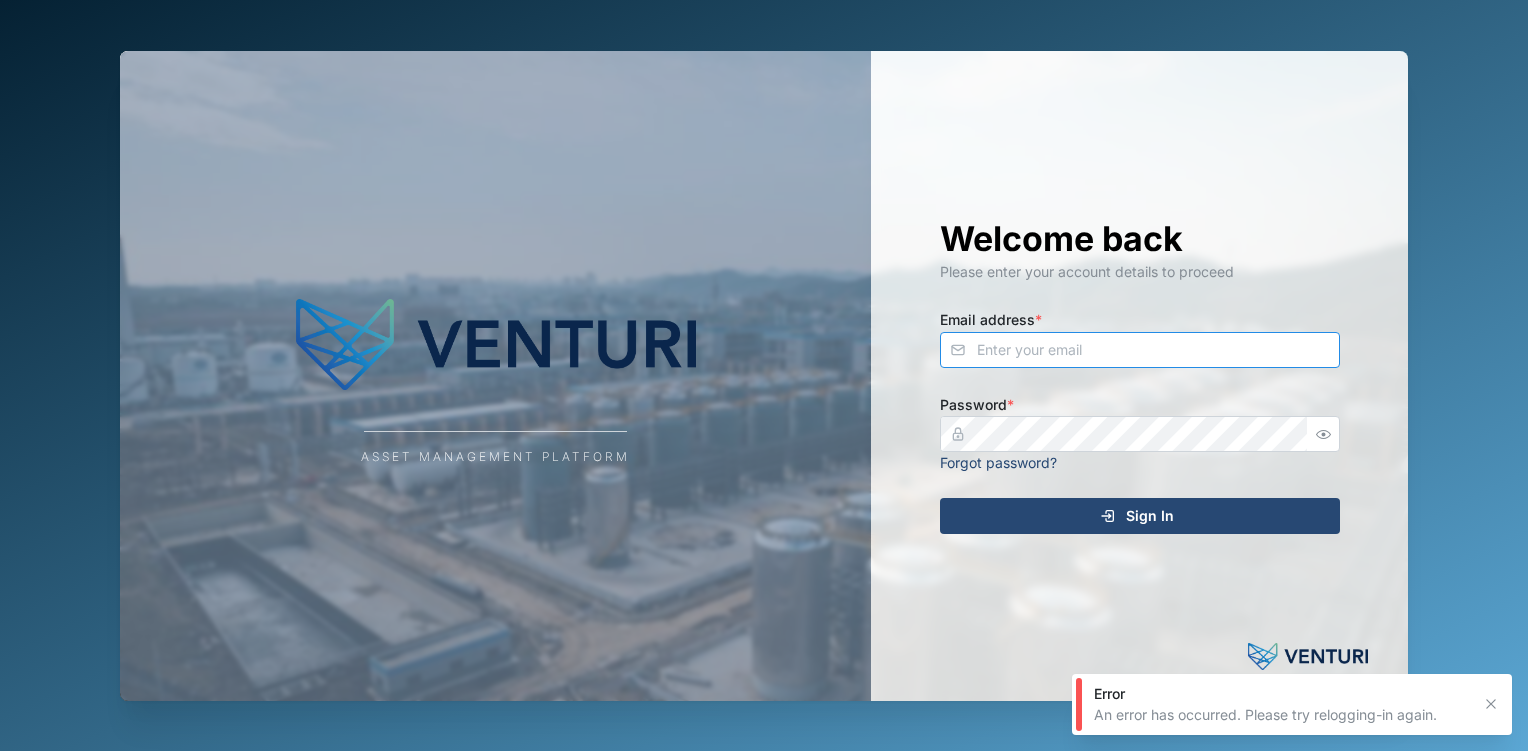 type on "d" 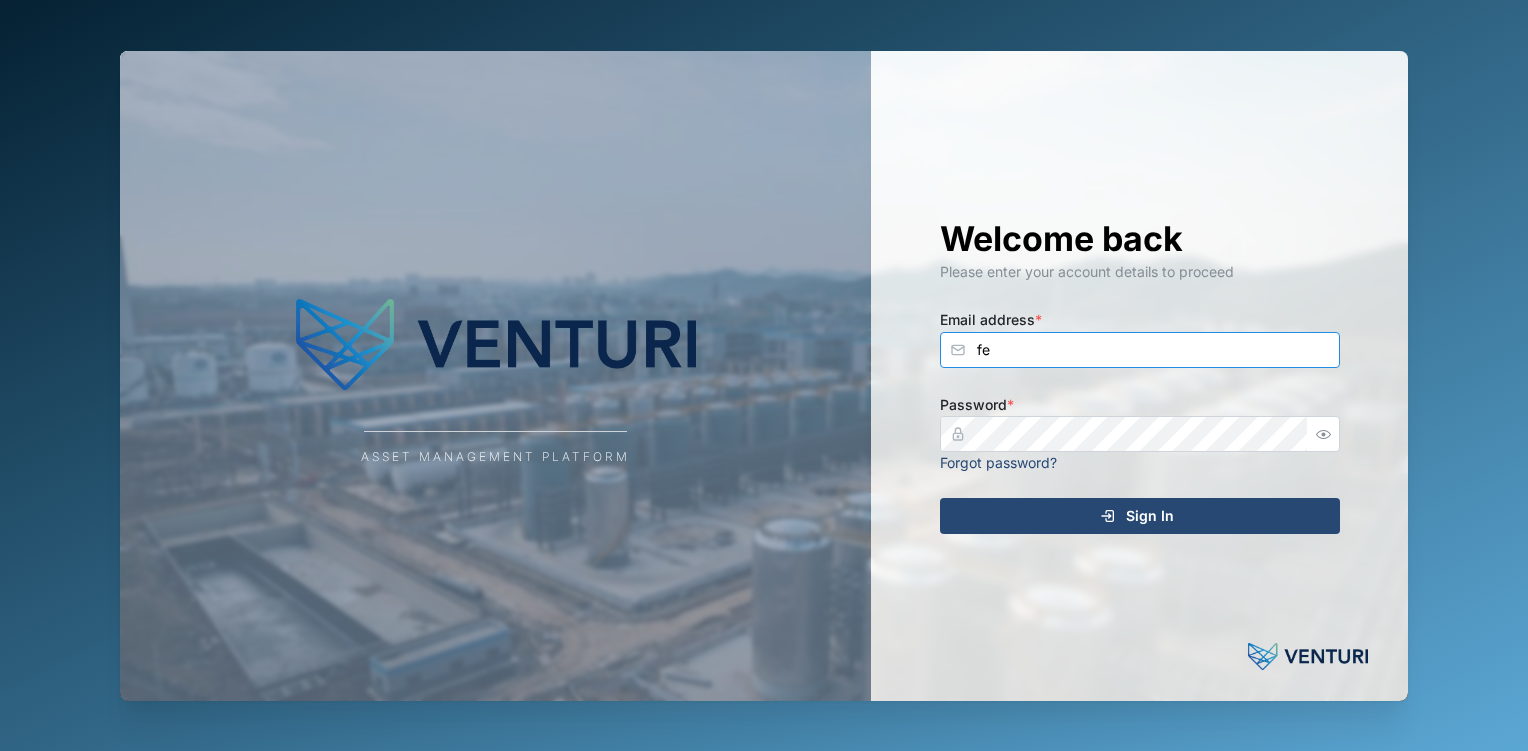 type on "[EMAIL_ADDRESS][DOMAIN_NAME]" 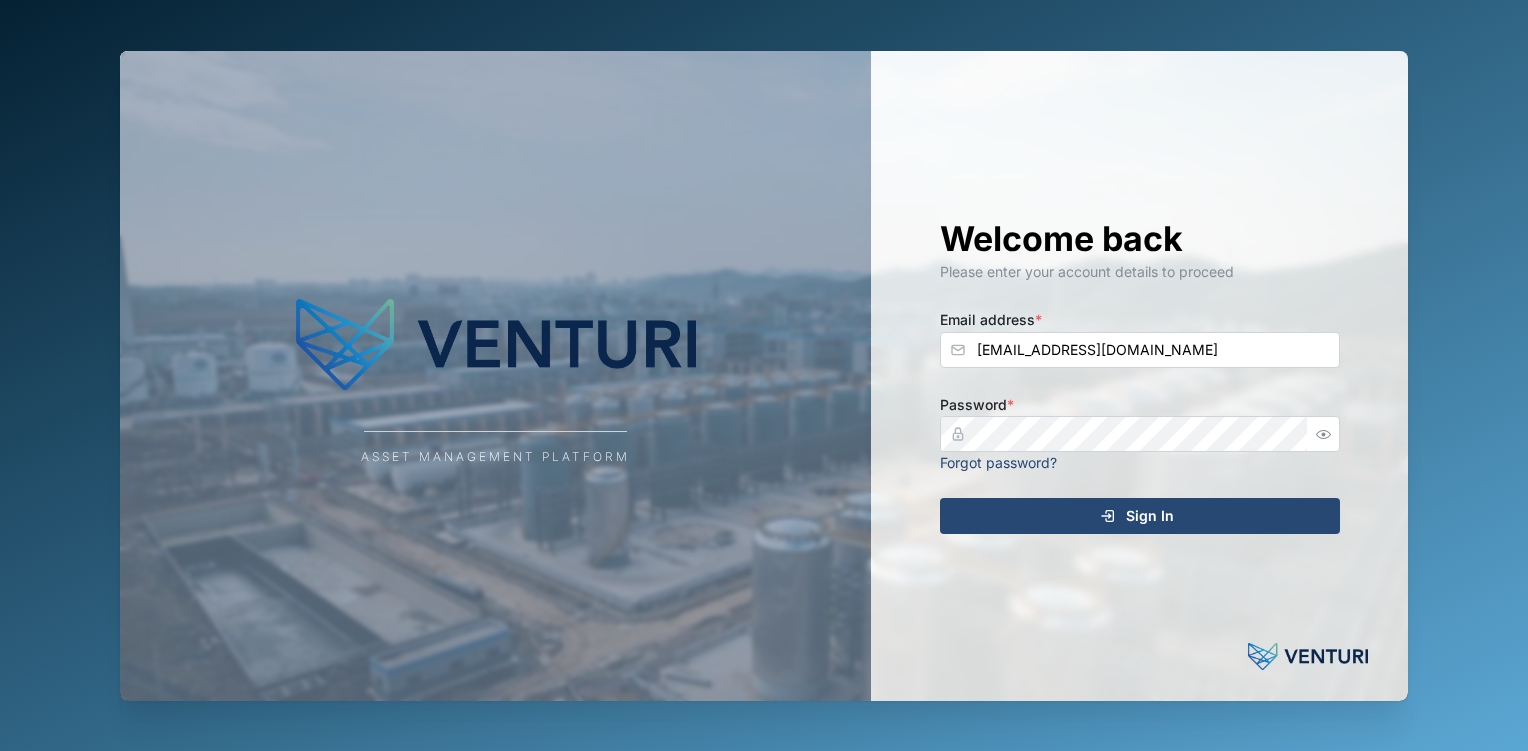 click on "Sign In" at bounding box center [1150, 516] 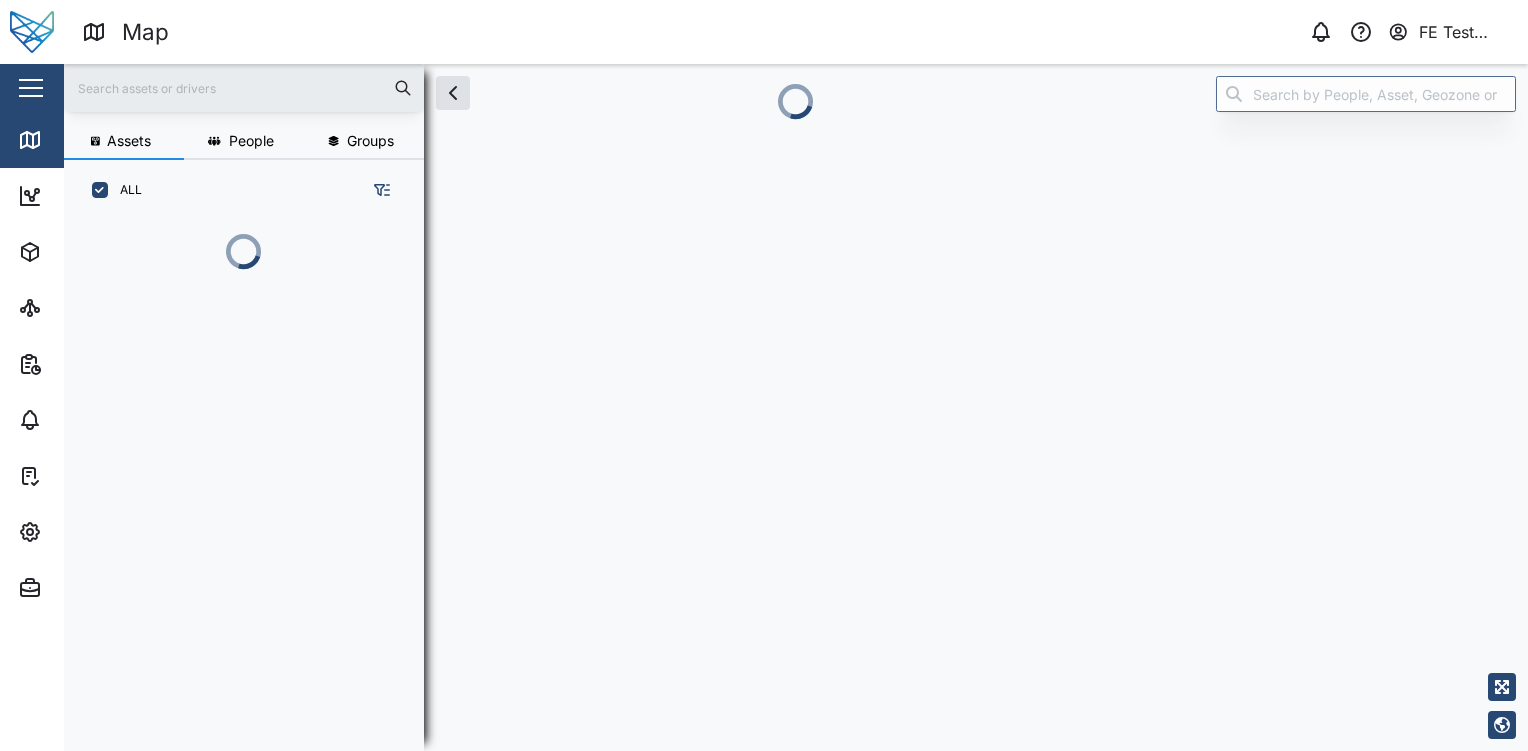 scroll, scrollTop: 0, scrollLeft: 0, axis: both 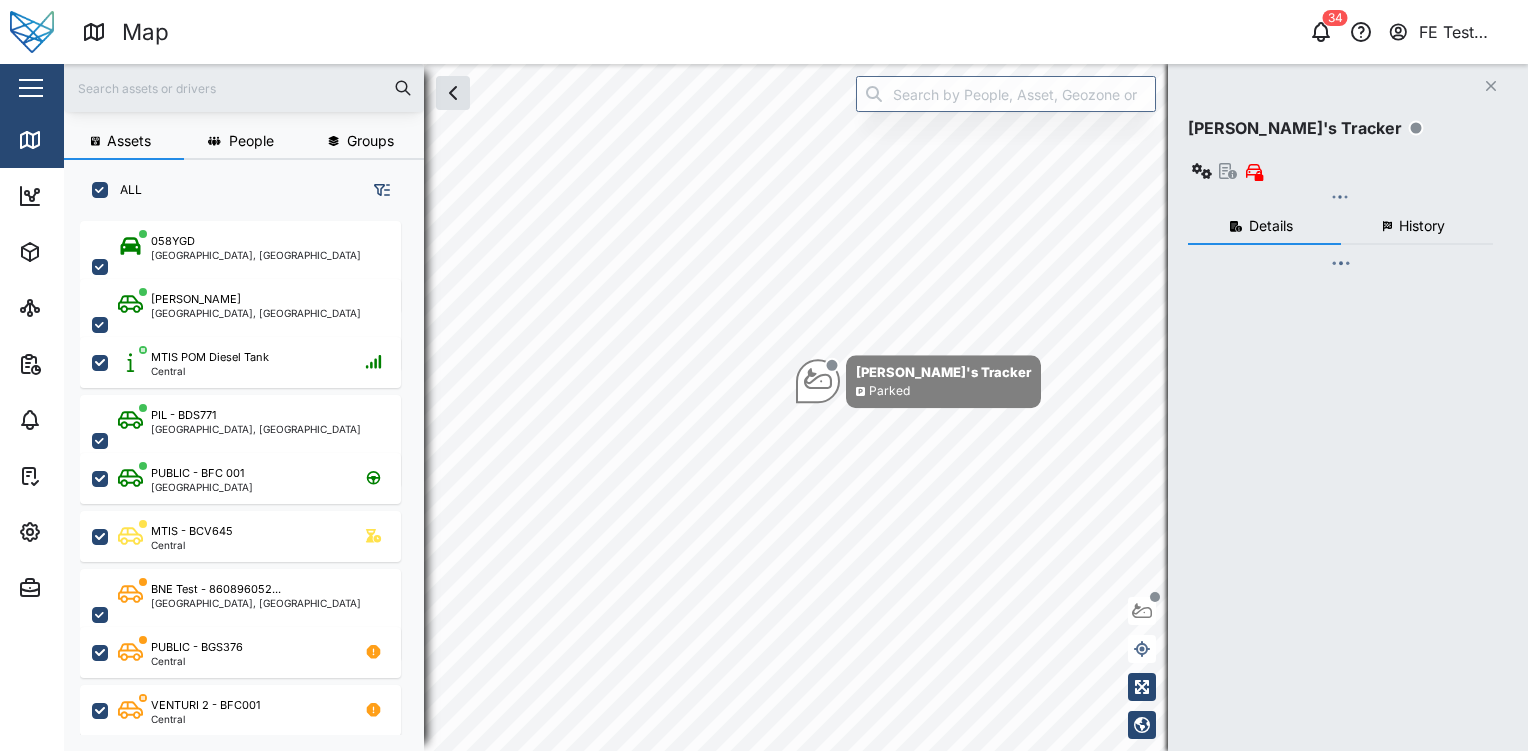 click at bounding box center (31, 88) 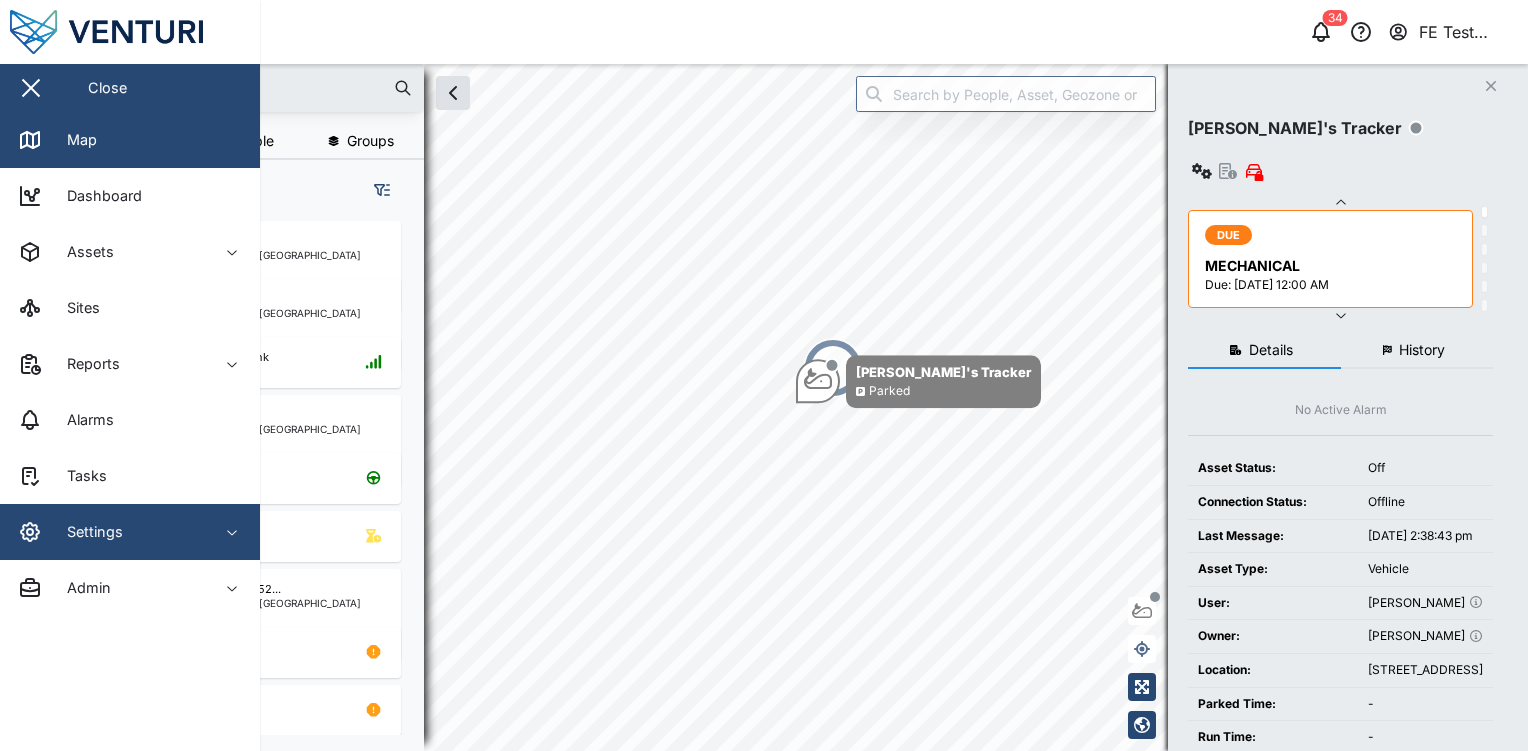 click on "Settings" at bounding box center (87, 532) 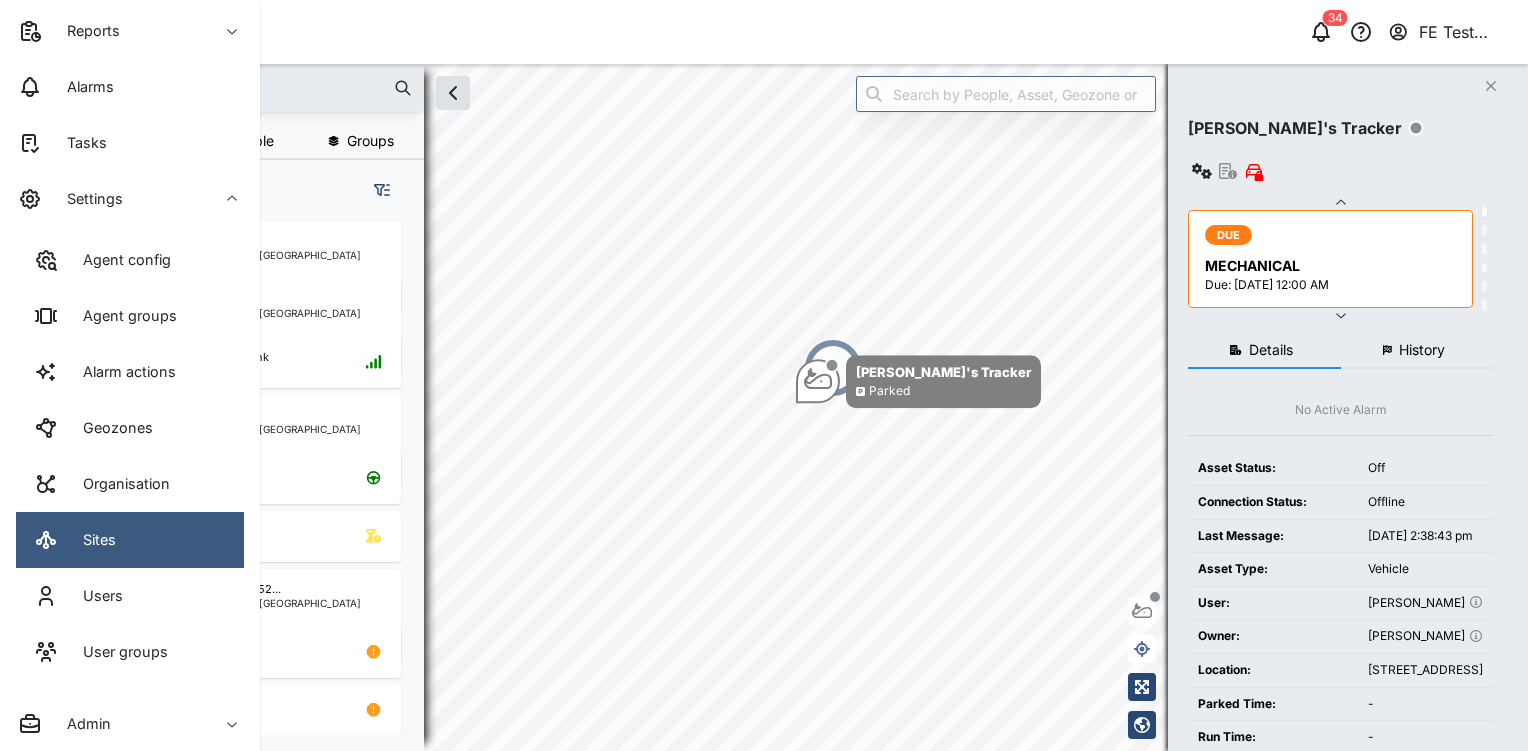 scroll, scrollTop: 332, scrollLeft: 0, axis: vertical 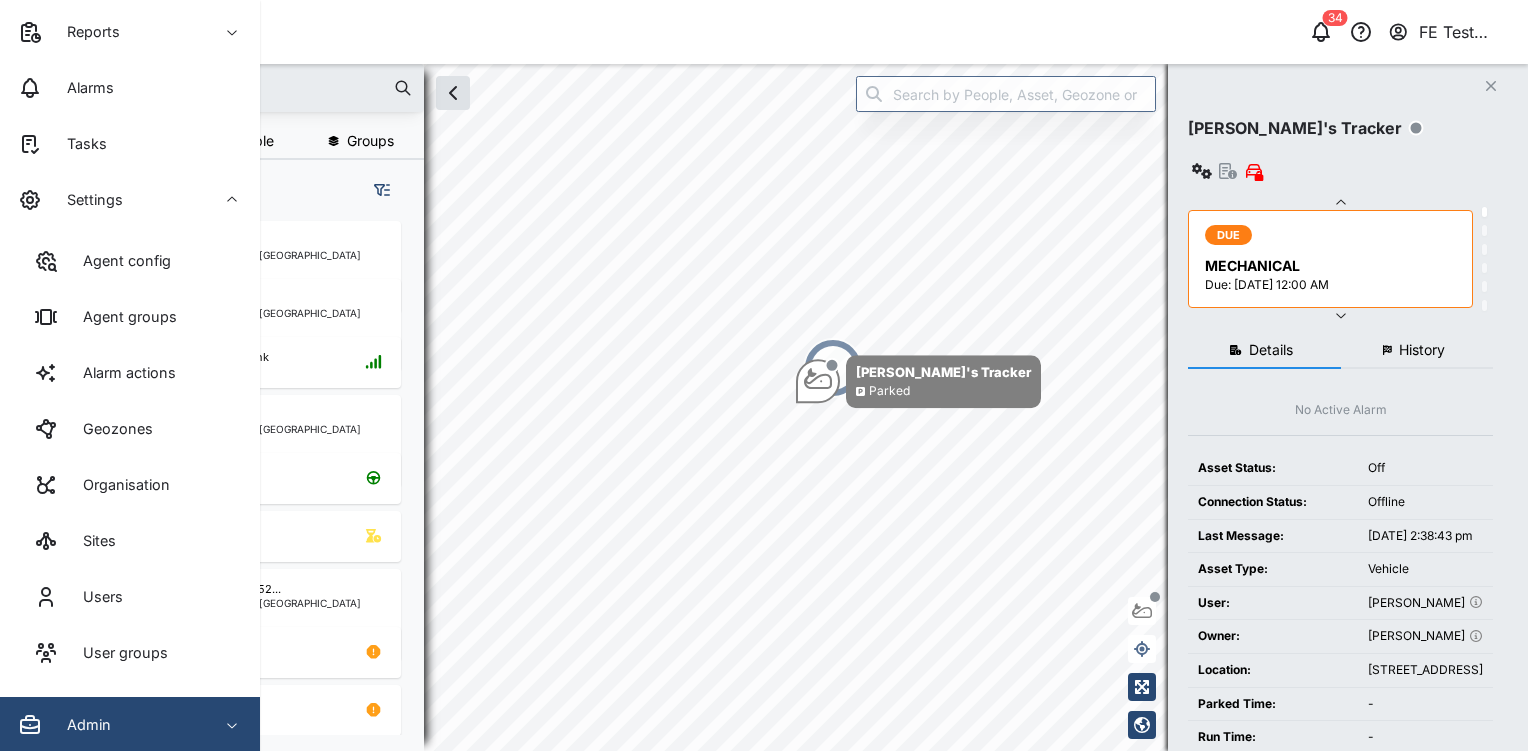 click on "Admin" at bounding box center (109, 725) 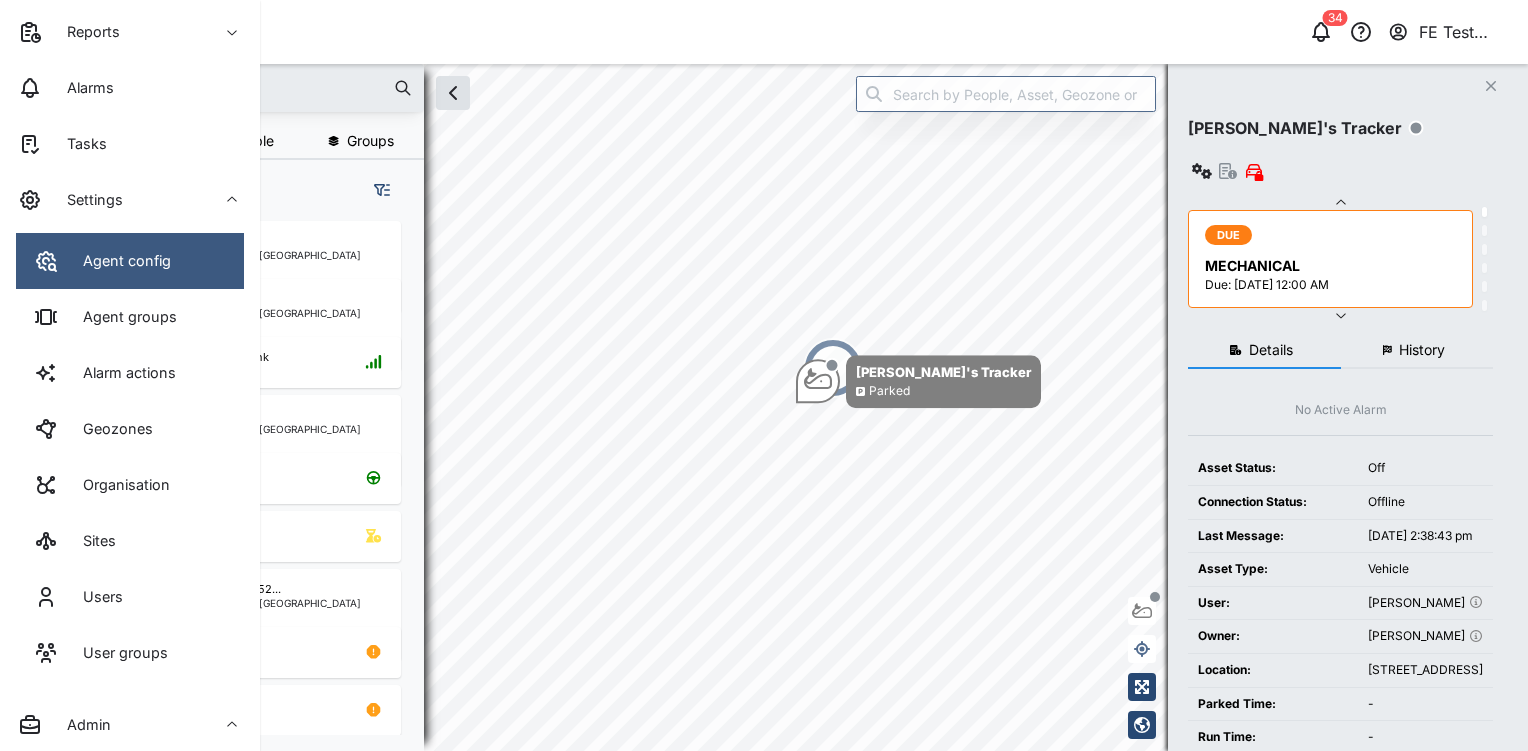click on "Agent config" at bounding box center (130, 261) 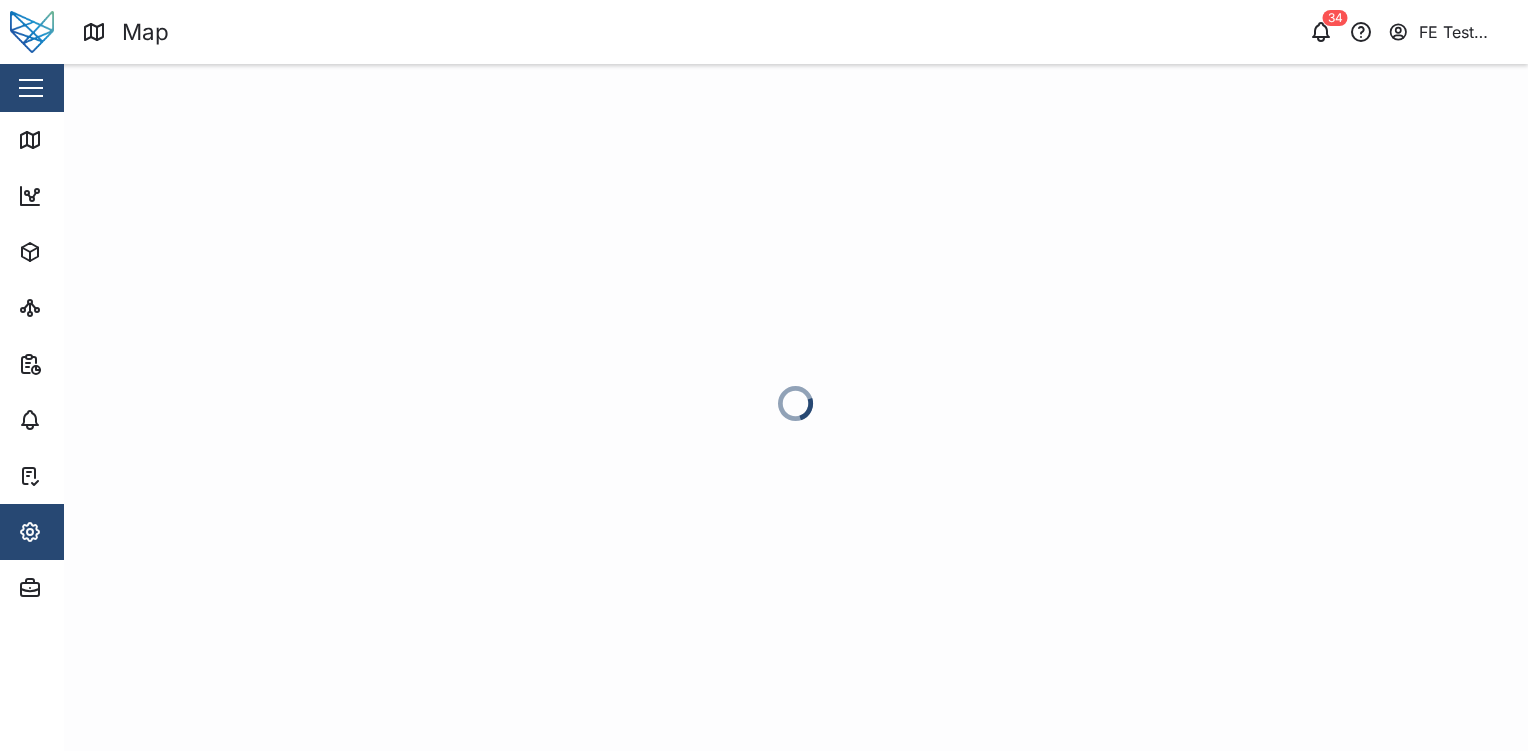 scroll, scrollTop: 0, scrollLeft: 0, axis: both 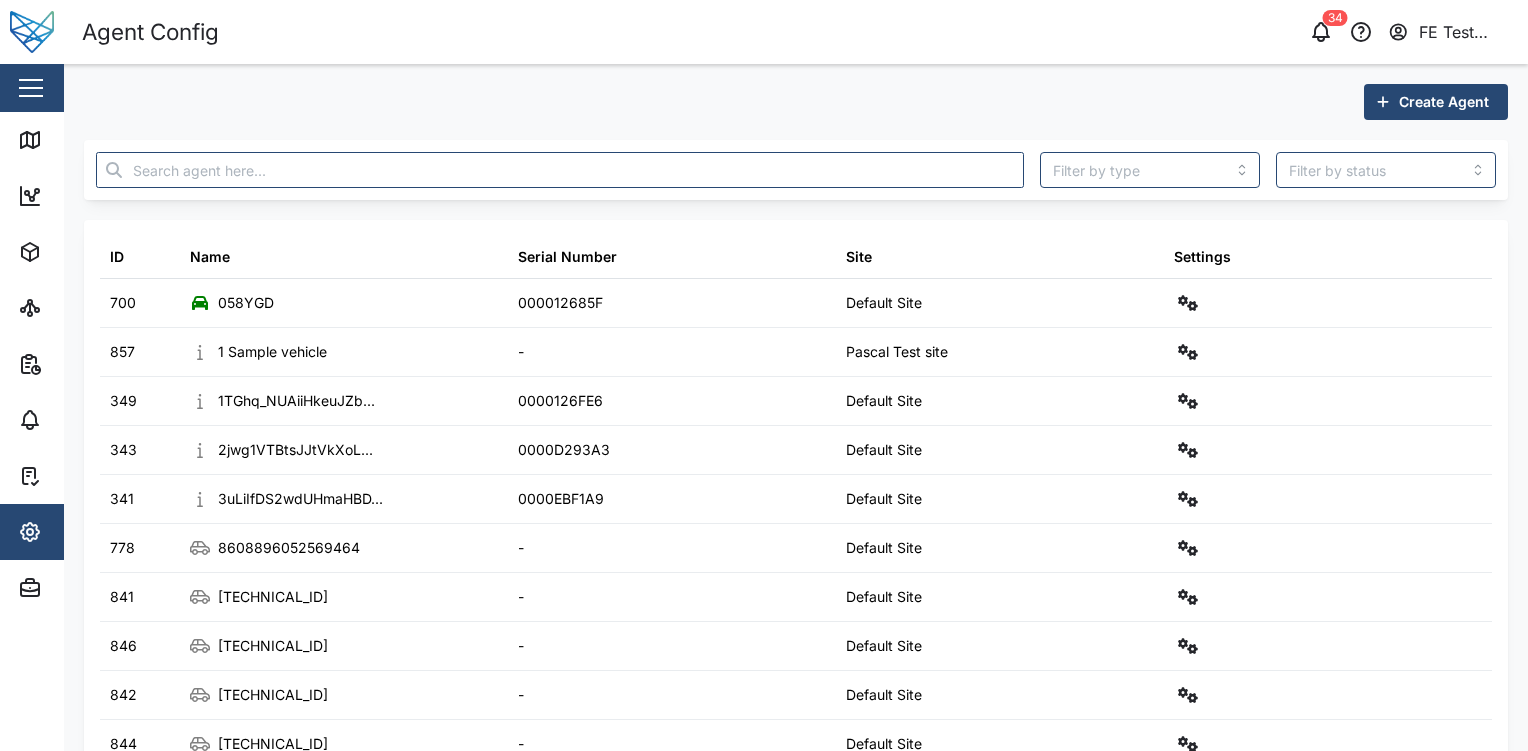 click on "Close" at bounding box center [130, 88] 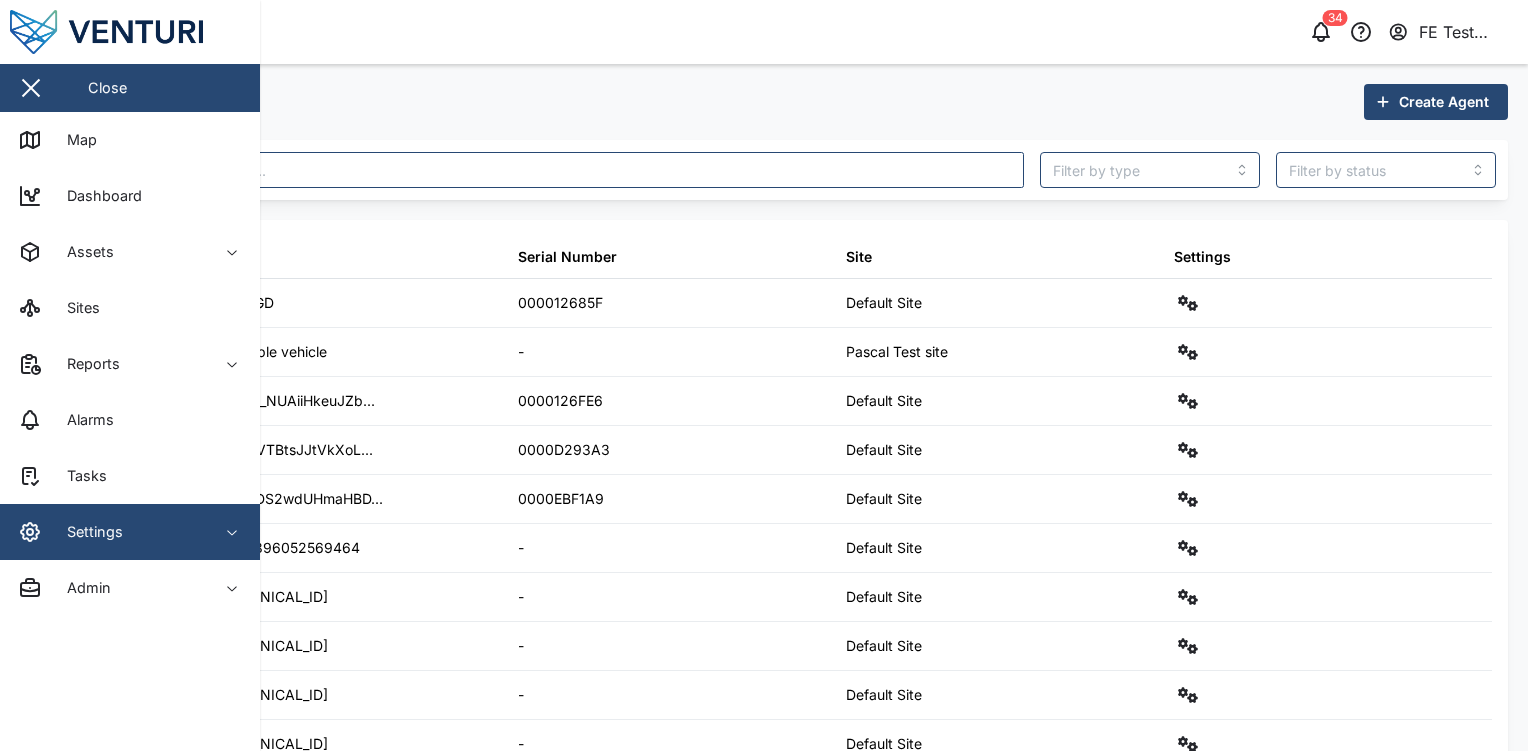 click on "Settings" at bounding box center [109, 532] 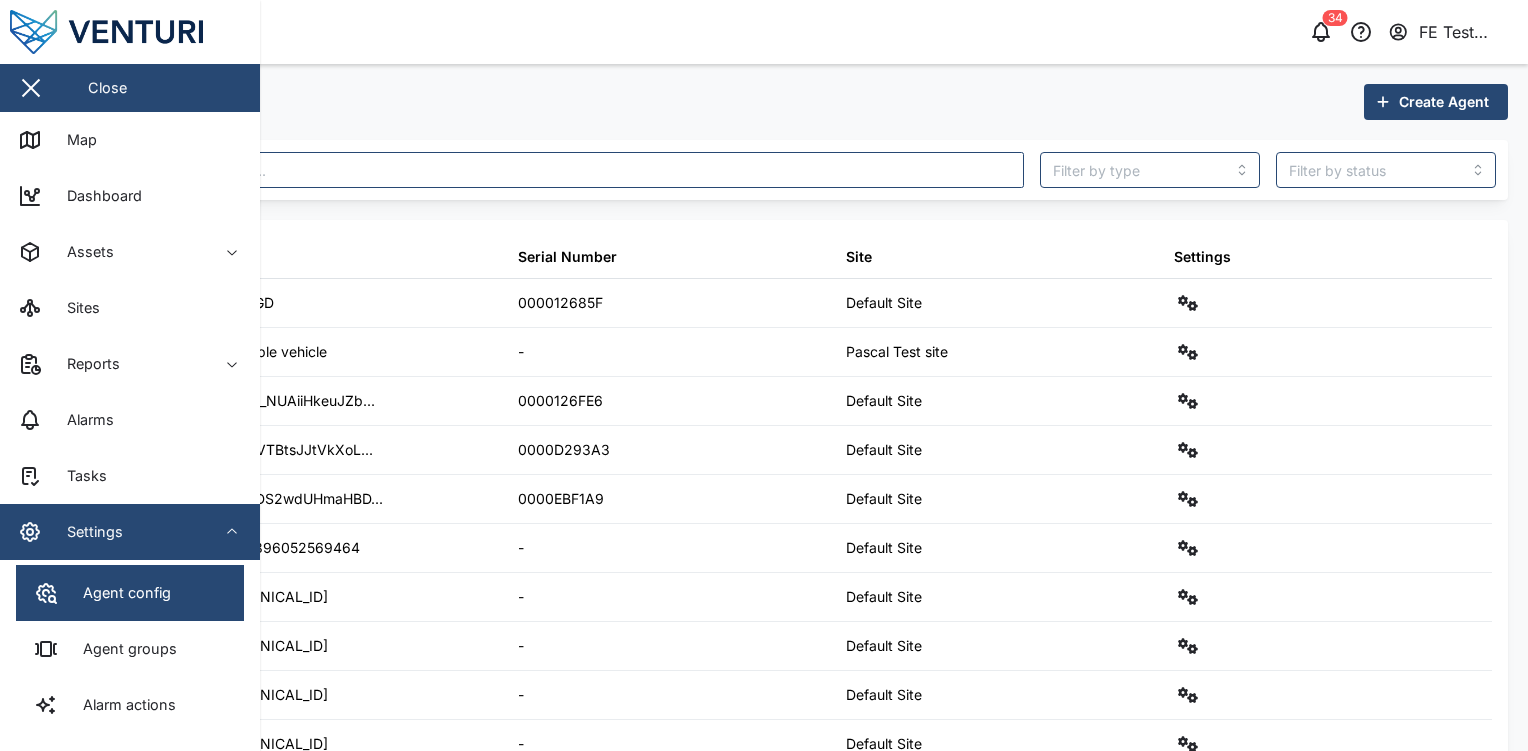 scroll, scrollTop: 333, scrollLeft: 0, axis: vertical 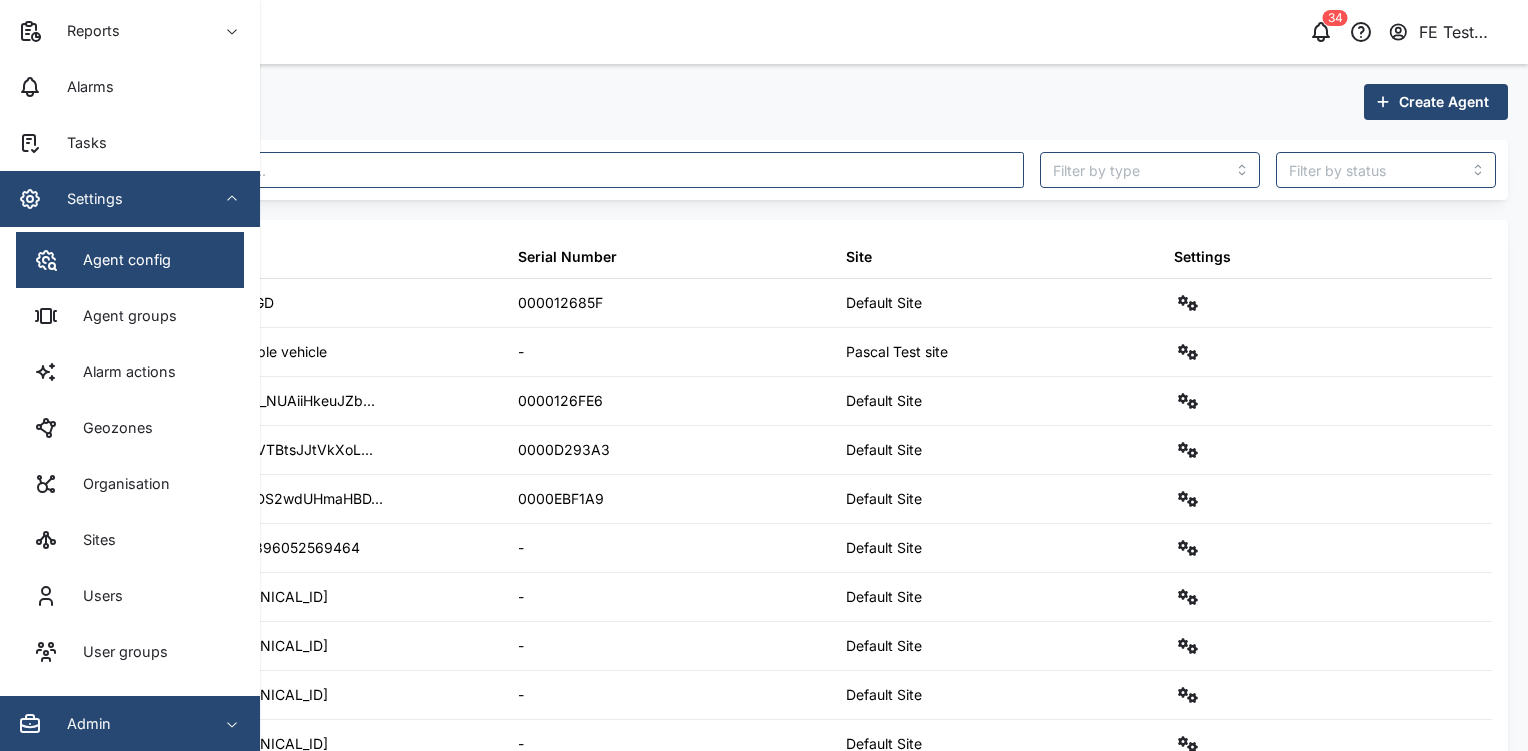 click on "Admin" at bounding box center (109, 724) 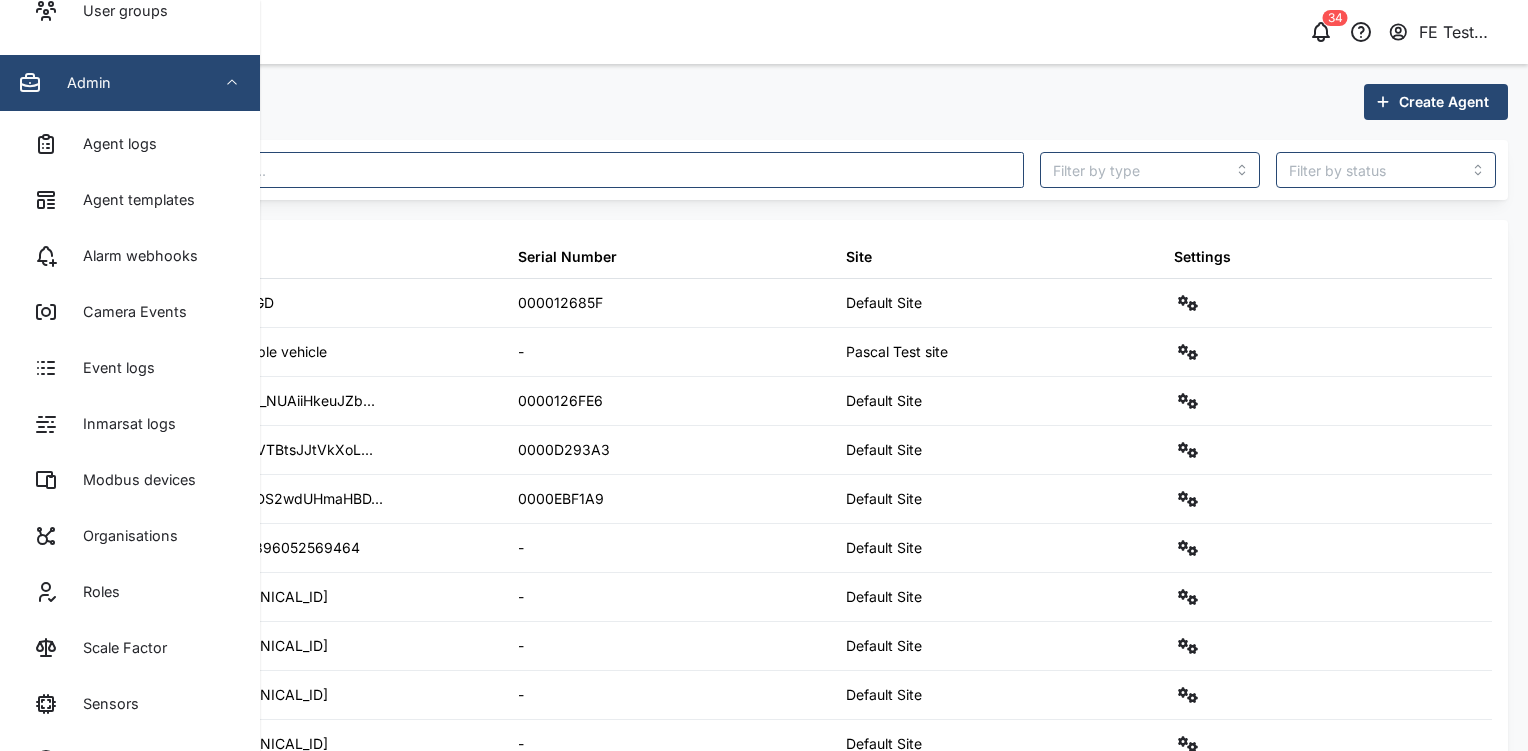 scroll, scrollTop: 1027, scrollLeft: 0, axis: vertical 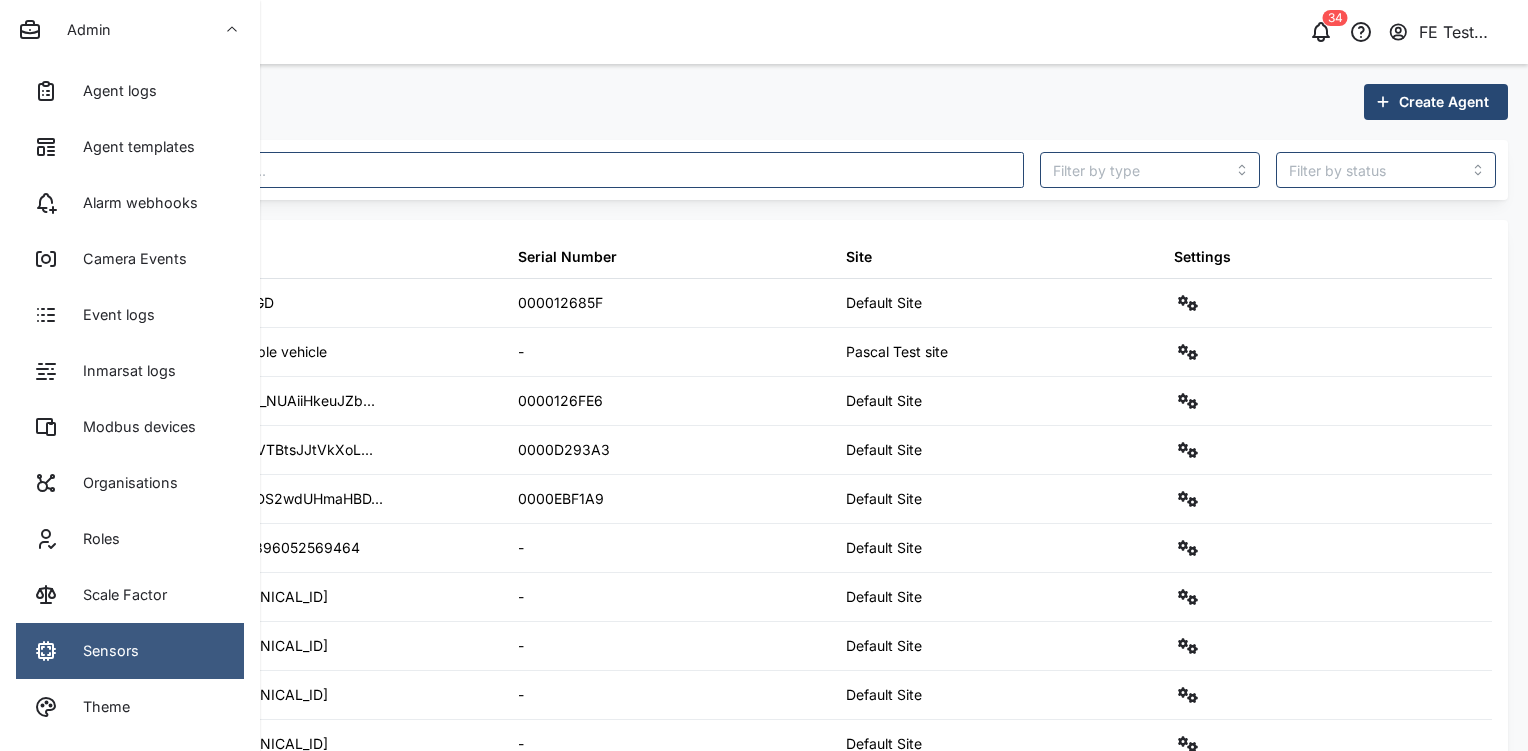 click on "Sensors" at bounding box center [130, 651] 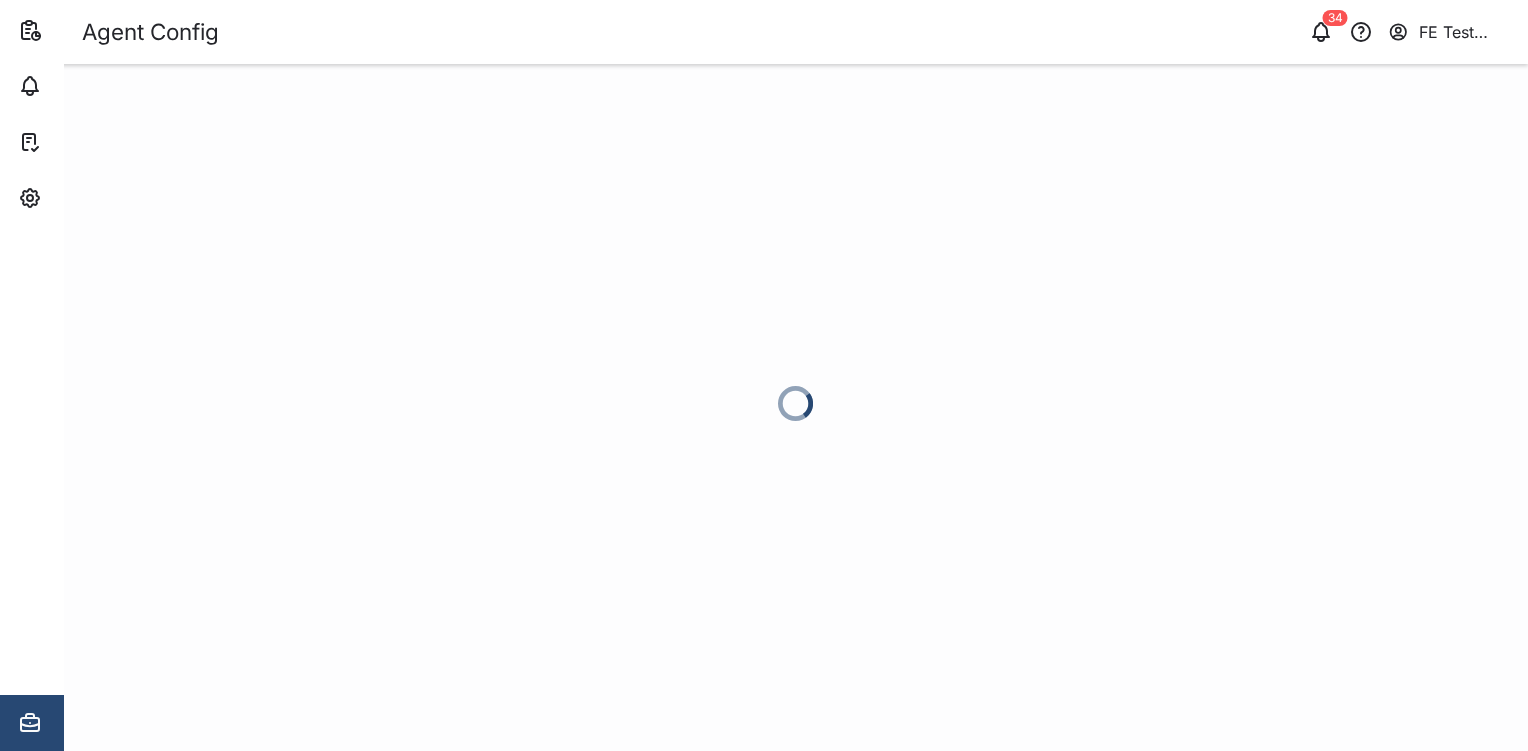 scroll, scrollTop: 0, scrollLeft: 0, axis: both 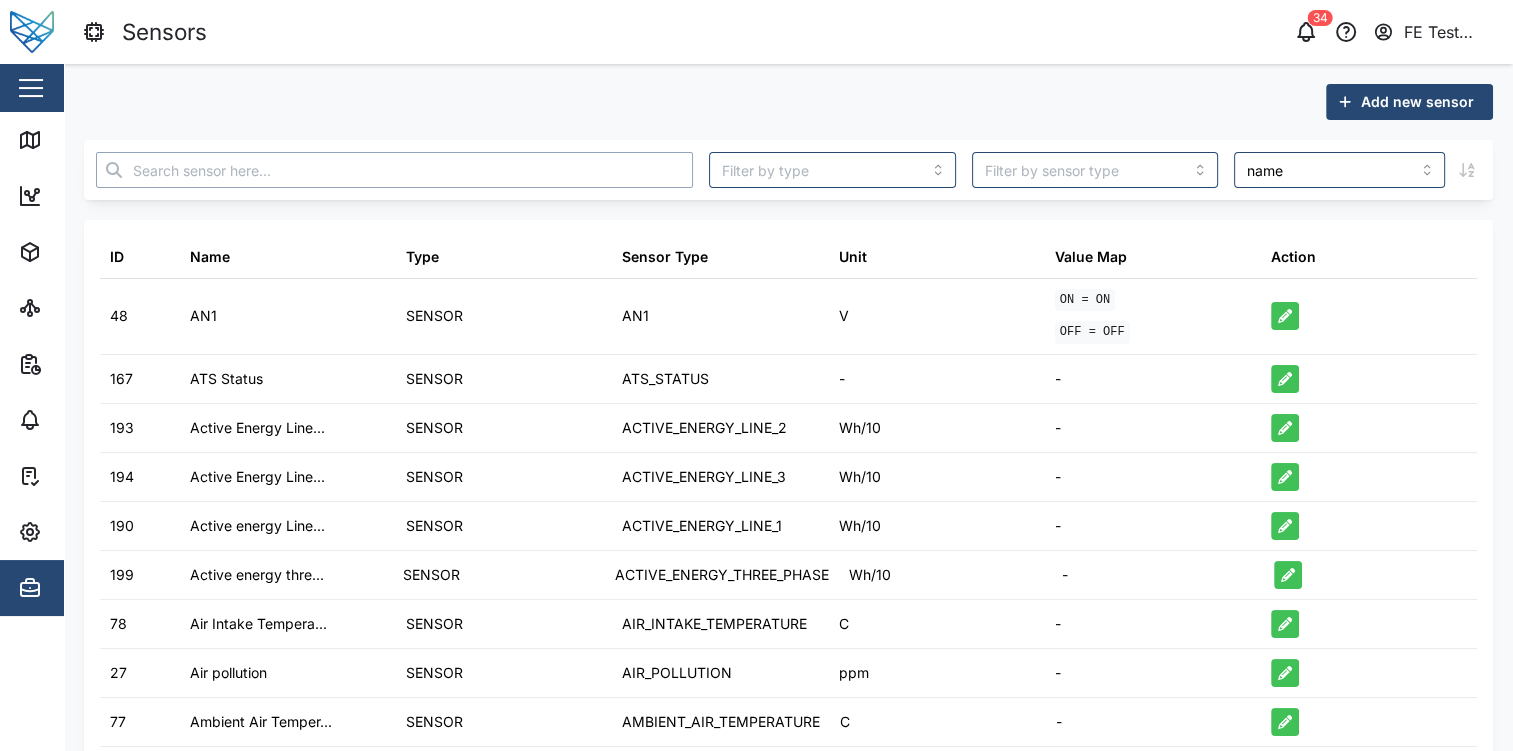 click at bounding box center (394, 170) 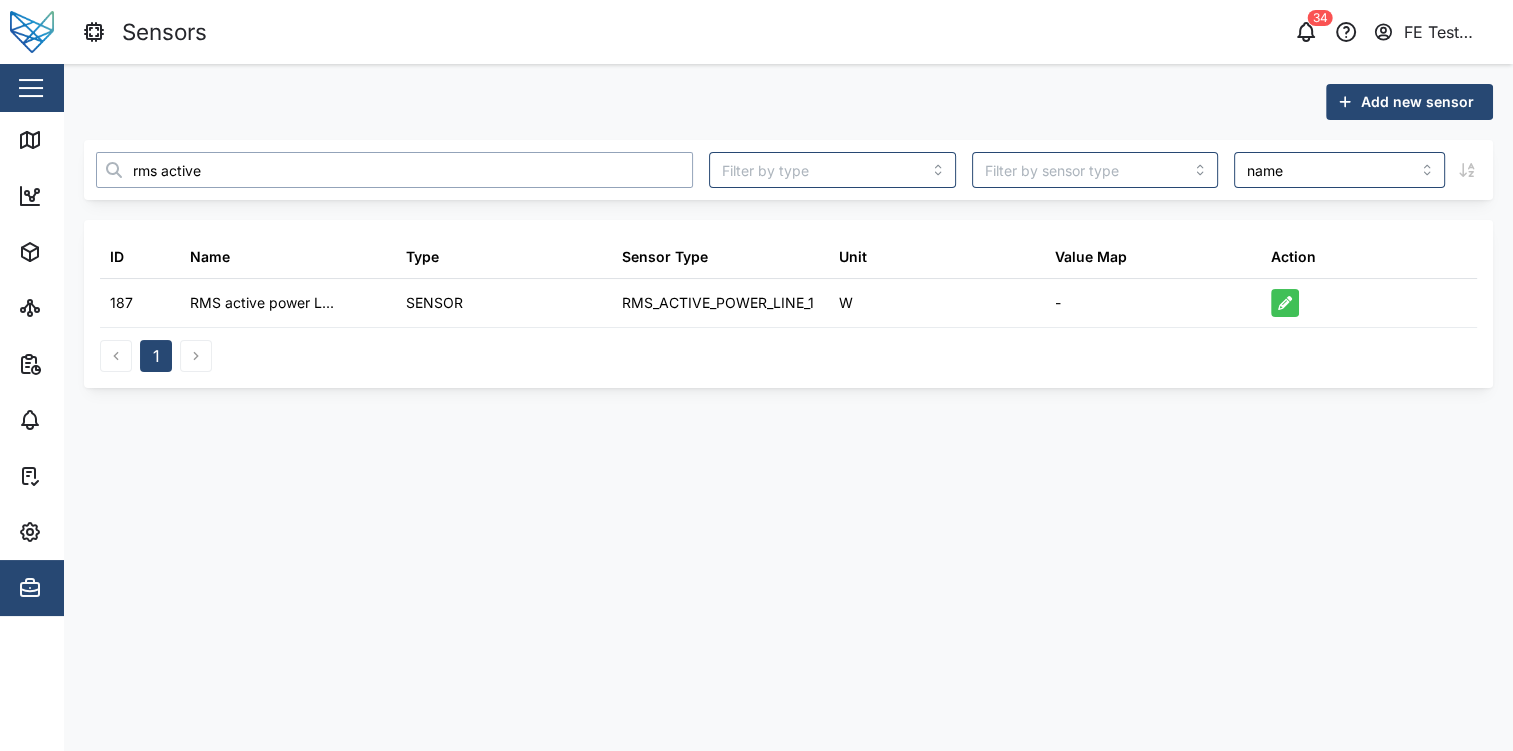 type on "rms active" 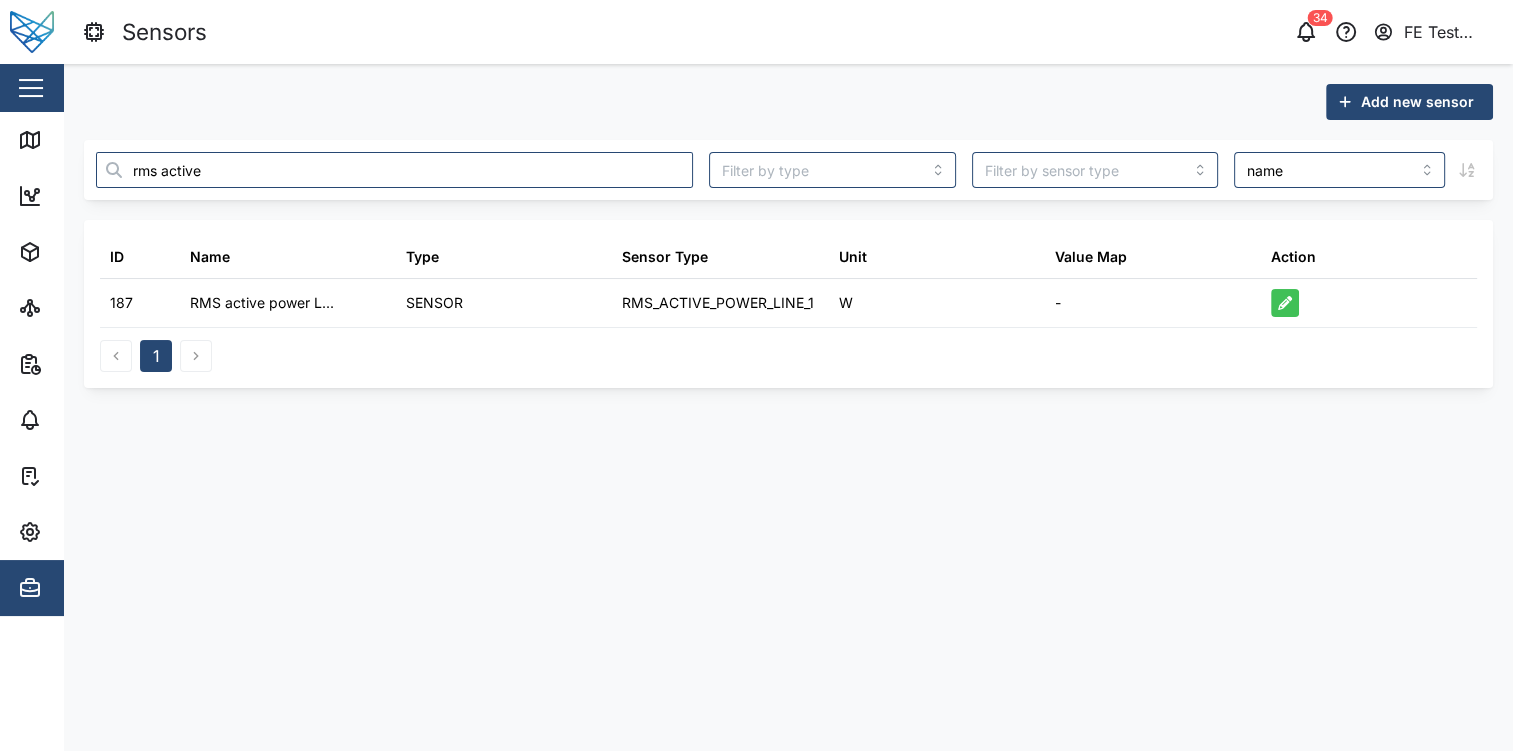 click on "Add new sensor" at bounding box center (1417, 102) 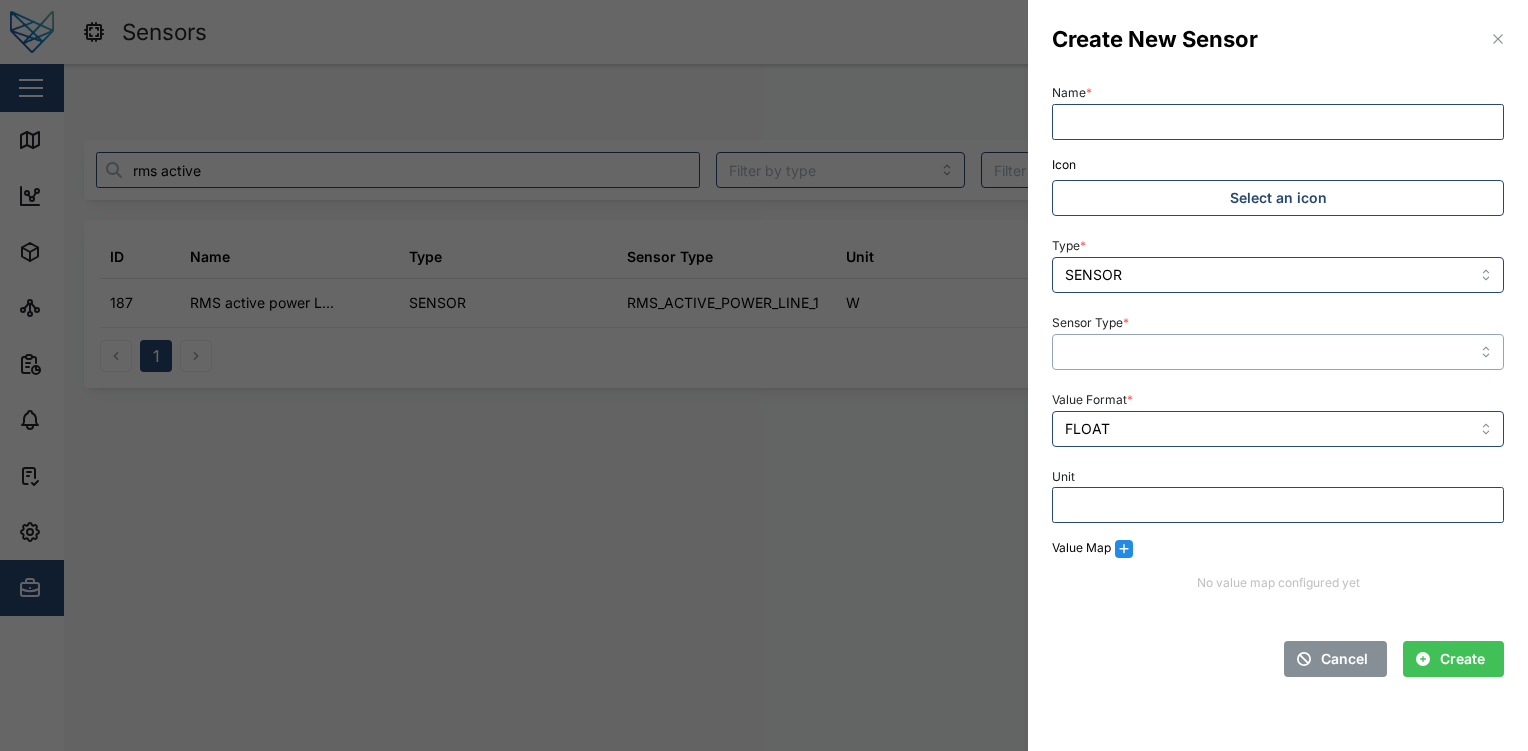 click on "Sensor Type  *" at bounding box center [1278, 352] 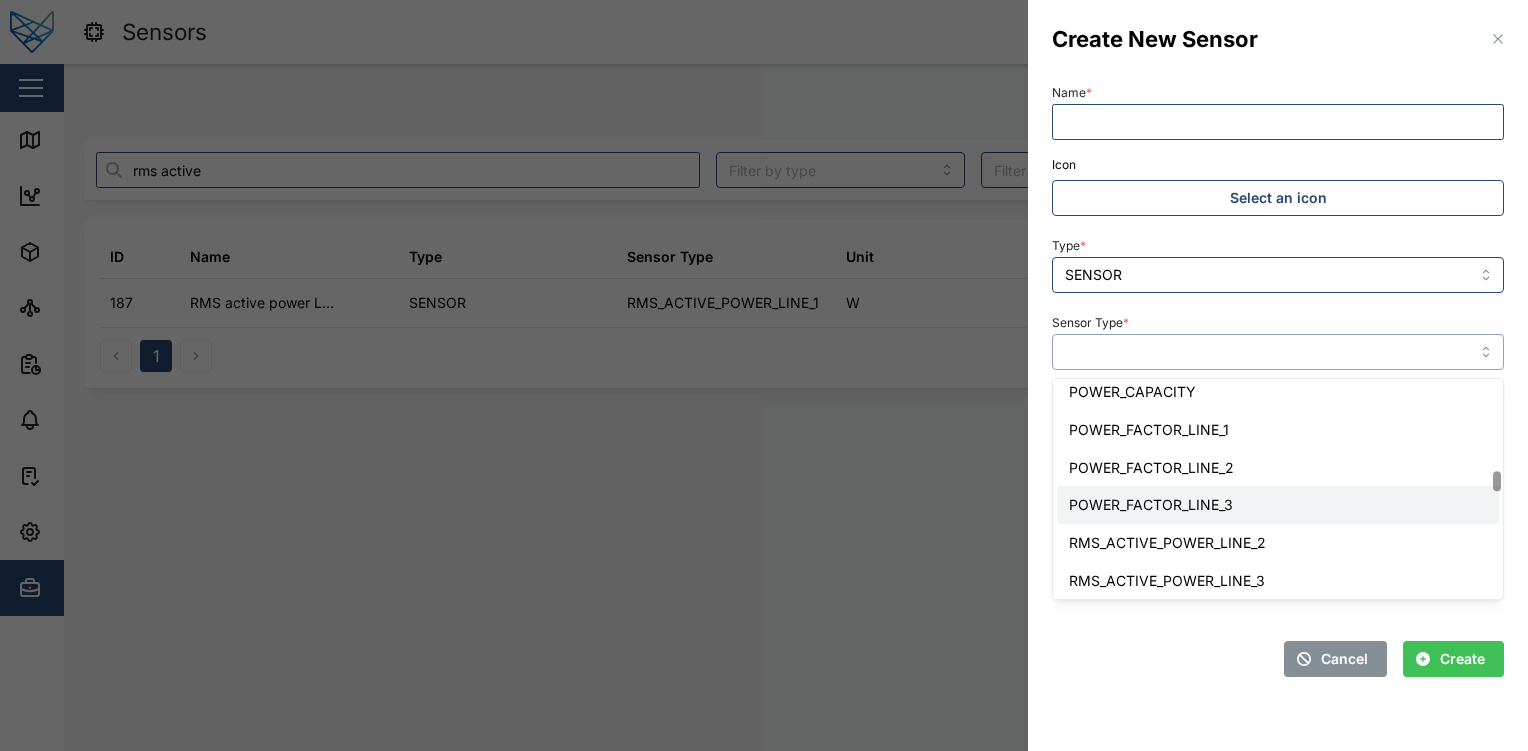 scroll, scrollTop: 1075, scrollLeft: 0, axis: vertical 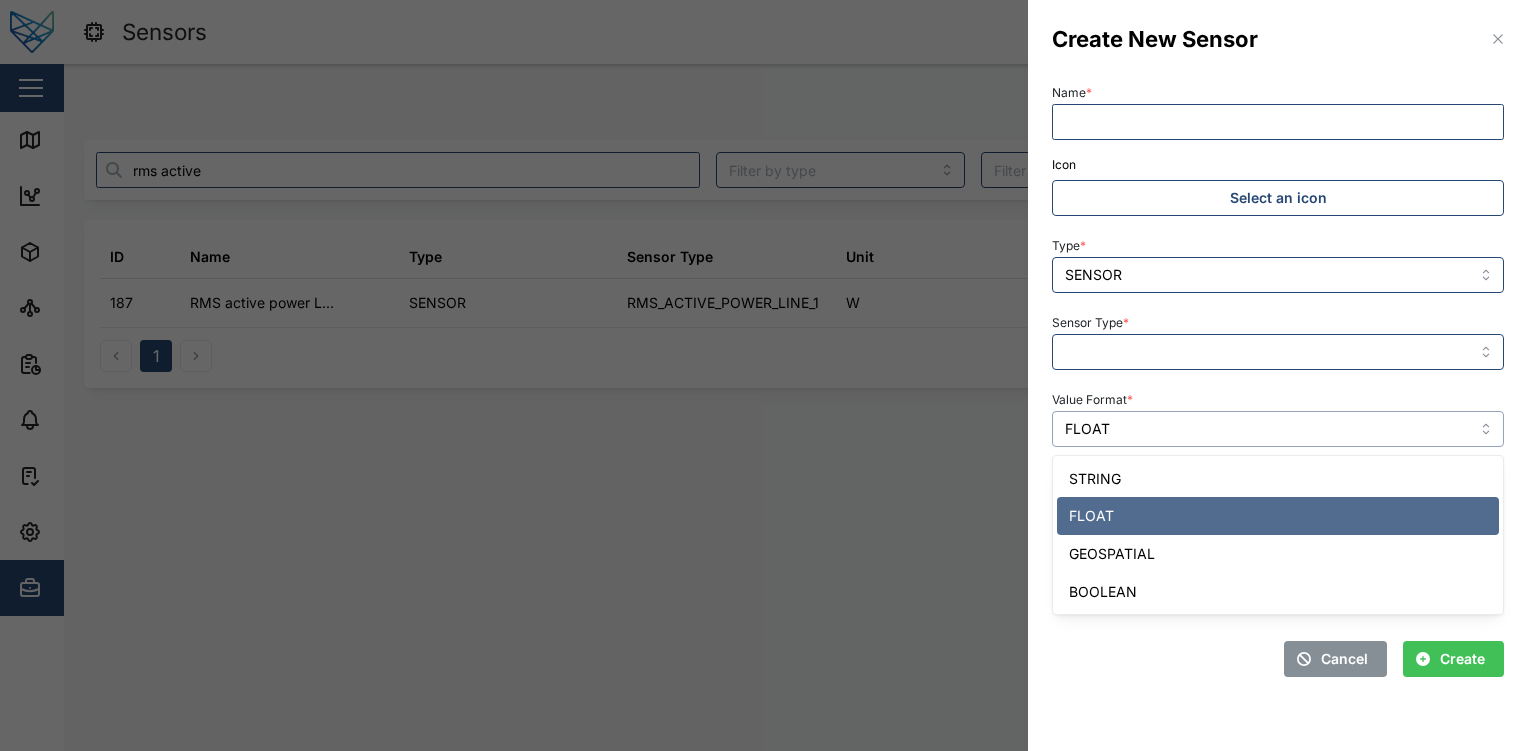 click on "FLOAT" at bounding box center (1278, 429) 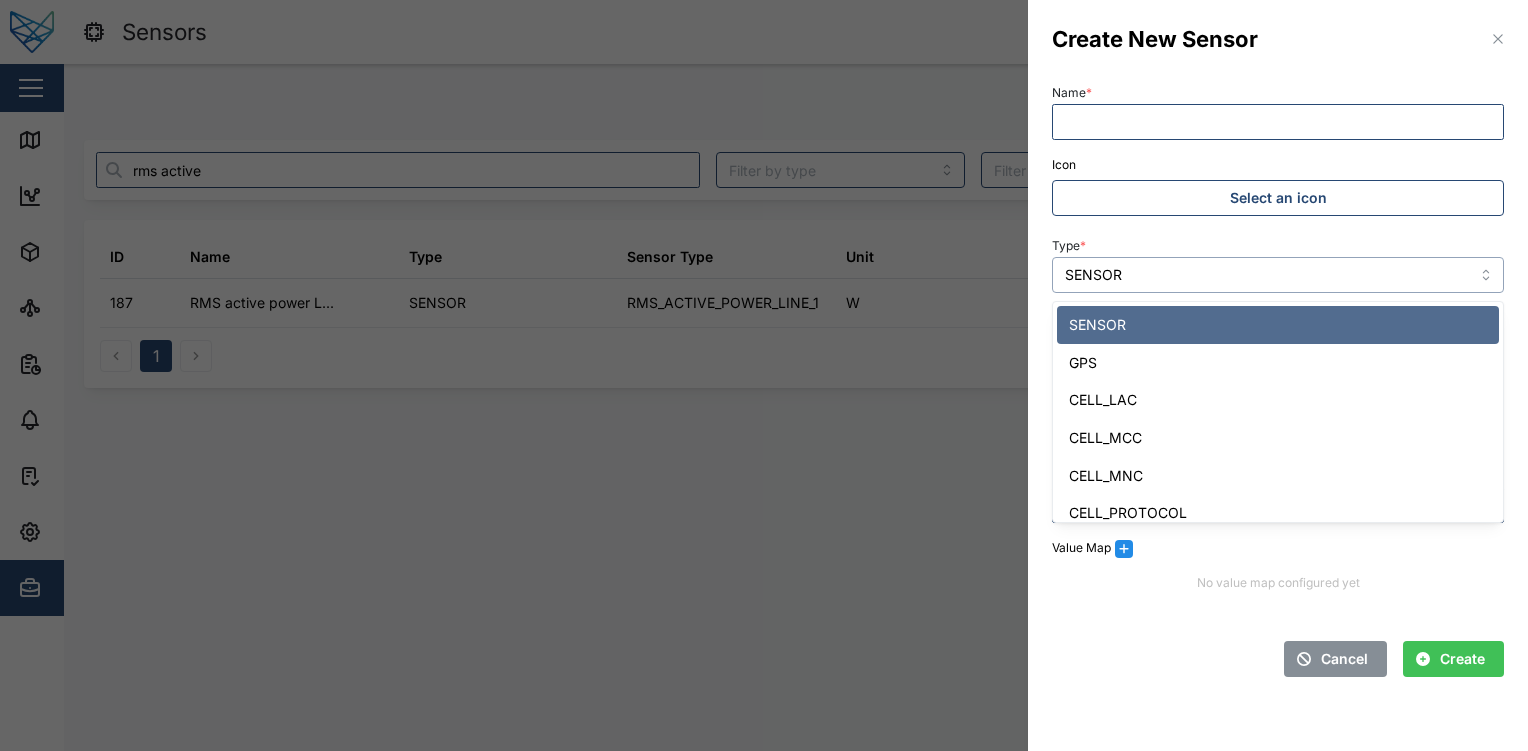 click on "SENSOR" at bounding box center (1278, 275) 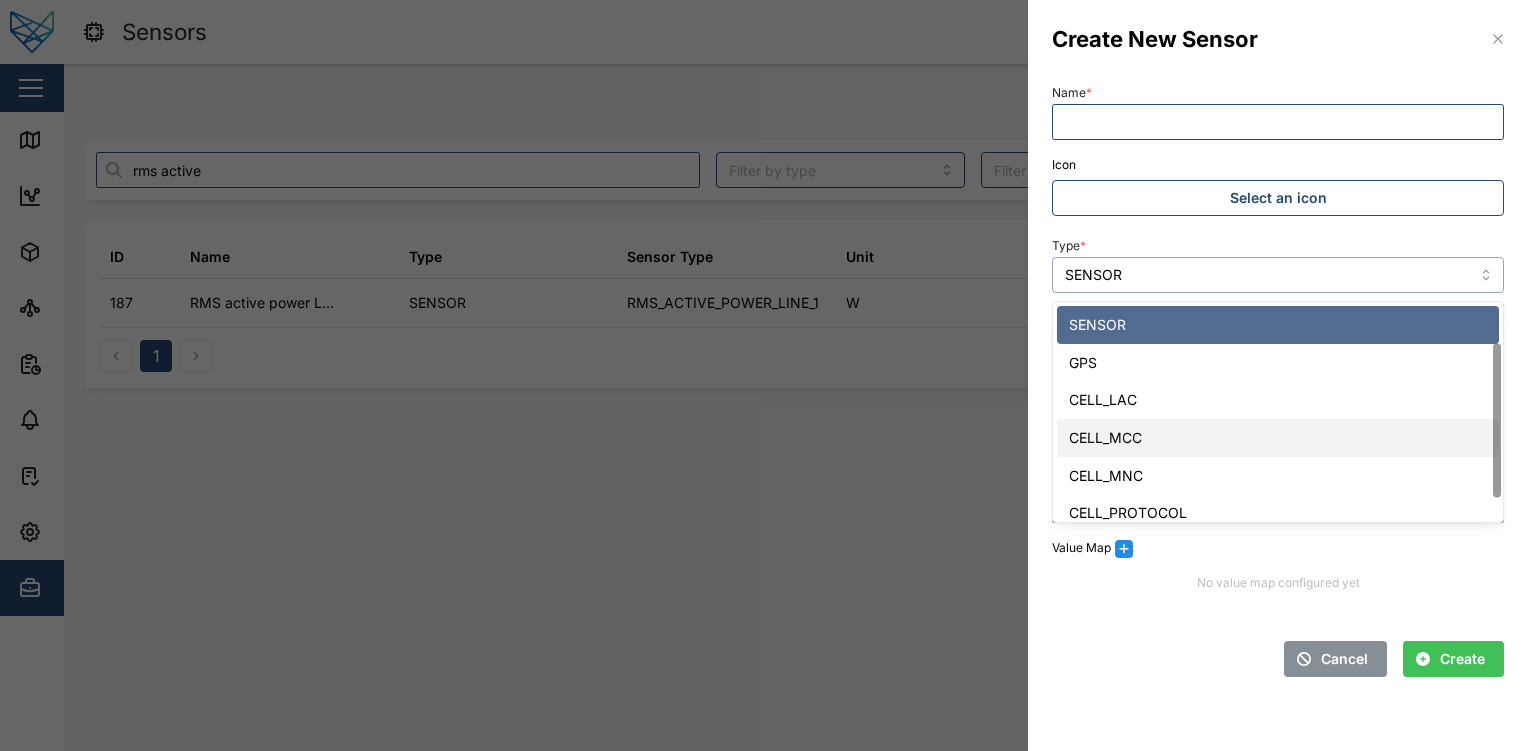 scroll, scrollTop: 89, scrollLeft: 0, axis: vertical 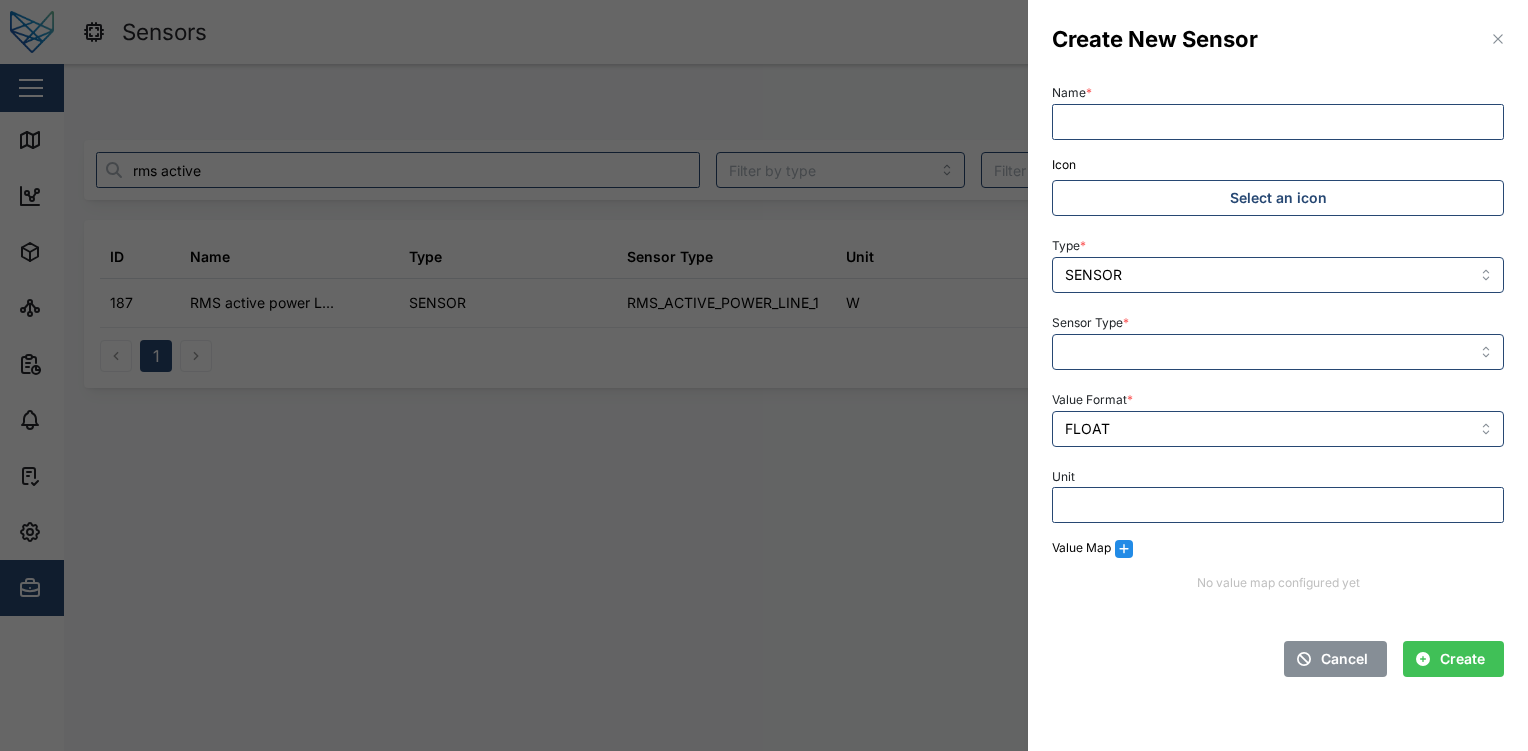 drag, startPoint x: 1104, startPoint y: 224, endPoint x: 1115, endPoint y: 370, distance: 146.4138 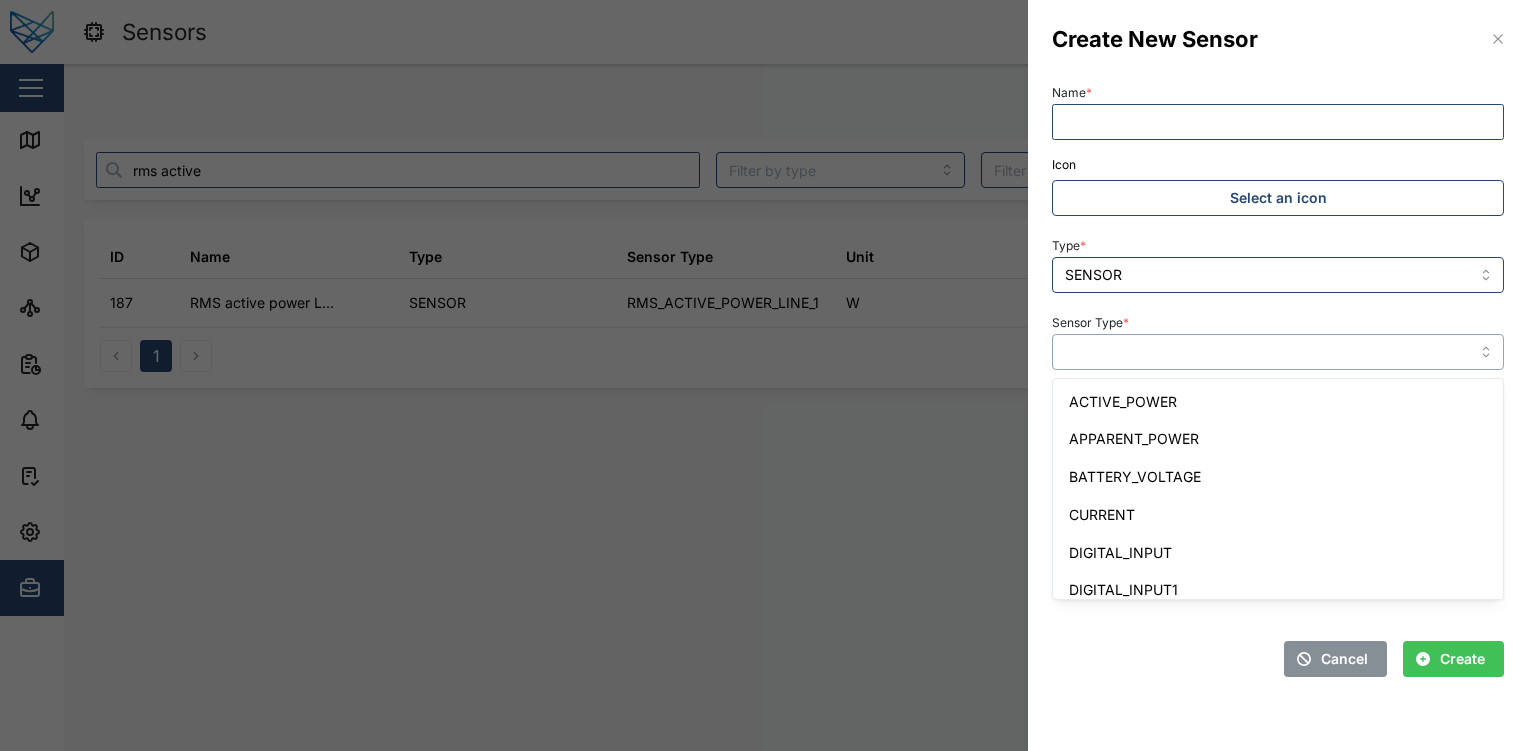 click on "Sensor Type  *" at bounding box center (1278, 339) 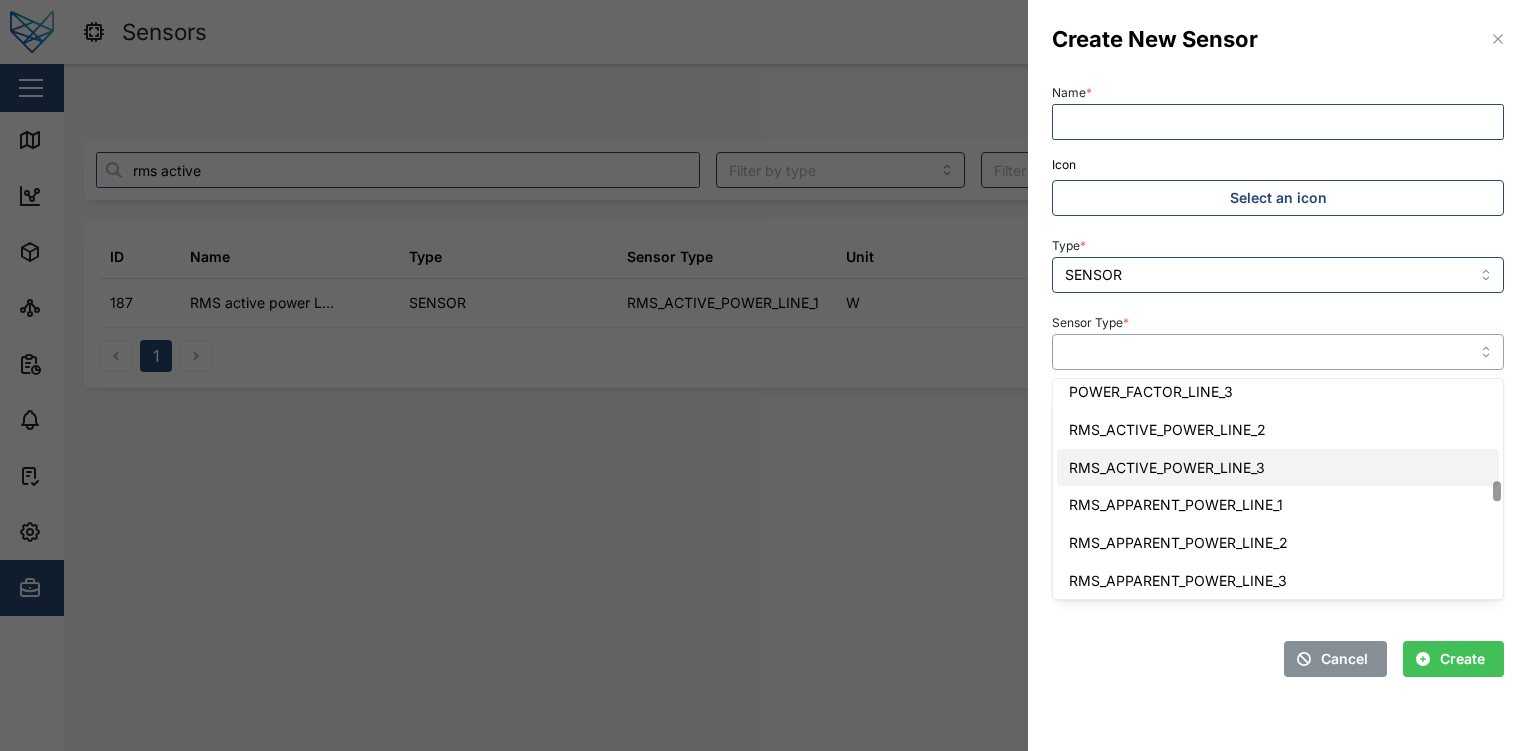 scroll, scrollTop: 1138, scrollLeft: 0, axis: vertical 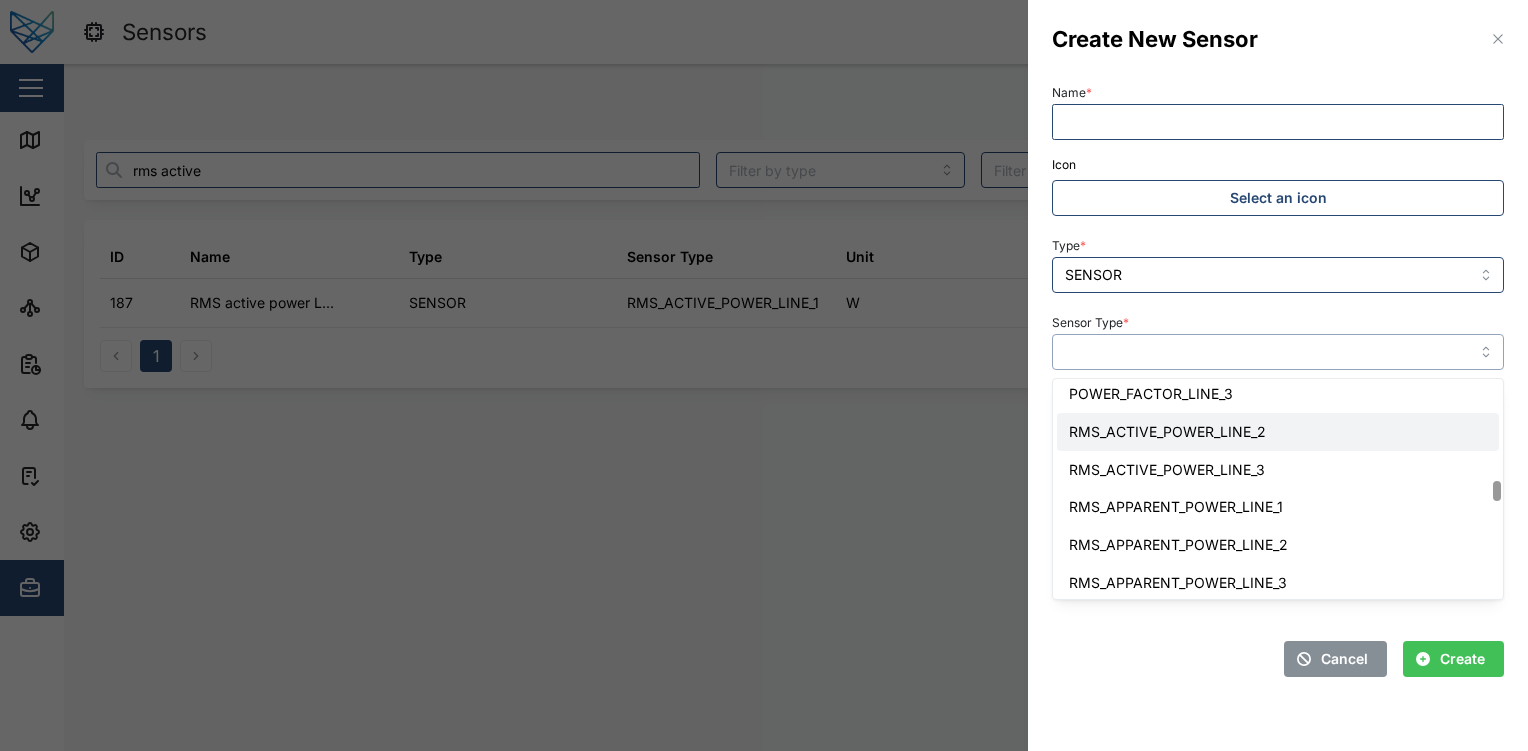 type on "RMS_ACTIVE_POWER_LINE_2" 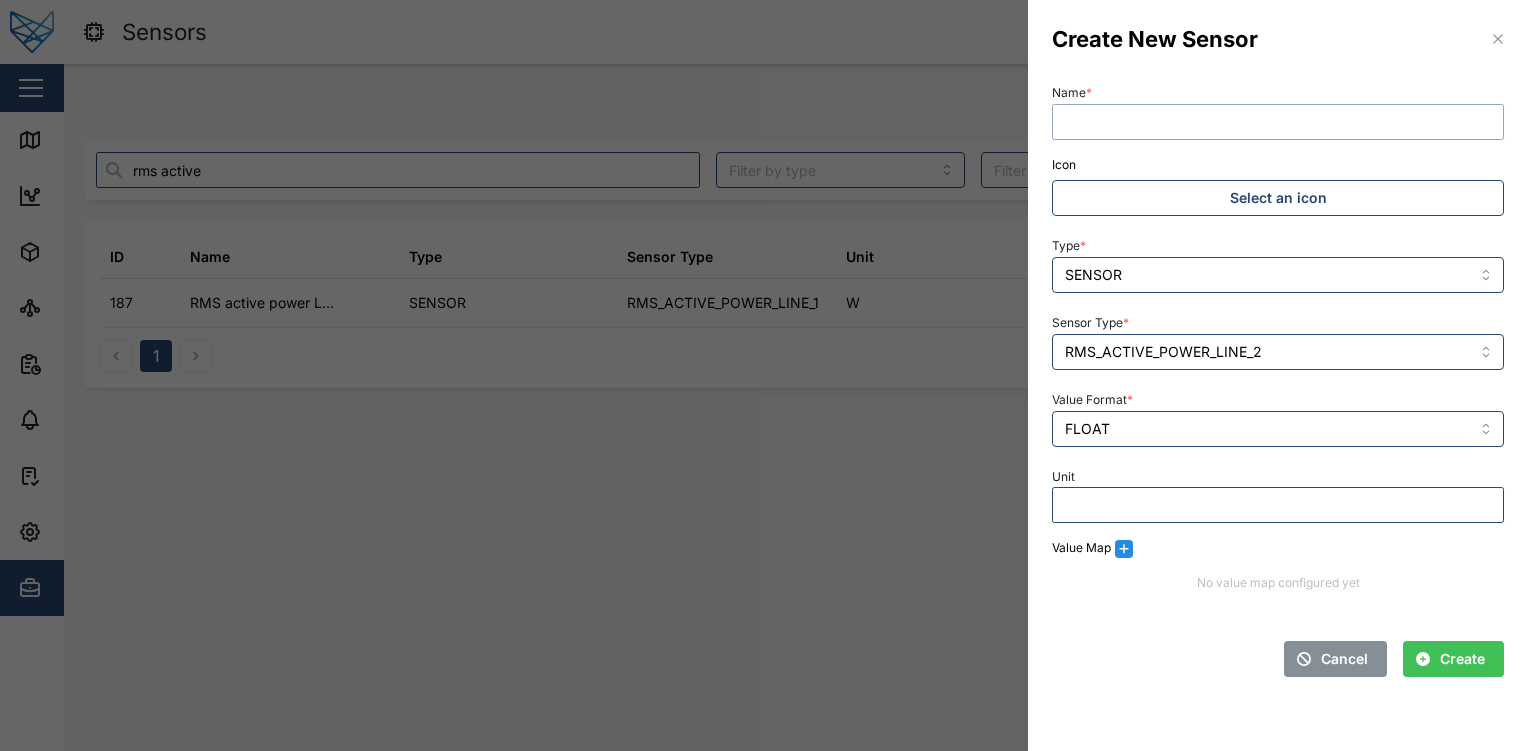 click on "Name  *" at bounding box center [1278, 122] 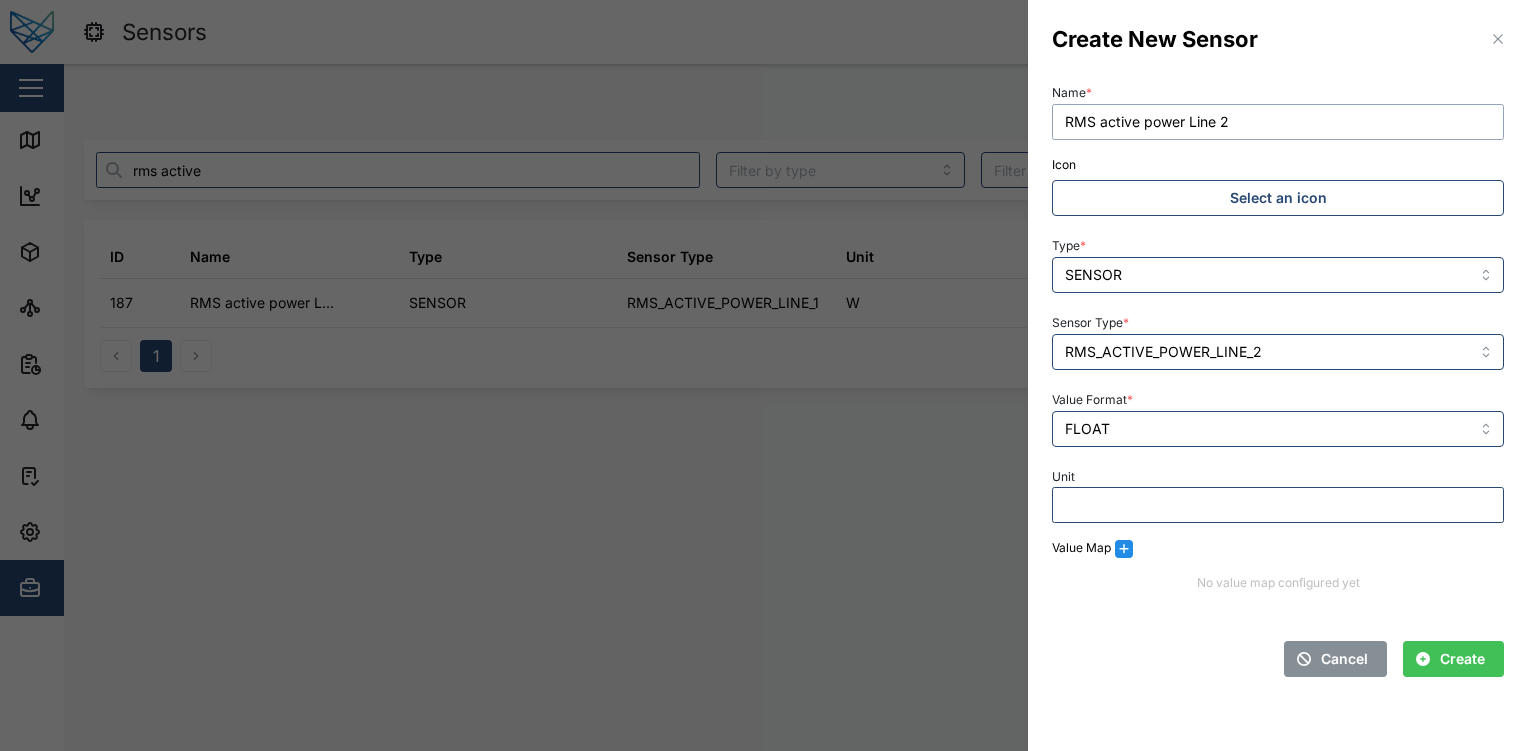 type on "RMS active power Line 2" 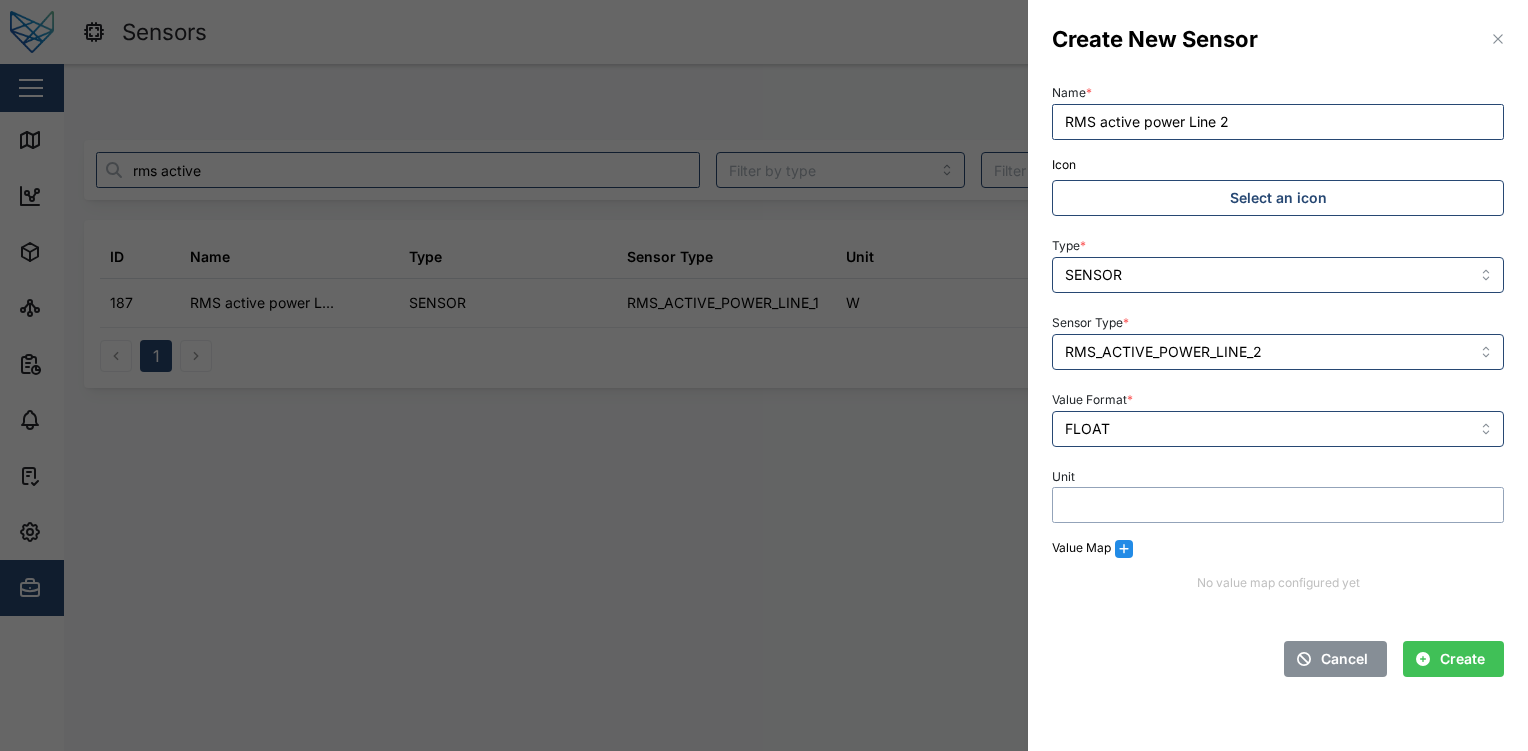 click on "Unit" at bounding box center (1278, 505) 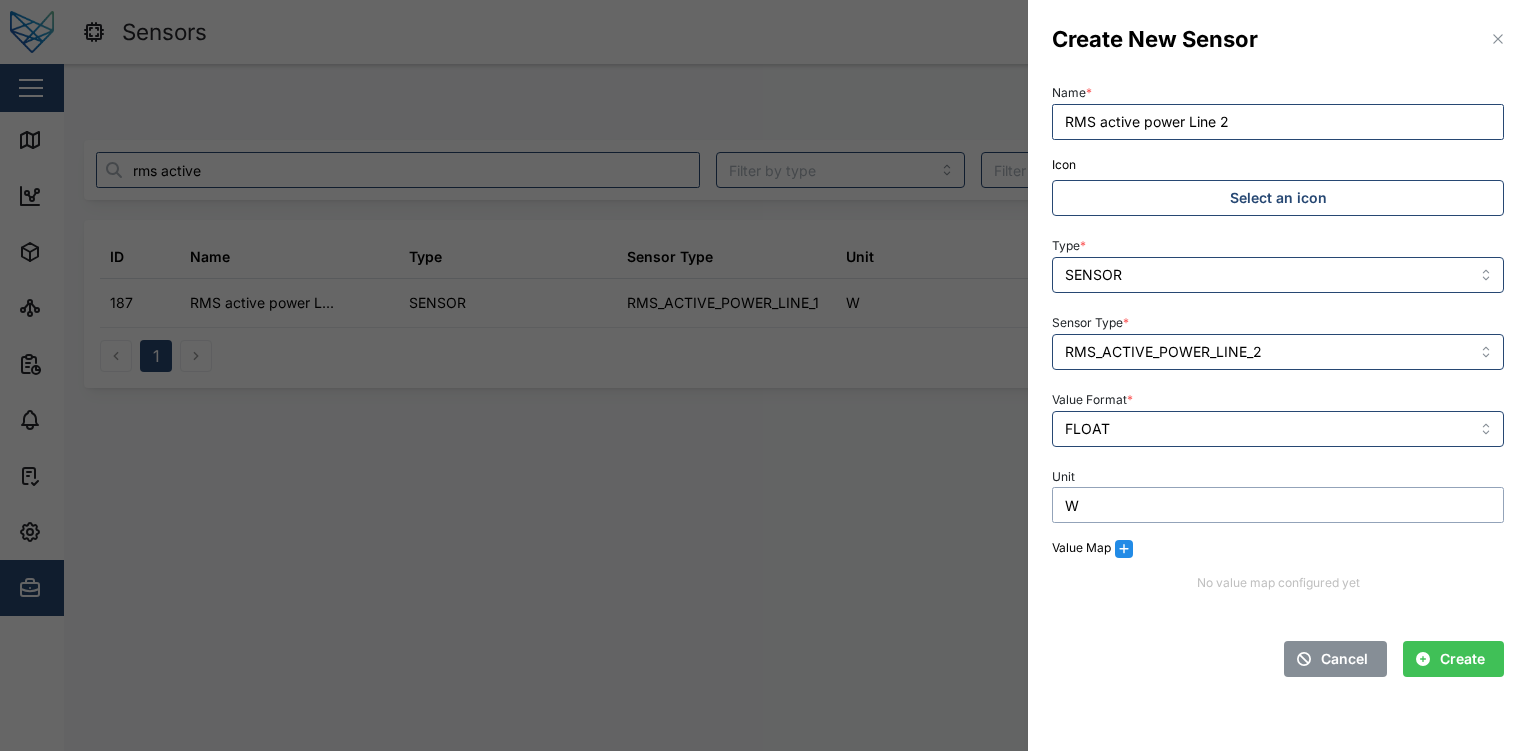 type on "W" 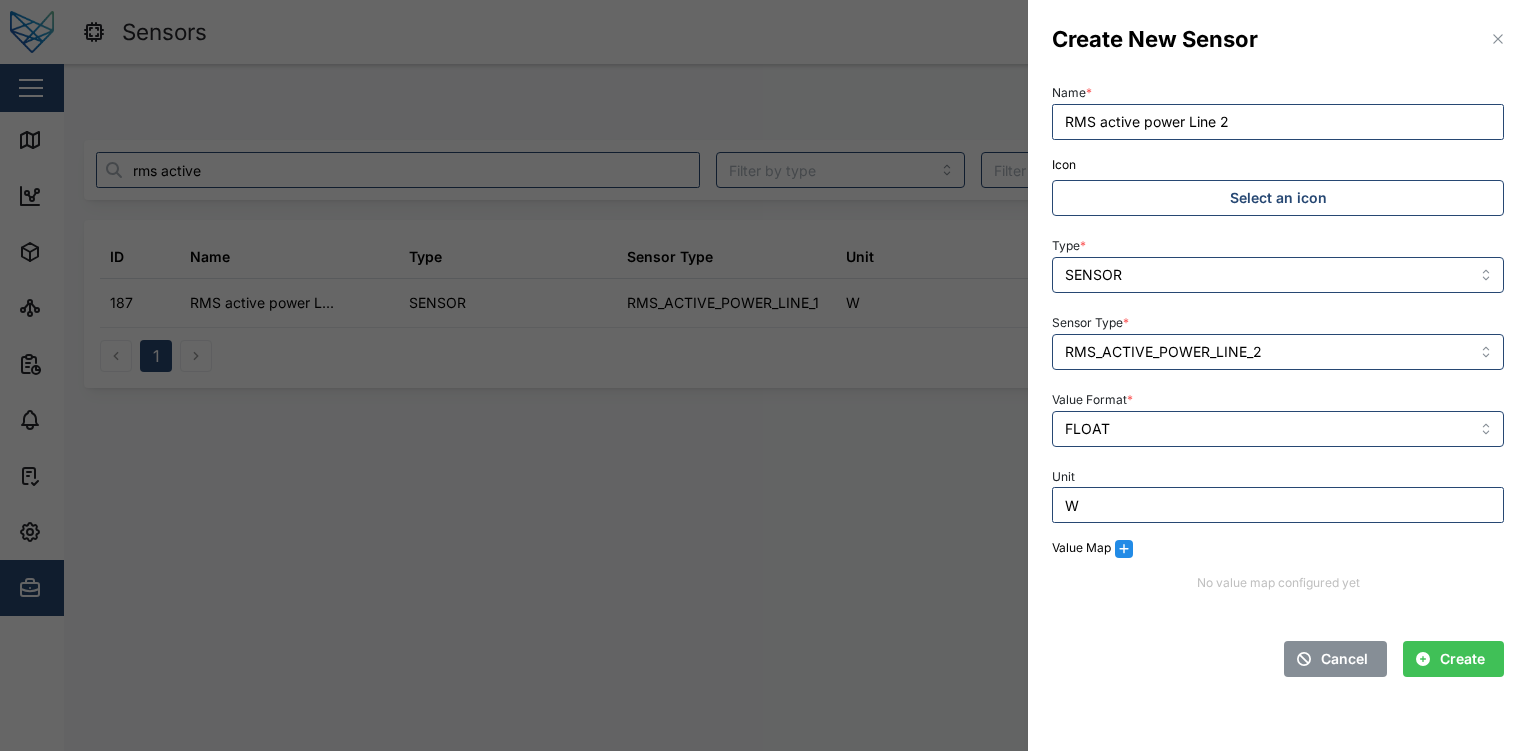 click on "Create" at bounding box center (1462, 659) 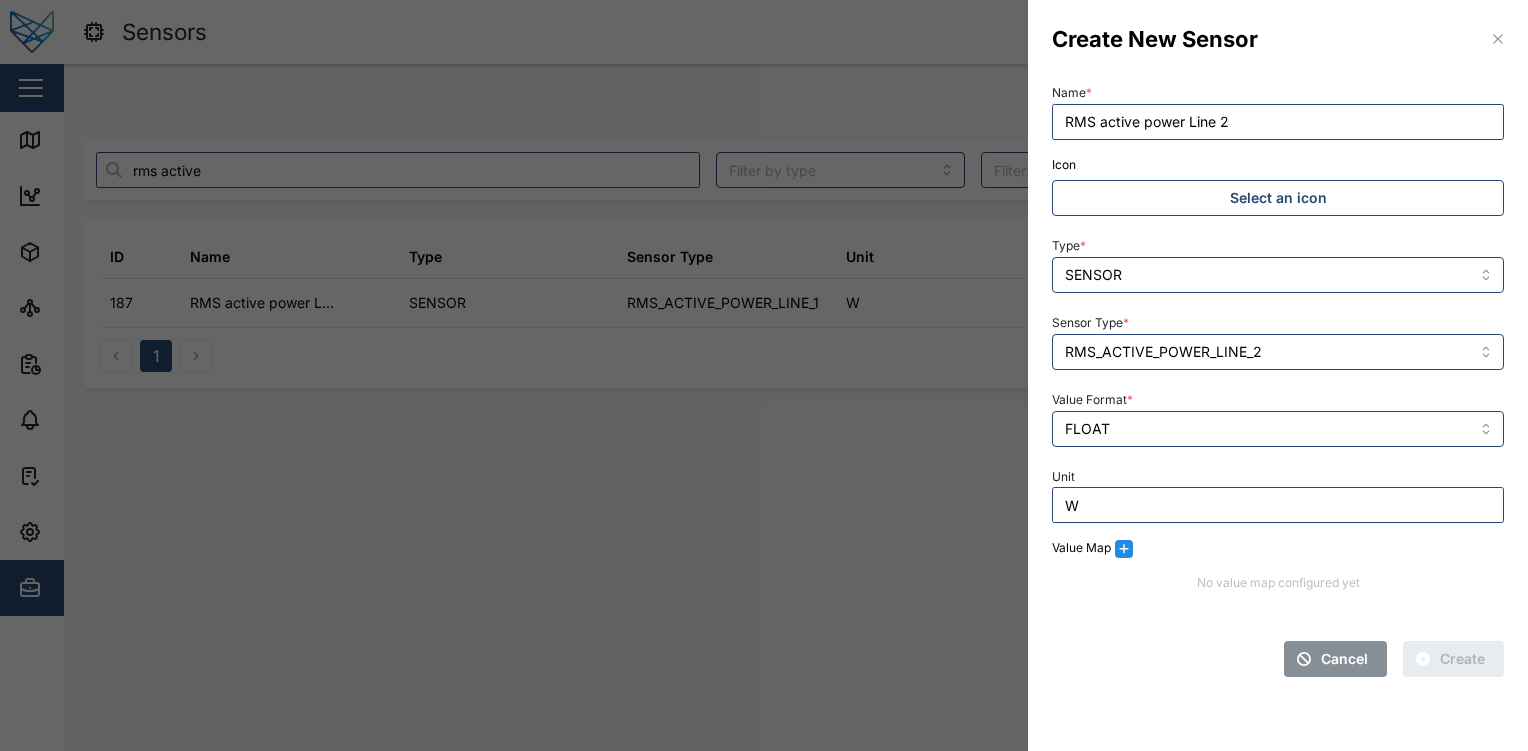 type 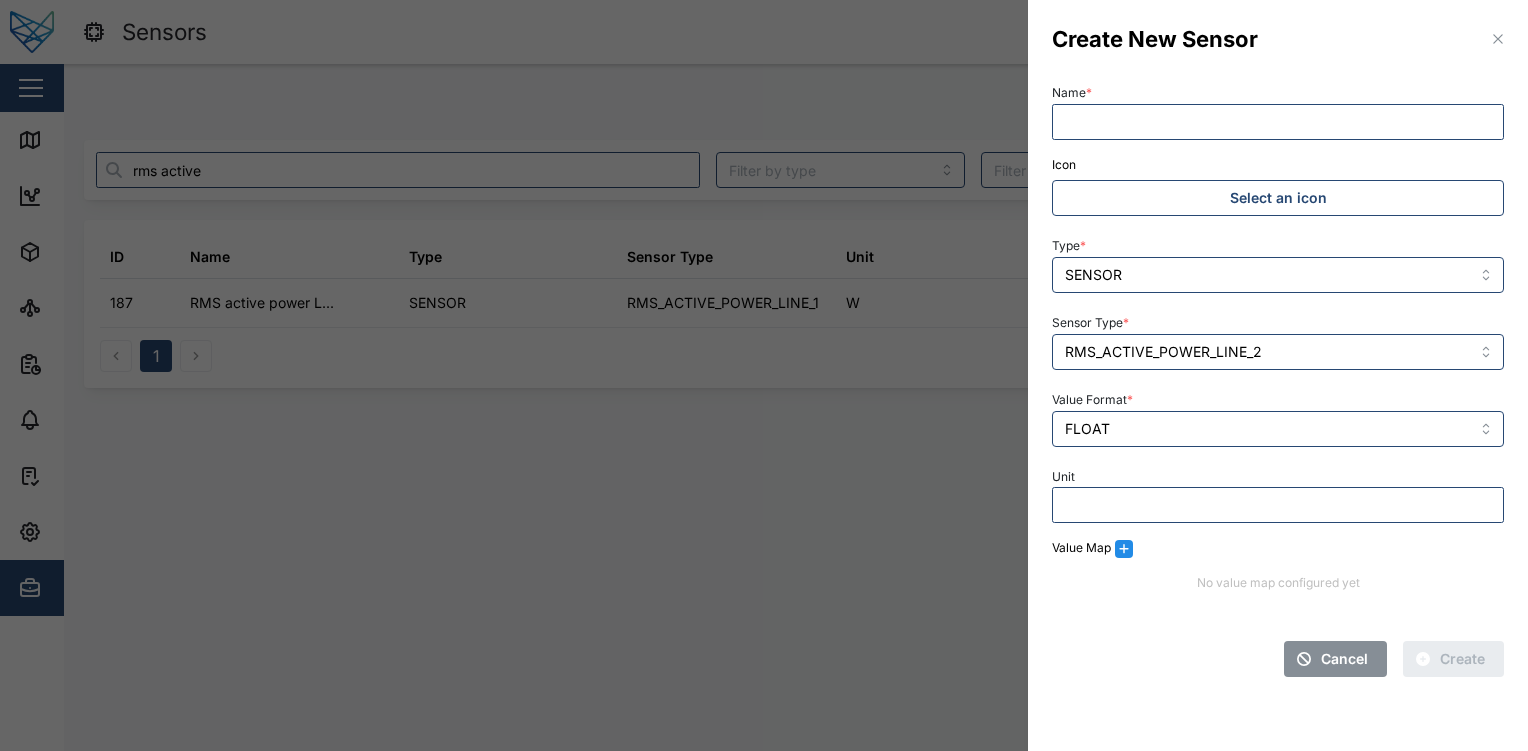 type 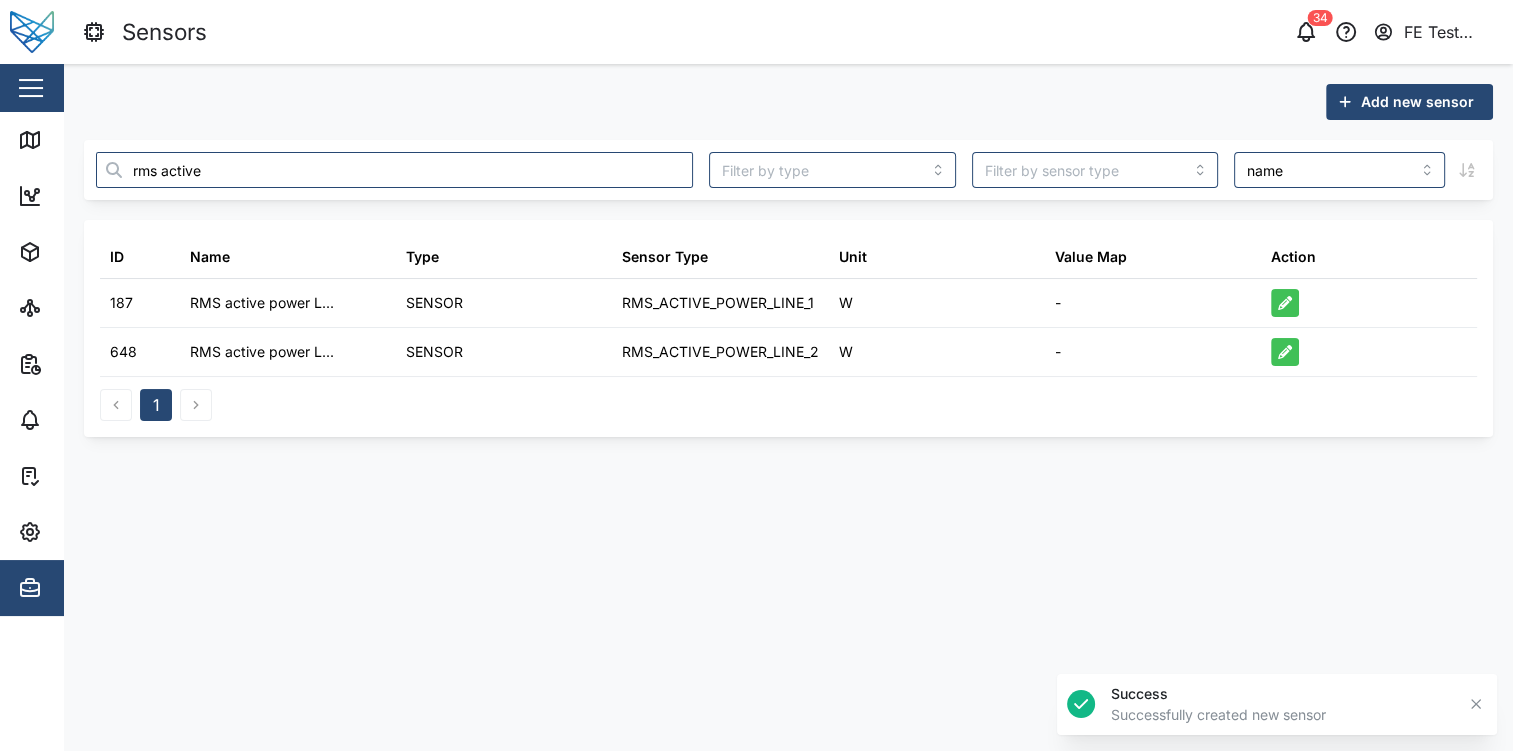 click on "Add new sensor" at bounding box center [1417, 102] 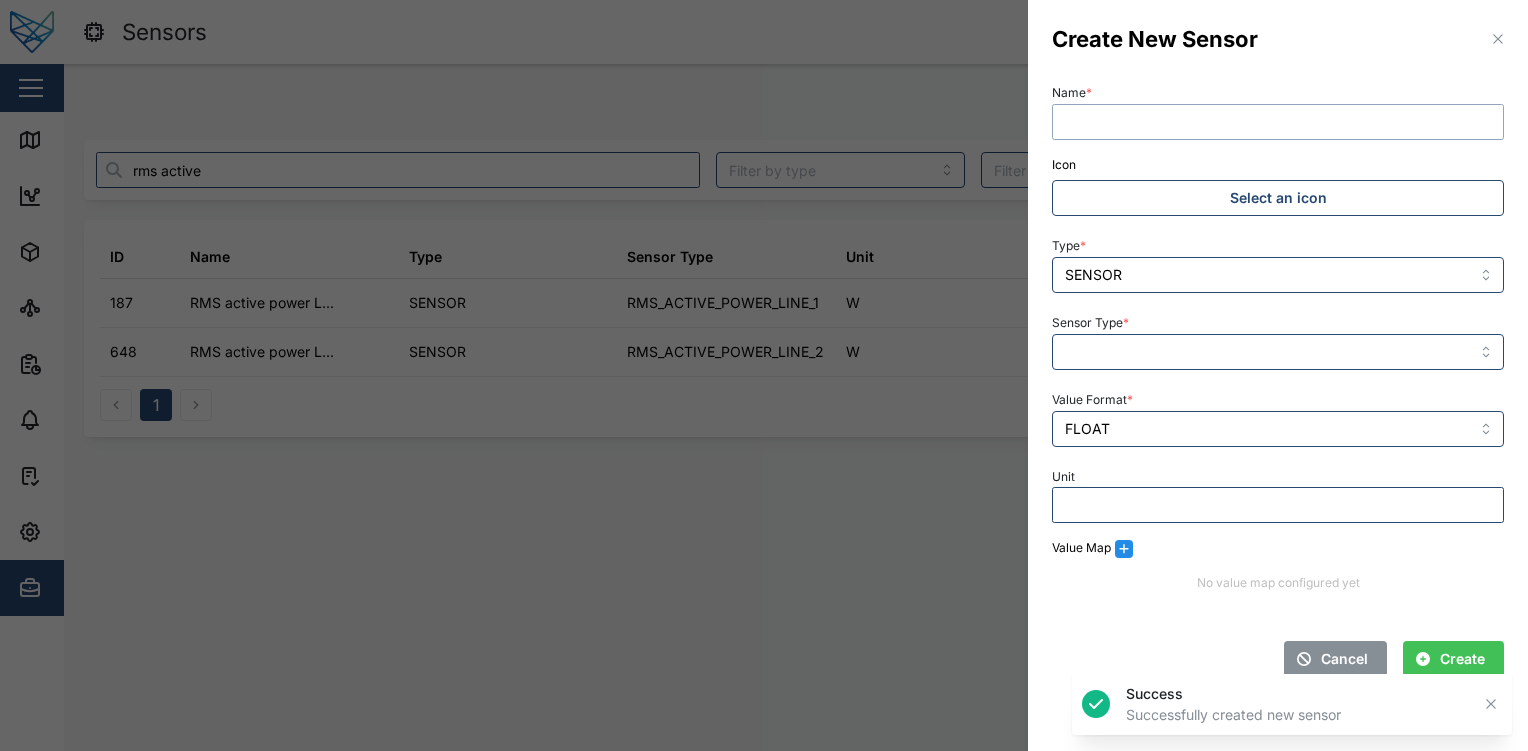 click on "Name  *" at bounding box center (1278, 122) 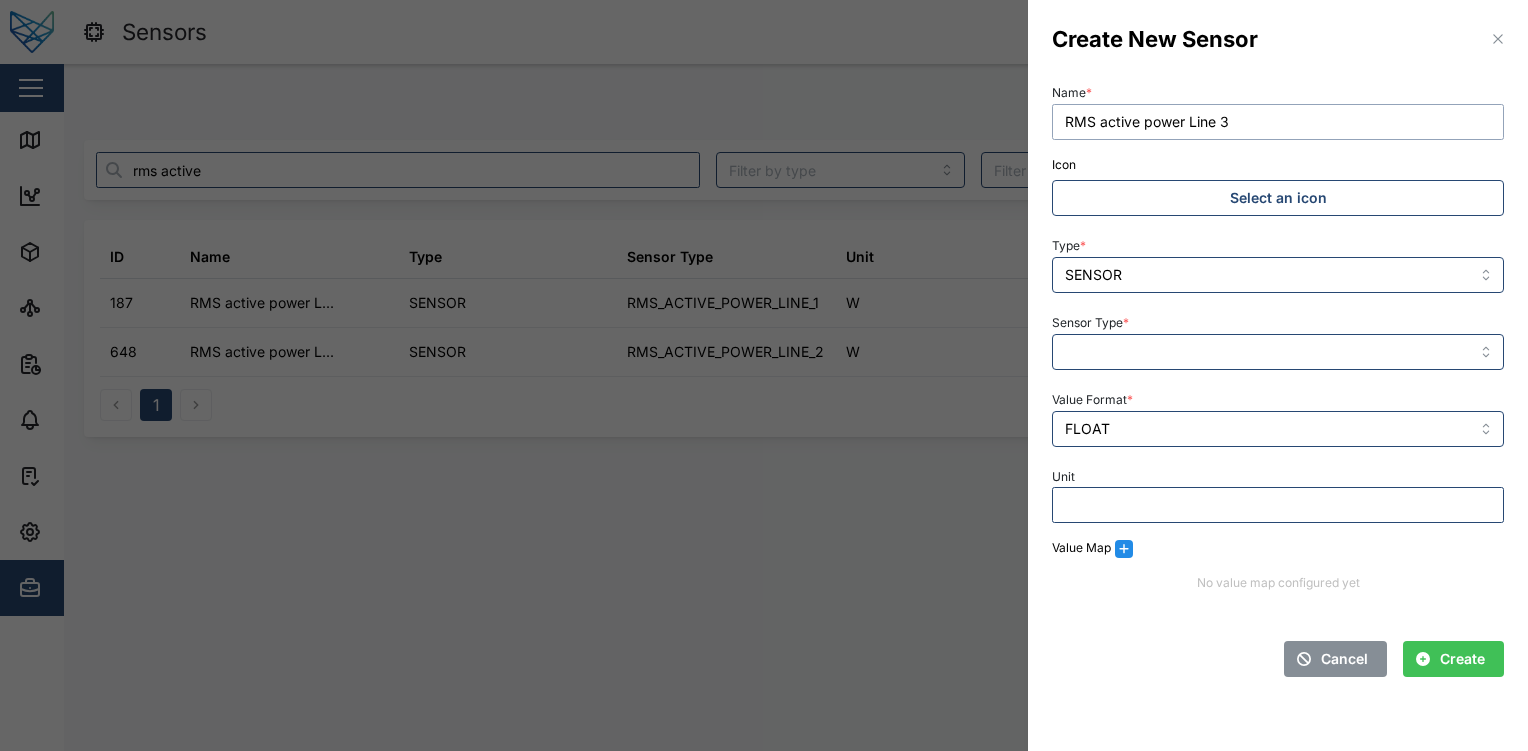 type on "RMS active power Line 3" 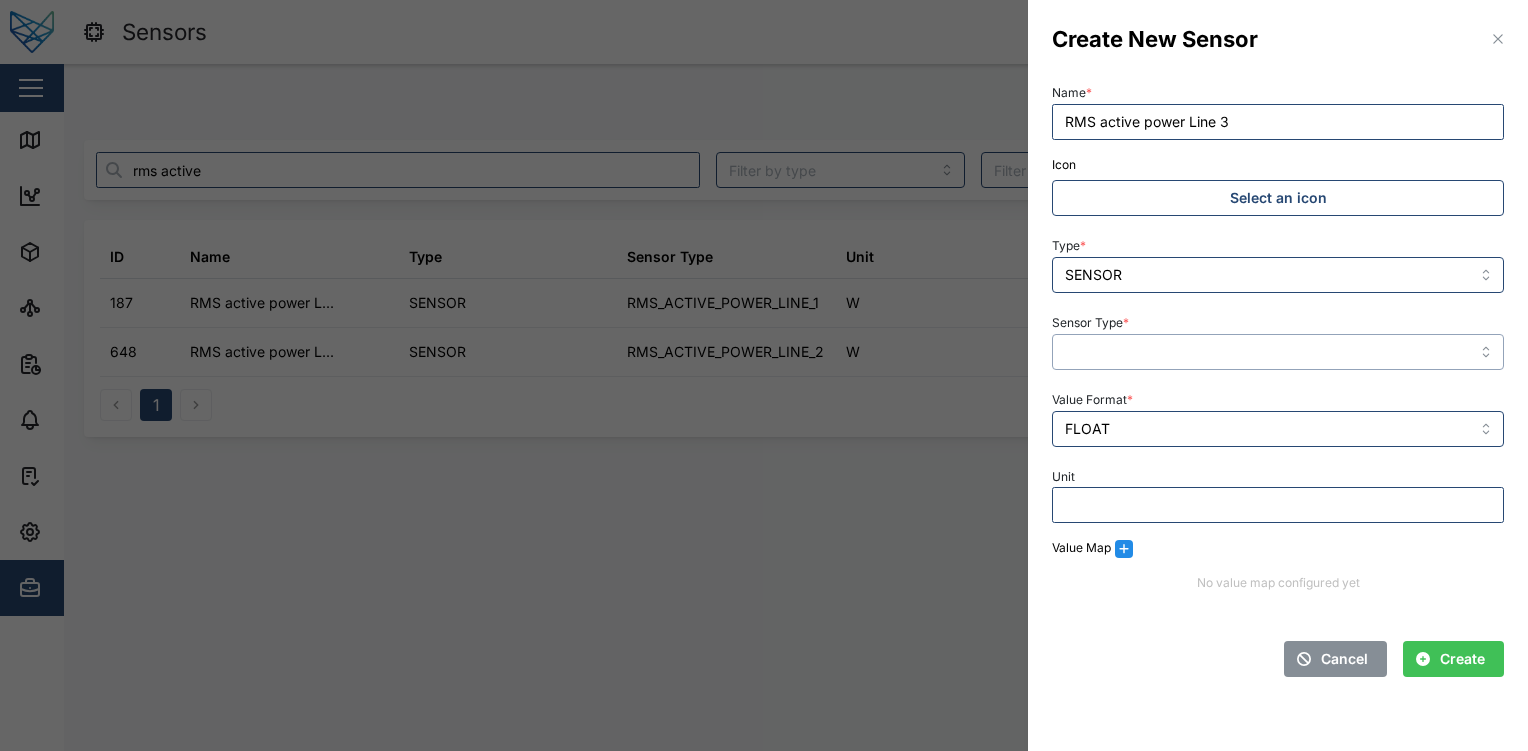 click on "Sensor Type  *" at bounding box center [1278, 352] 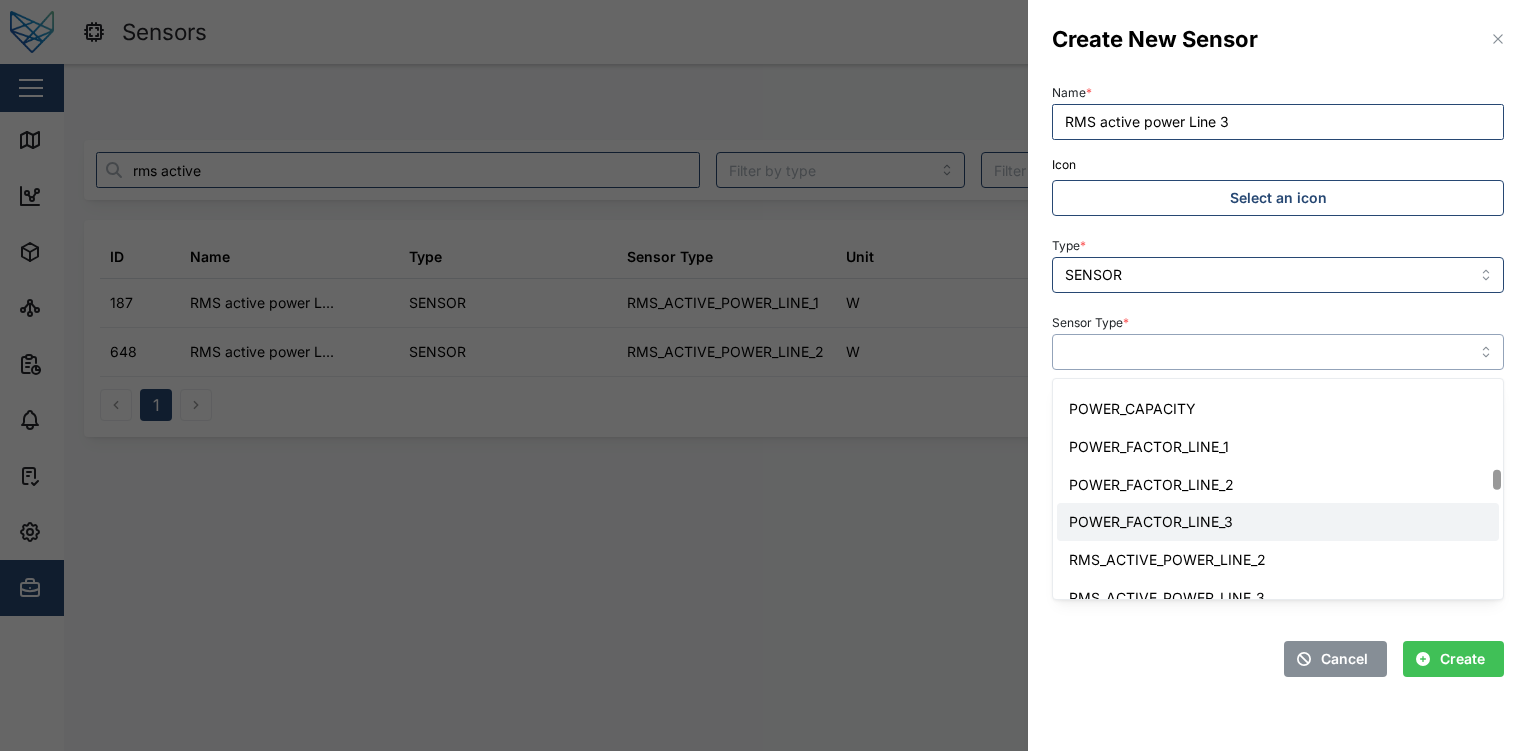 scroll, scrollTop: 1192, scrollLeft: 0, axis: vertical 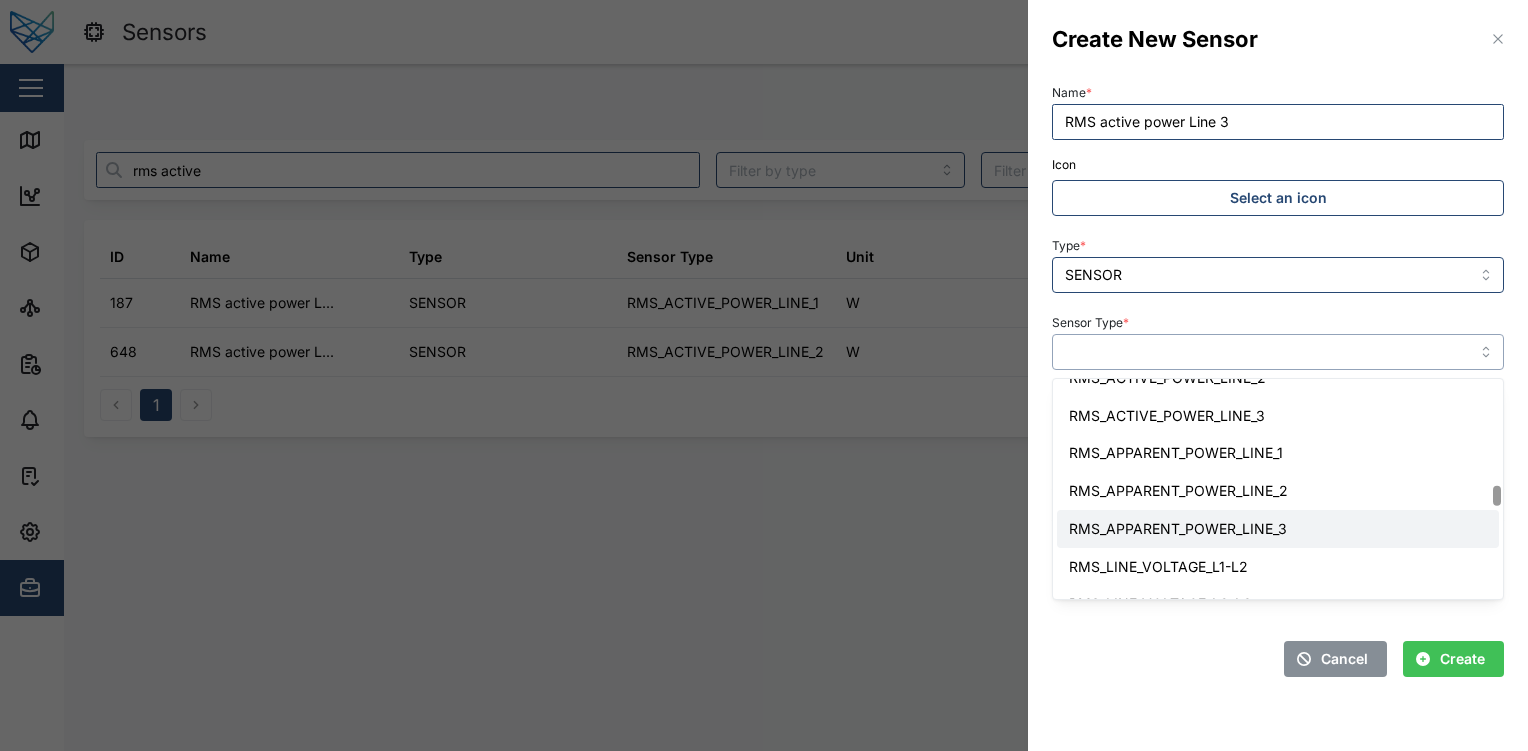 type on "RMS_APPARENT_POWER_LINE_3" 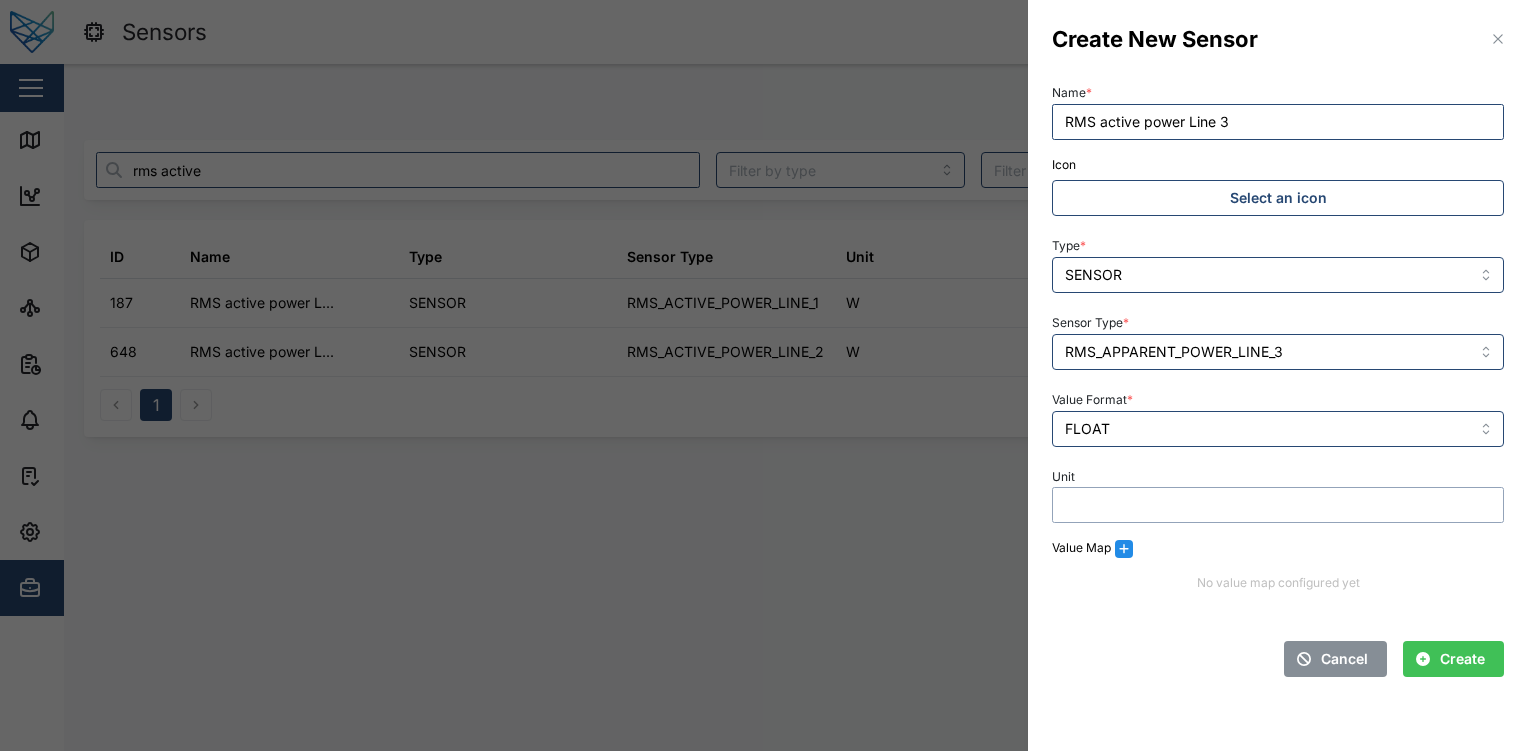type on "w" 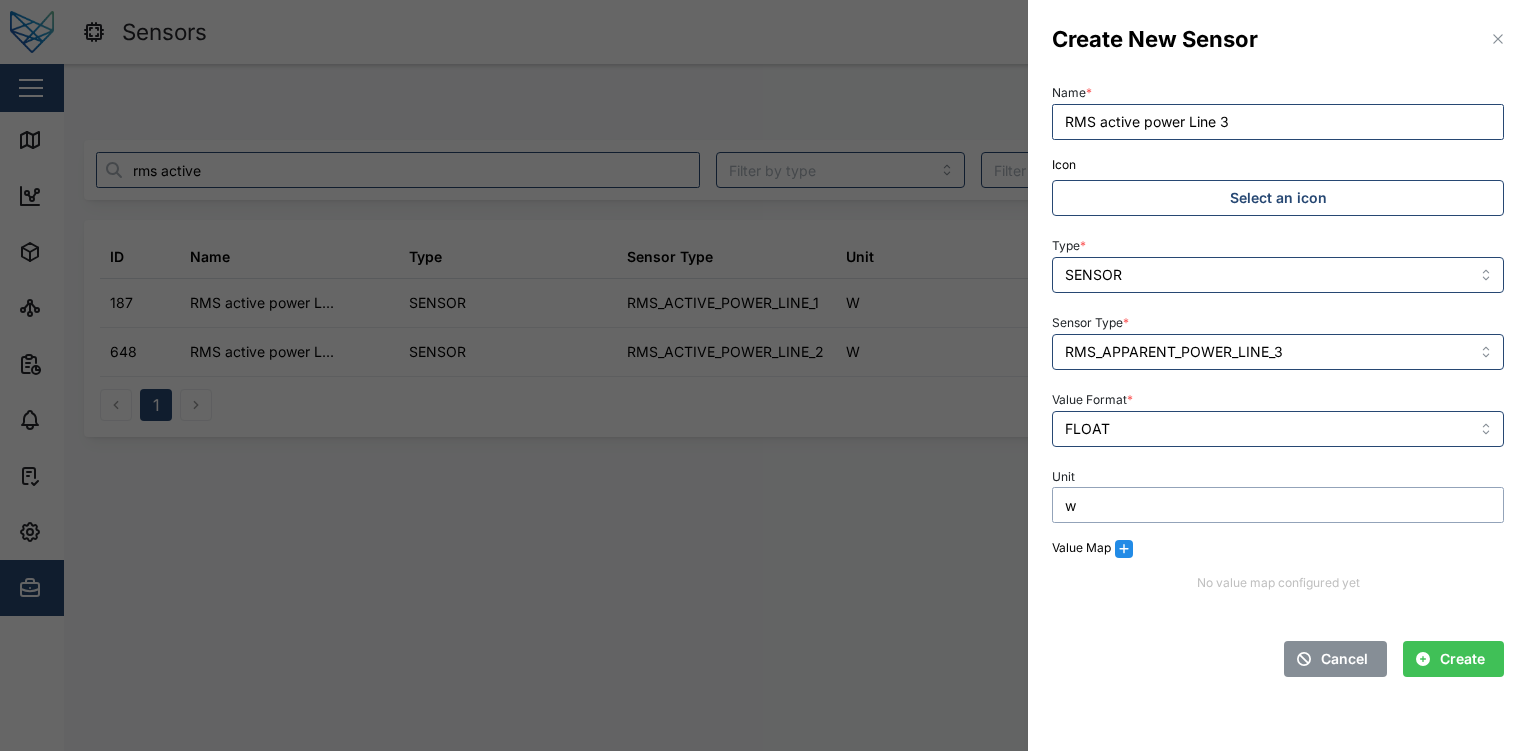 click on "w" at bounding box center (1278, 505) 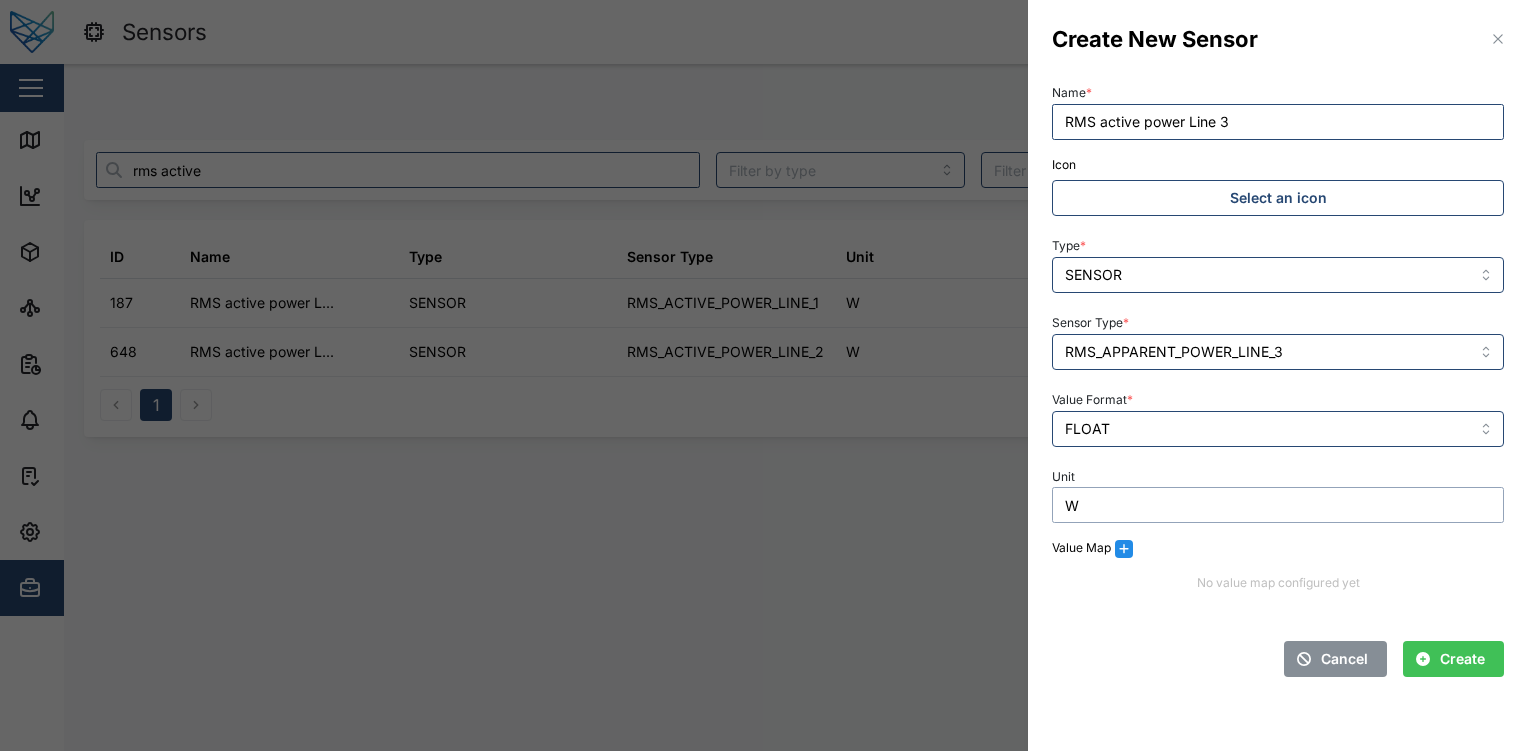 type on "W" 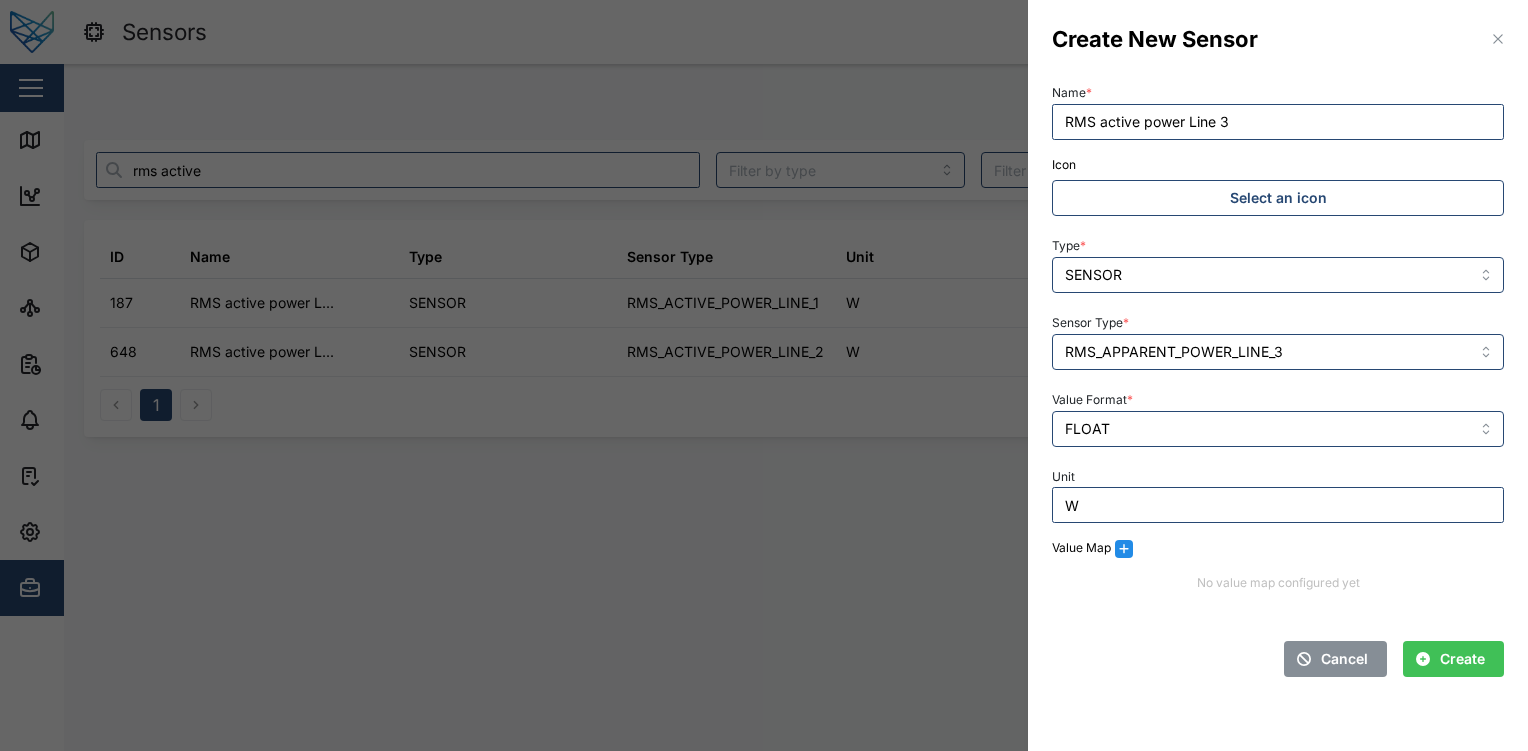 click on "Create" at bounding box center (1450, 659) 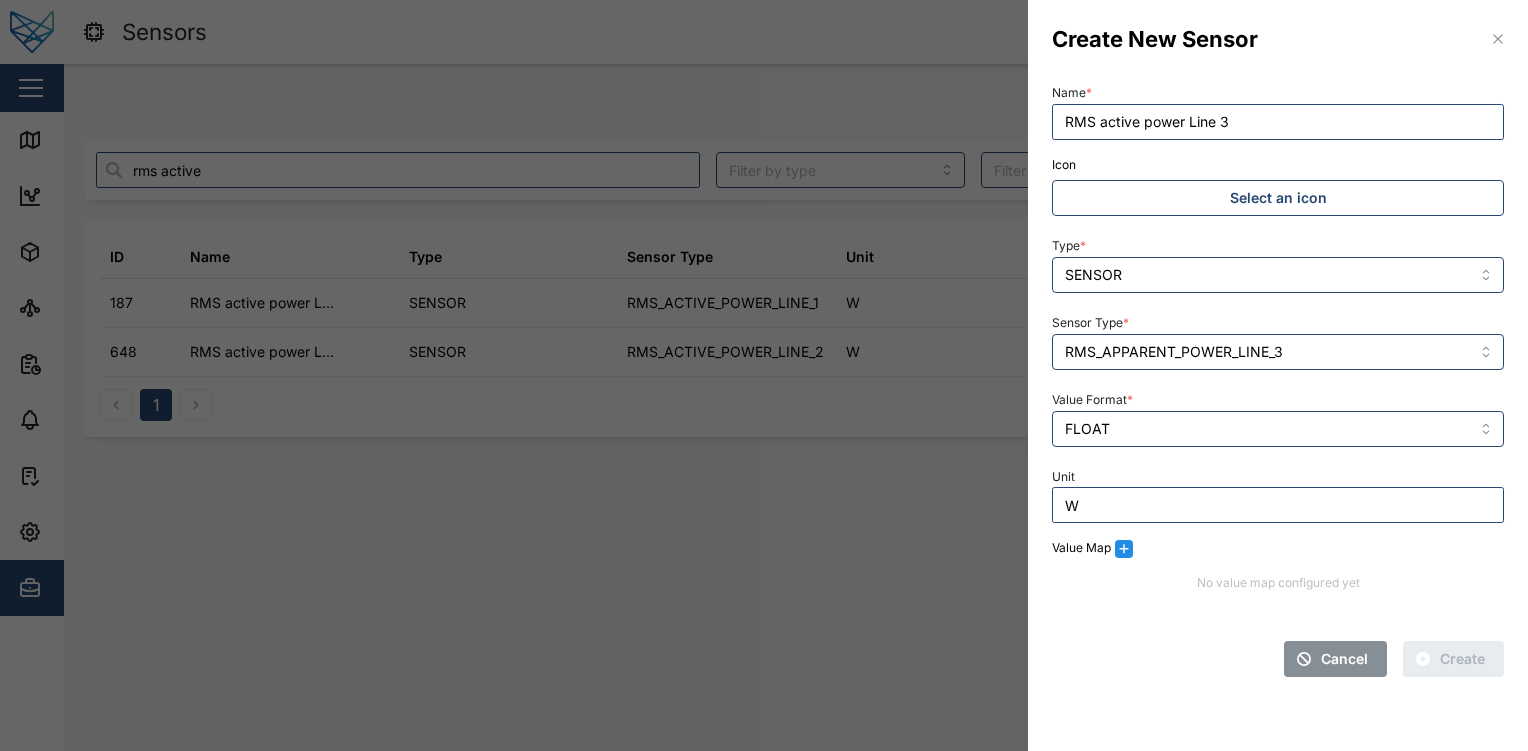 type 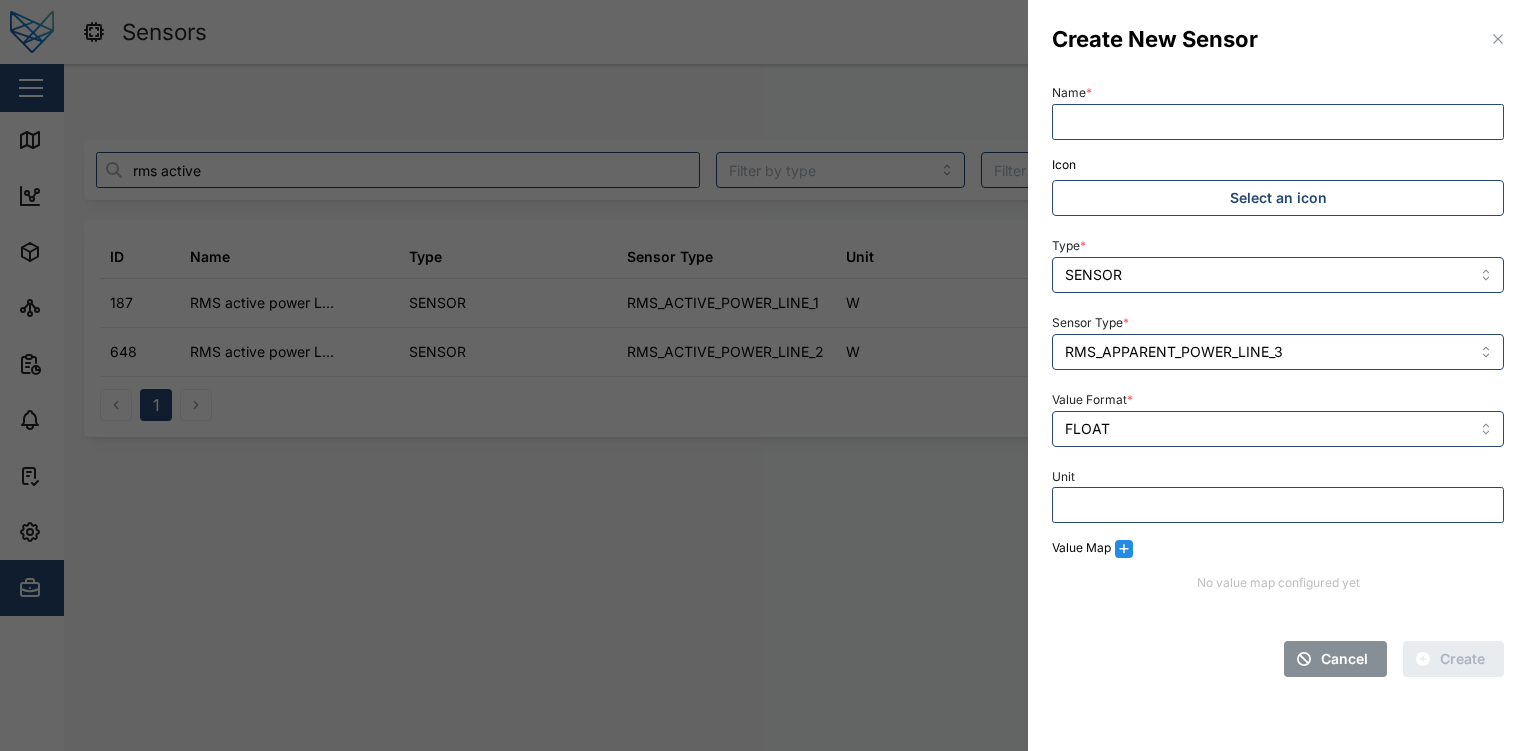 type 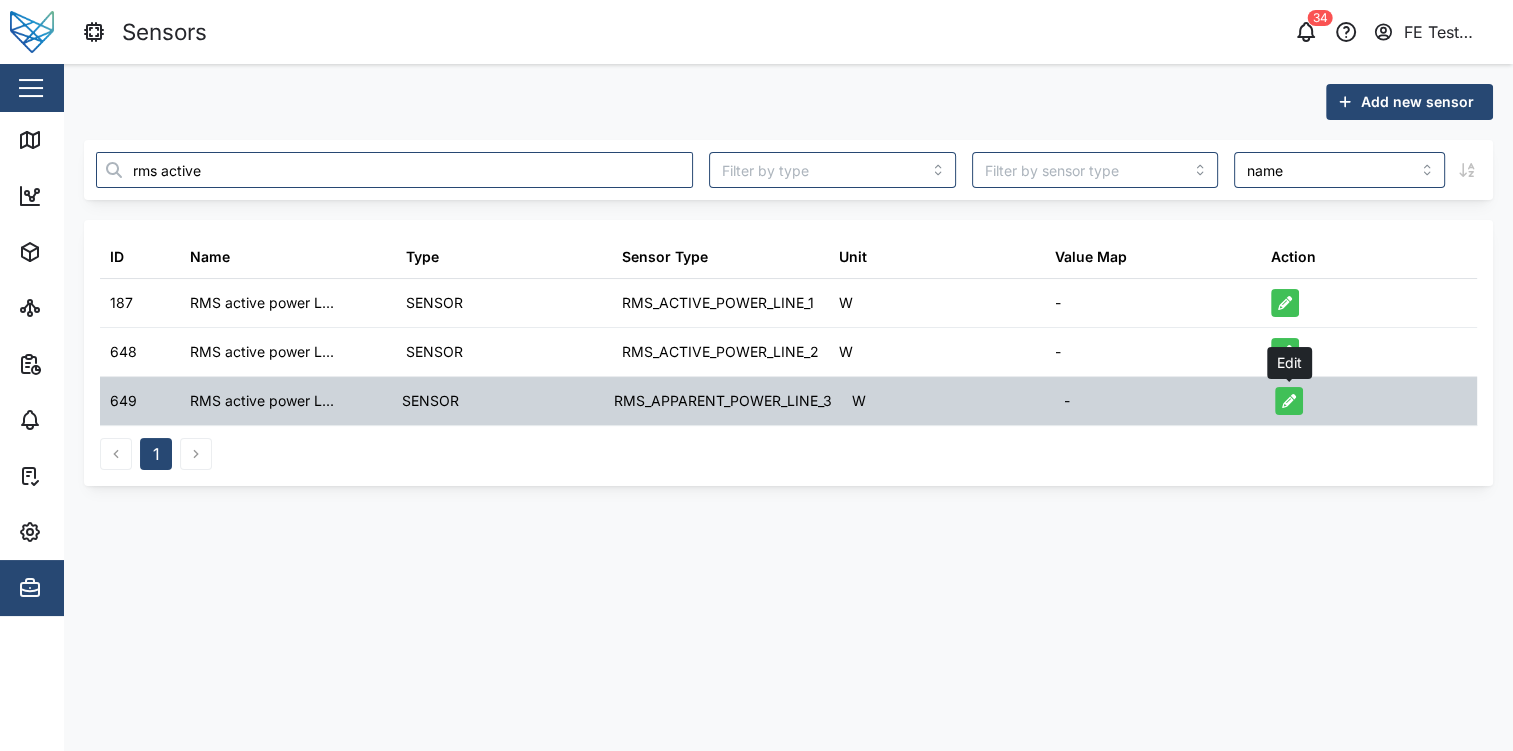 click 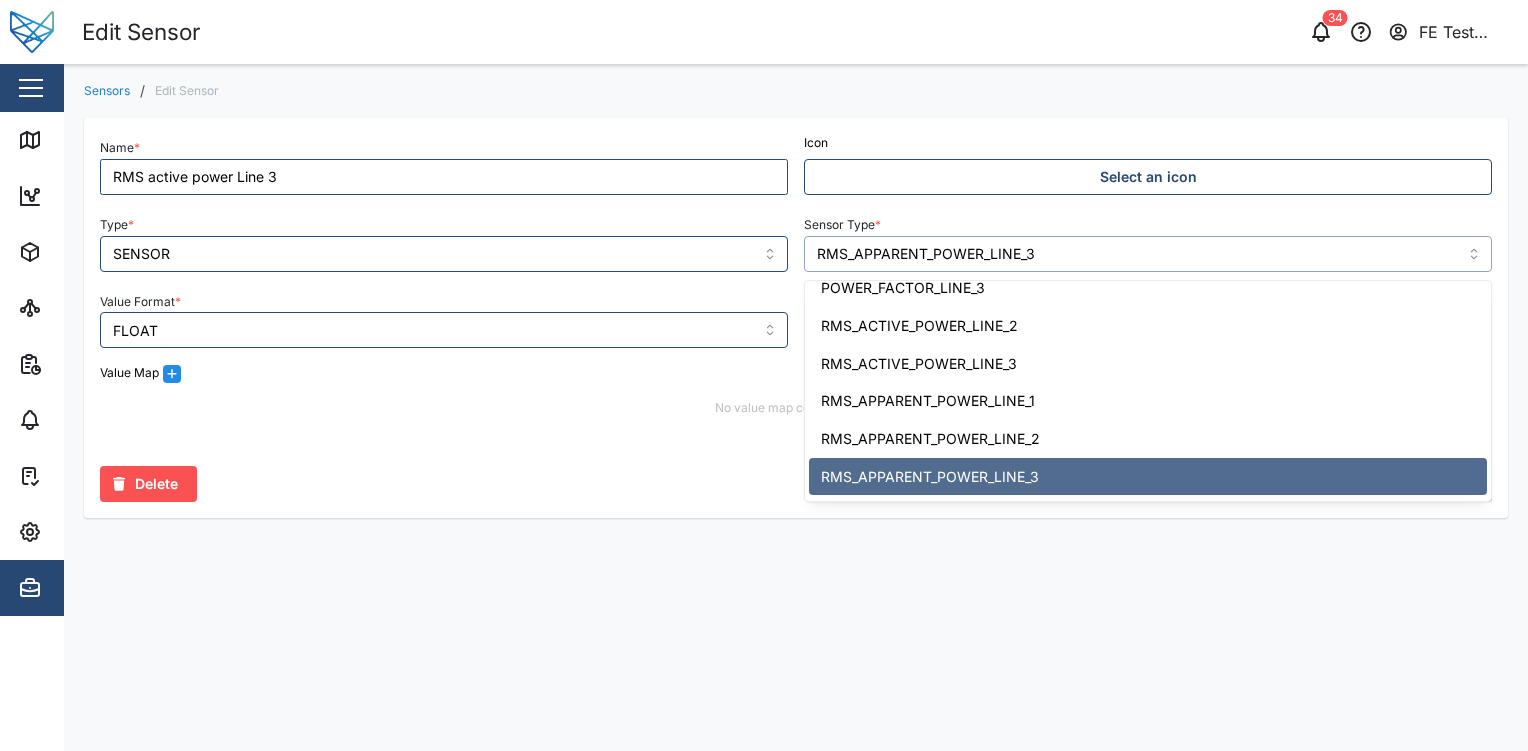 click on "RMS_APPARENT_POWER_LINE_3" at bounding box center (1148, 254) 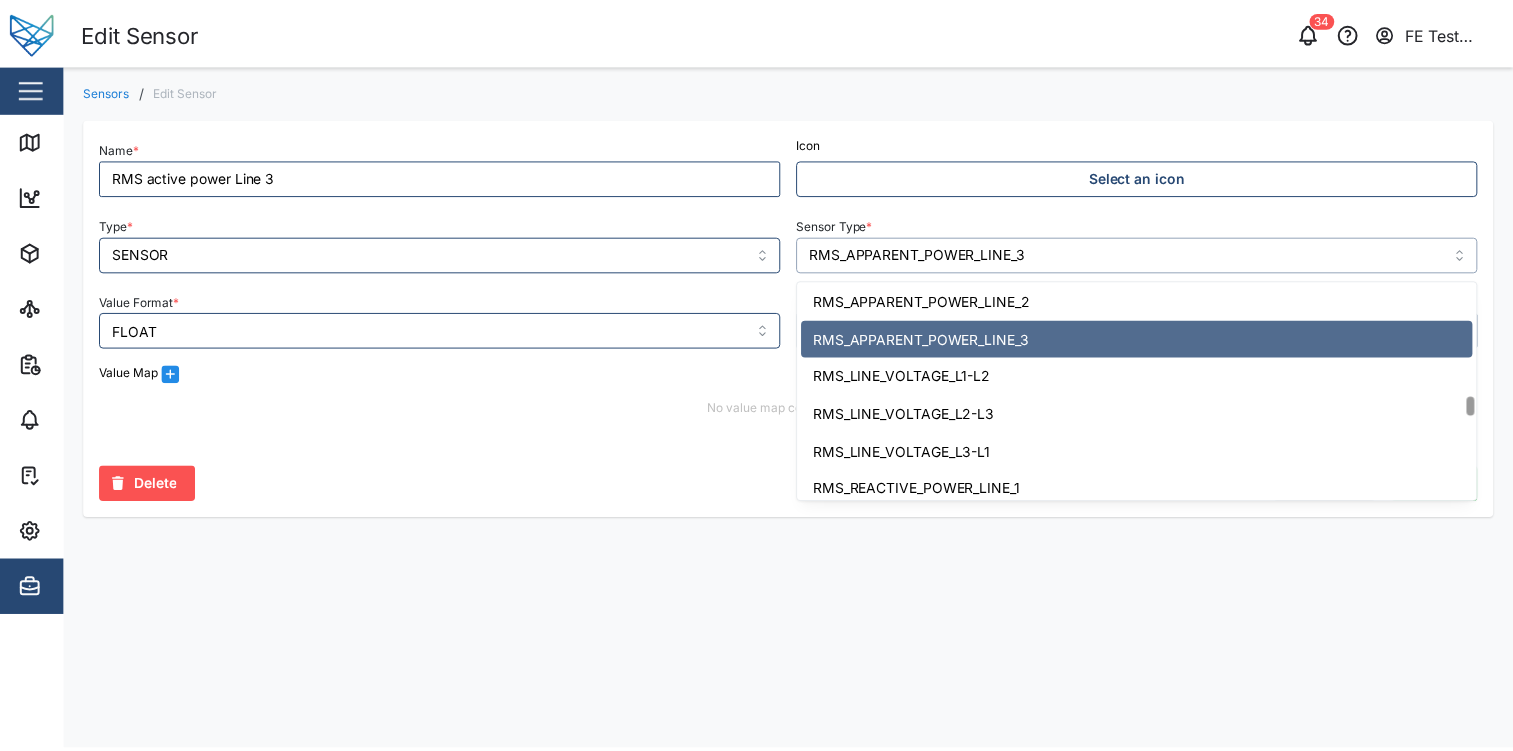 scroll, scrollTop: 1058, scrollLeft: 0, axis: vertical 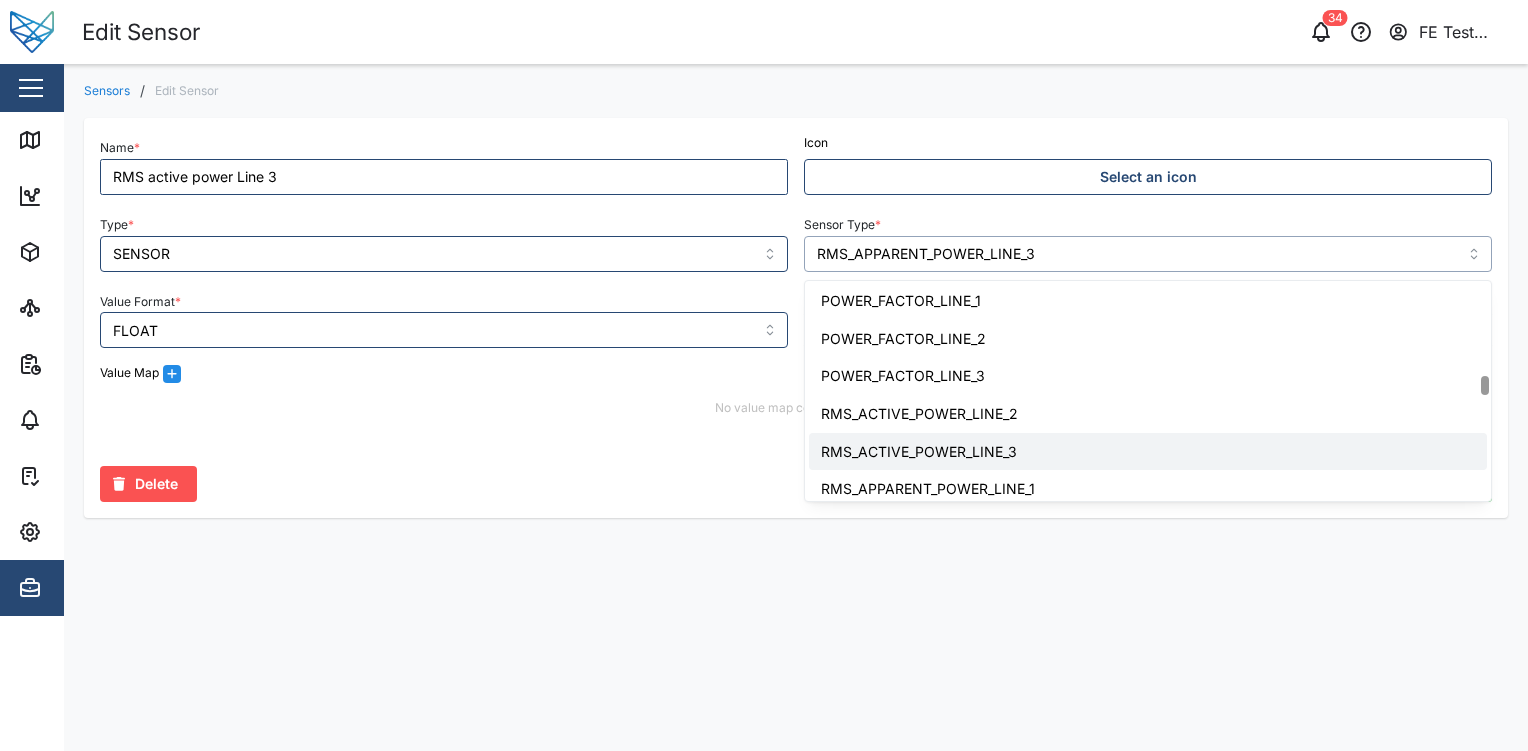 type on "RMS_ACTIVE_POWER_LINE_3" 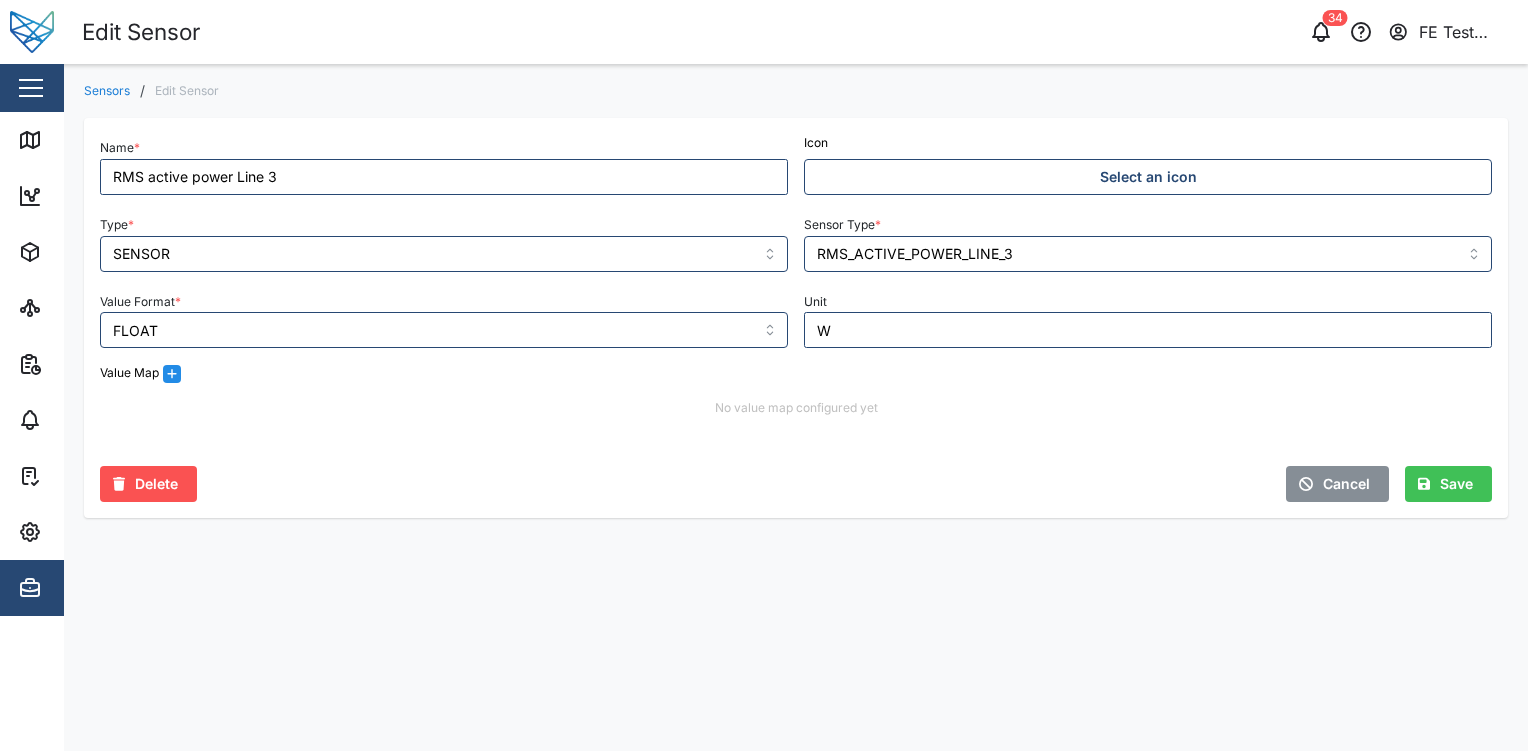 click on "Save" at bounding box center [1445, 484] 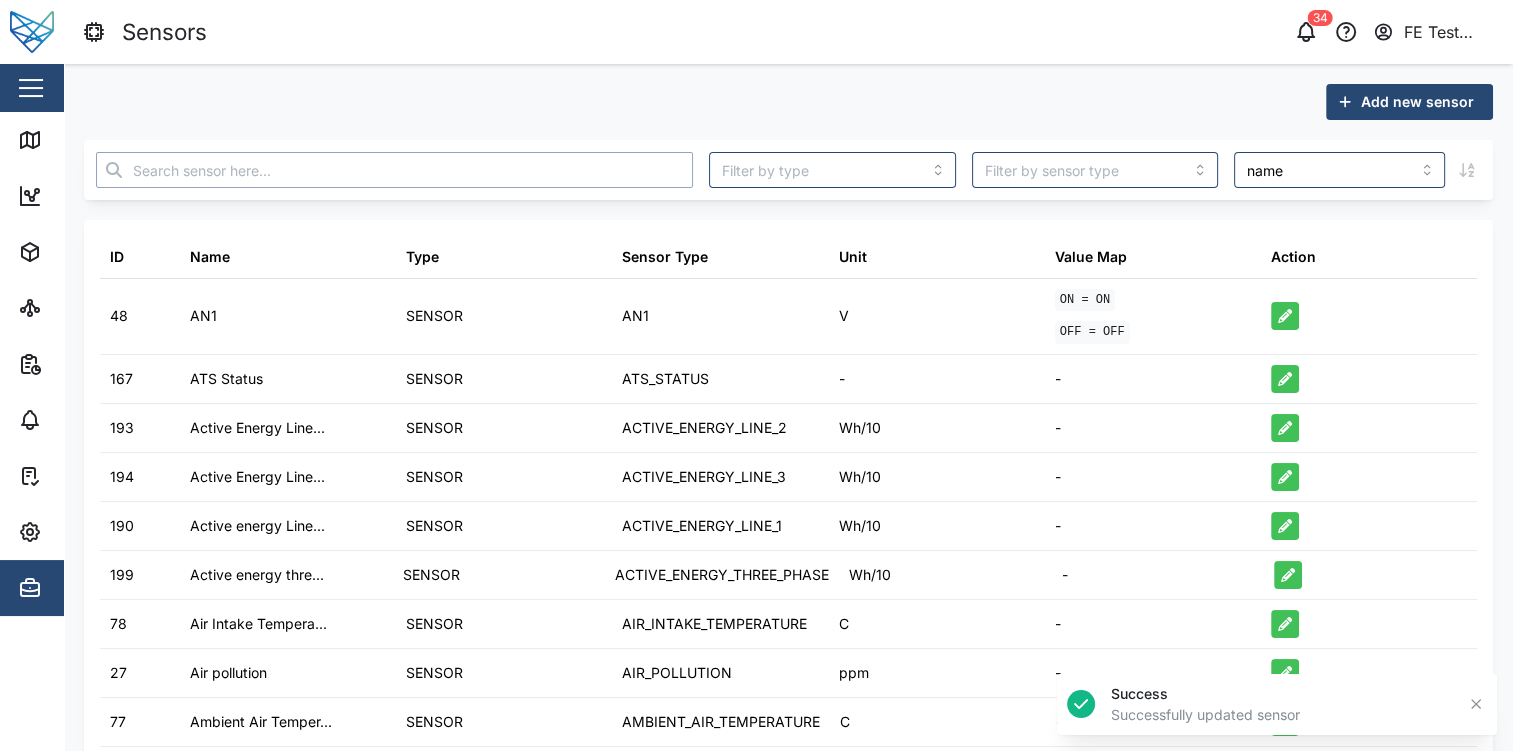 click at bounding box center [394, 170] 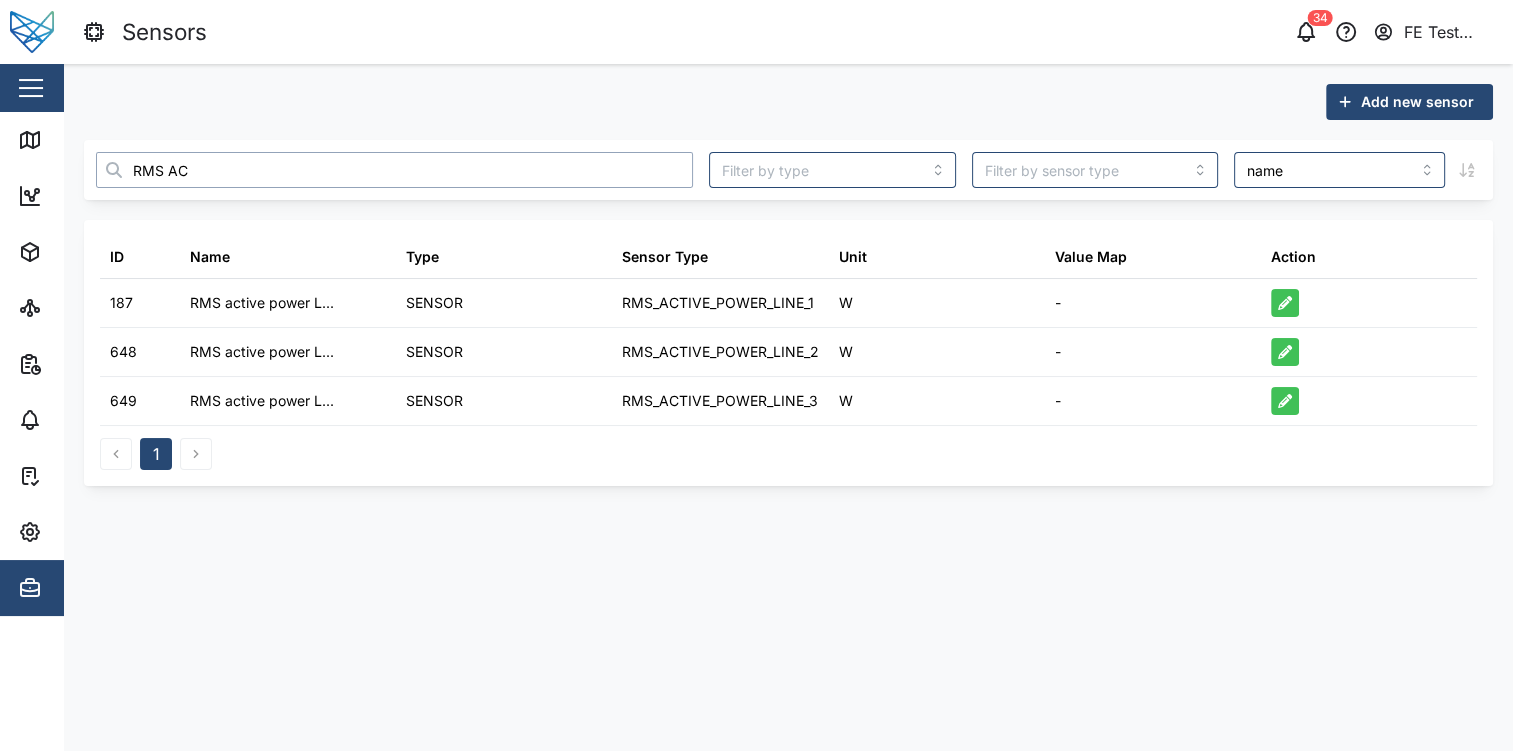 click on "RMS AC" at bounding box center (394, 170) 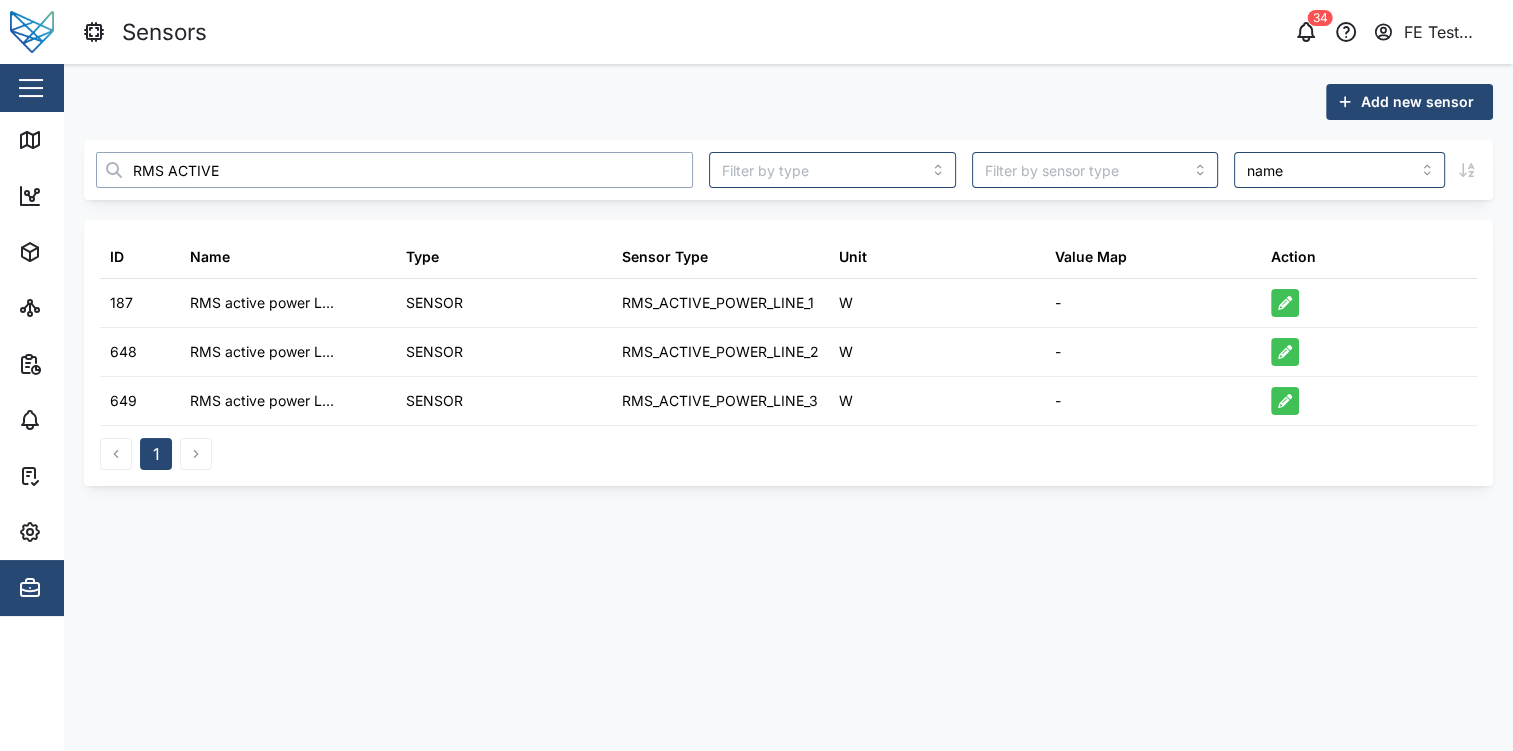 type on "RMS ACTIVE" 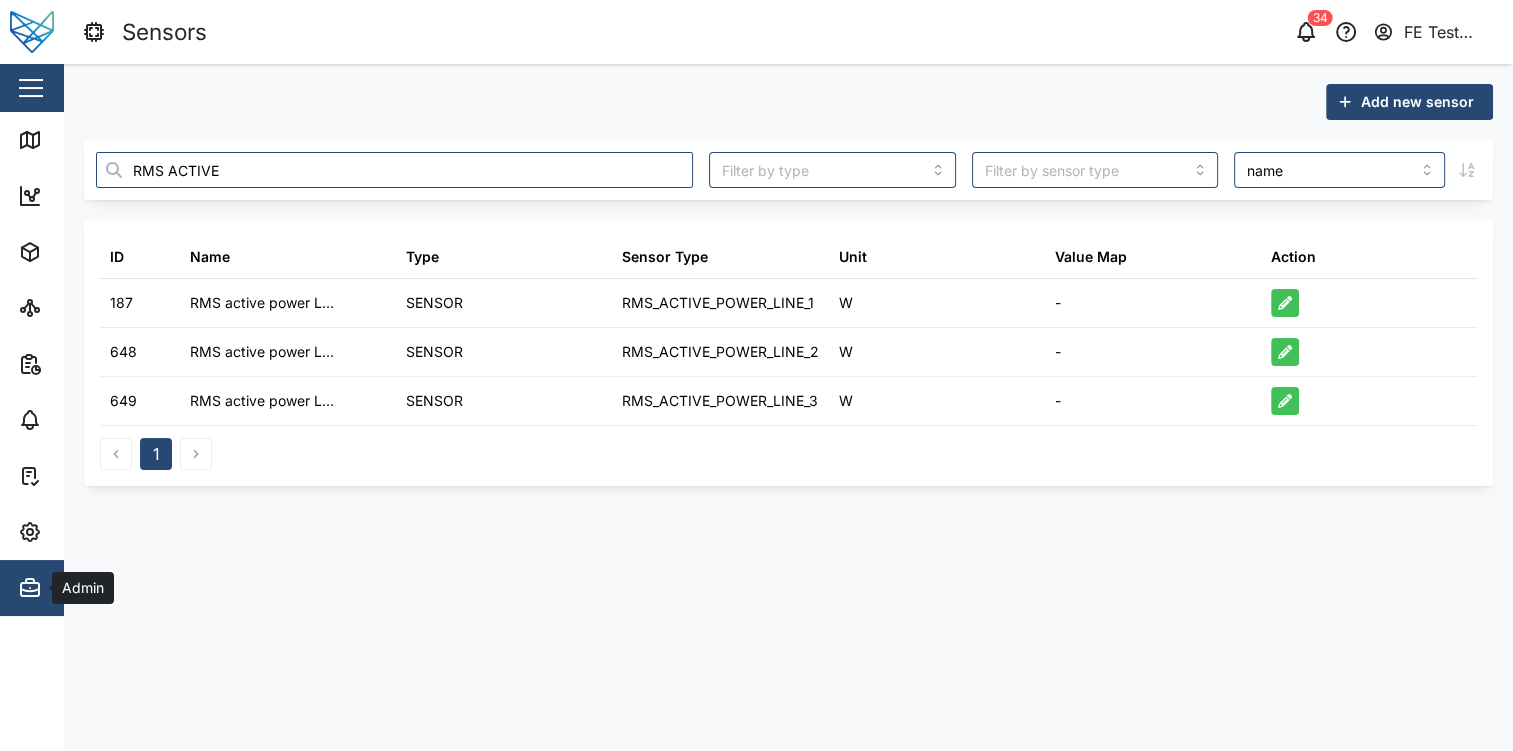 click on "Admin" at bounding box center (109, 588) 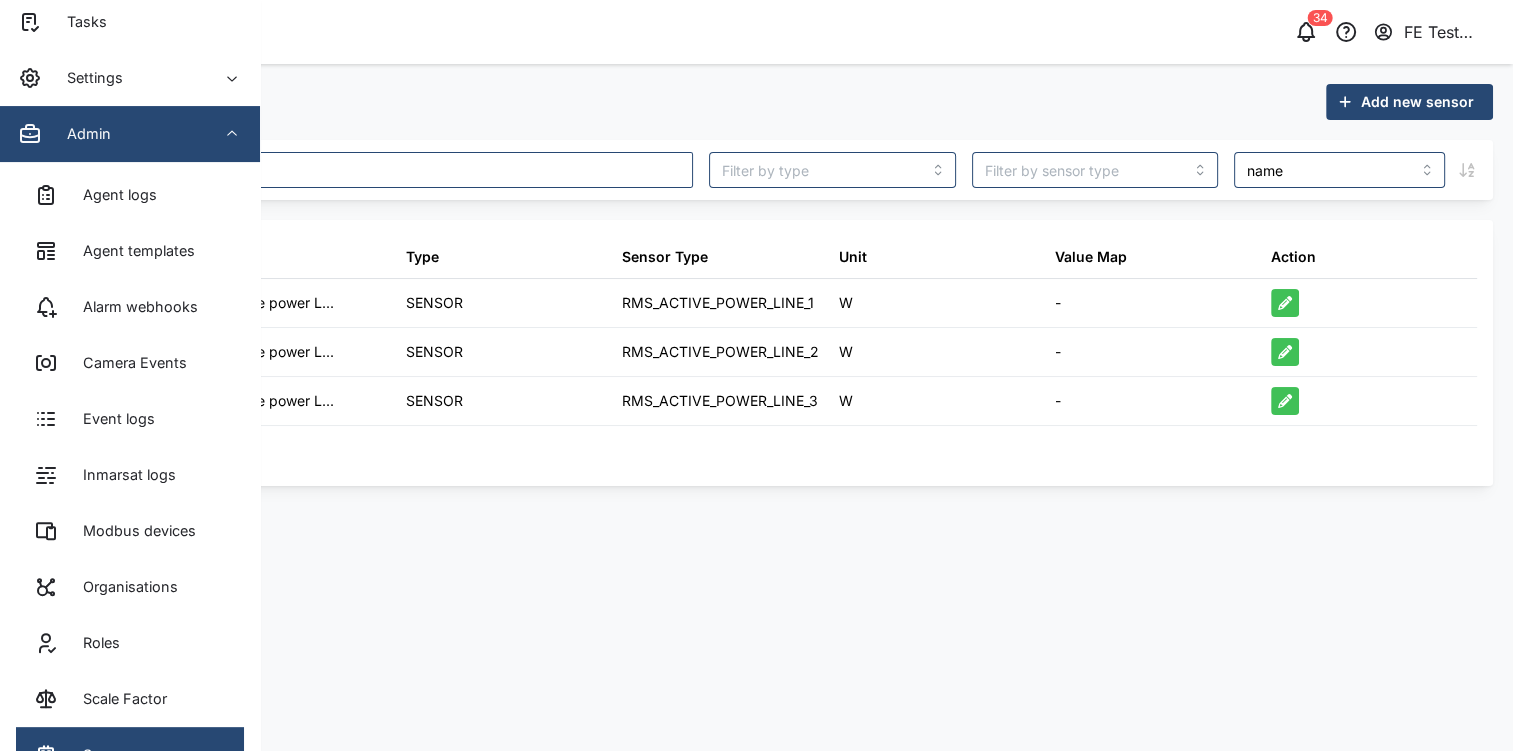 scroll, scrollTop: 464, scrollLeft: 0, axis: vertical 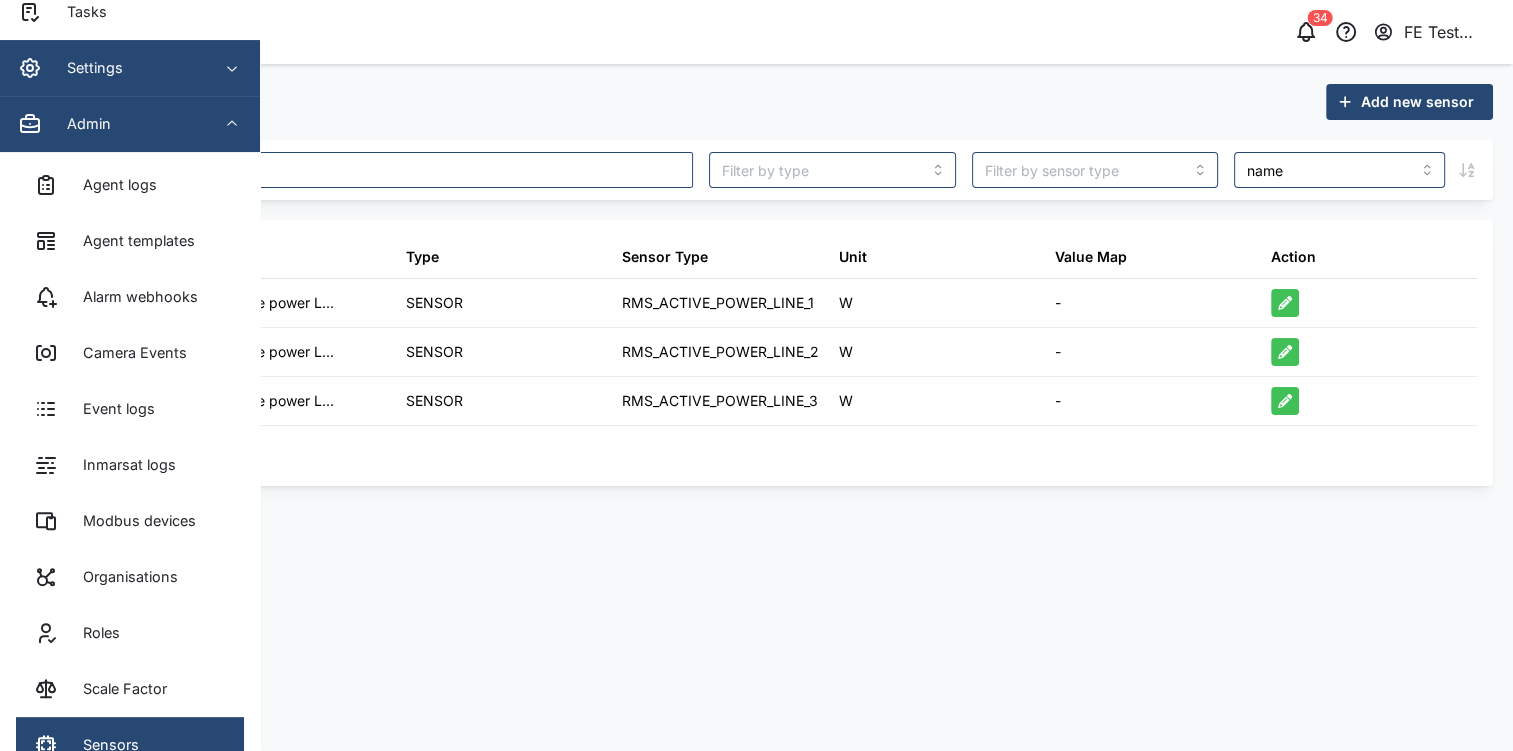 click on "Settings" at bounding box center (109, 68) 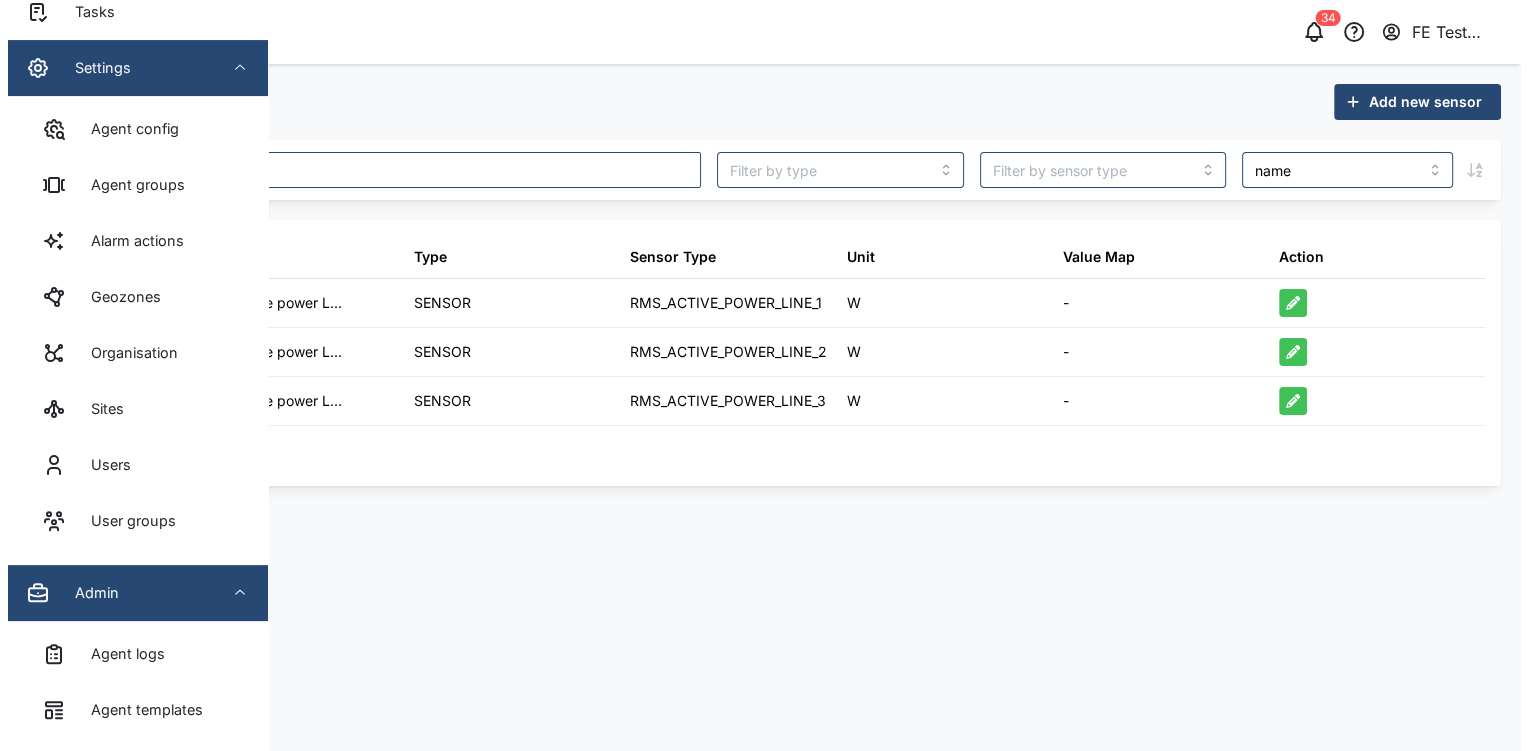 scroll, scrollTop: 380, scrollLeft: 0, axis: vertical 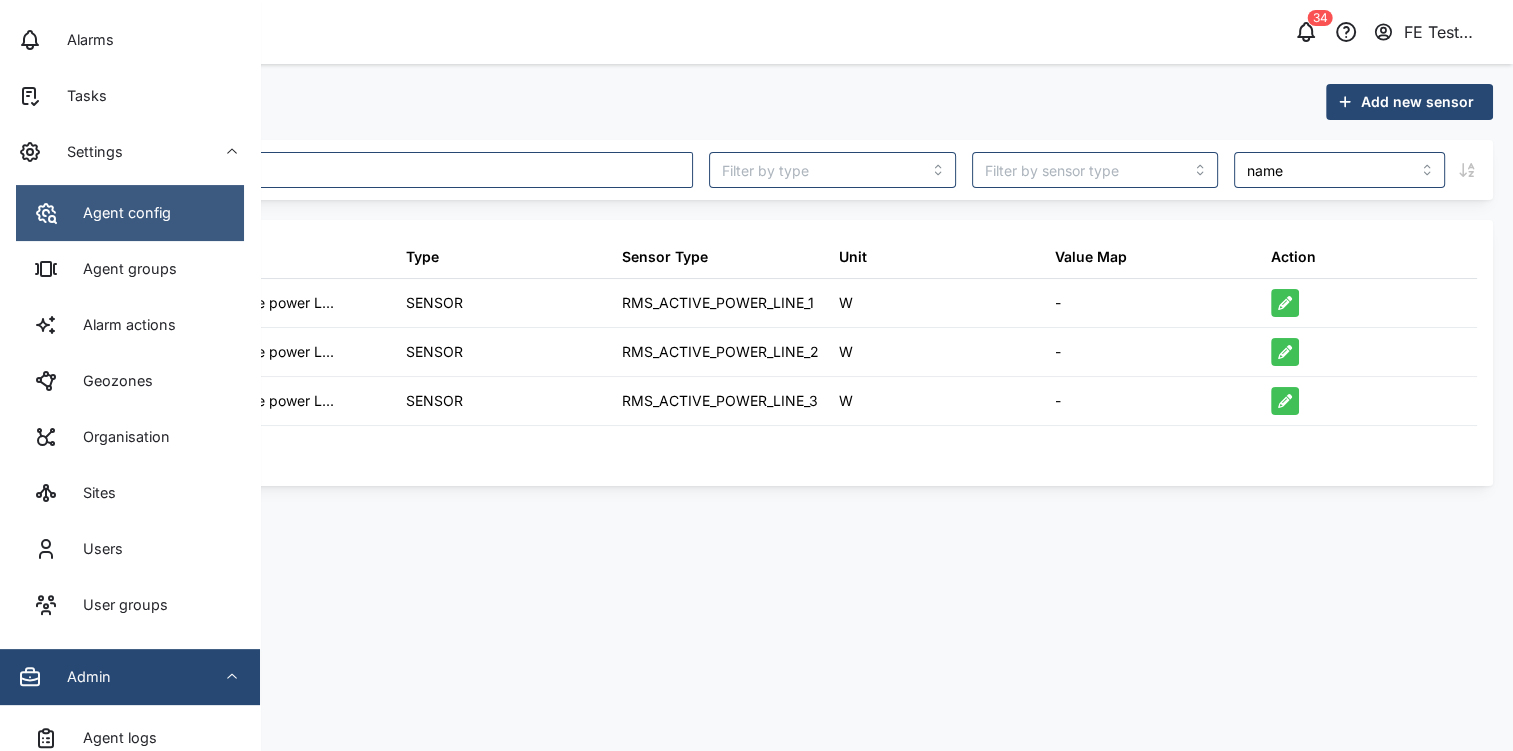 click on "Agent config" at bounding box center (119, 213) 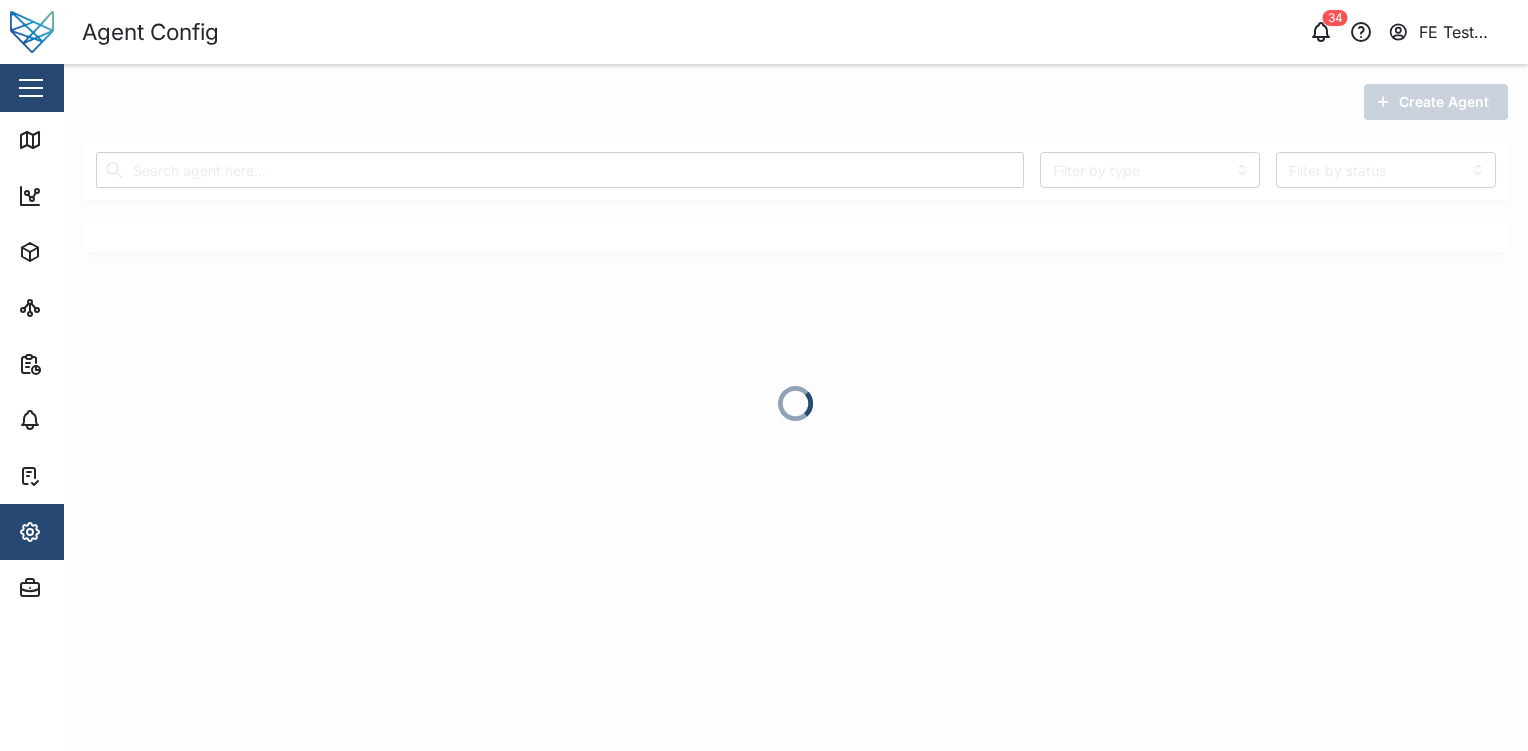 scroll, scrollTop: 0, scrollLeft: 0, axis: both 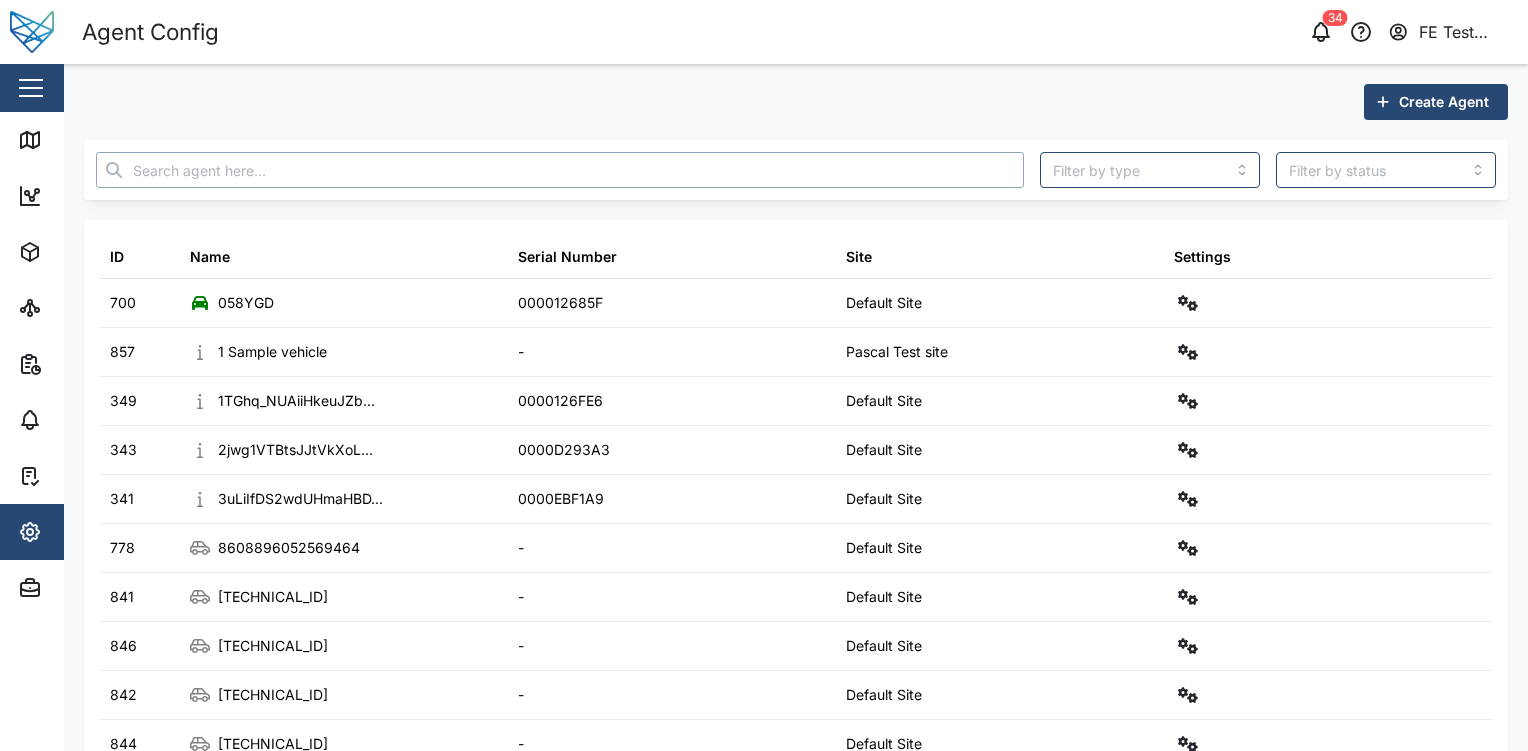 click at bounding box center [560, 170] 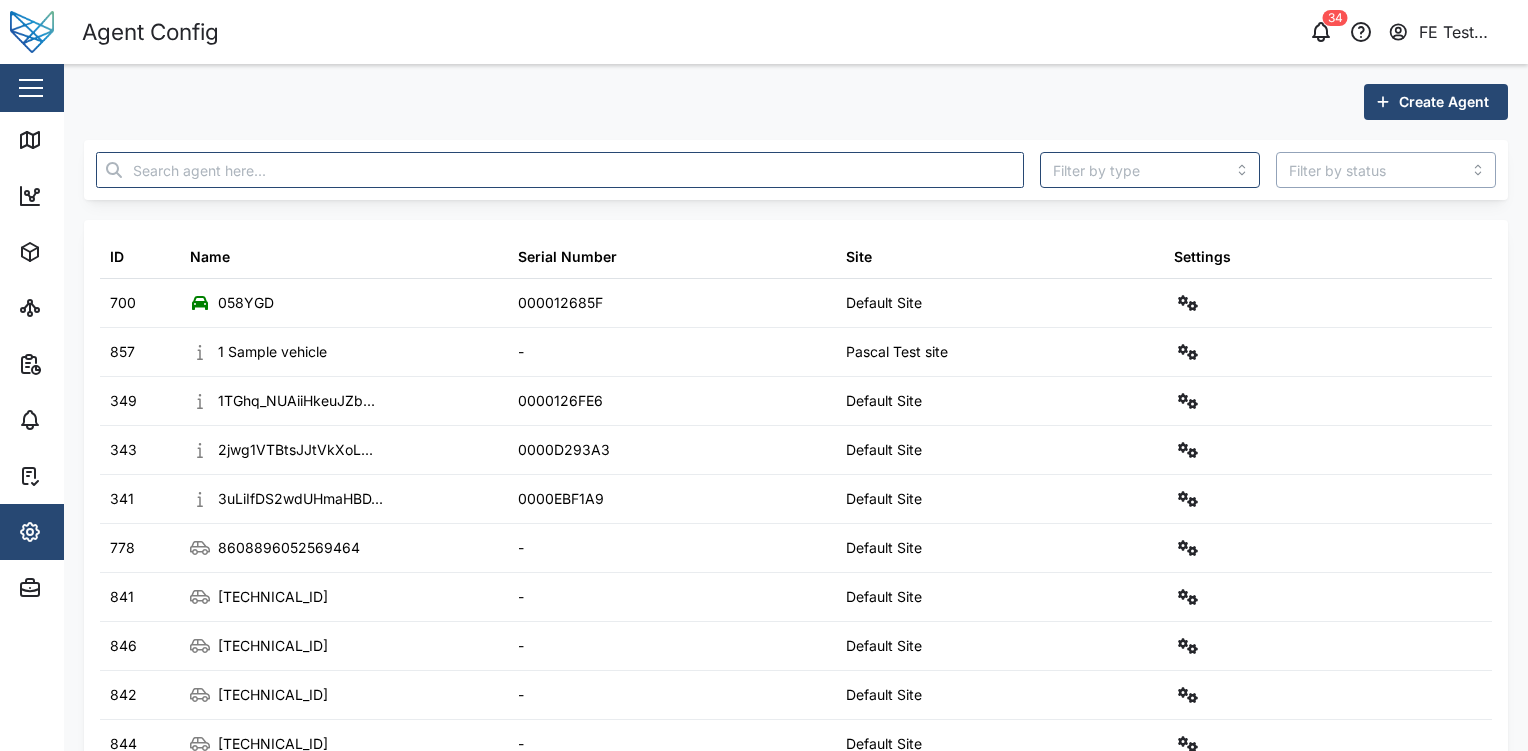 click at bounding box center (1386, 170) 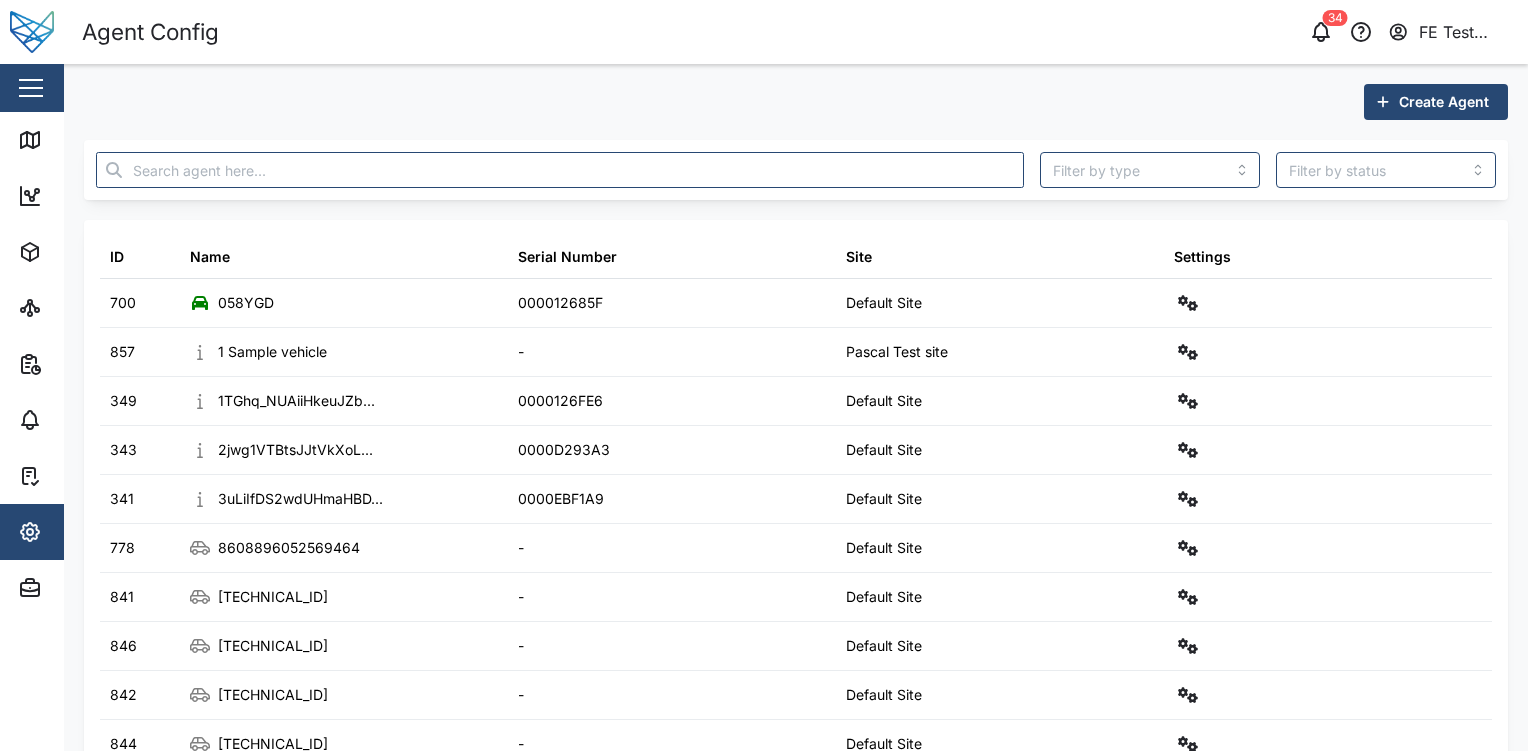click at bounding box center (1150, 170) 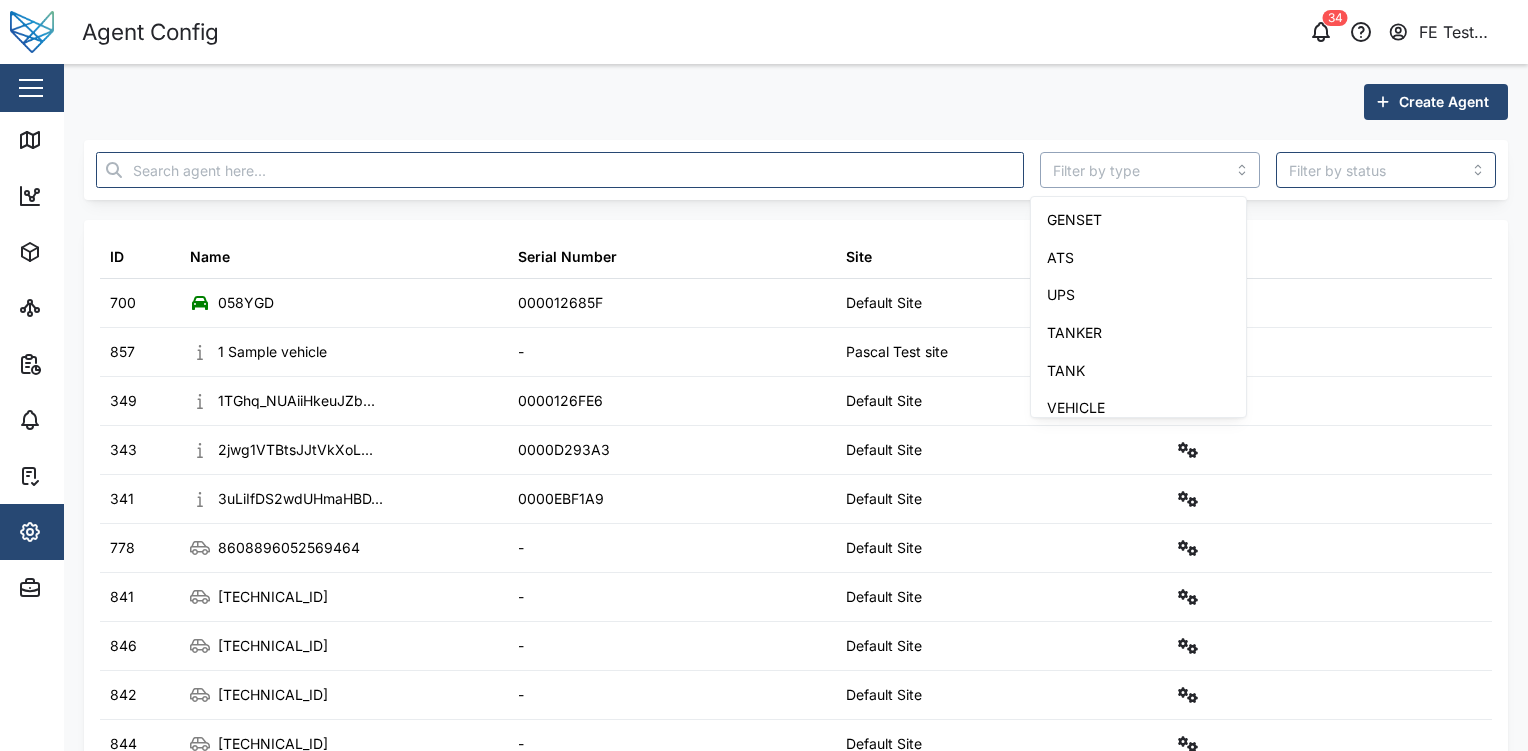 click at bounding box center [1150, 170] 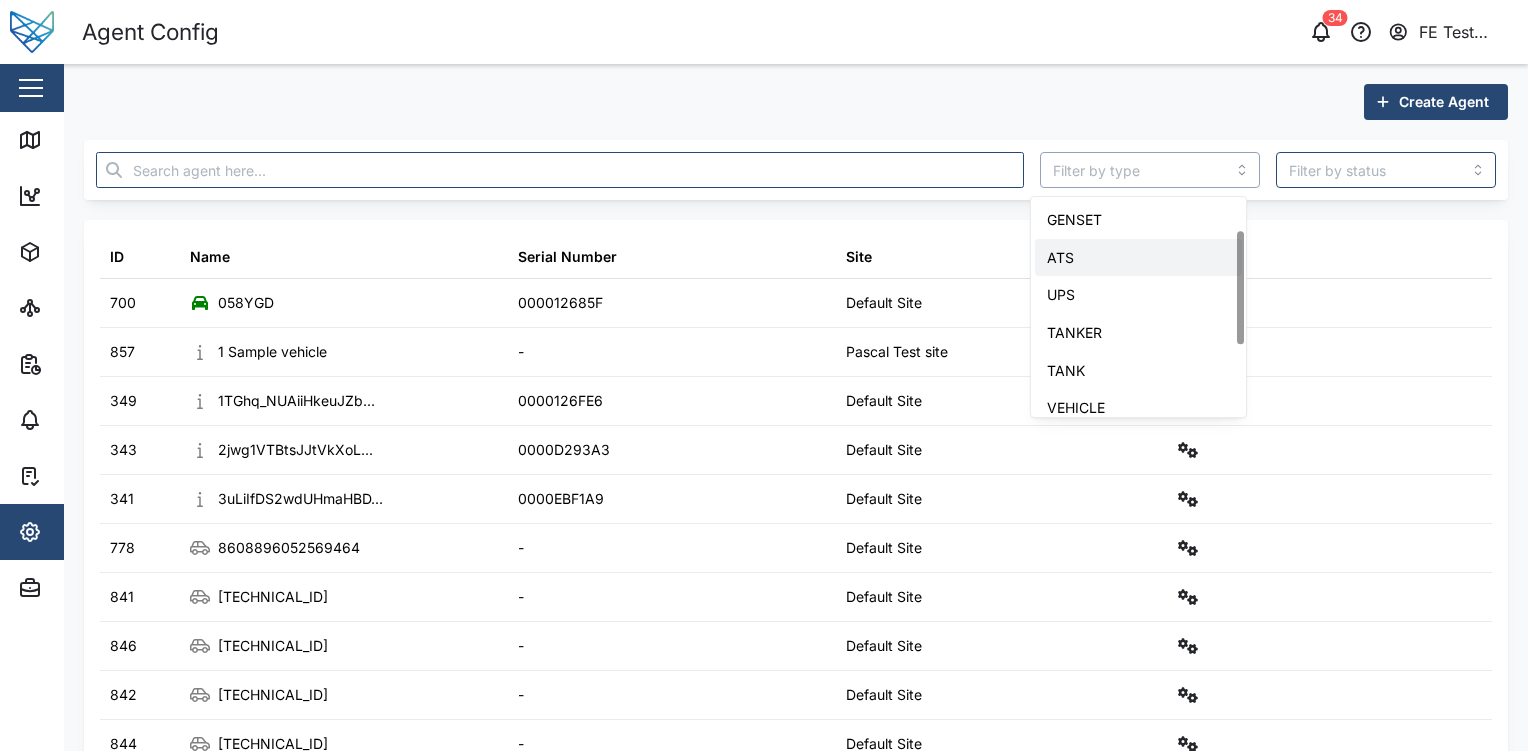 scroll, scrollTop: 202, scrollLeft: 0, axis: vertical 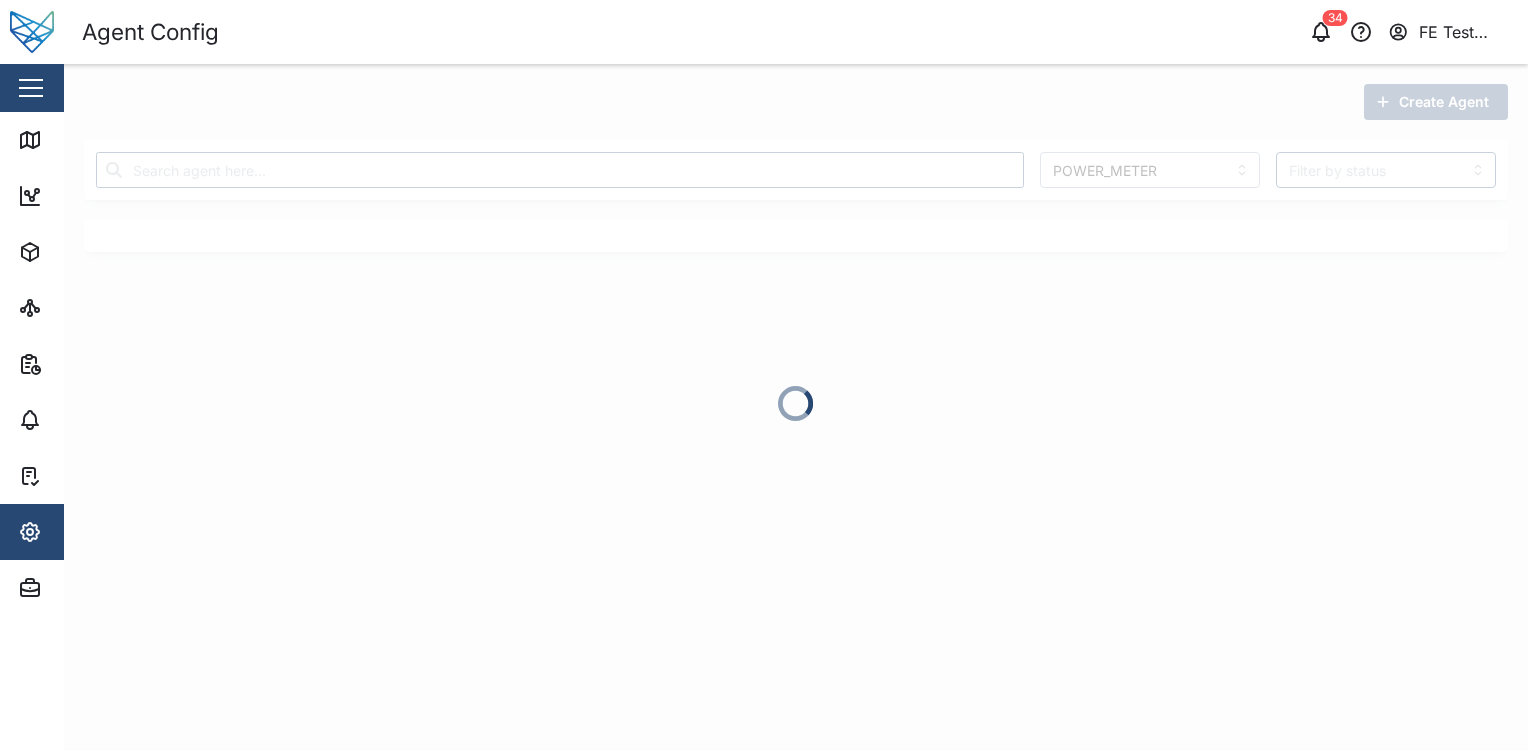 type on "POWER_METER" 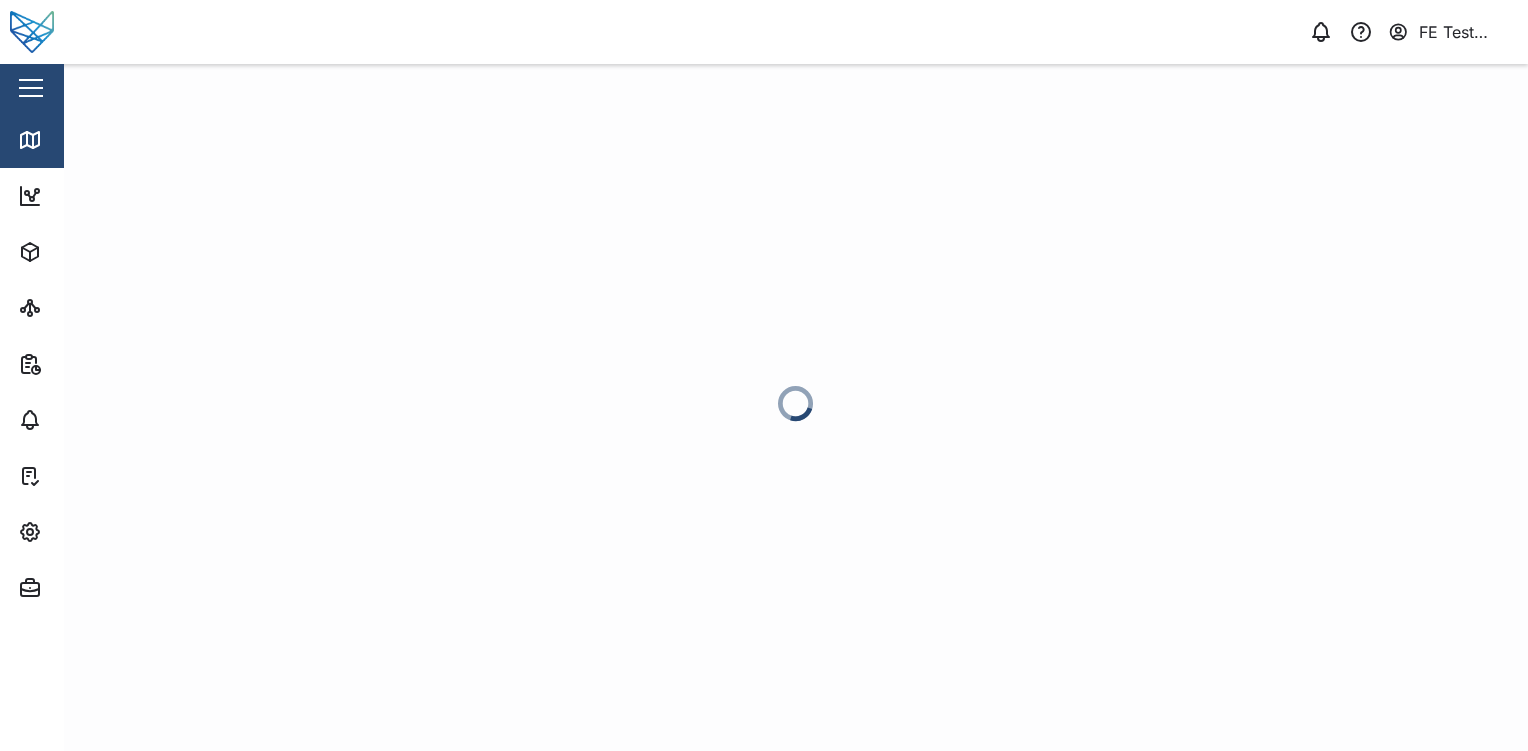 scroll, scrollTop: 0, scrollLeft: 0, axis: both 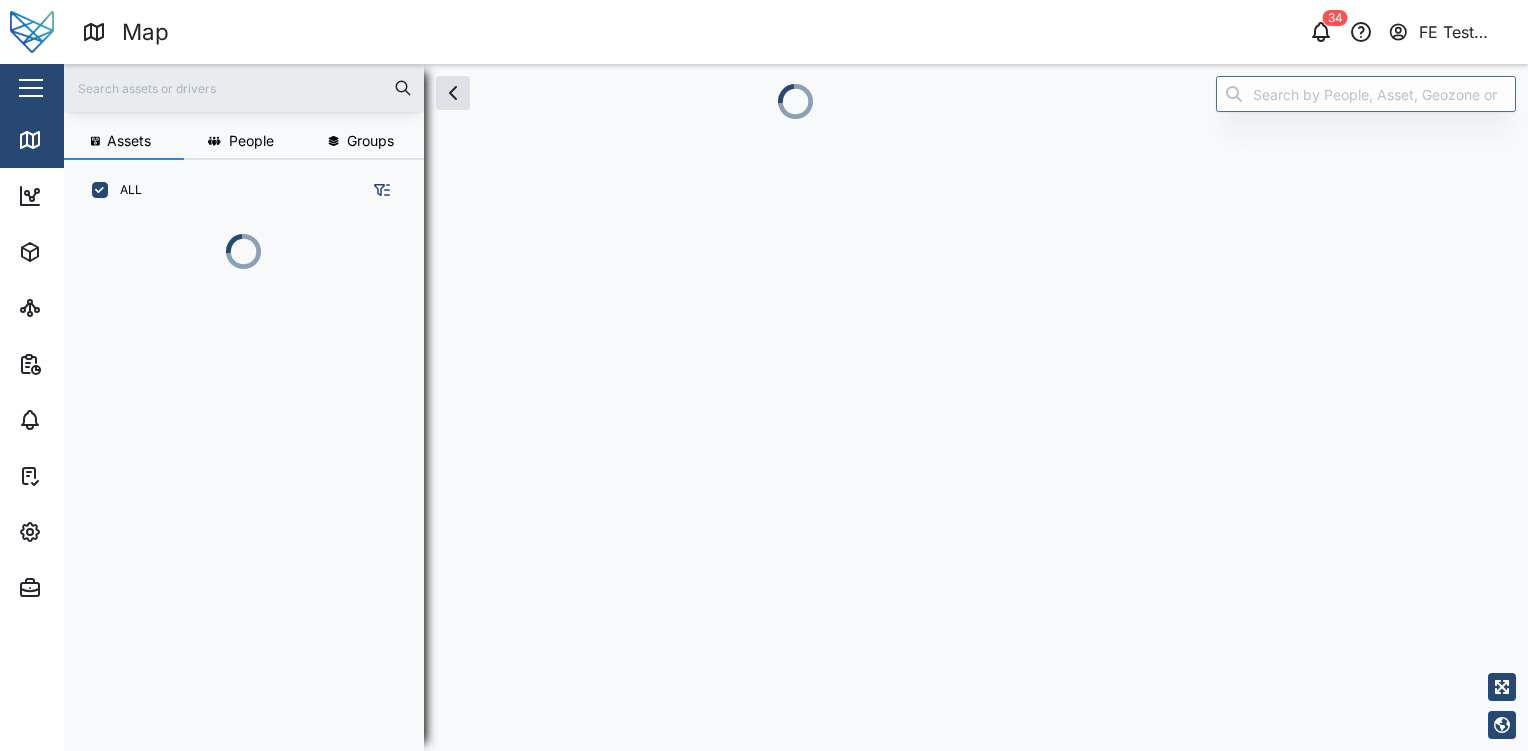 click at bounding box center (31, 88) 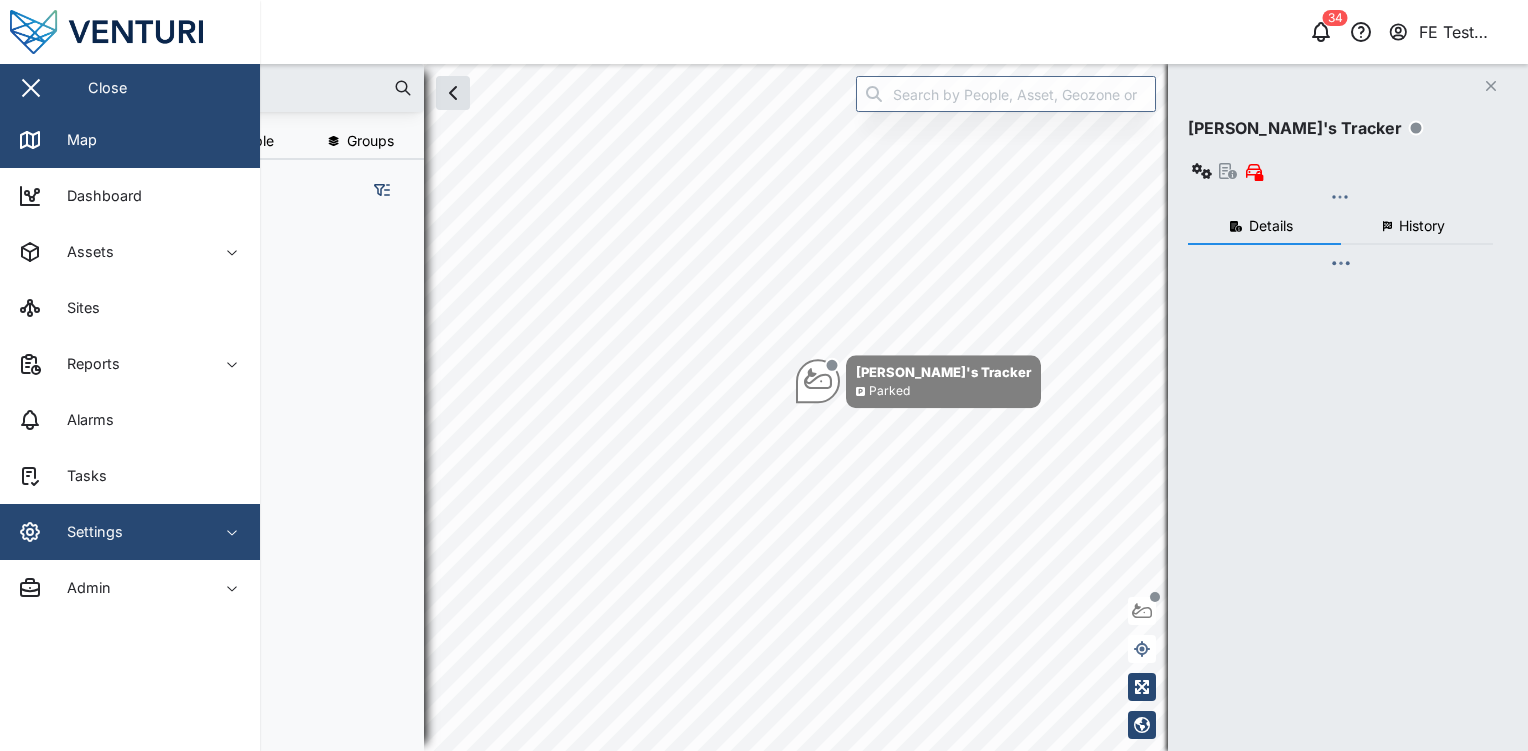 click on "Settings" at bounding box center (87, 532) 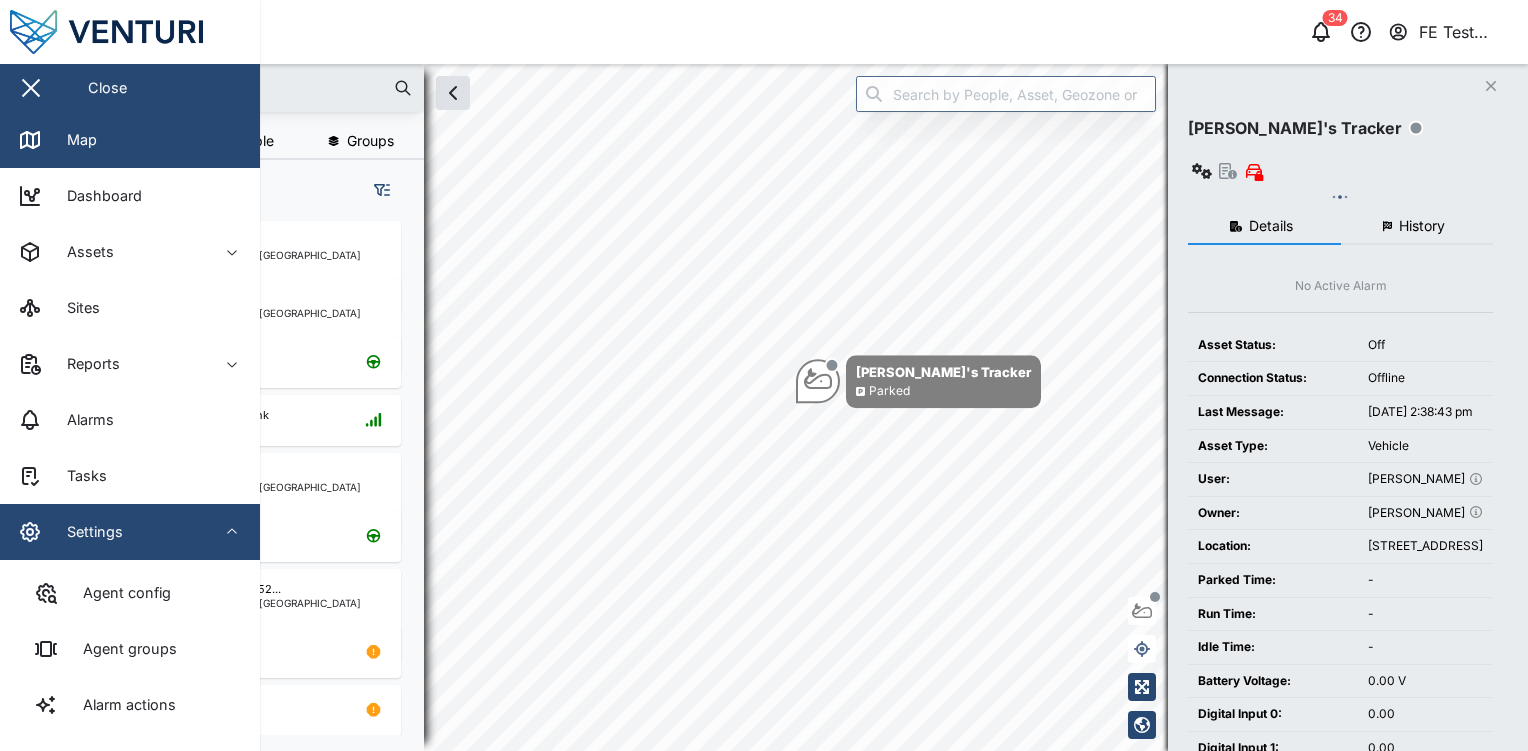 checkbox on "true" 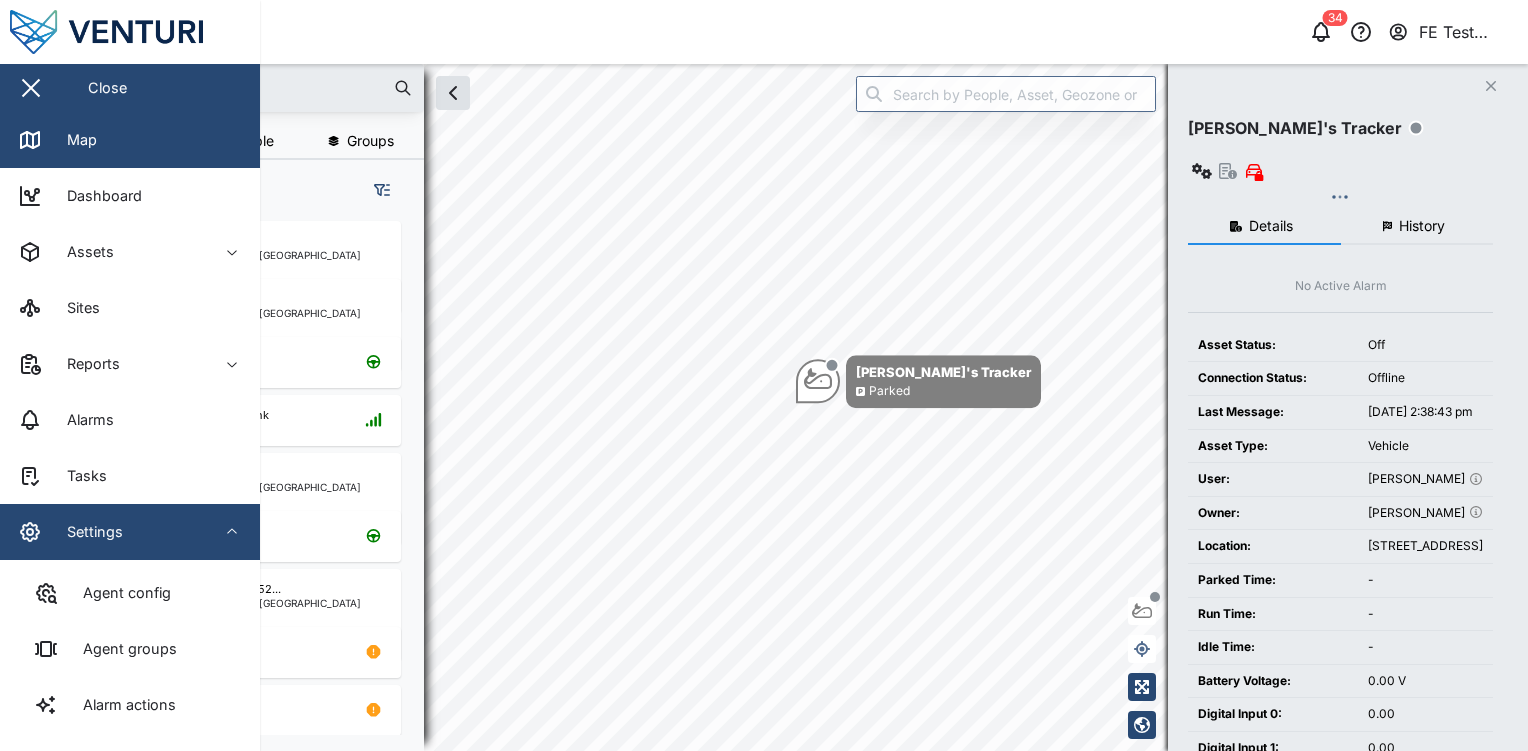 checkbox on "true" 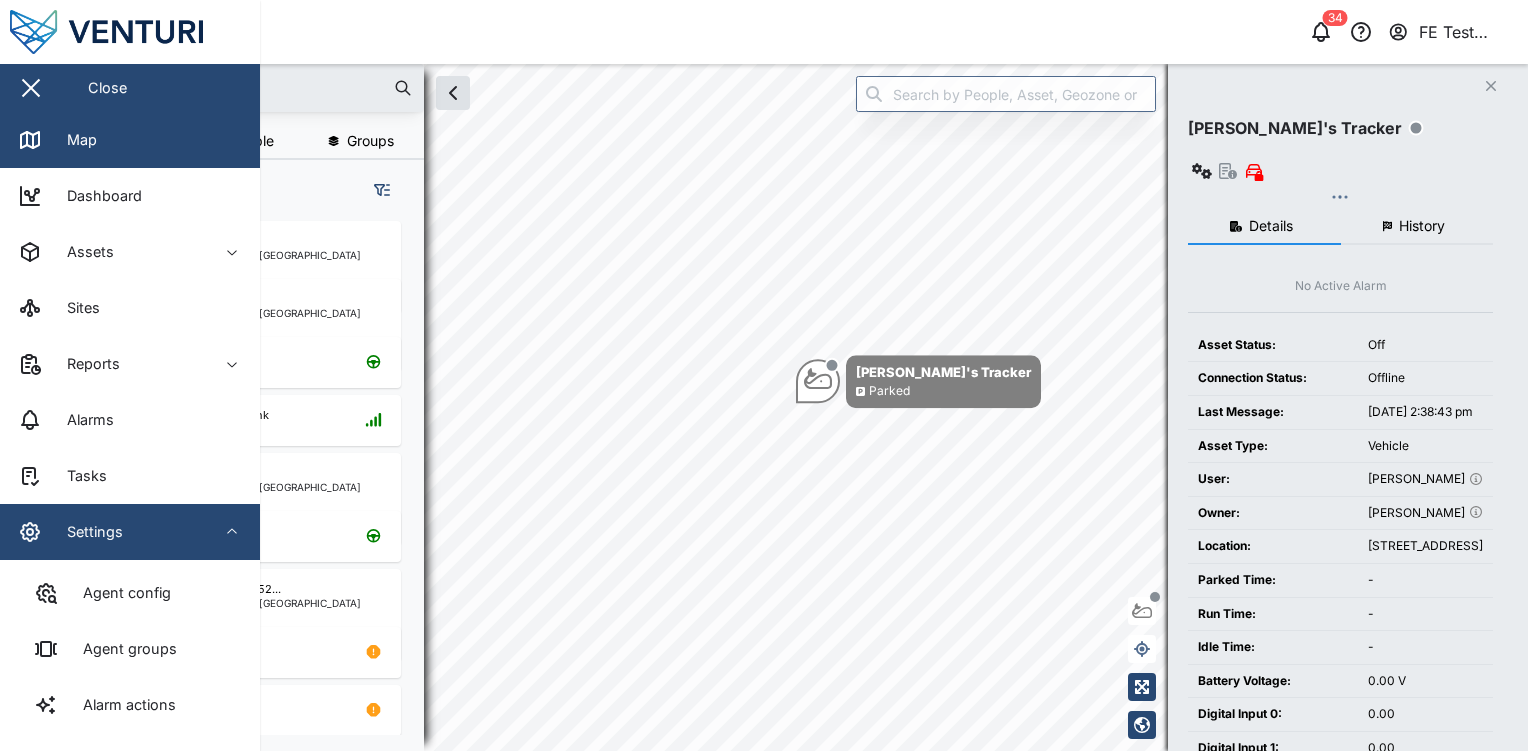 checkbox on "true" 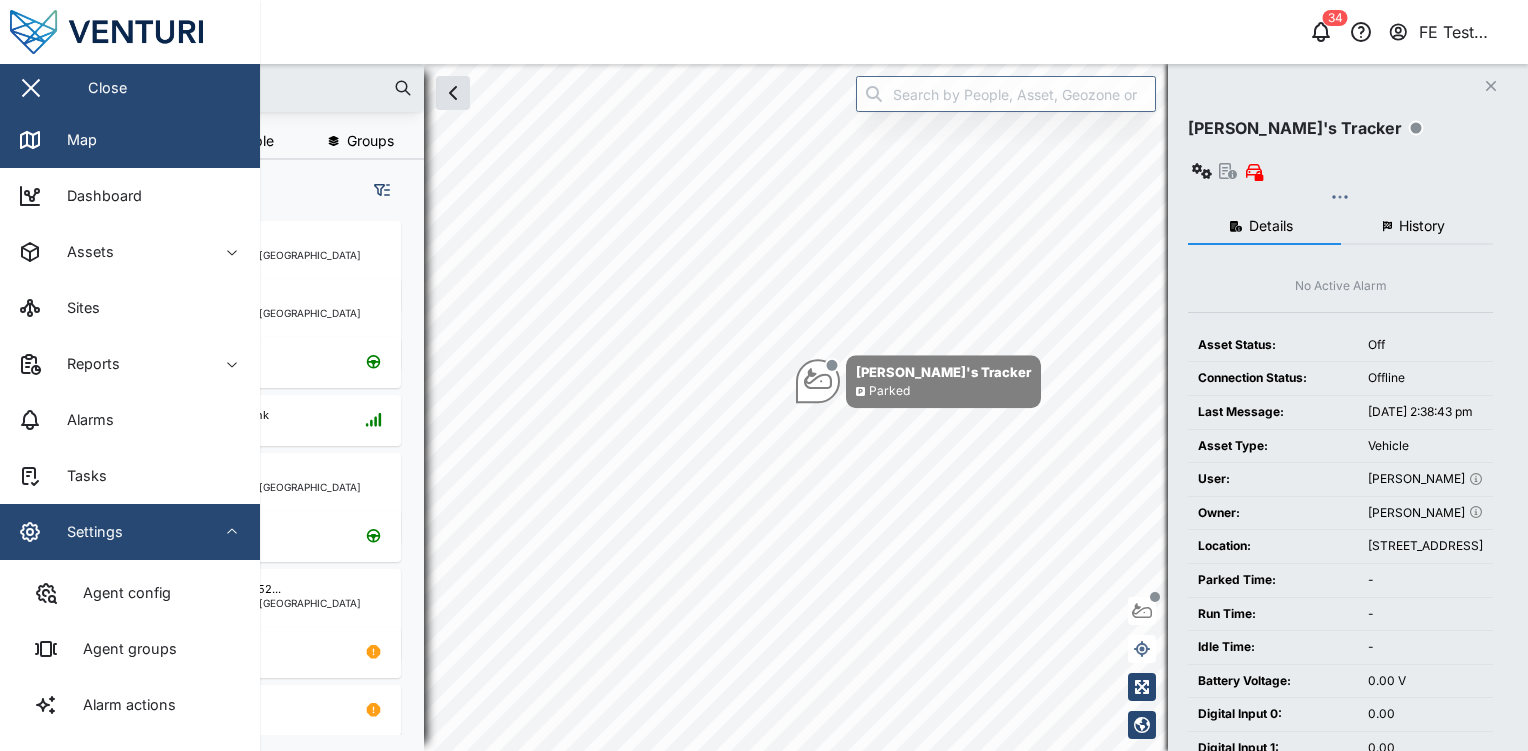 checkbox on "true" 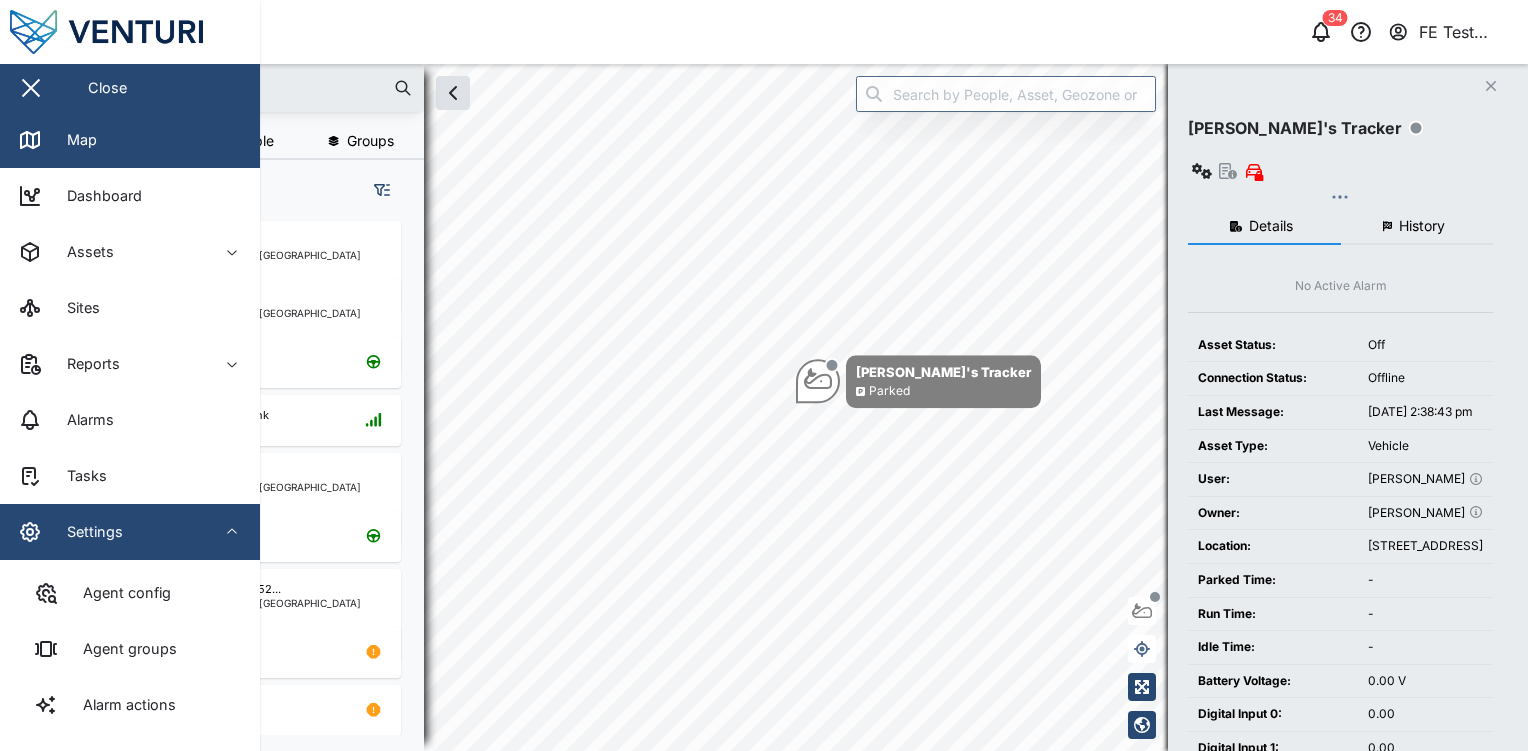checkbox on "true" 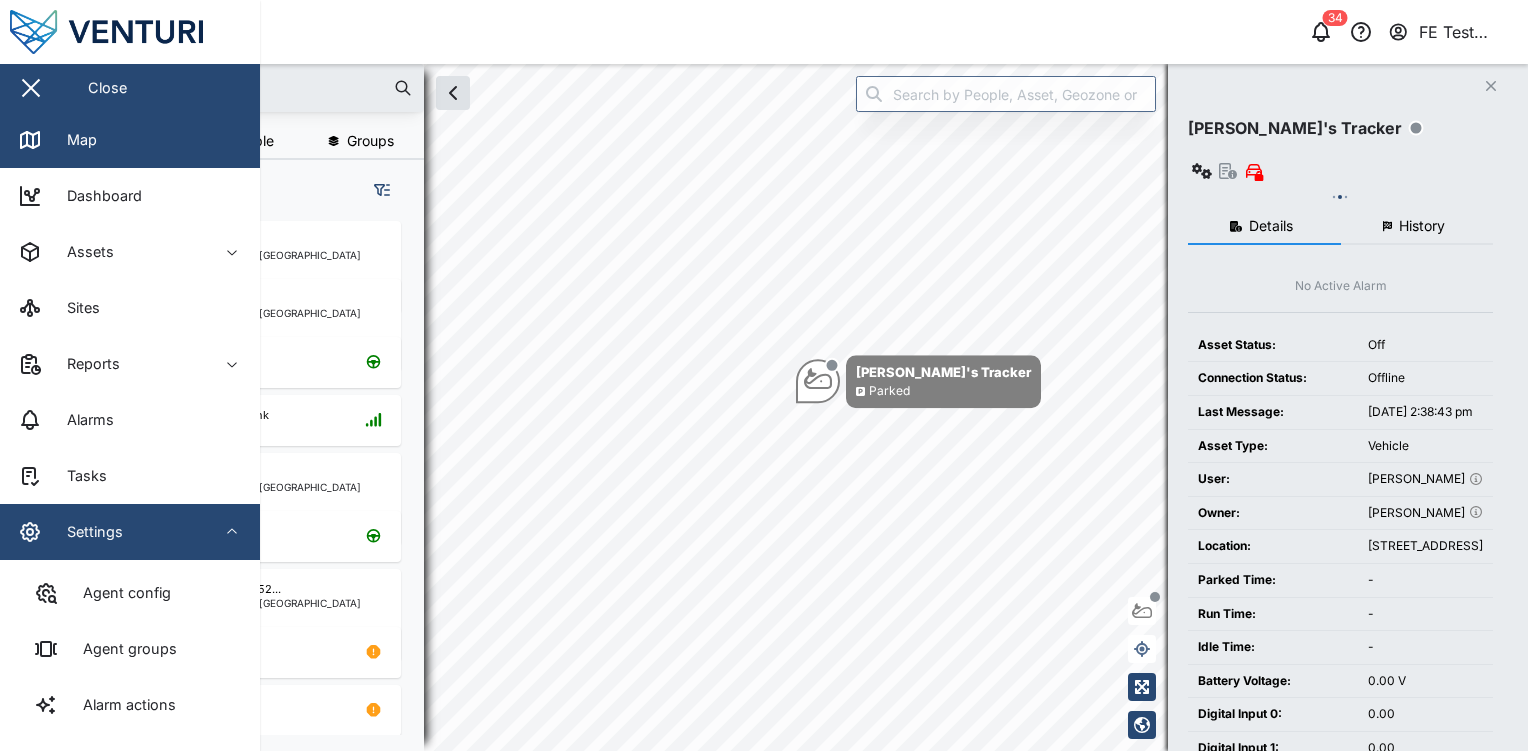 checkbox on "true" 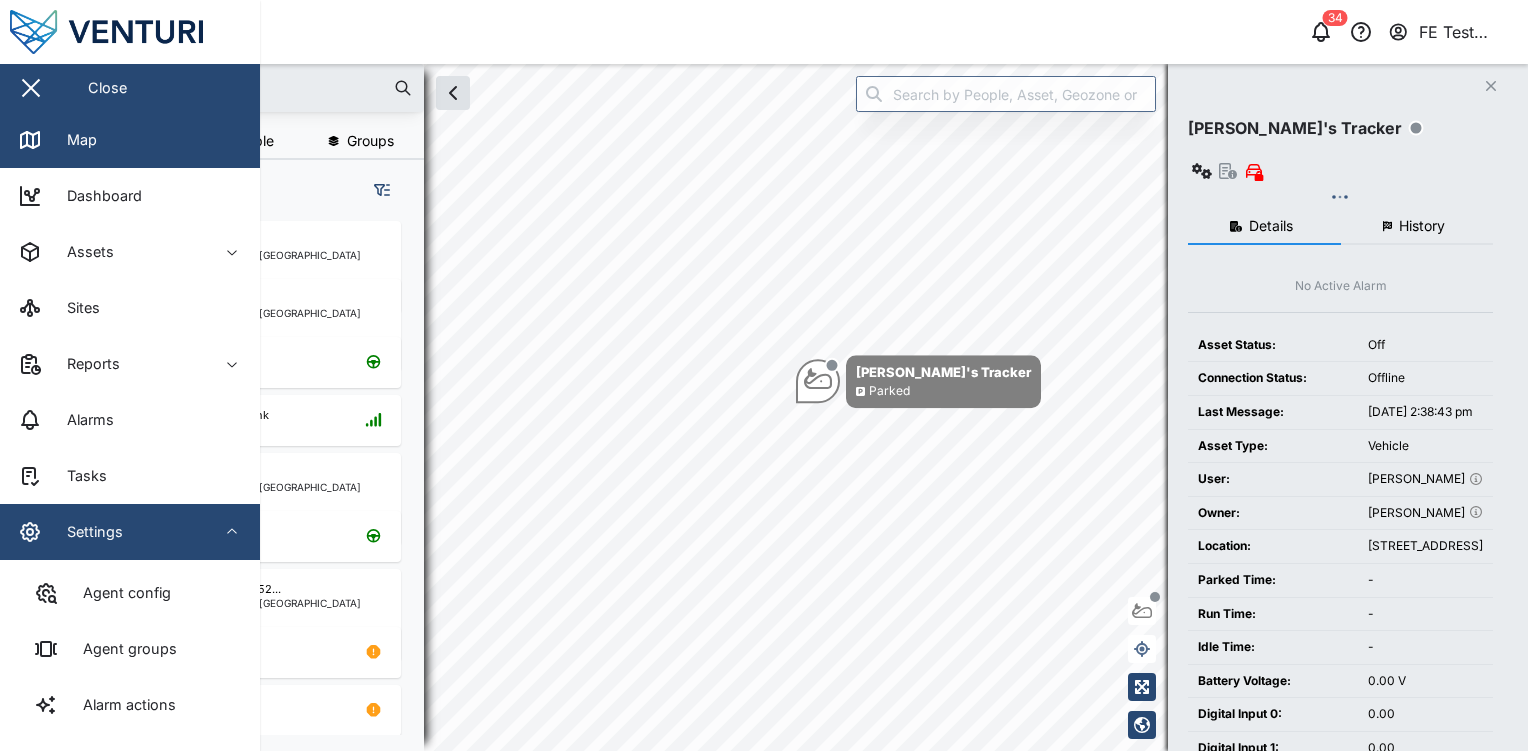 checkbox on "true" 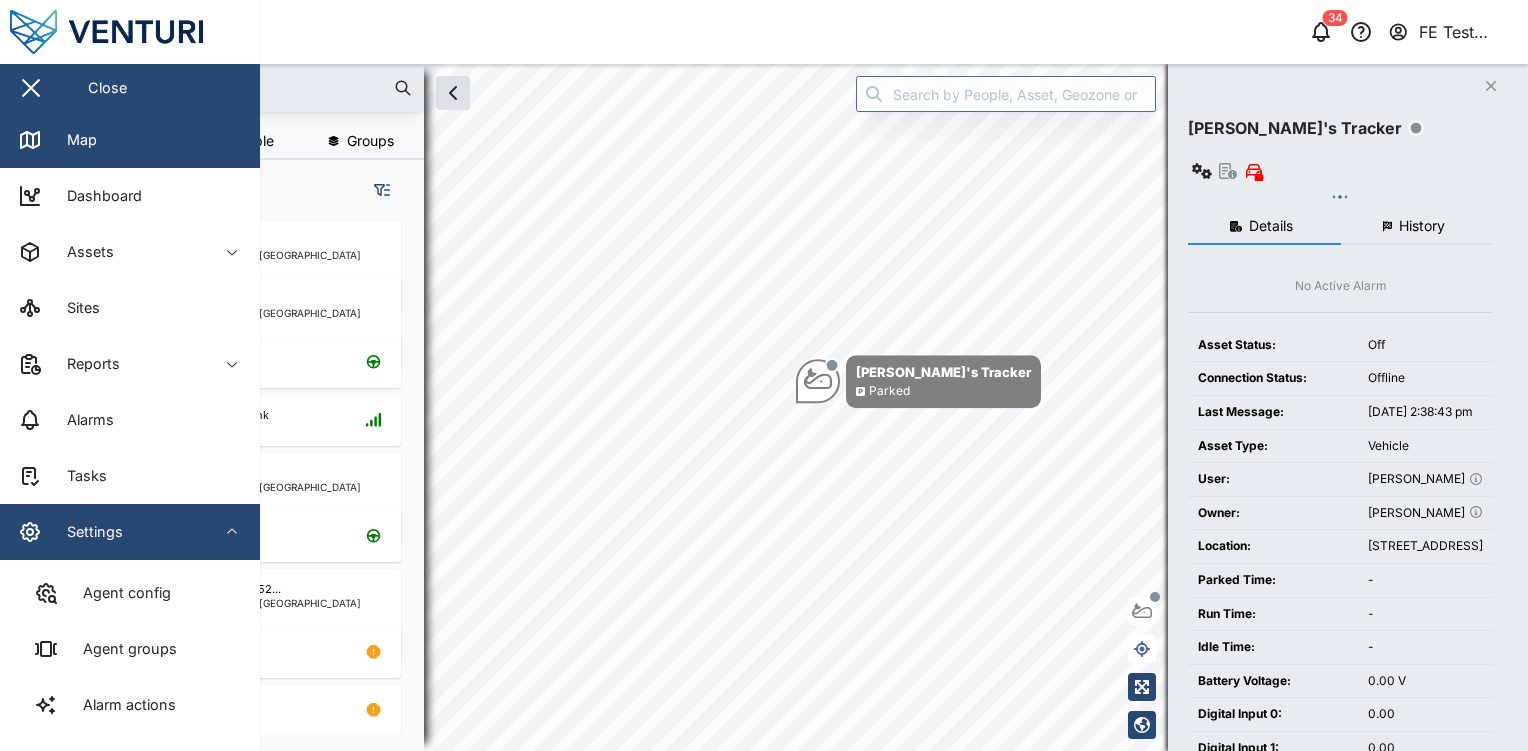 checkbox on "true" 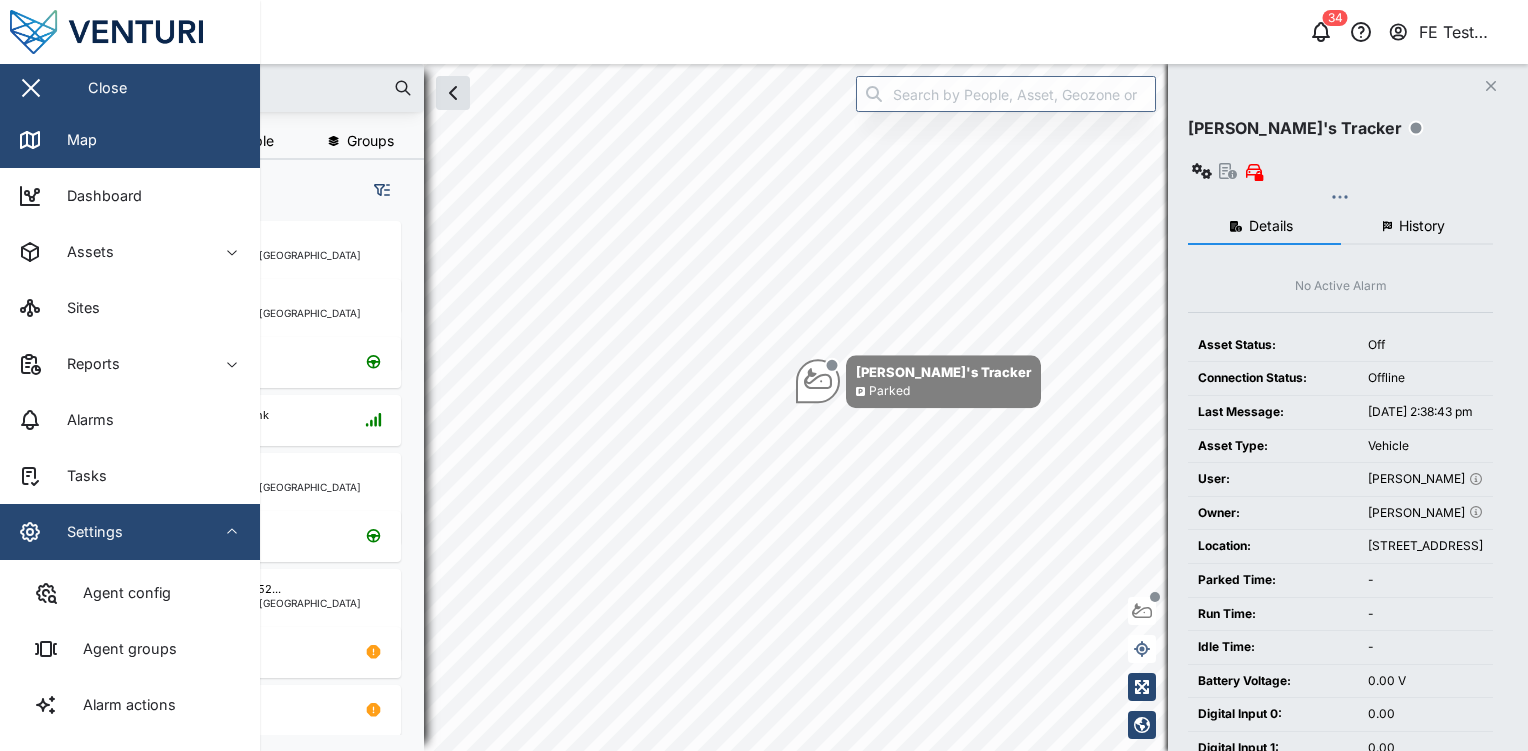 checkbox on "true" 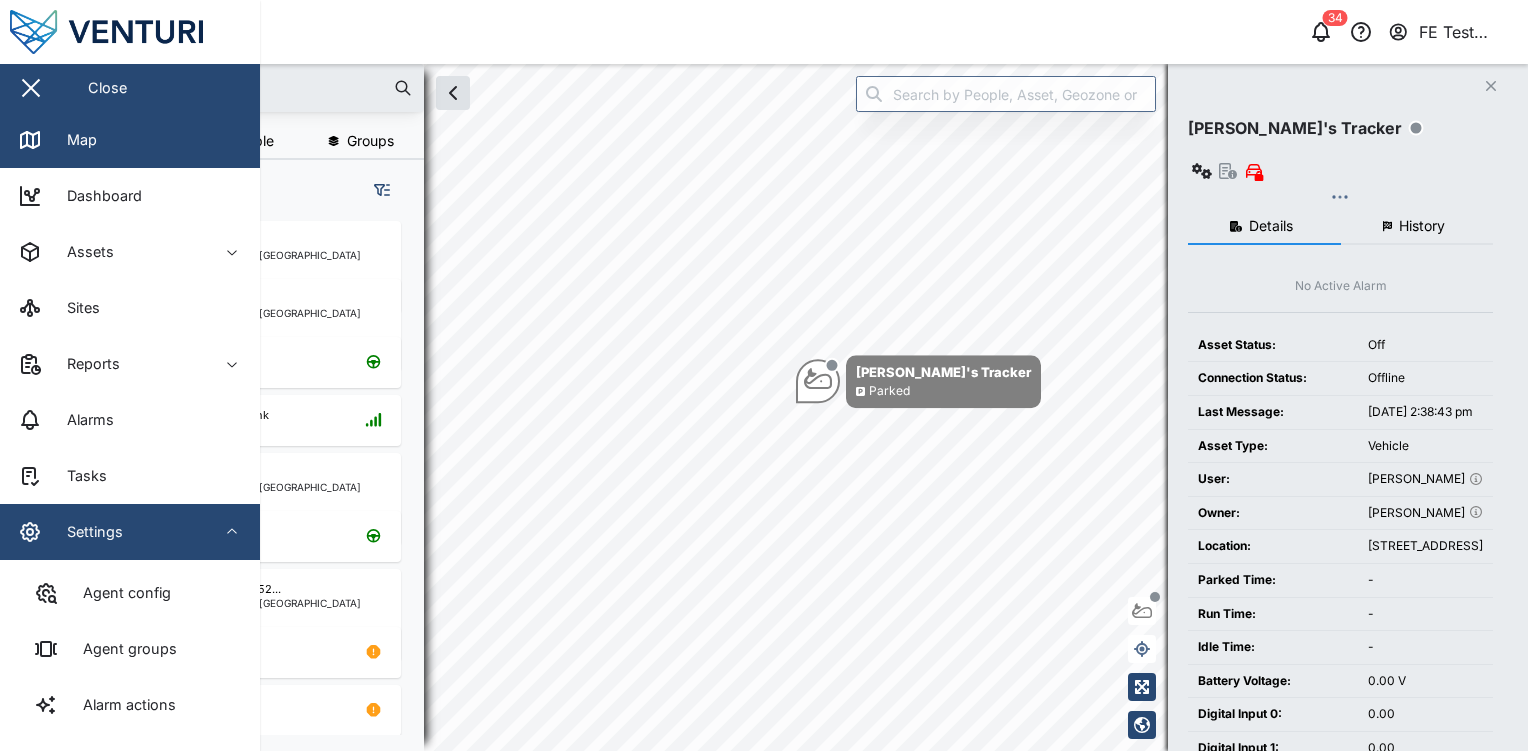 checkbox on "true" 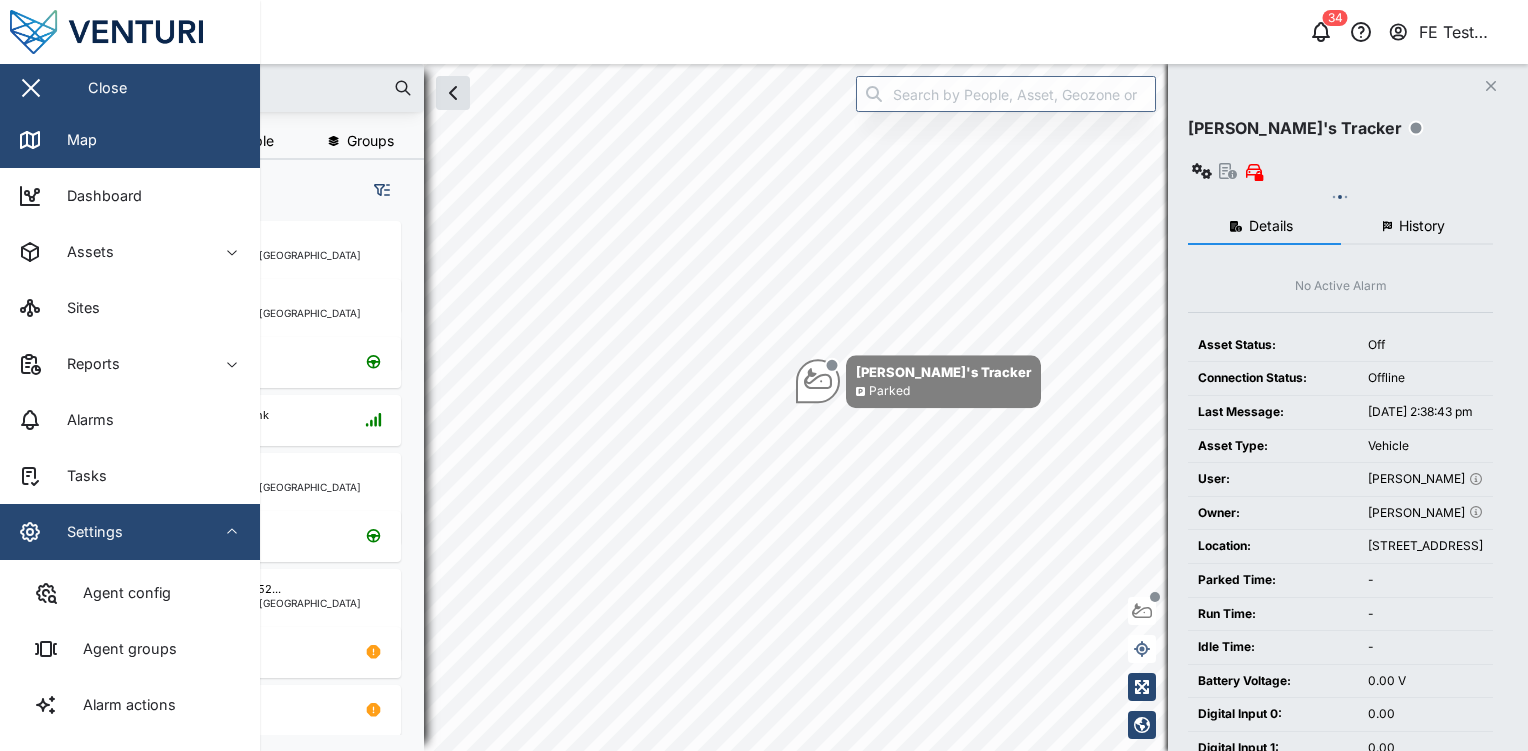 checkbox on "true" 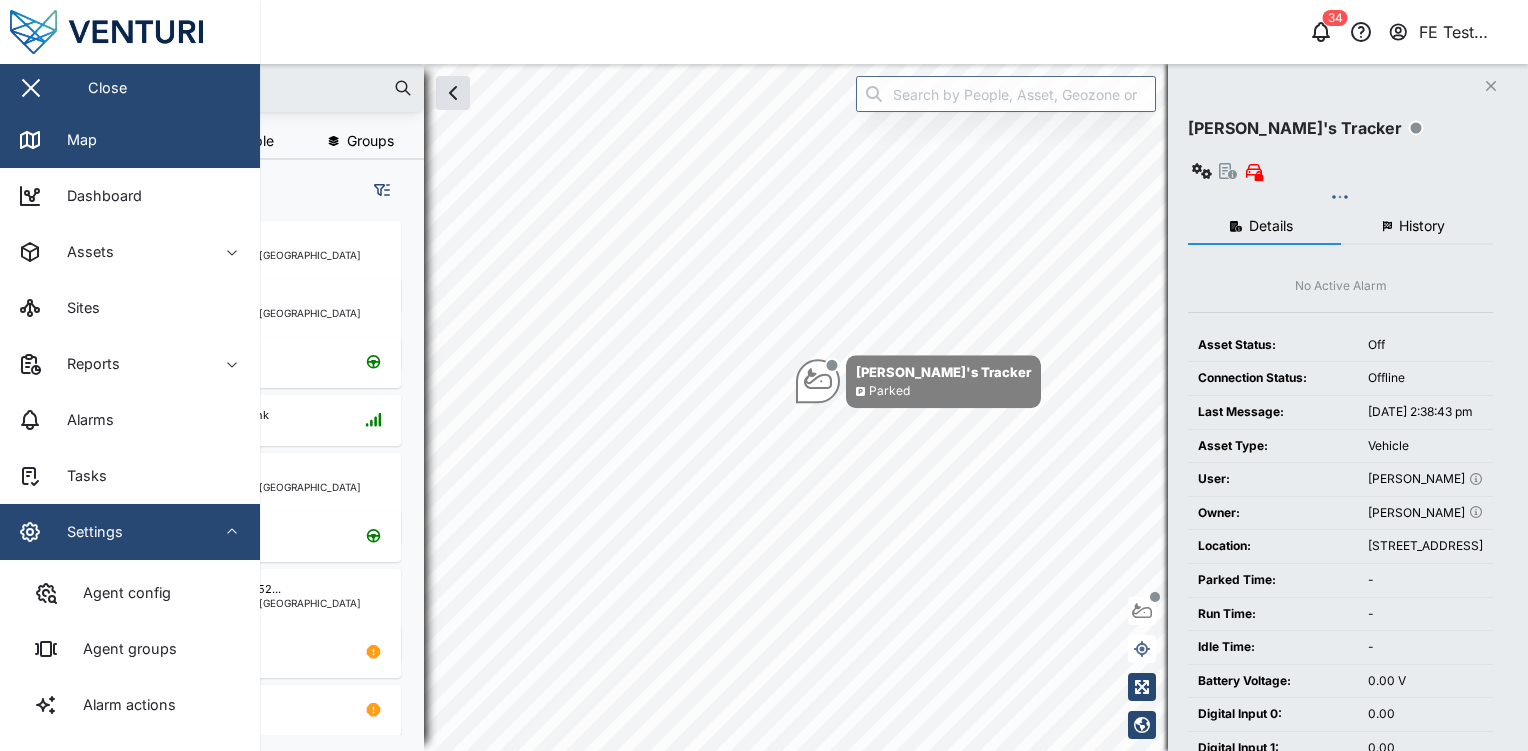 checkbox on "true" 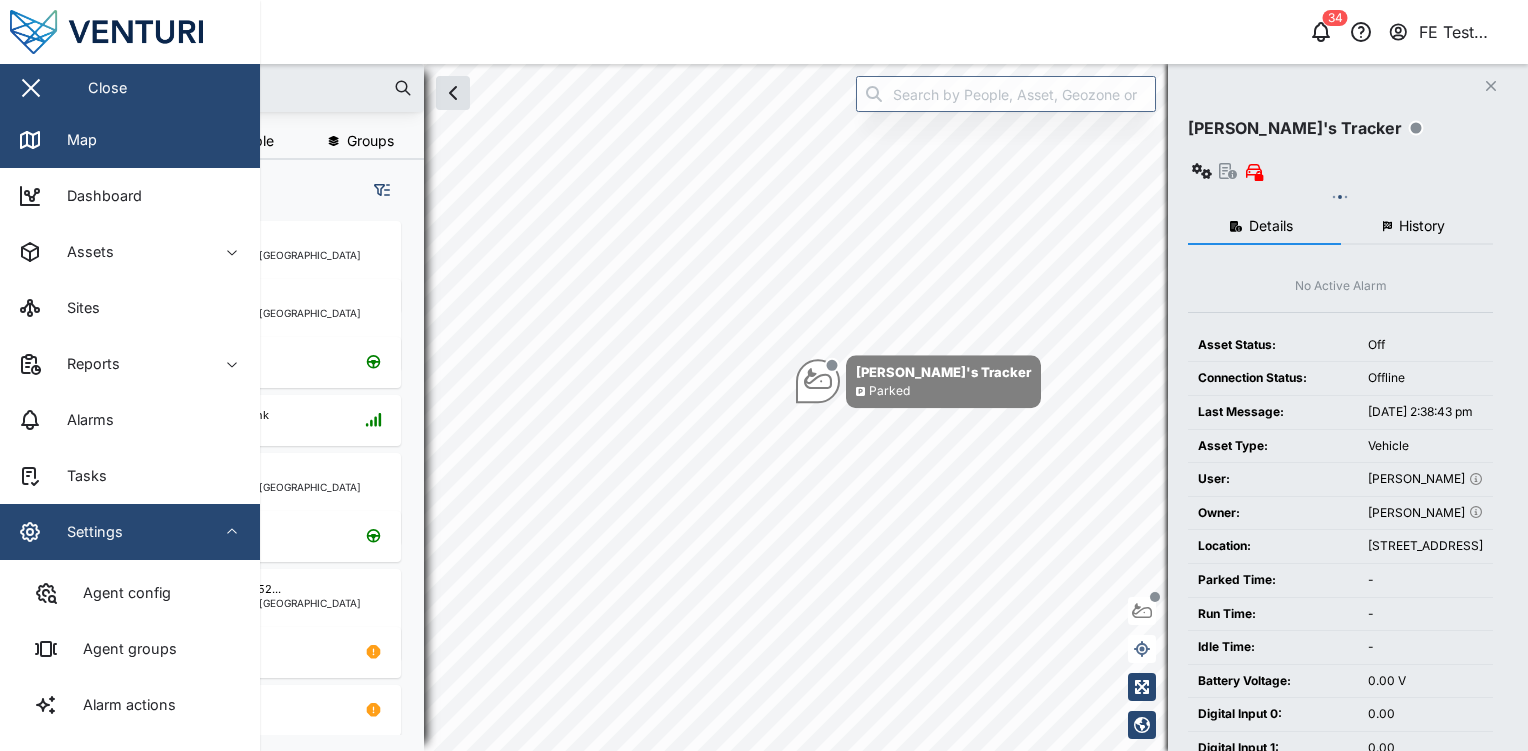 checkbox on "true" 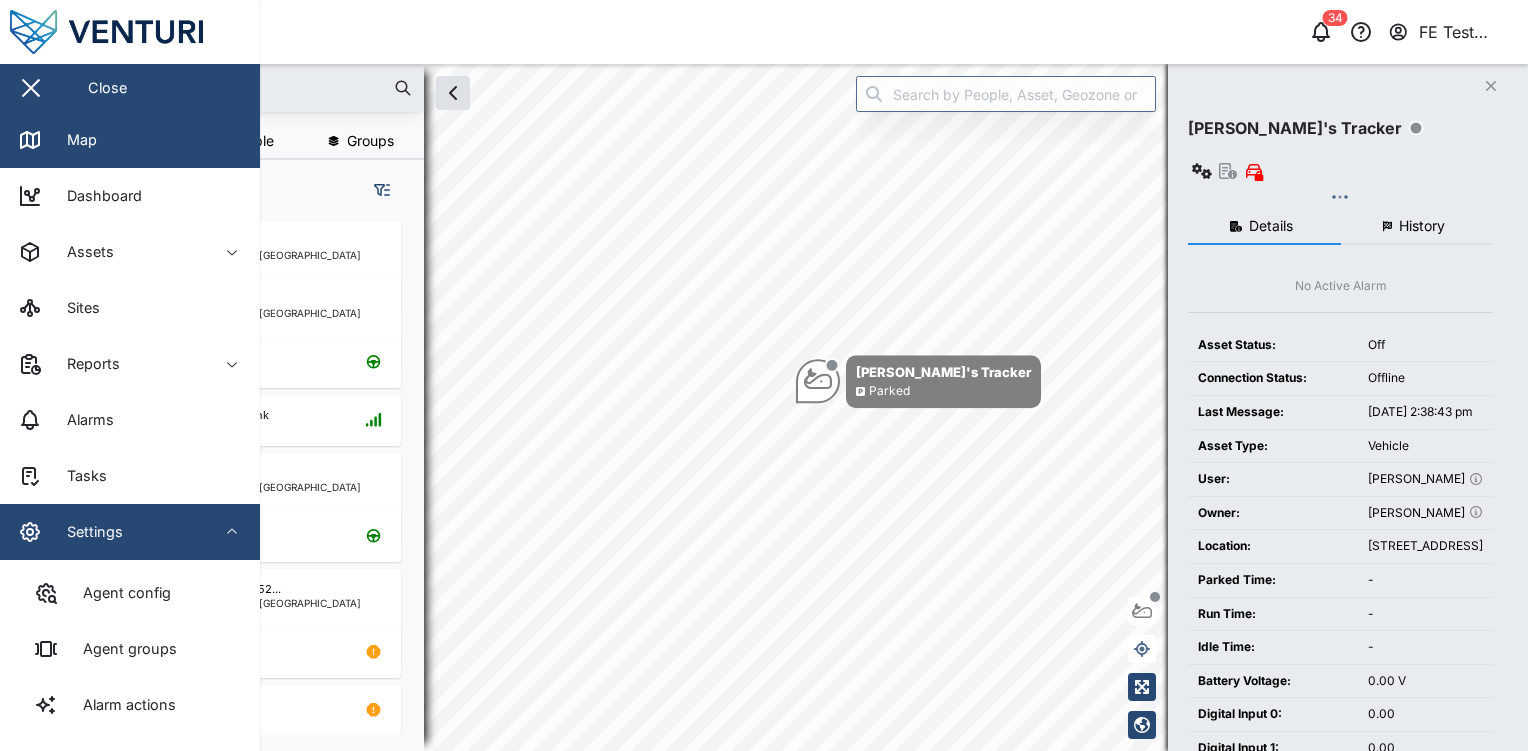 checkbox on "true" 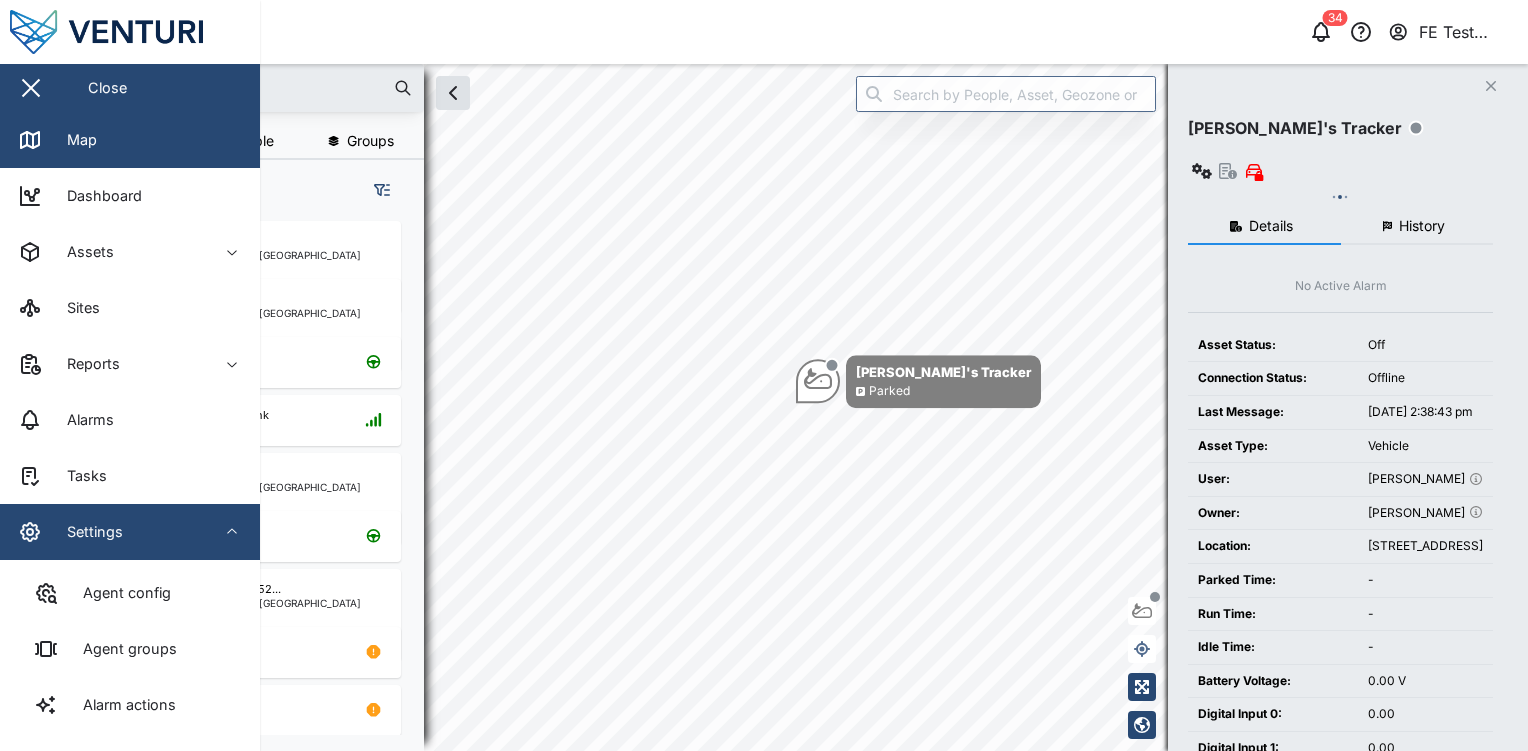 checkbox on "true" 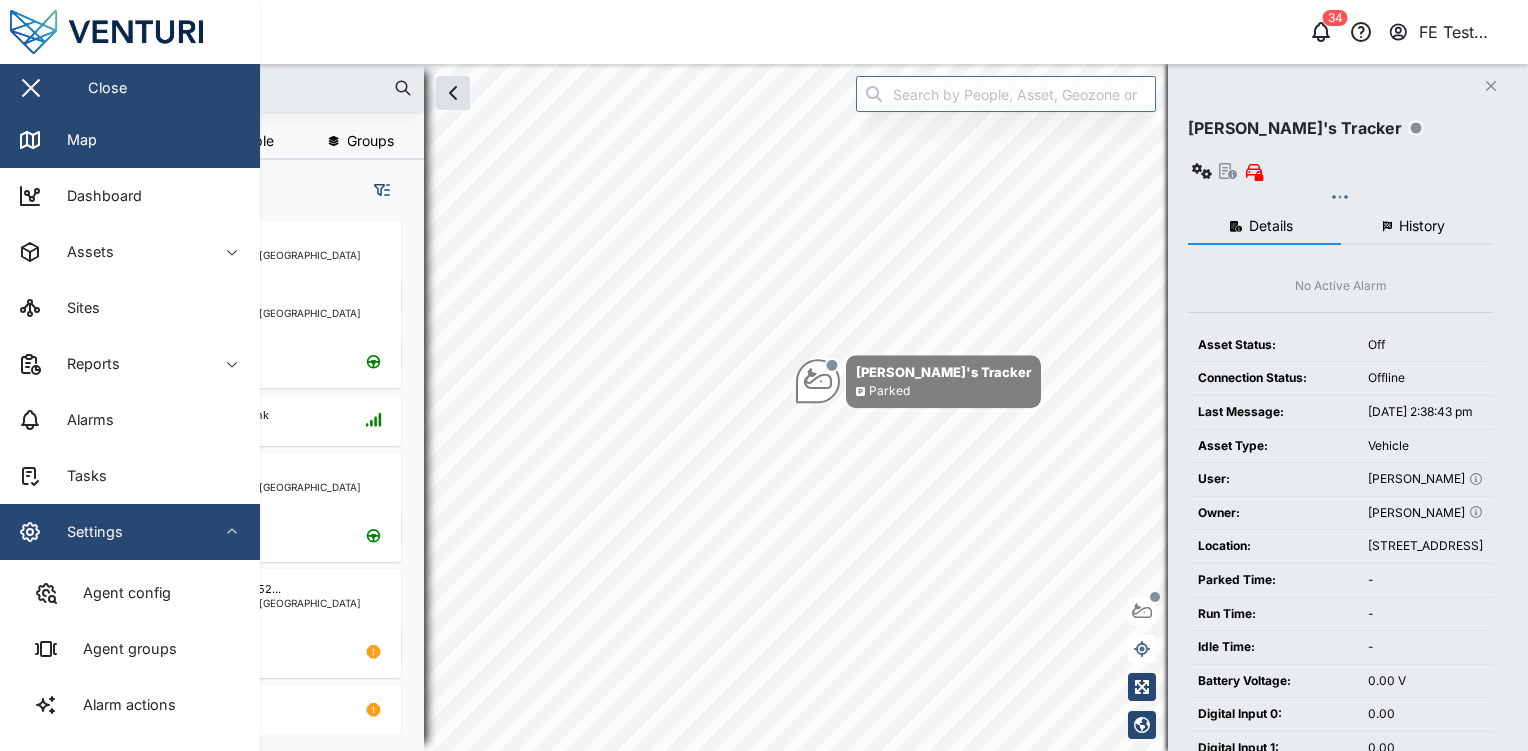 checkbox on "true" 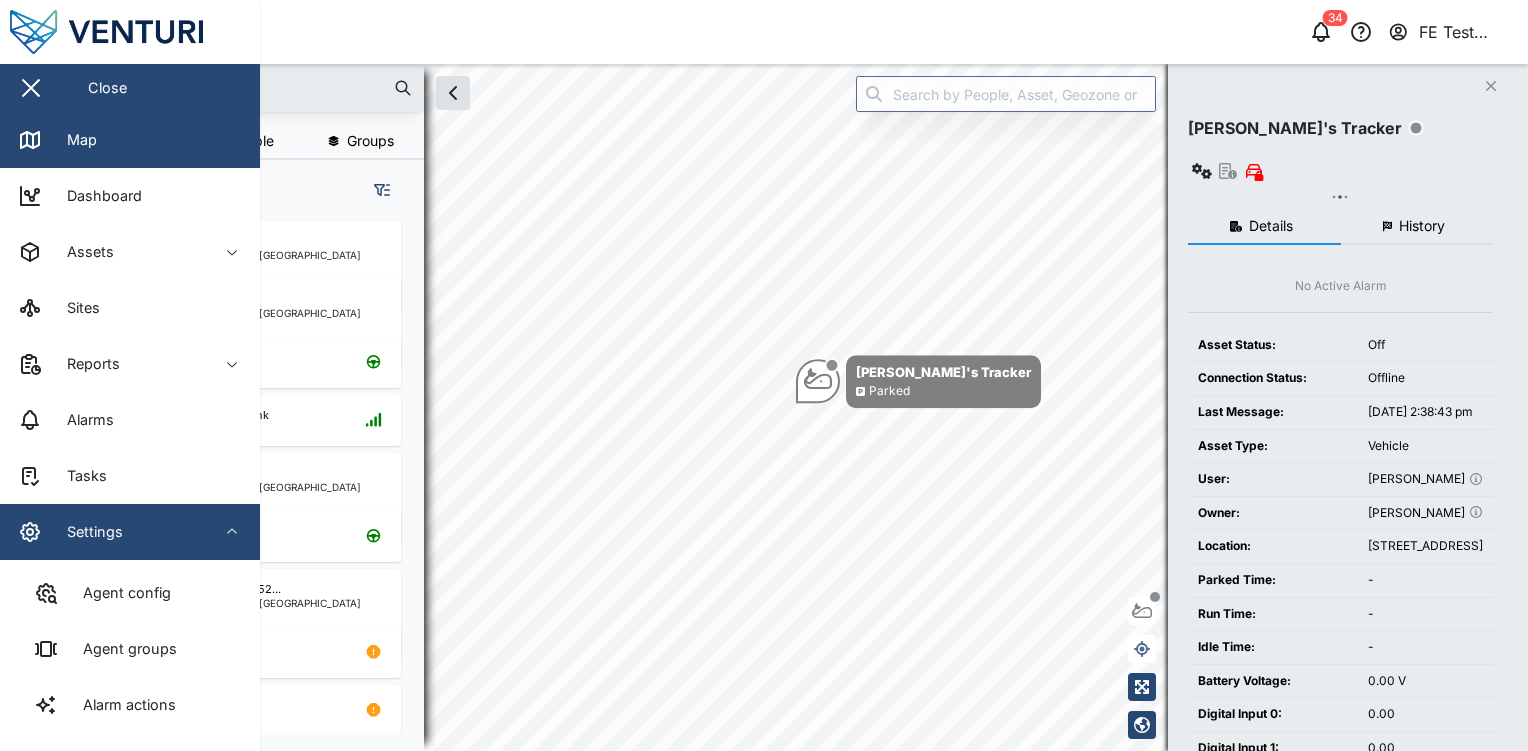 checkbox on "true" 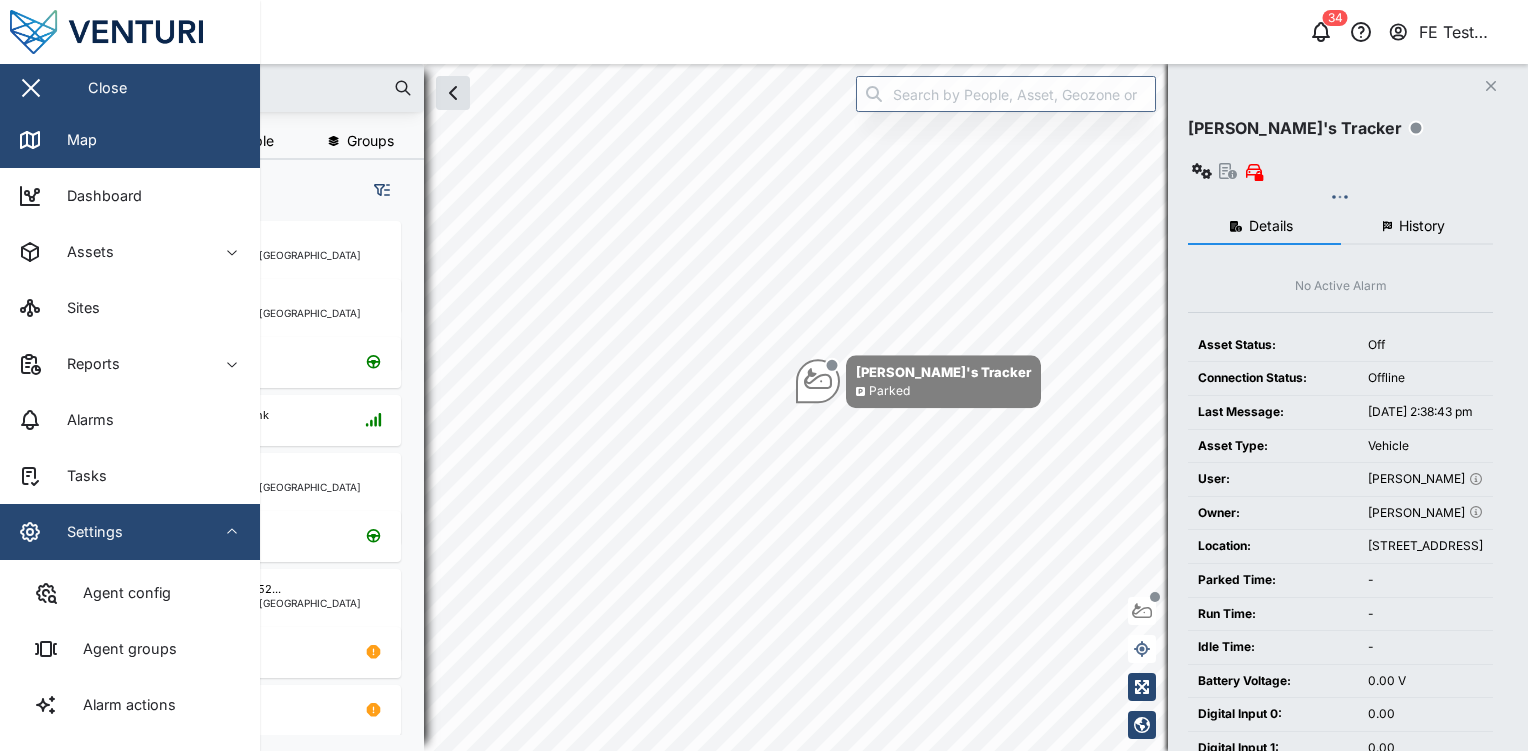 checkbox on "true" 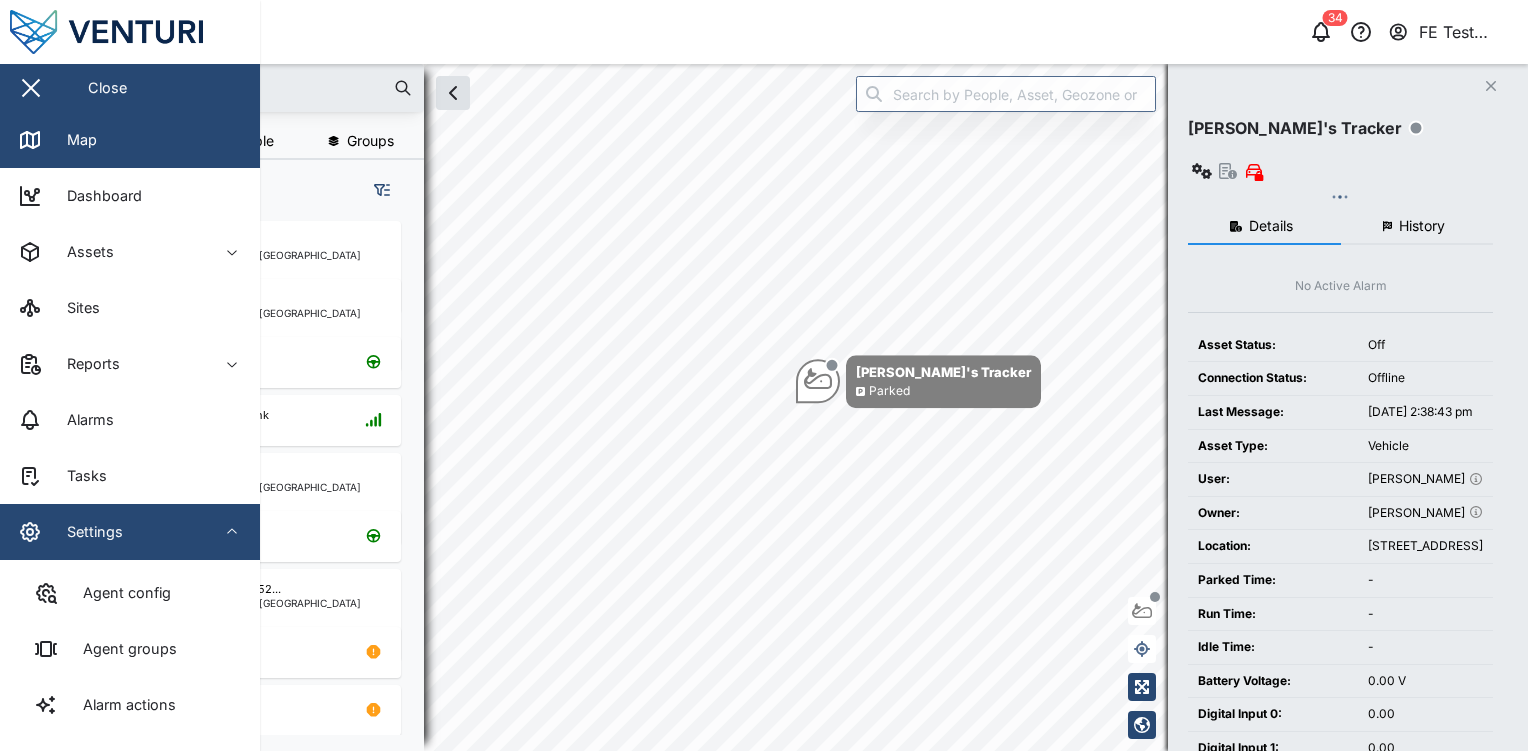 checkbox on "true" 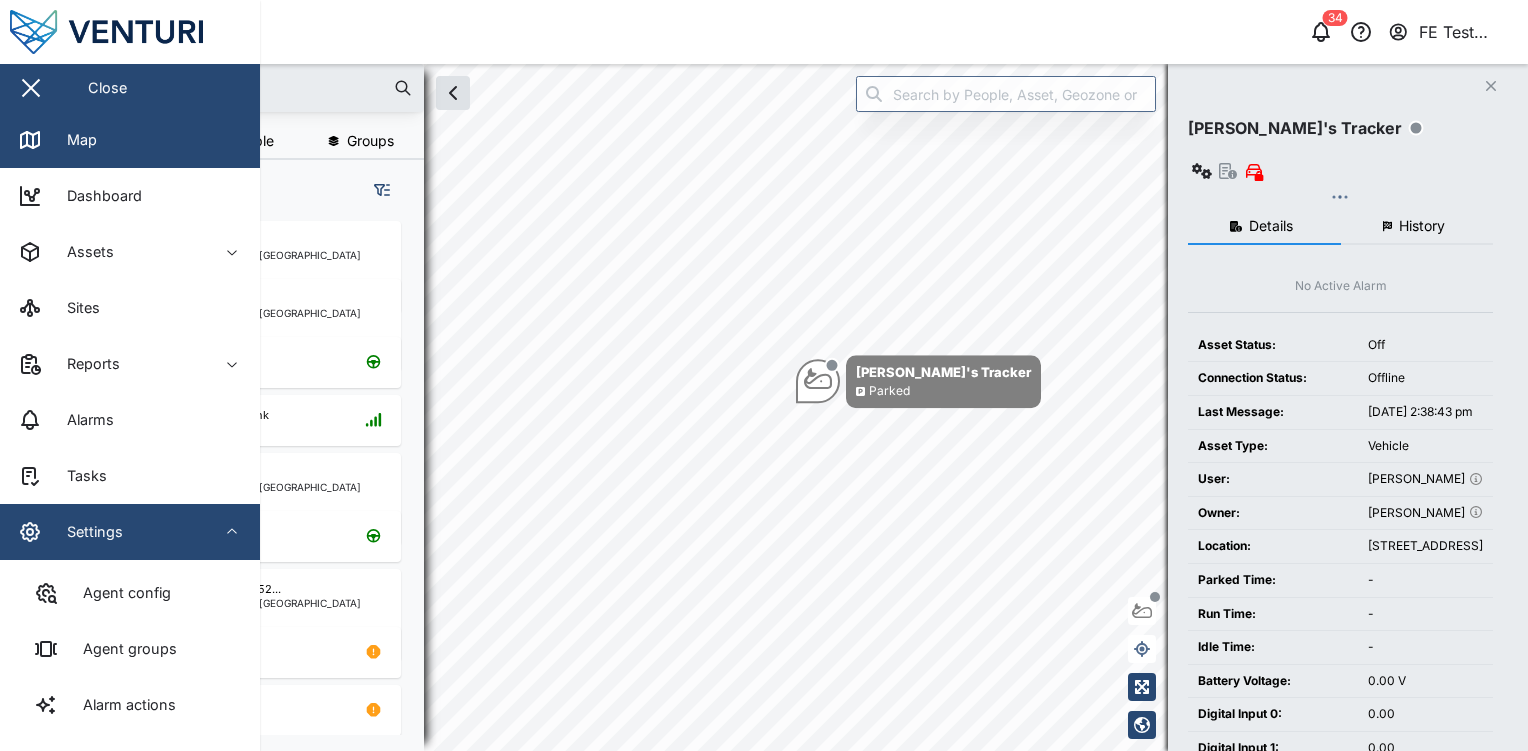 checkbox on "true" 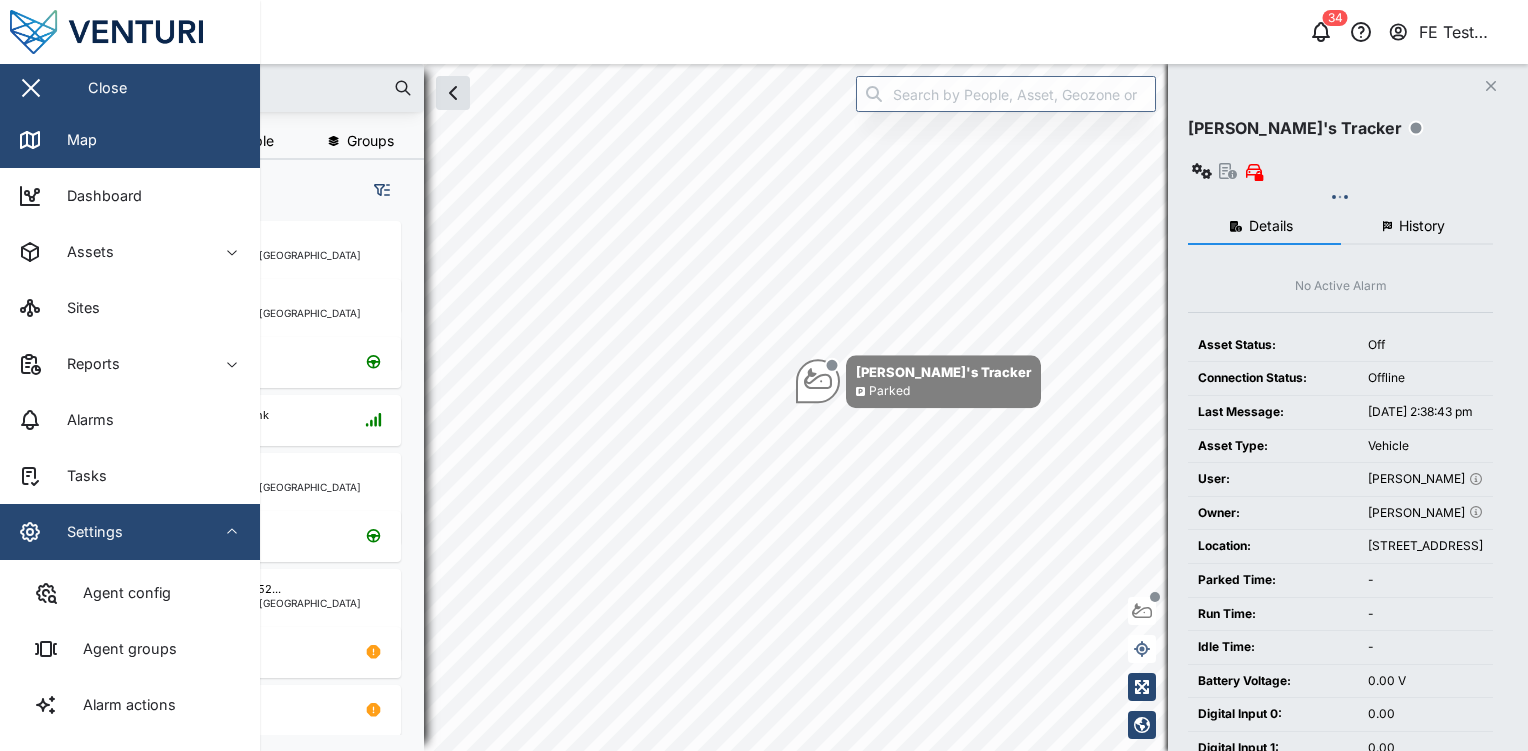 checkbox on "true" 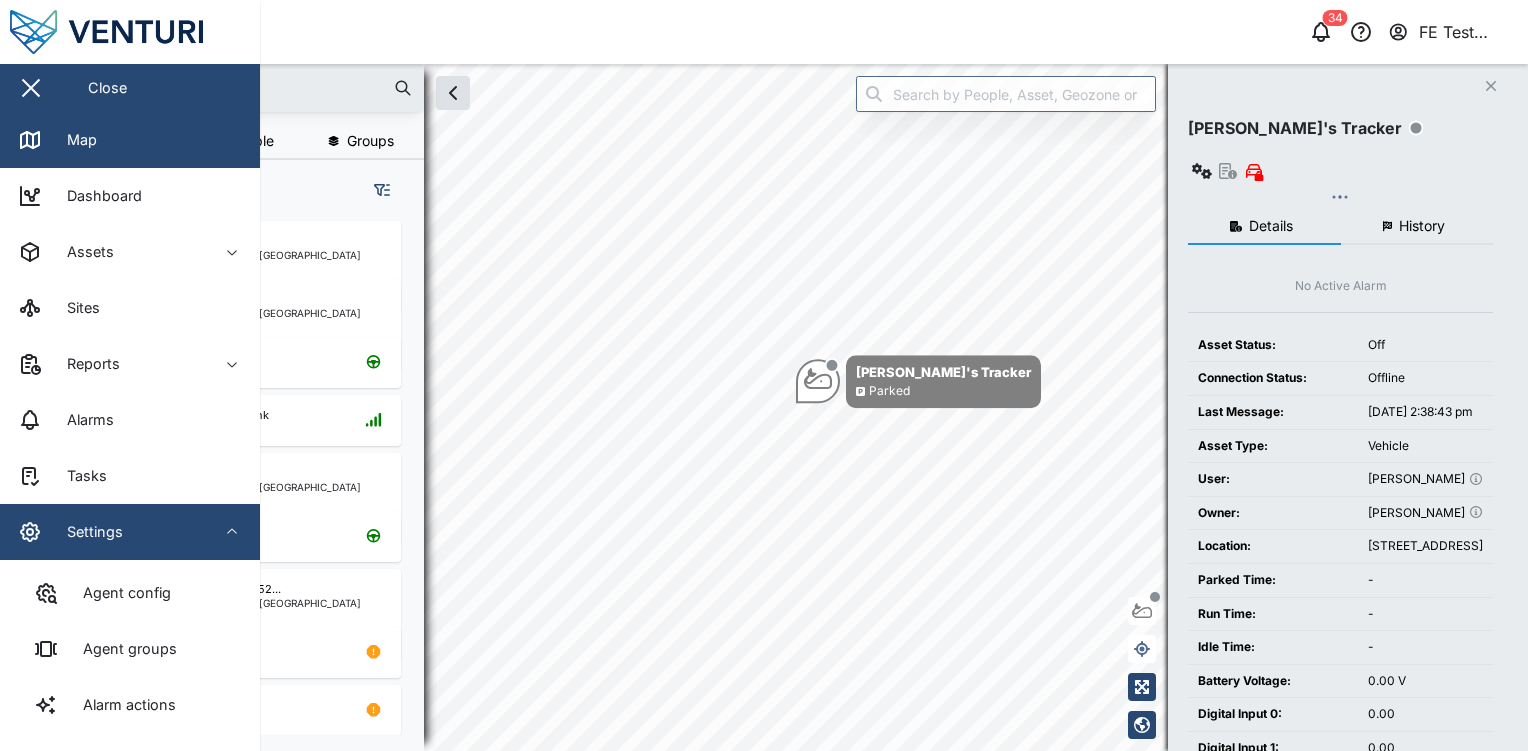 checkbox on "true" 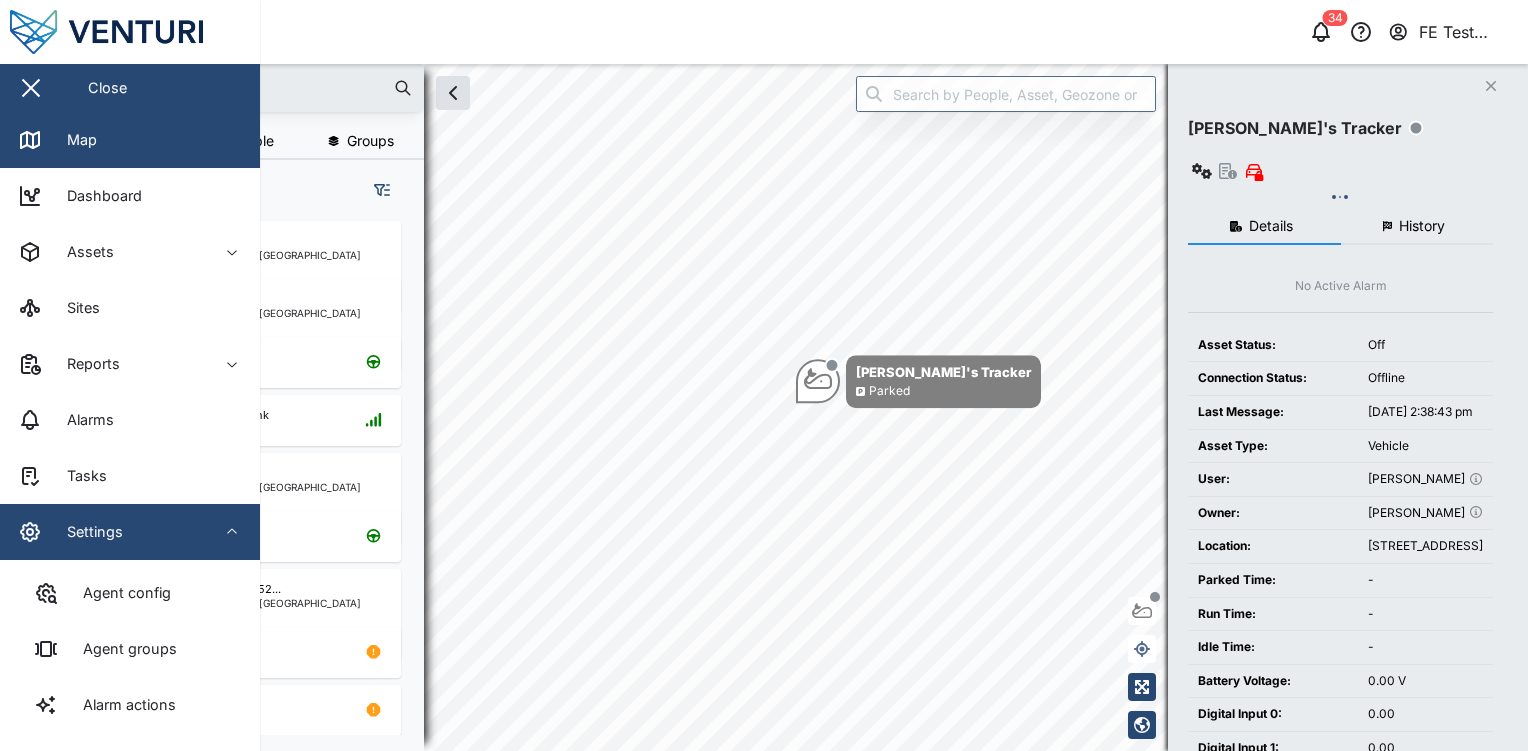 checkbox on "true" 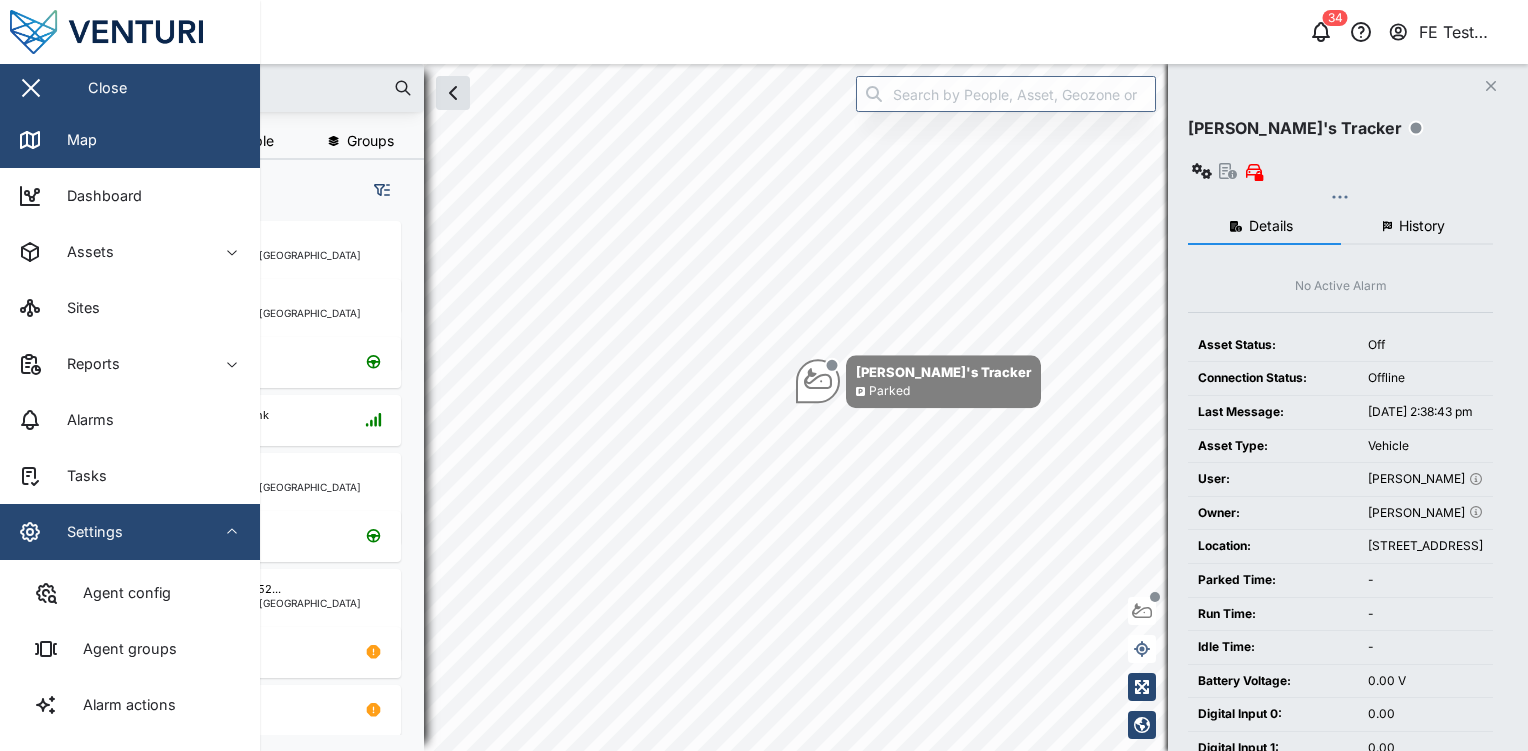 checkbox on "true" 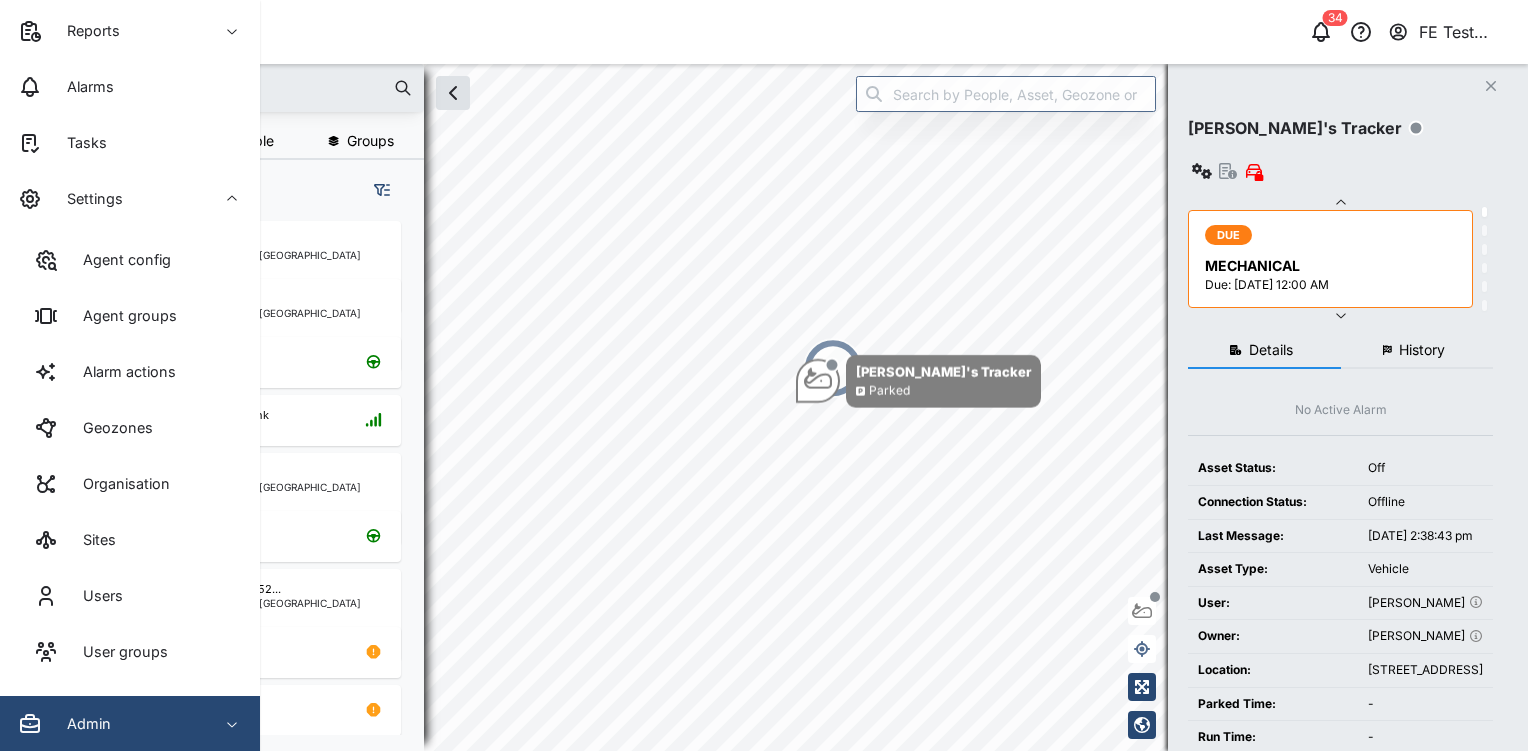 click on "Admin" at bounding box center [109, 724] 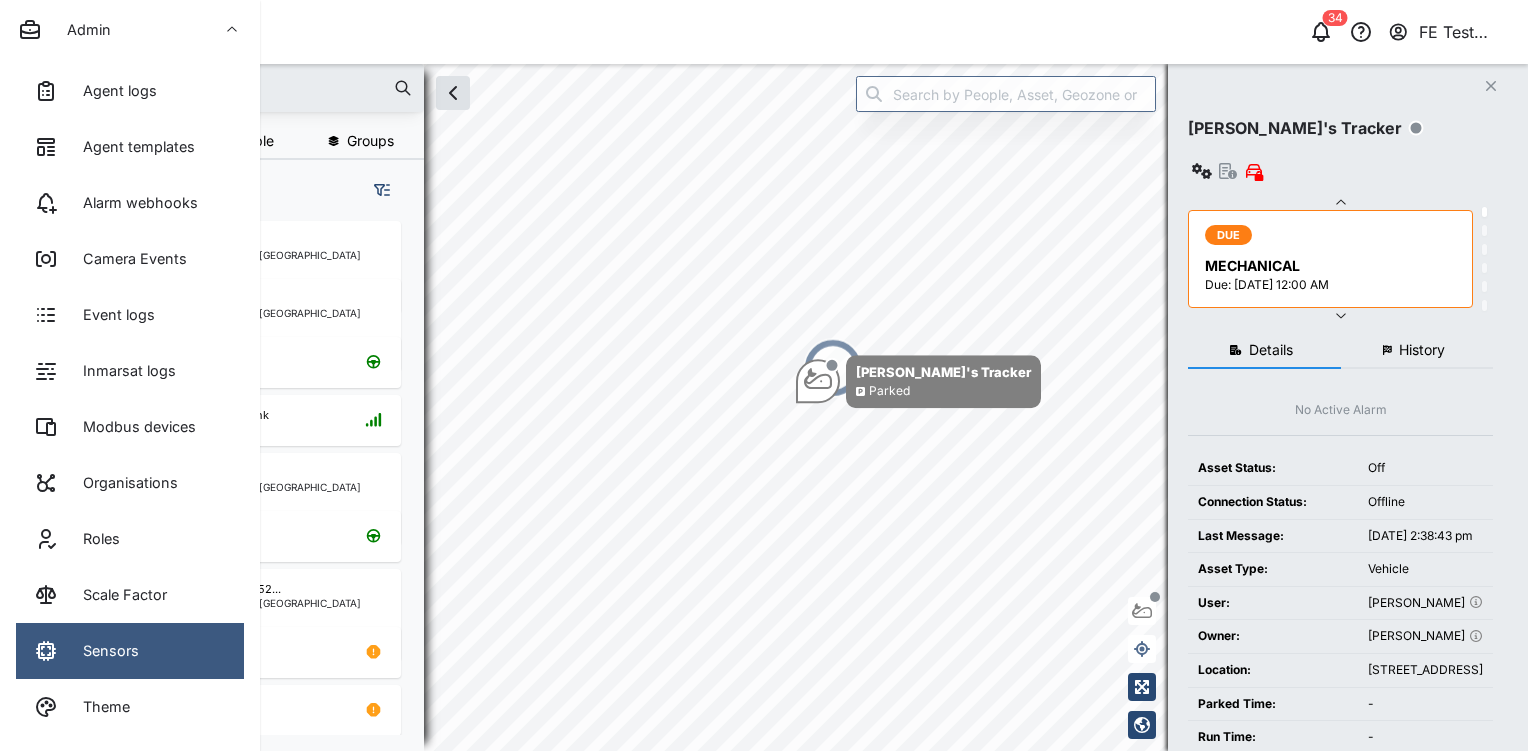 click on "Sensors" at bounding box center (130, 651) 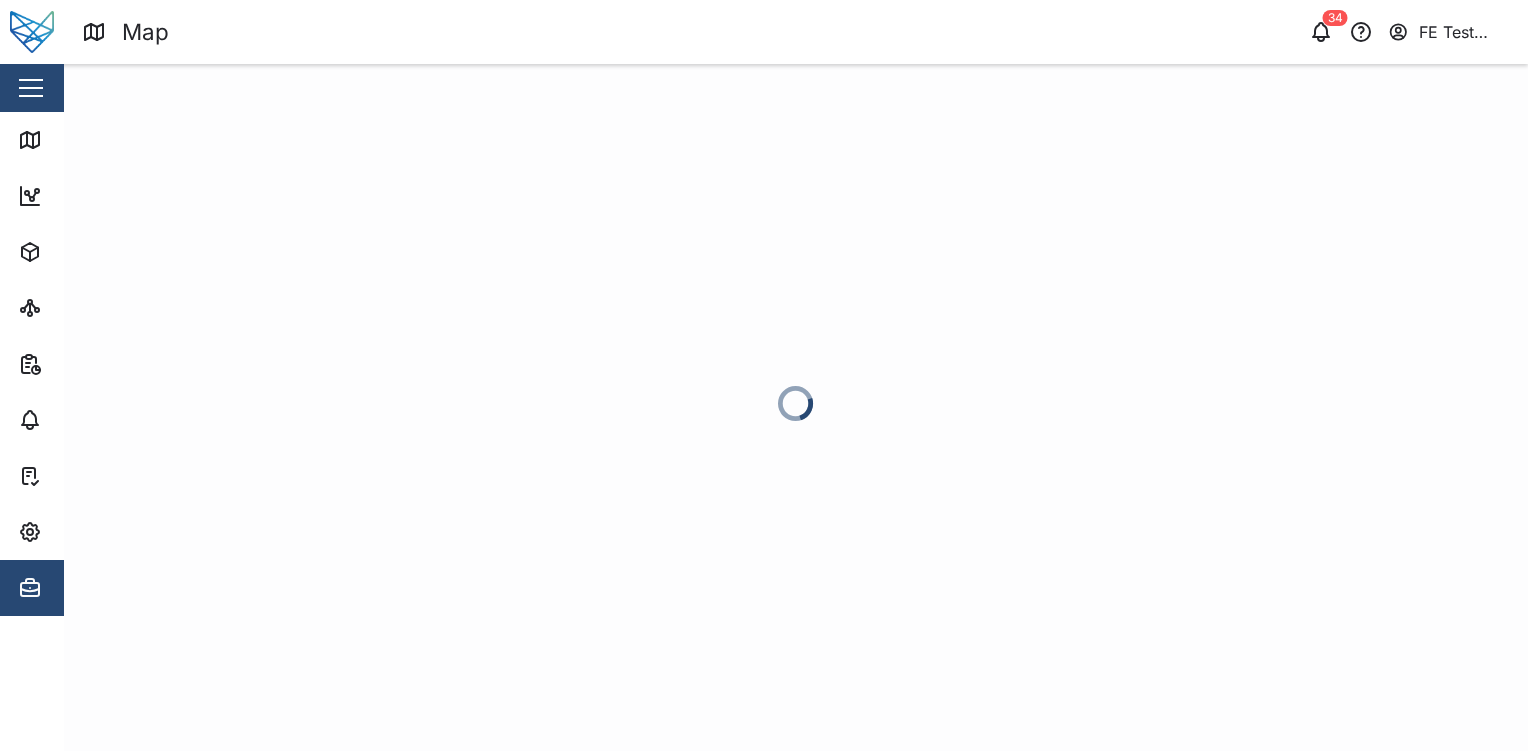 scroll, scrollTop: 0, scrollLeft: 0, axis: both 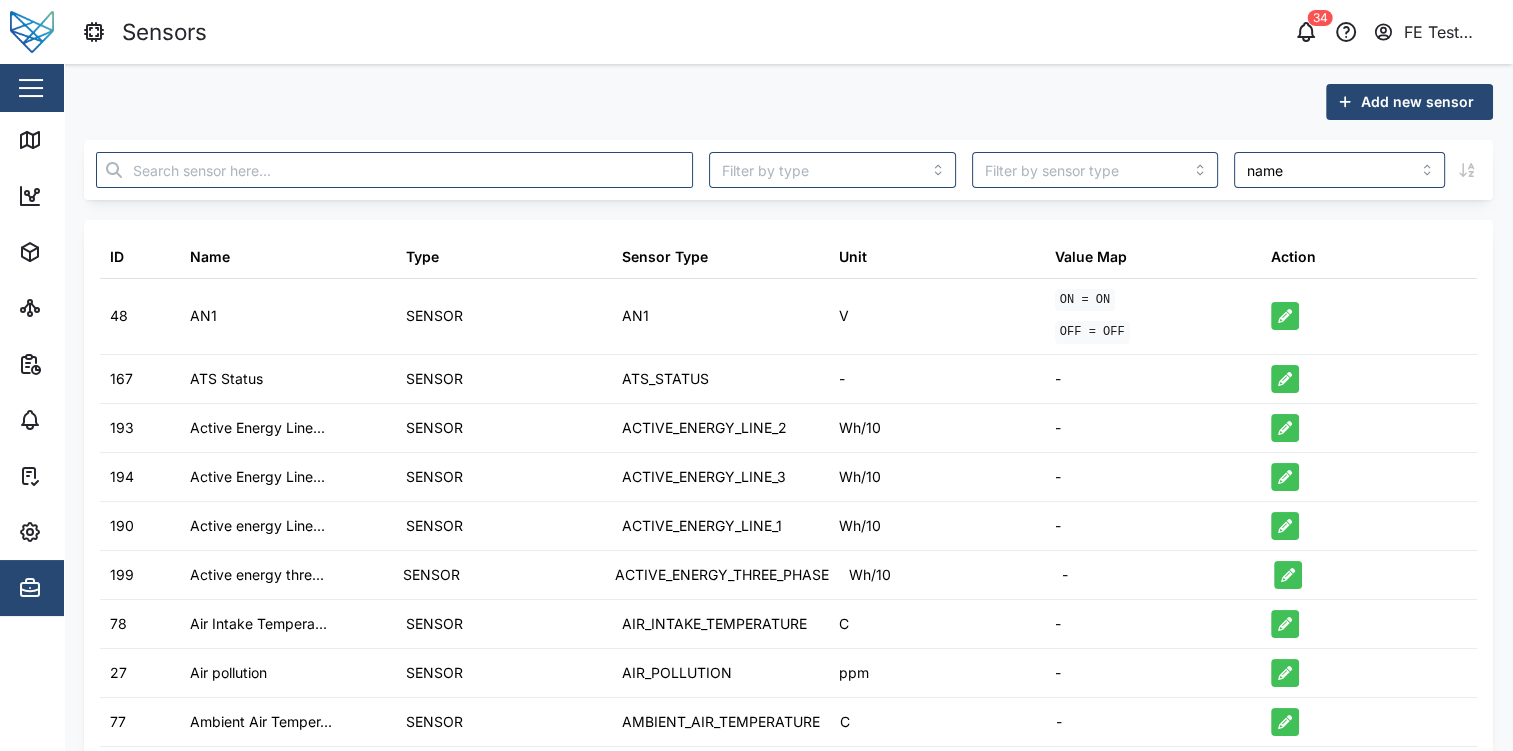 click on "Add new sensor" at bounding box center [1417, 102] 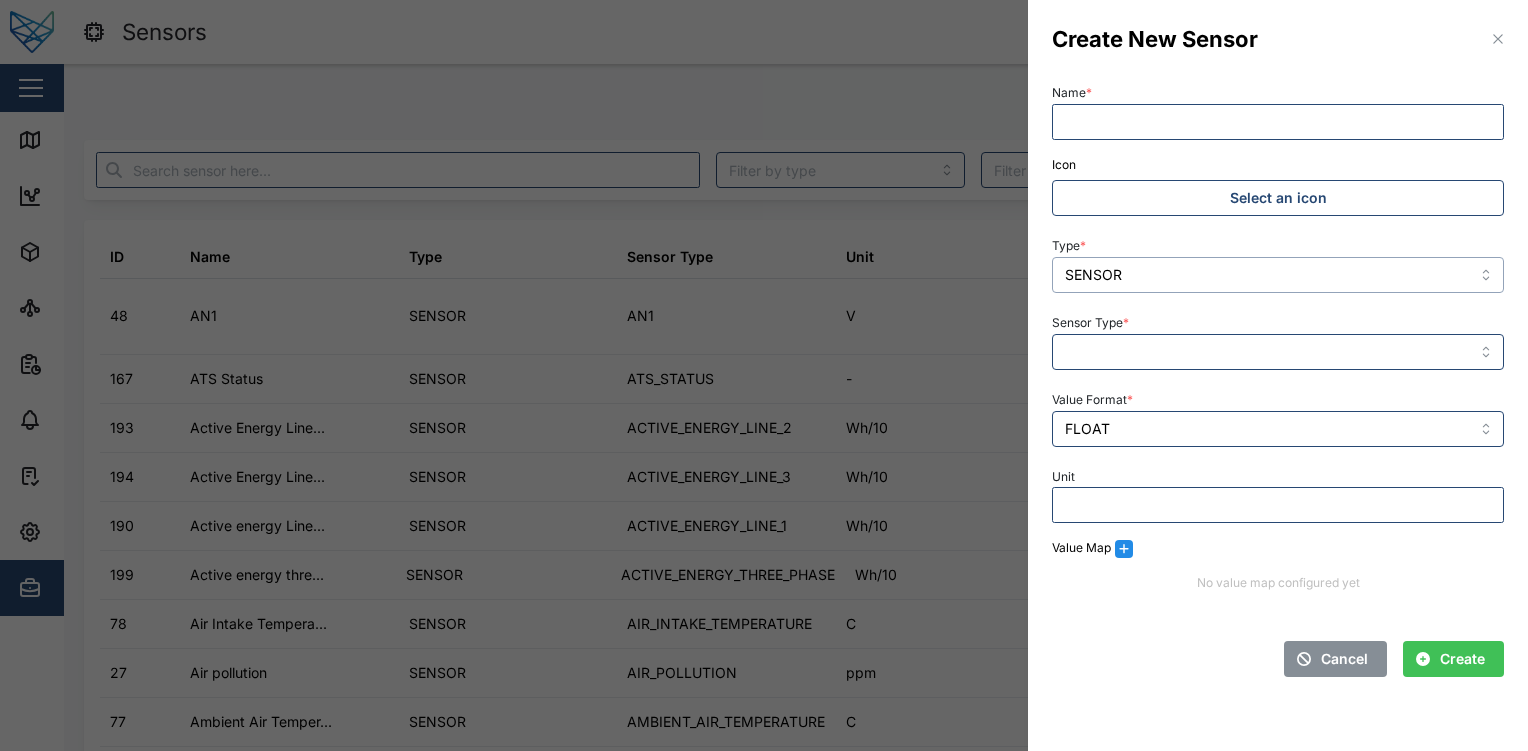click on "SENSOR" at bounding box center [1278, 275] 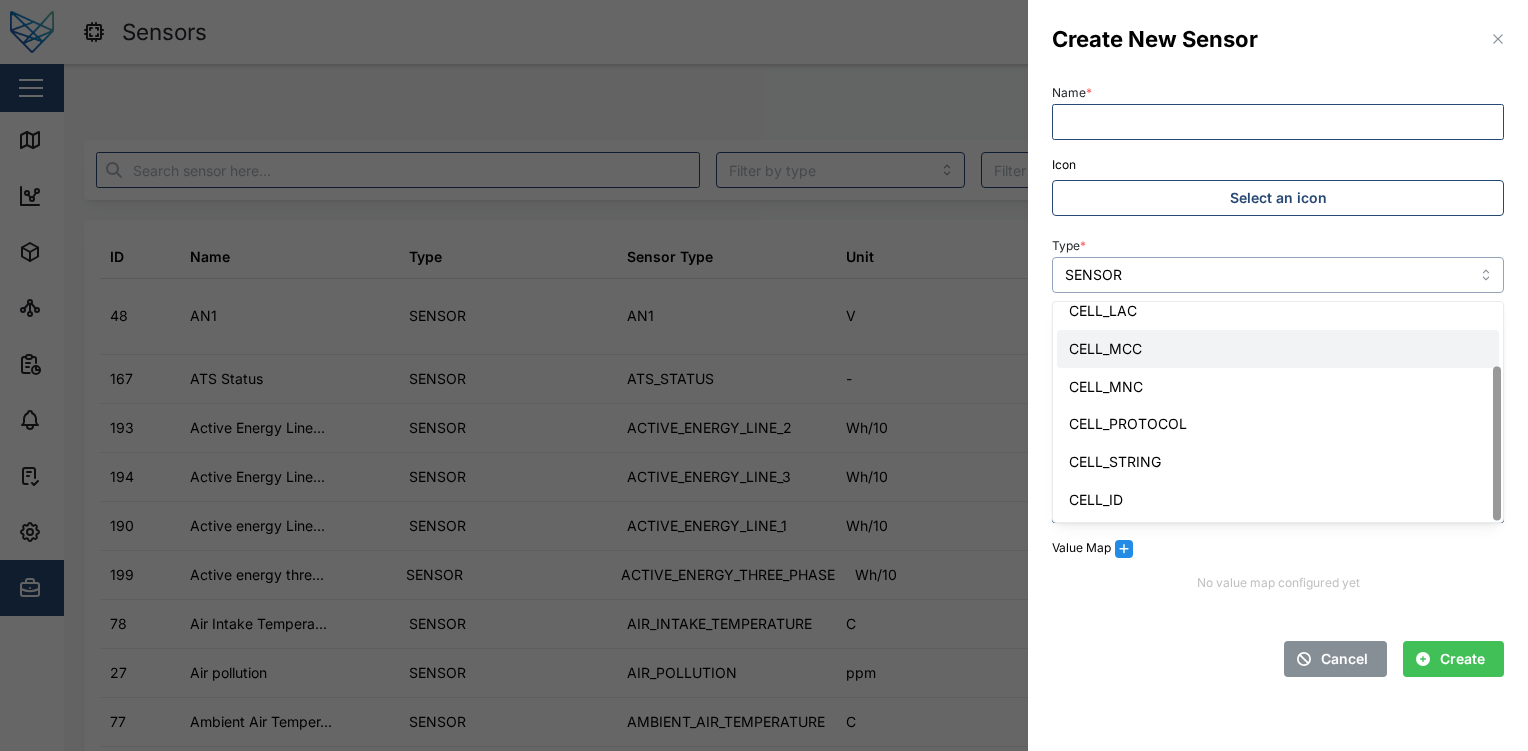 scroll, scrollTop: 0, scrollLeft: 0, axis: both 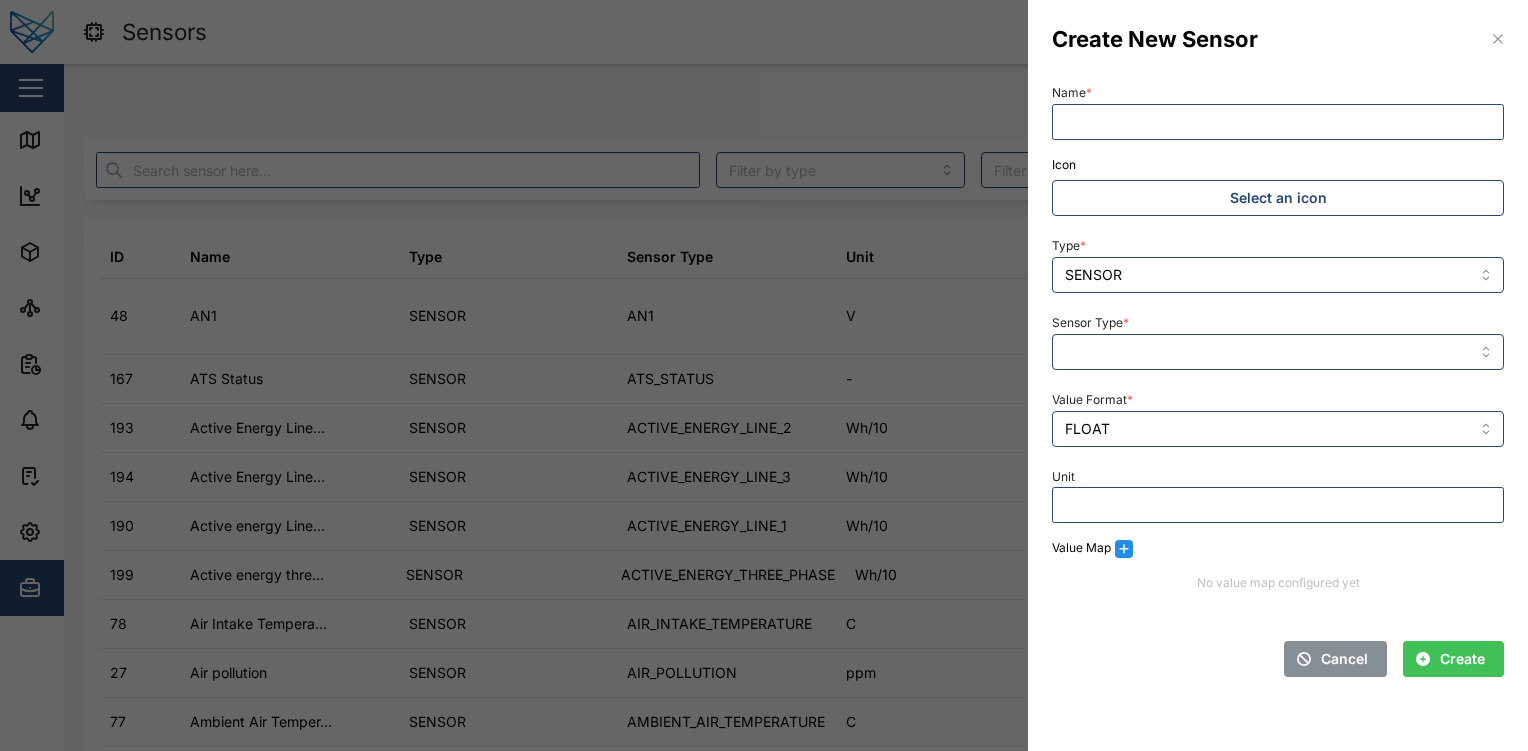 click on "Type  * SENSOR" at bounding box center [1278, 262] 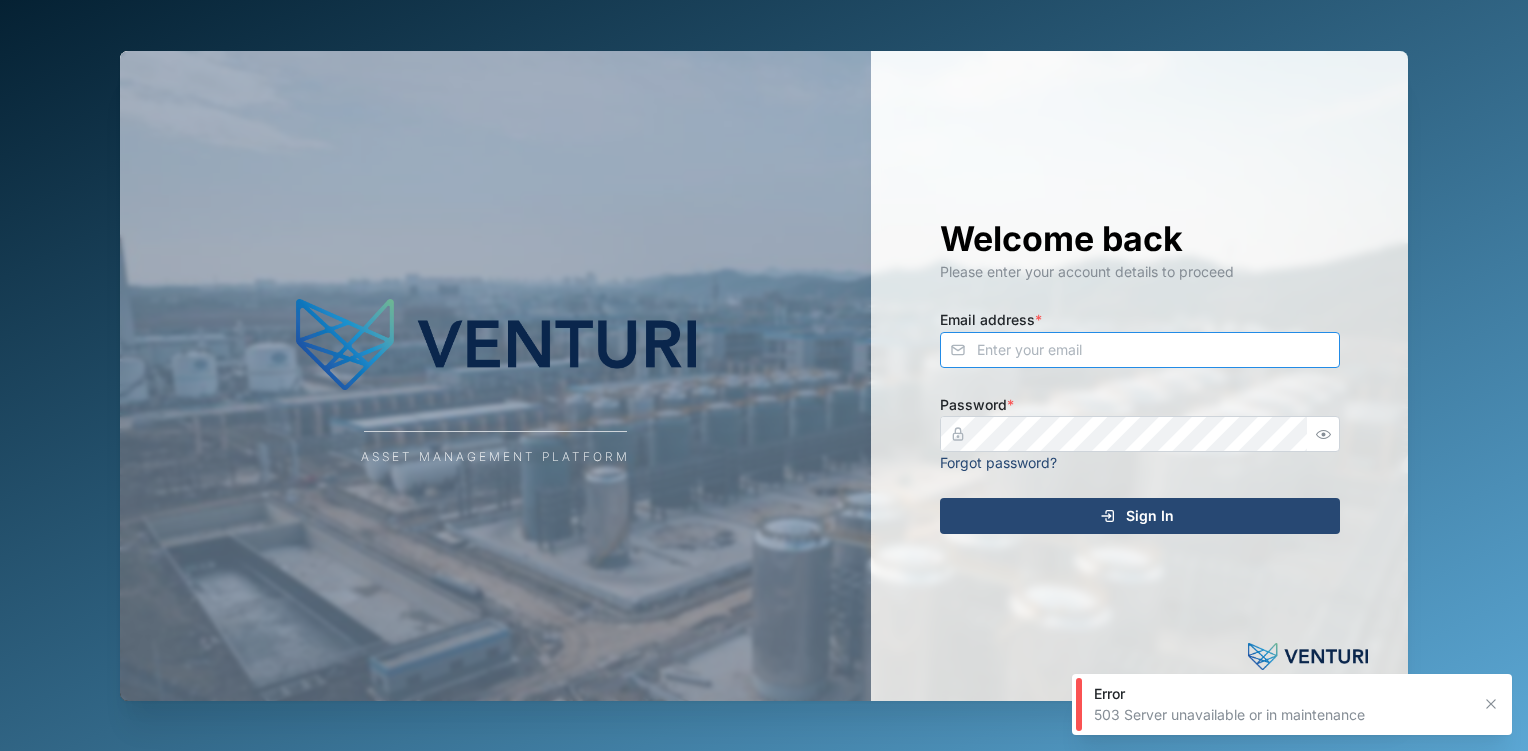 type on "[EMAIL_ADDRESS][DOMAIN_NAME]" 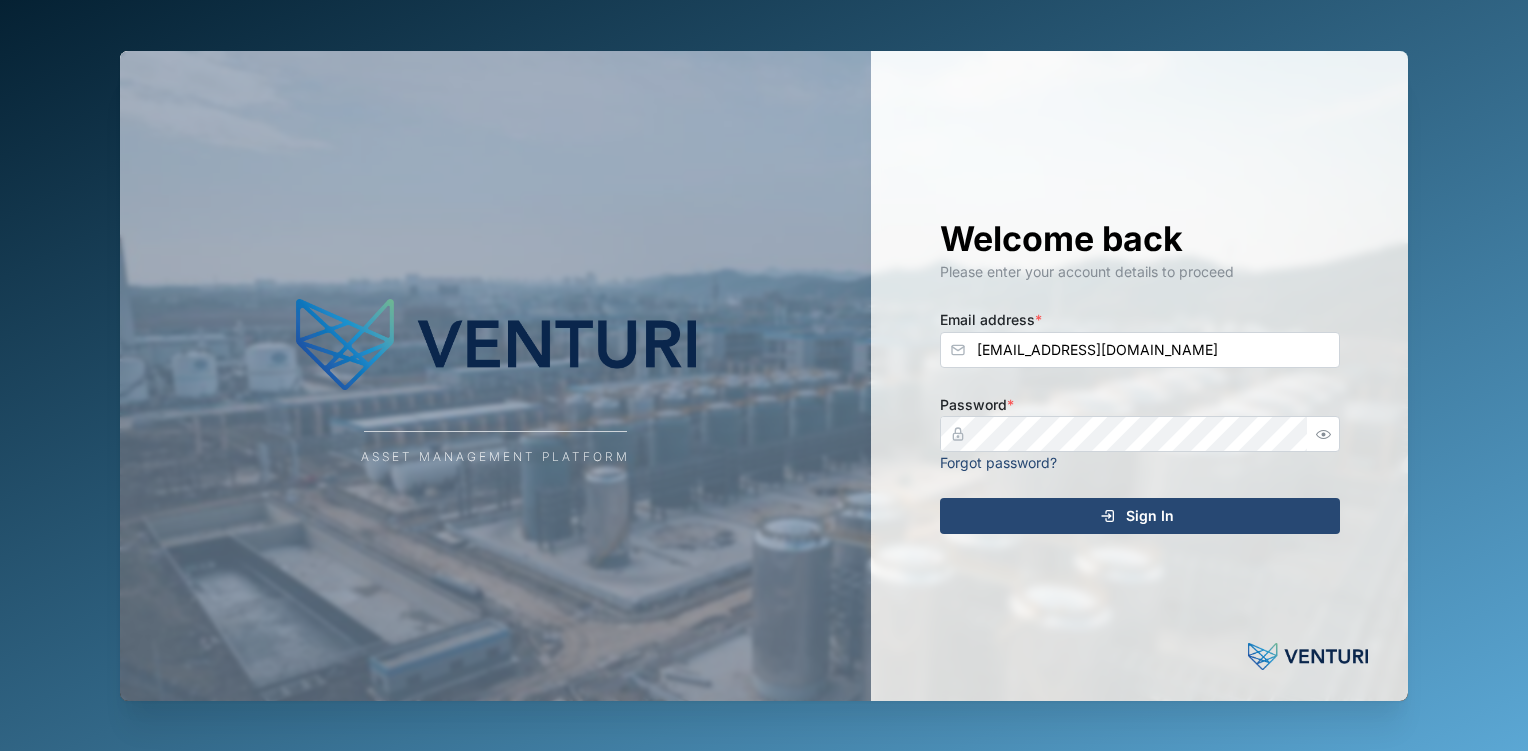 click on "Sign In" at bounding box center (1137, 516) 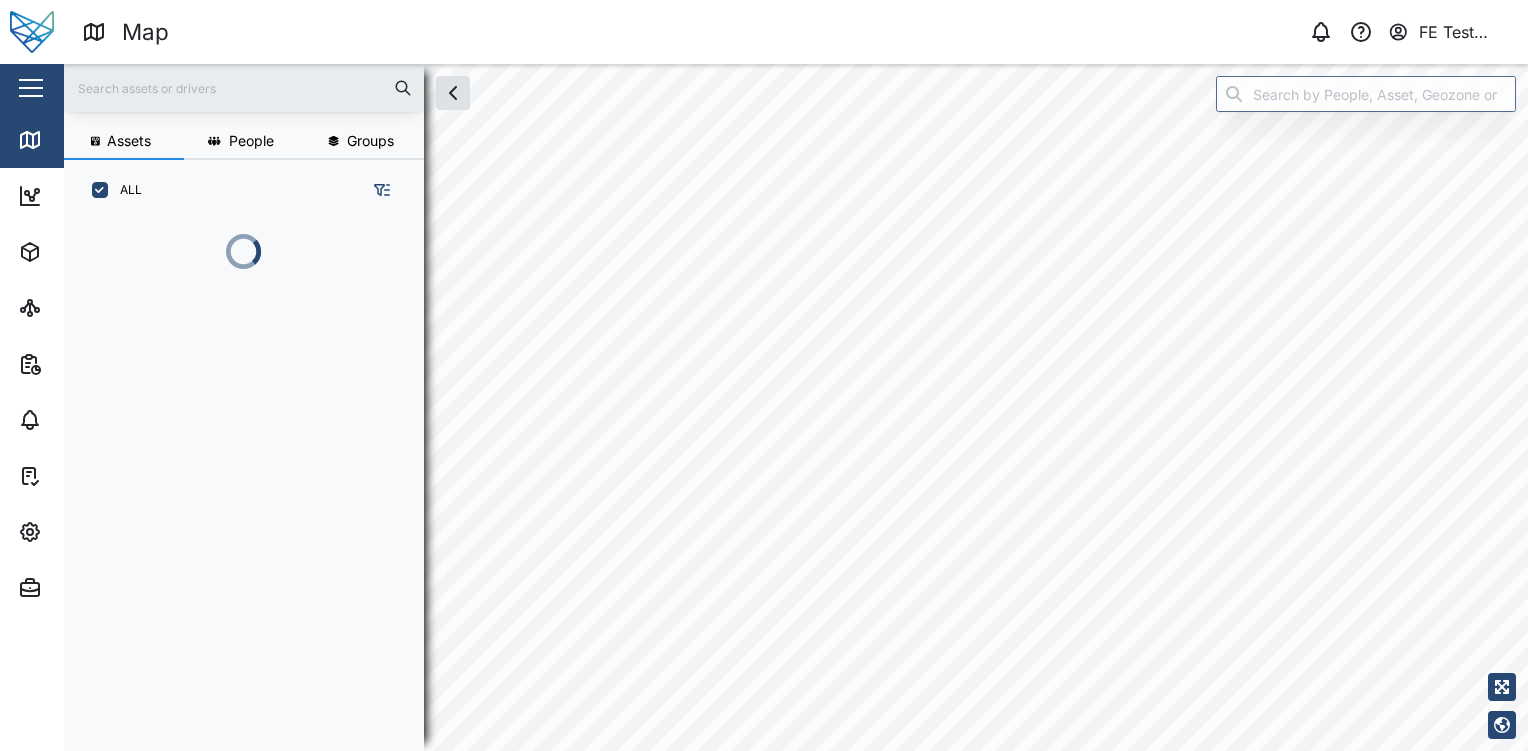 scroll, scrollTop: 0, scrollLeft: 0, axis: both 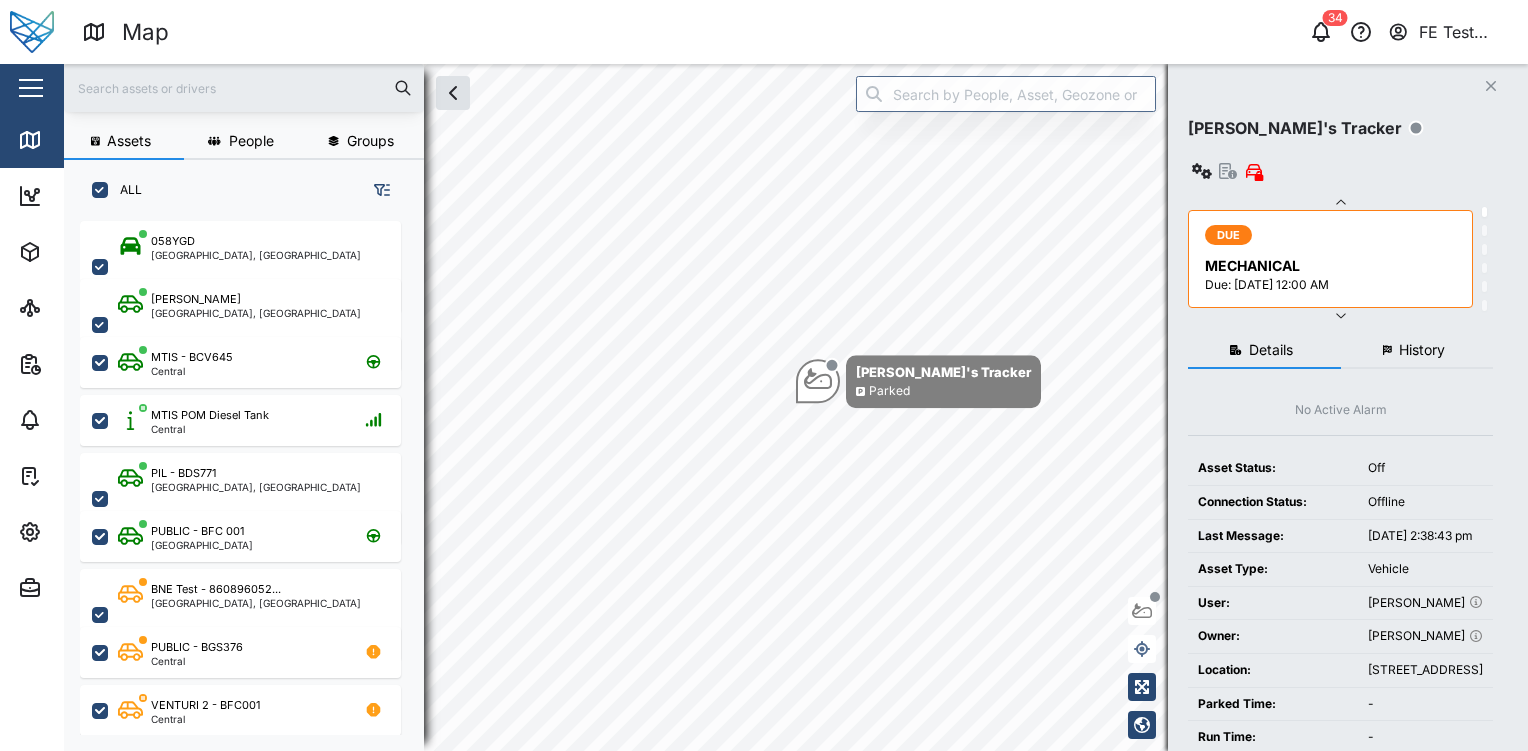 click at bounding box center [31, 88] 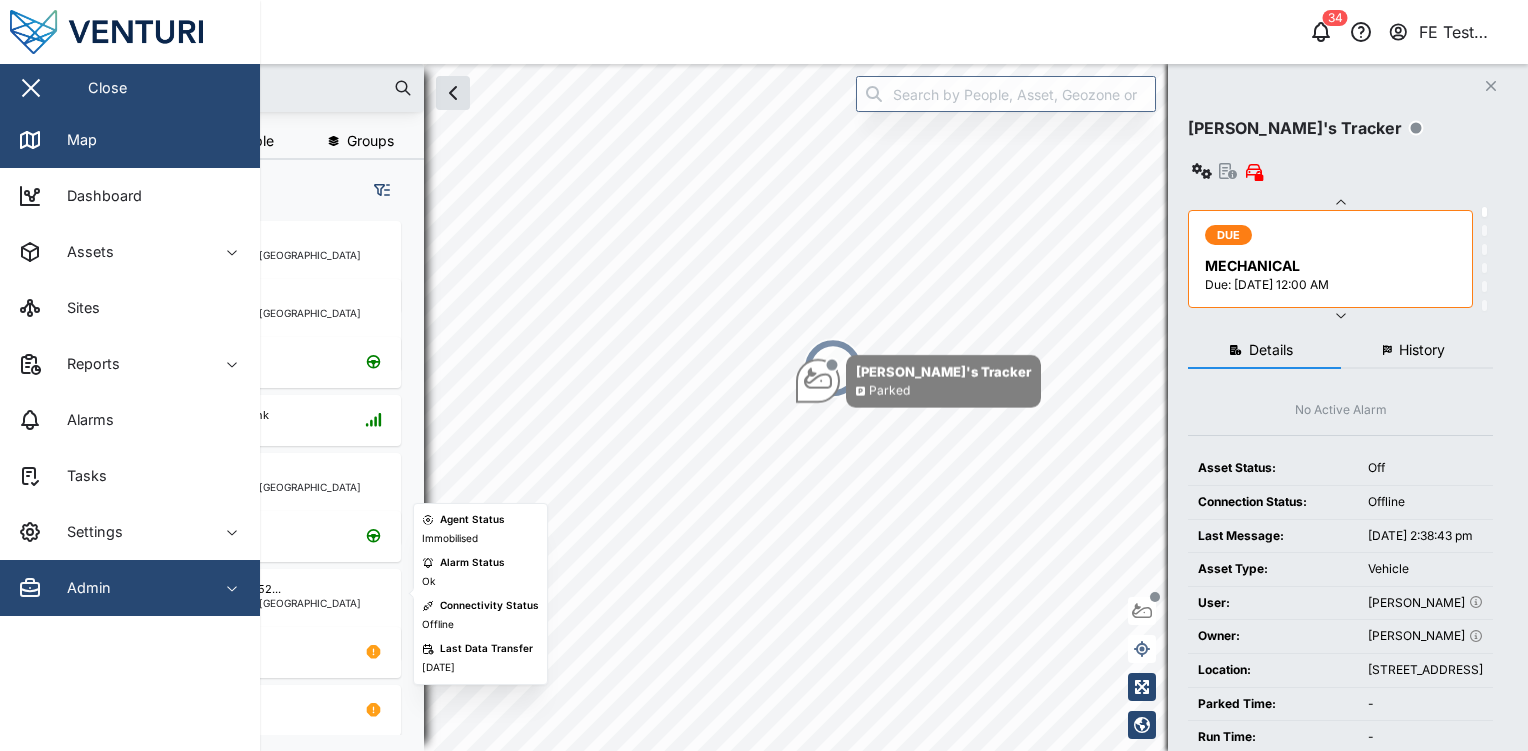 click on "Admin" at bounding box center [81, 588] 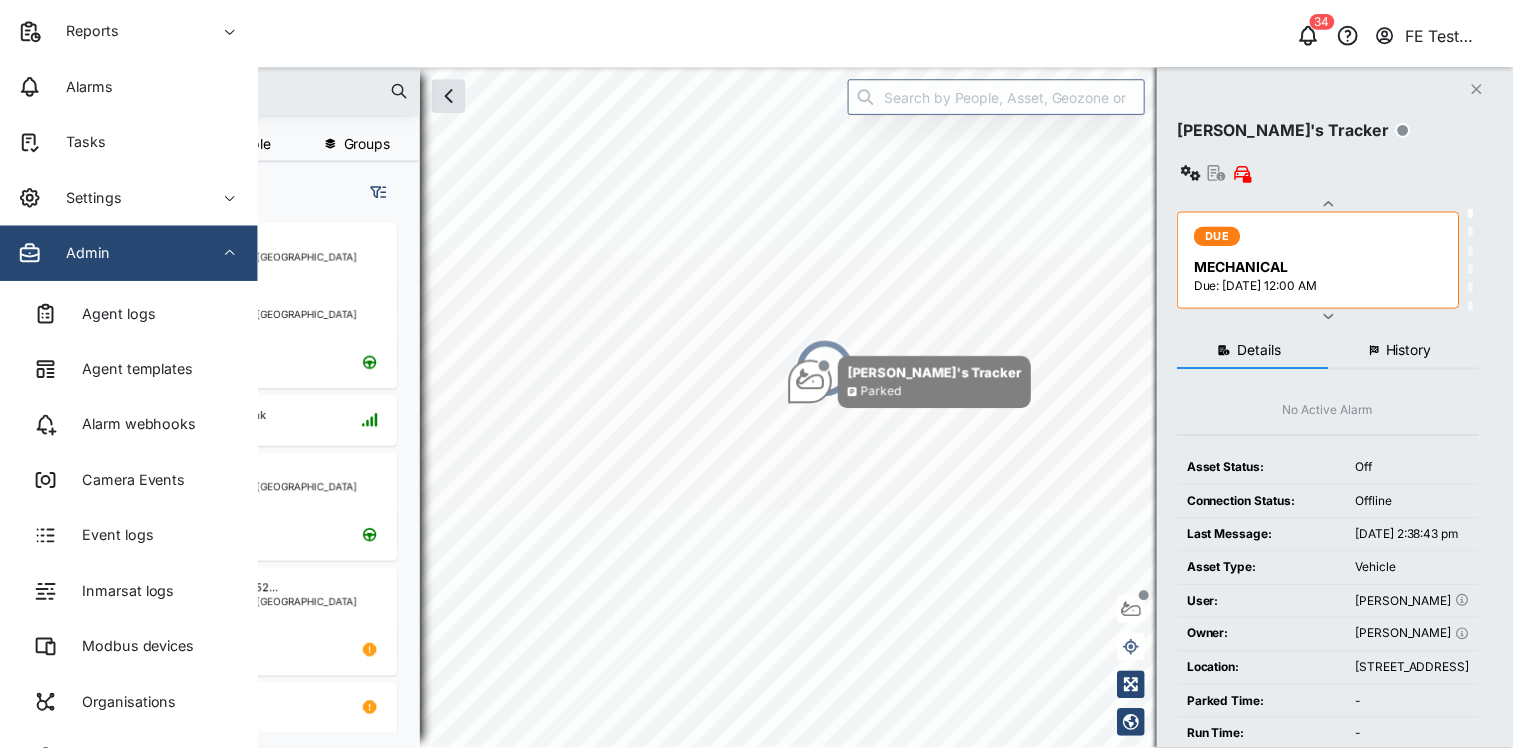 scroll, scrollTop: 557, scrollLeft: 0, axis: vertical 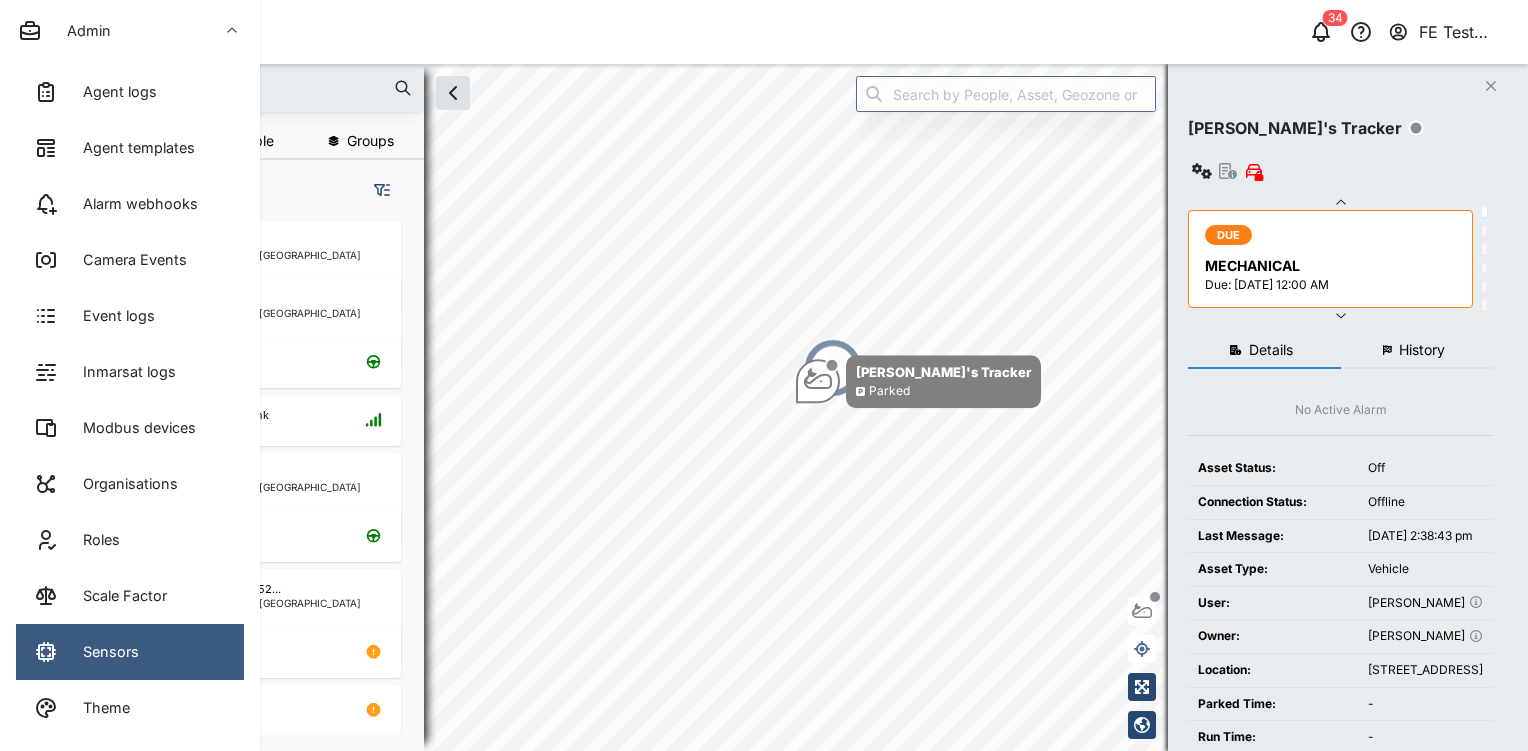 click on "Sensors" at bounding box center [103, 652] 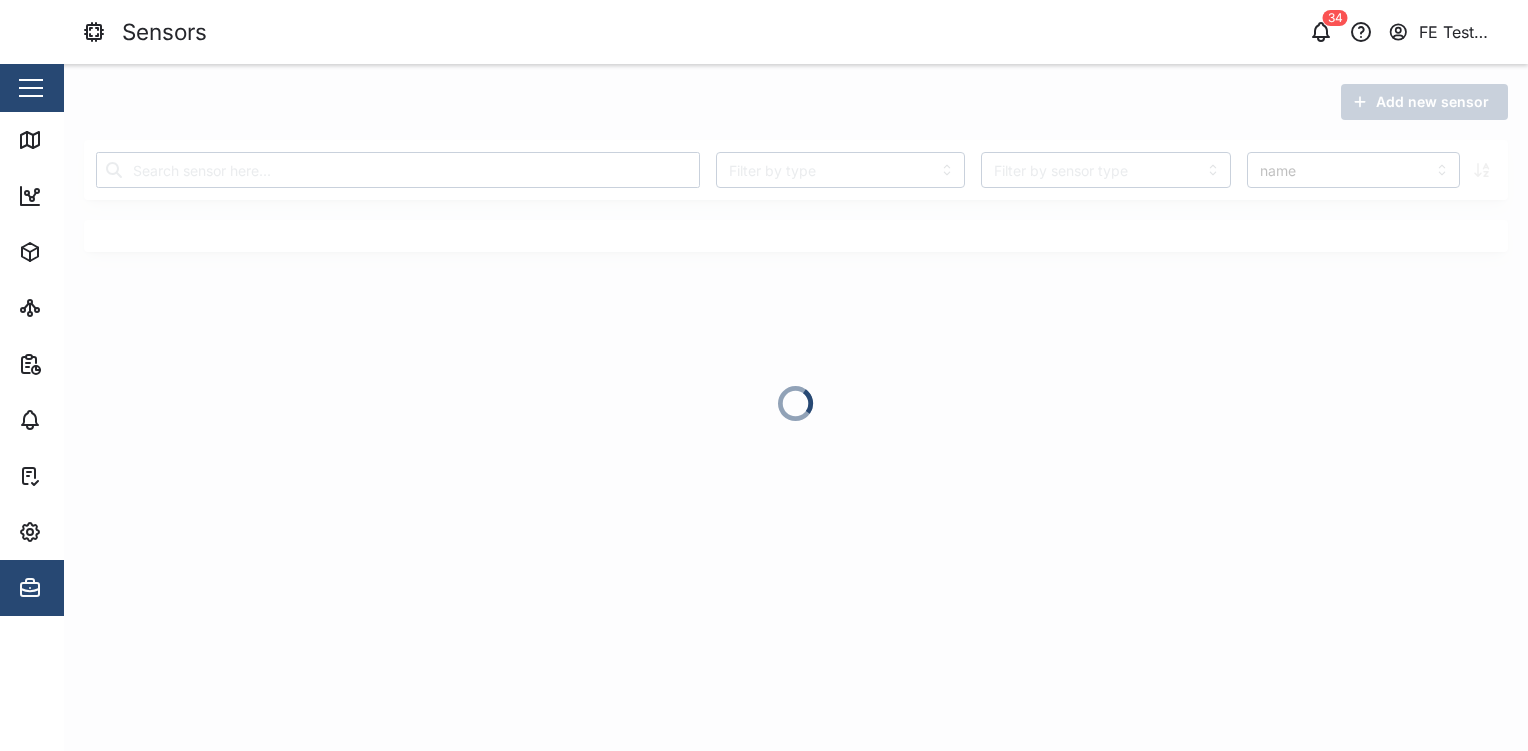 scroll, scrollTop: 0, scrollLeft: 0, axis: both 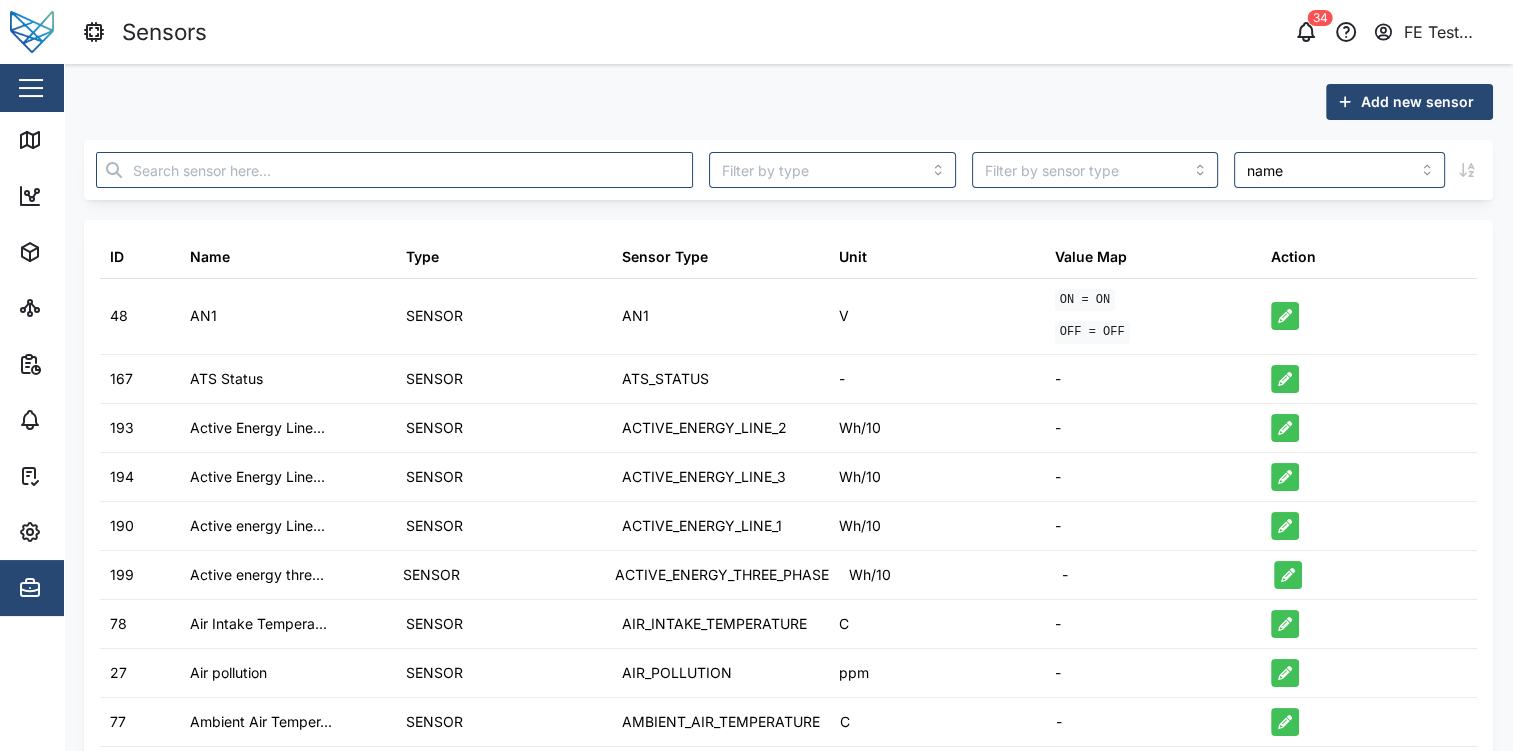 click on "Add new sensor" at bounding box center (1417, 102) 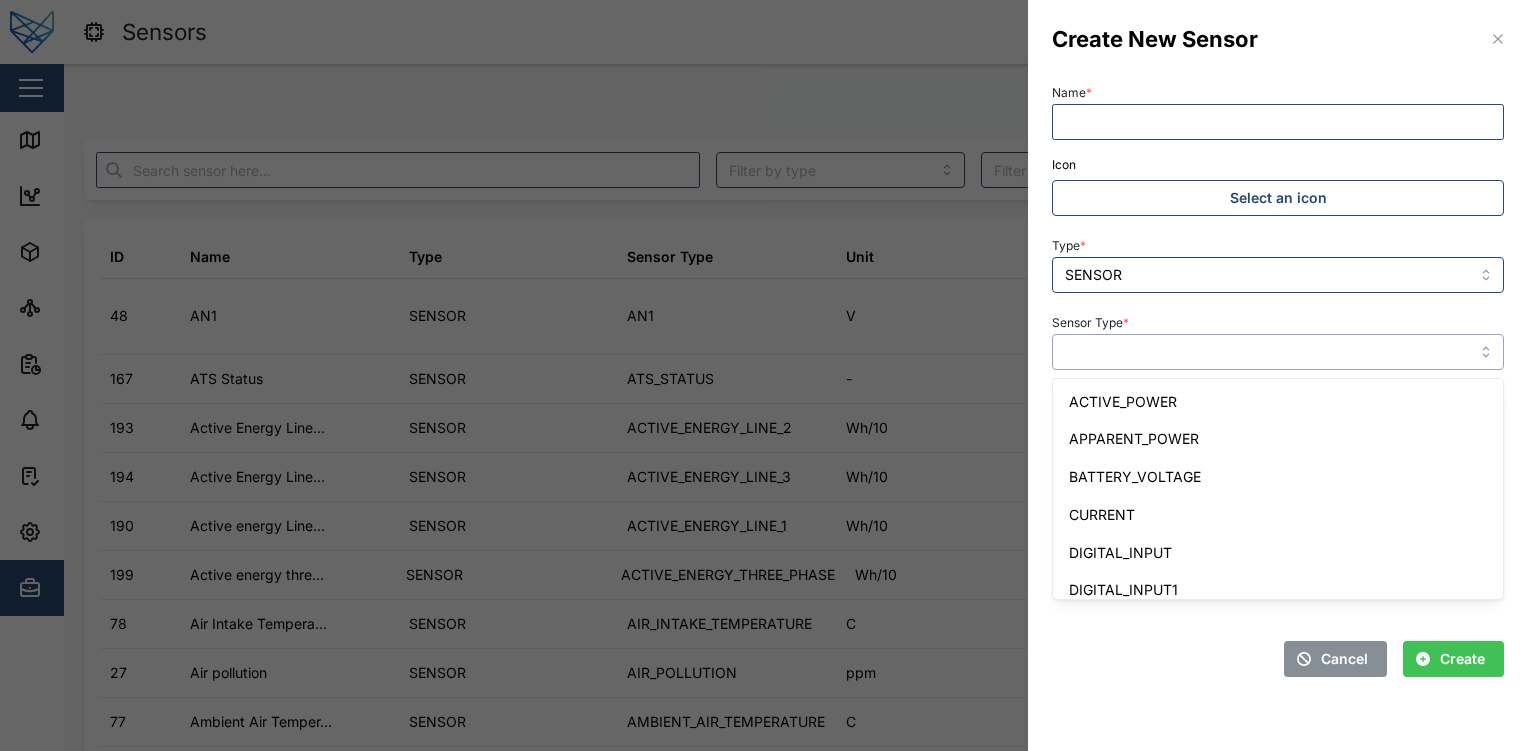 click on "Sensor Type  *" at bounding box center (1278, 352) 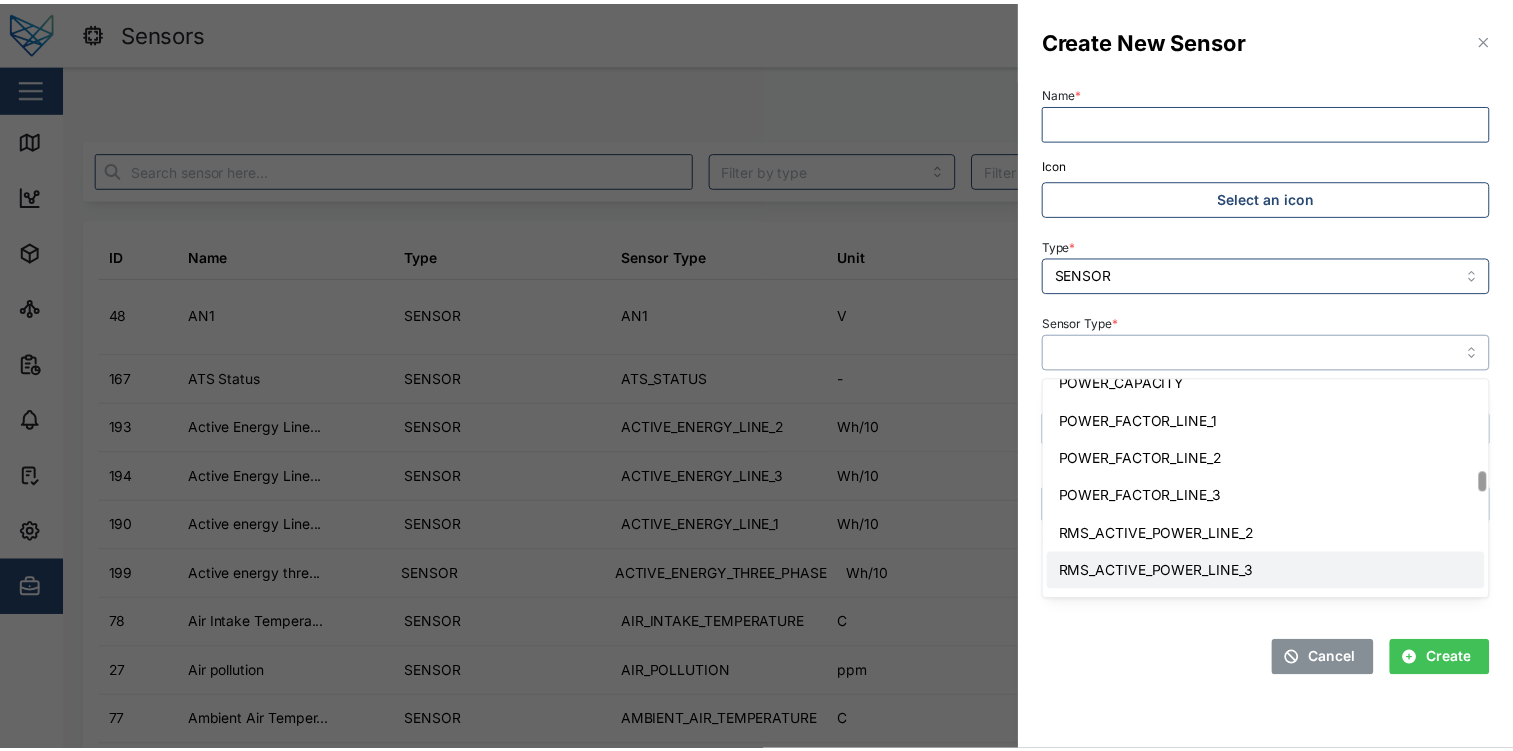 scroll, scrollTop: 1036, scrollLeft: 0, axis: vertical 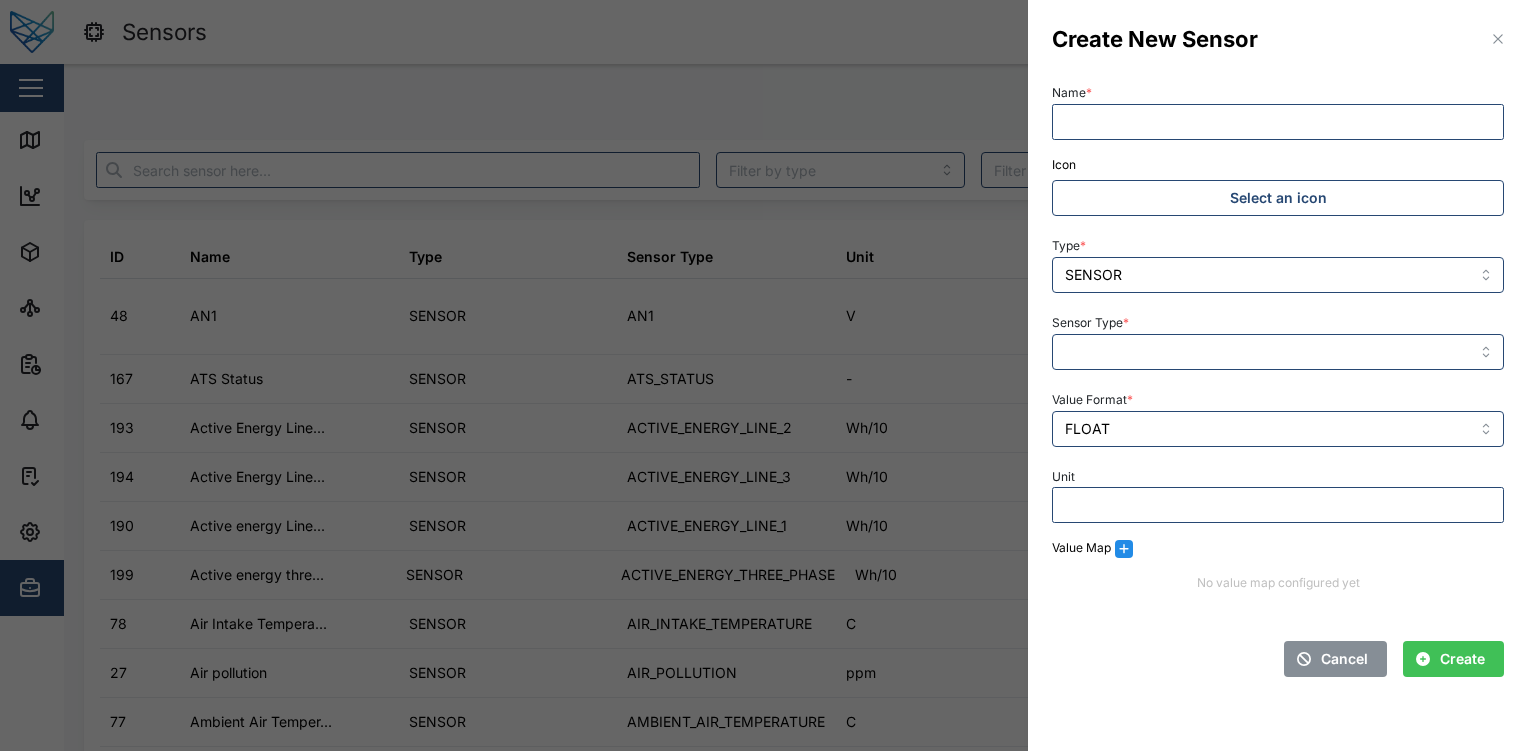 click at bounding box center [764, 375] 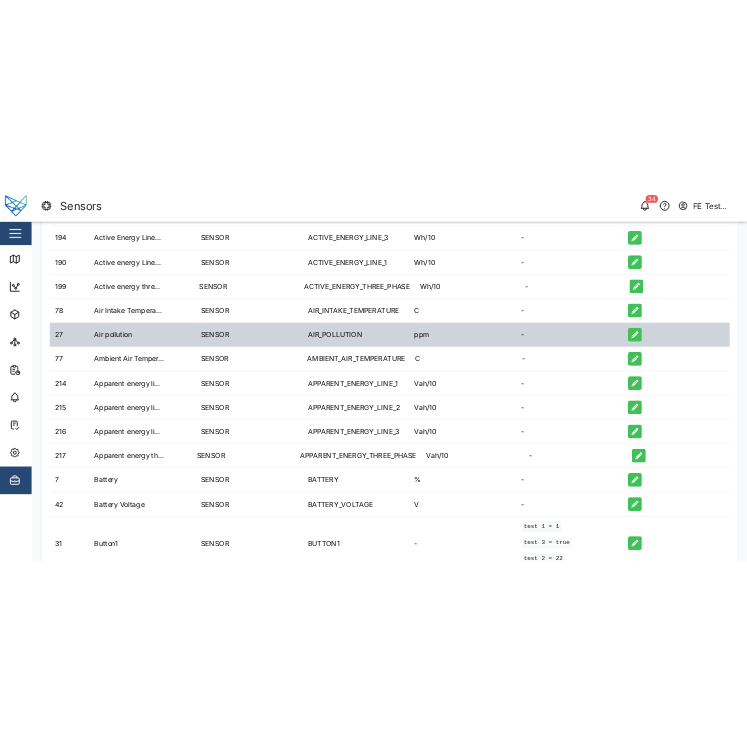 scroll, scrollTop: 0, scrollLeft: 0, axis: both 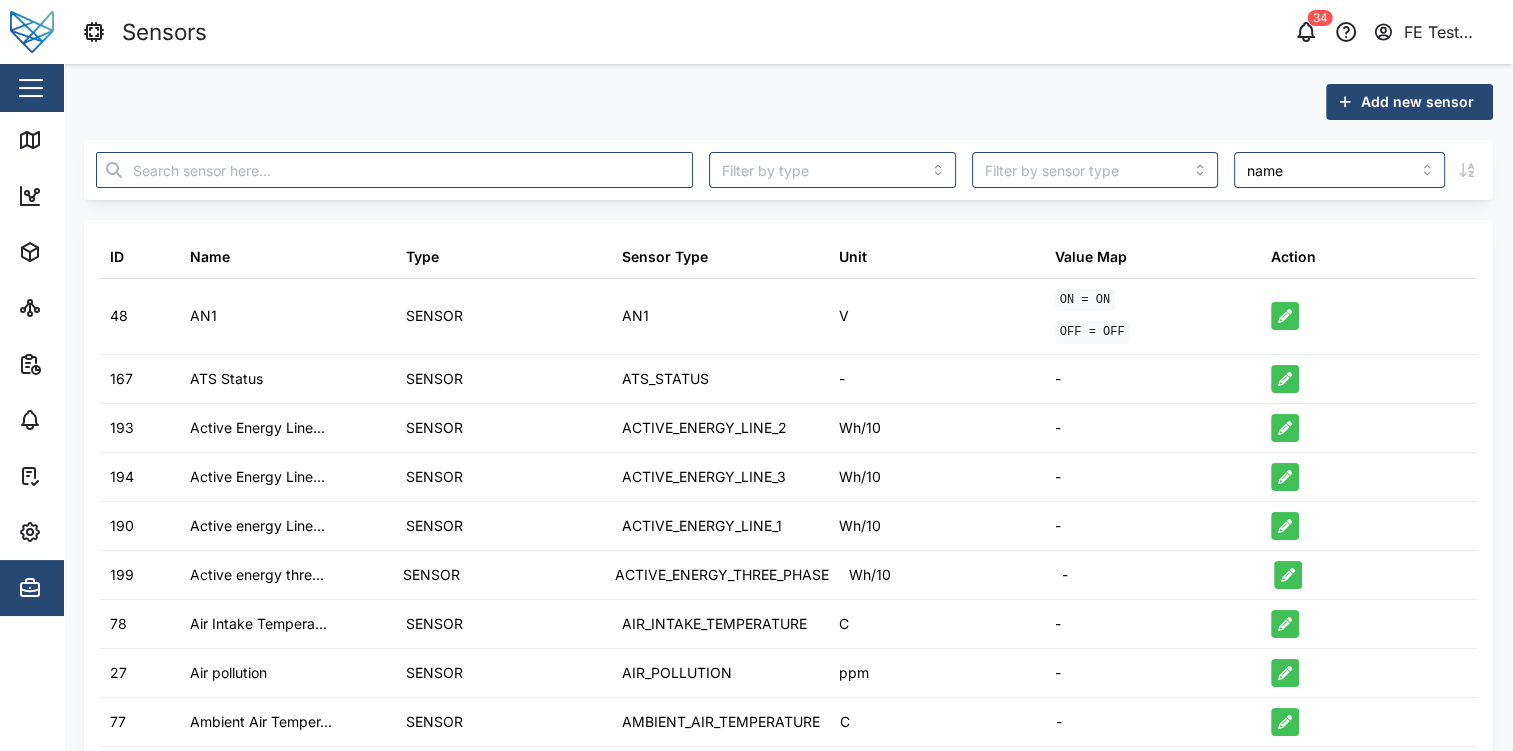 click at bounding box center (31, 88) 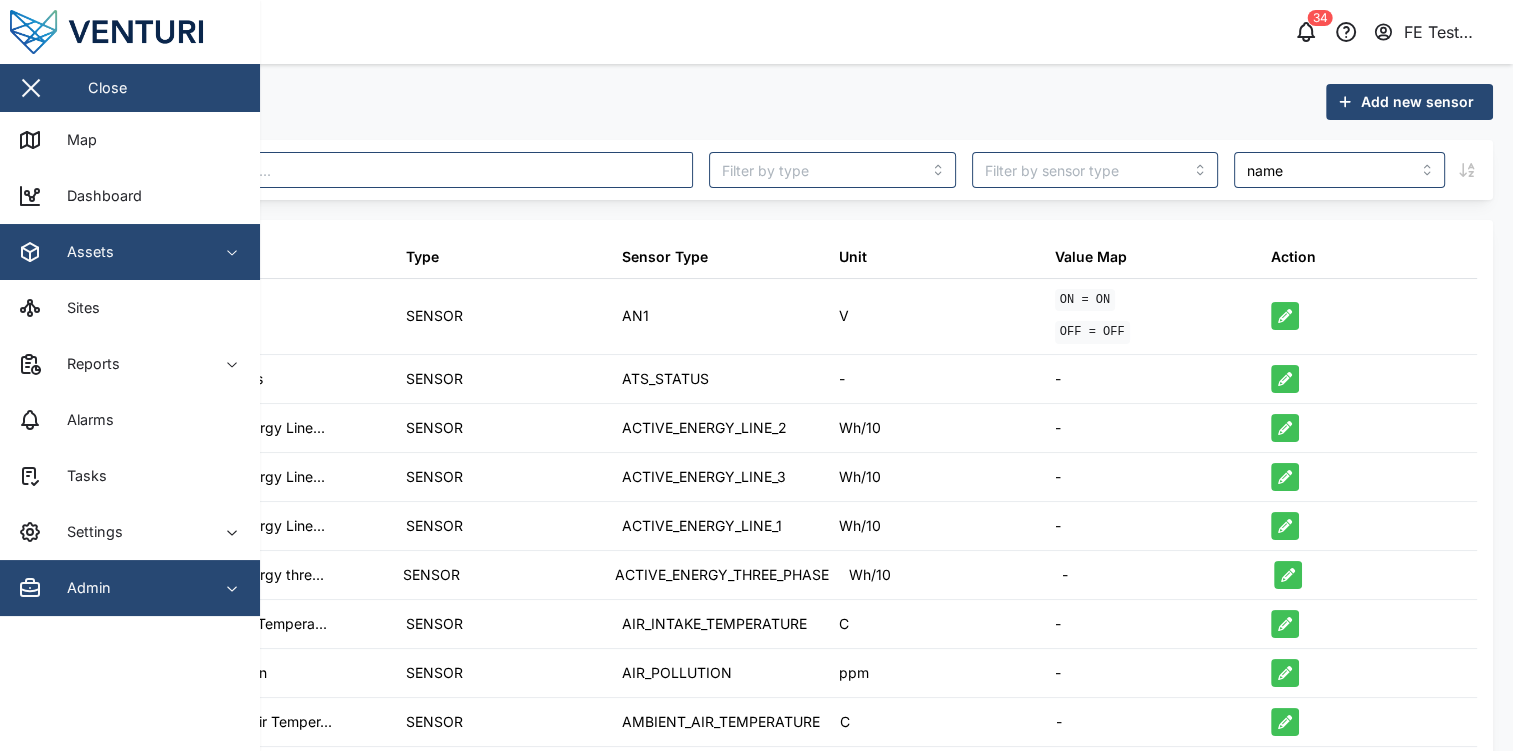 click on "Assets" at bounding box center [109, 252] 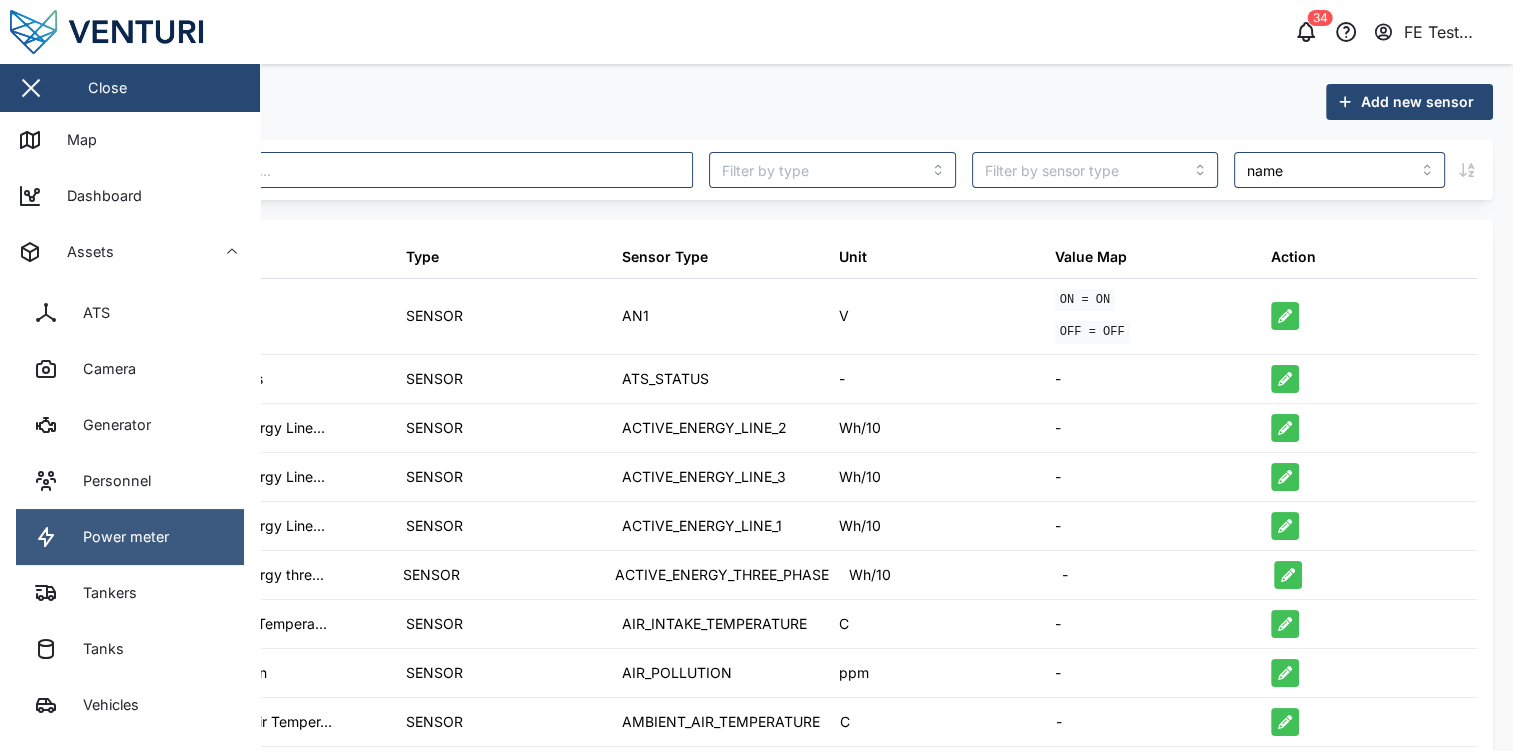click on "Power meter" at bounding box center (118, 537) 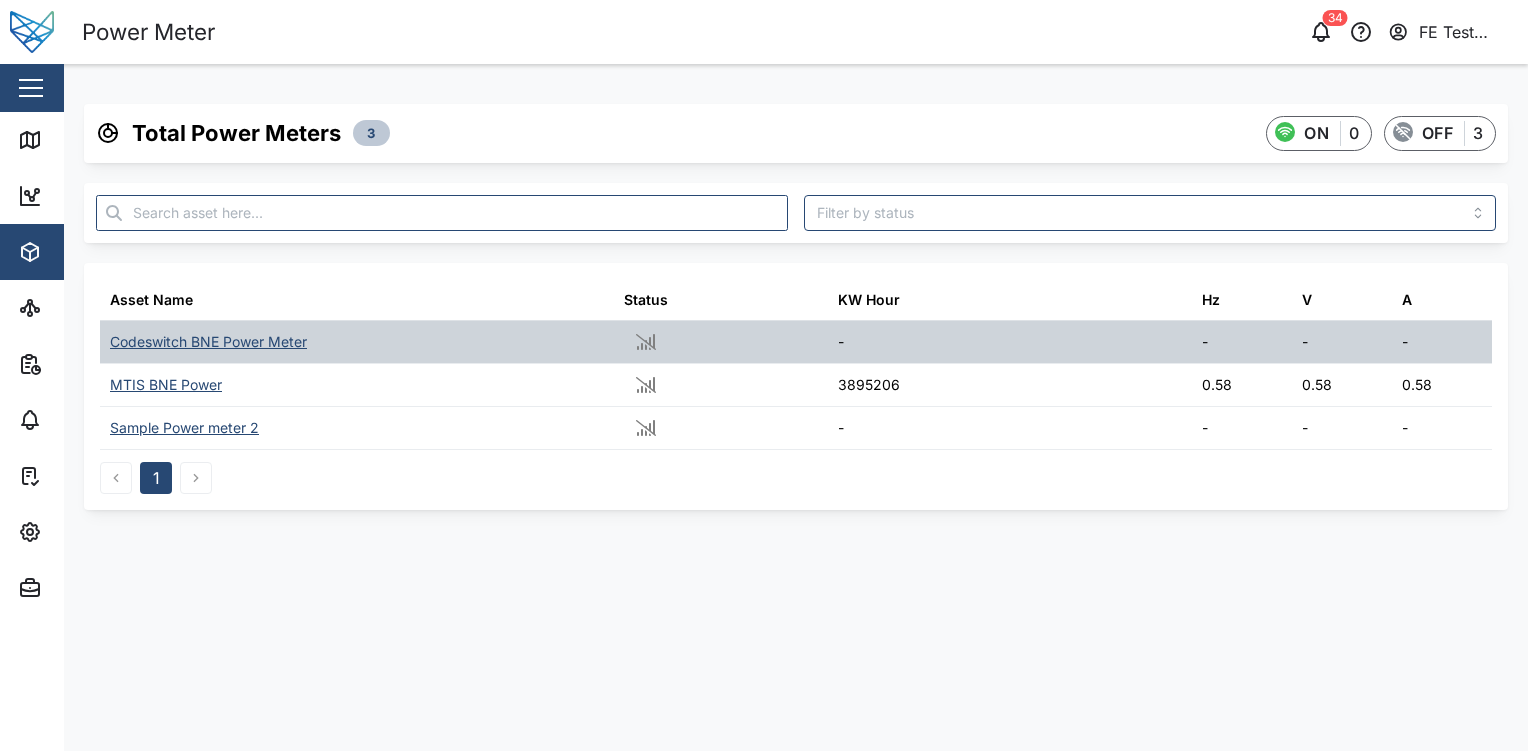 click on "Codeswitch BNE Power Meter" at bounding box center (208, 342) 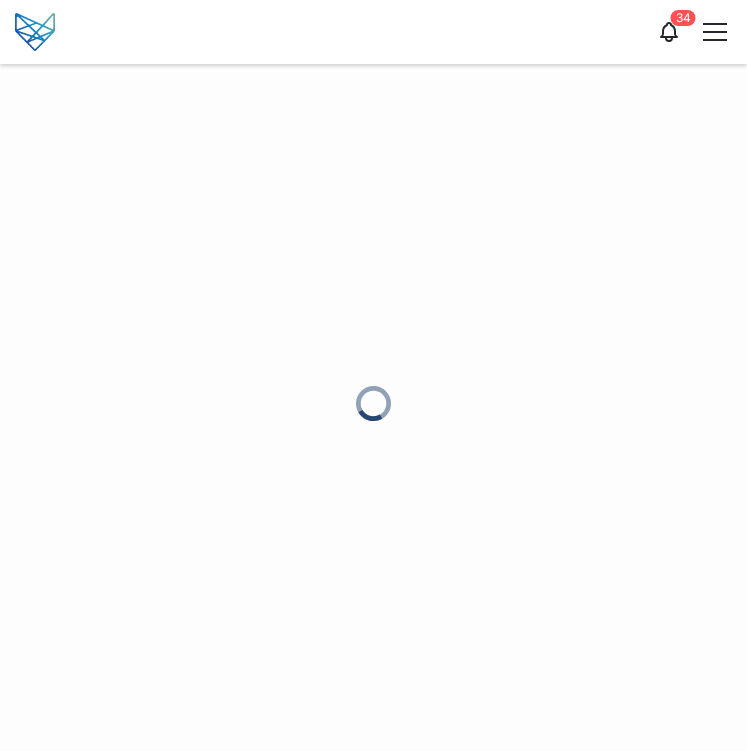 scroll, scrollTop: 0, scrollLeft: 0, axis: both 